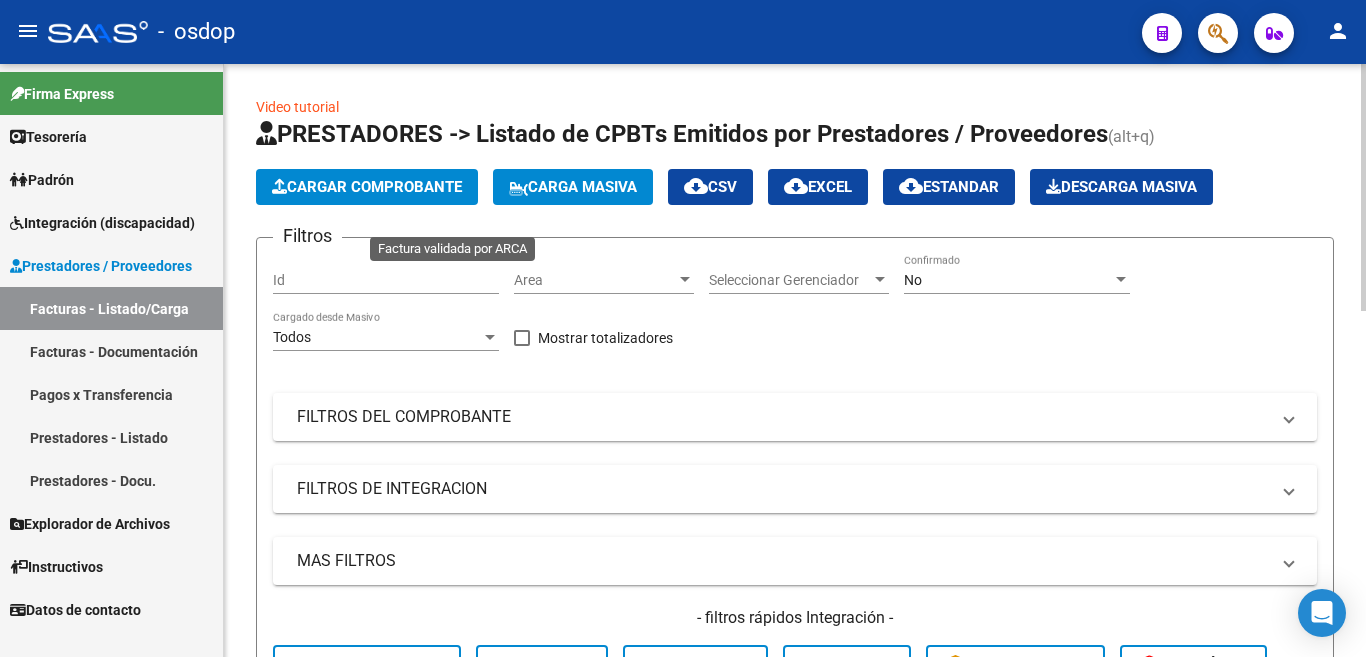 scroll, scrollTop: 0, scrollLeft: 0, axis: both 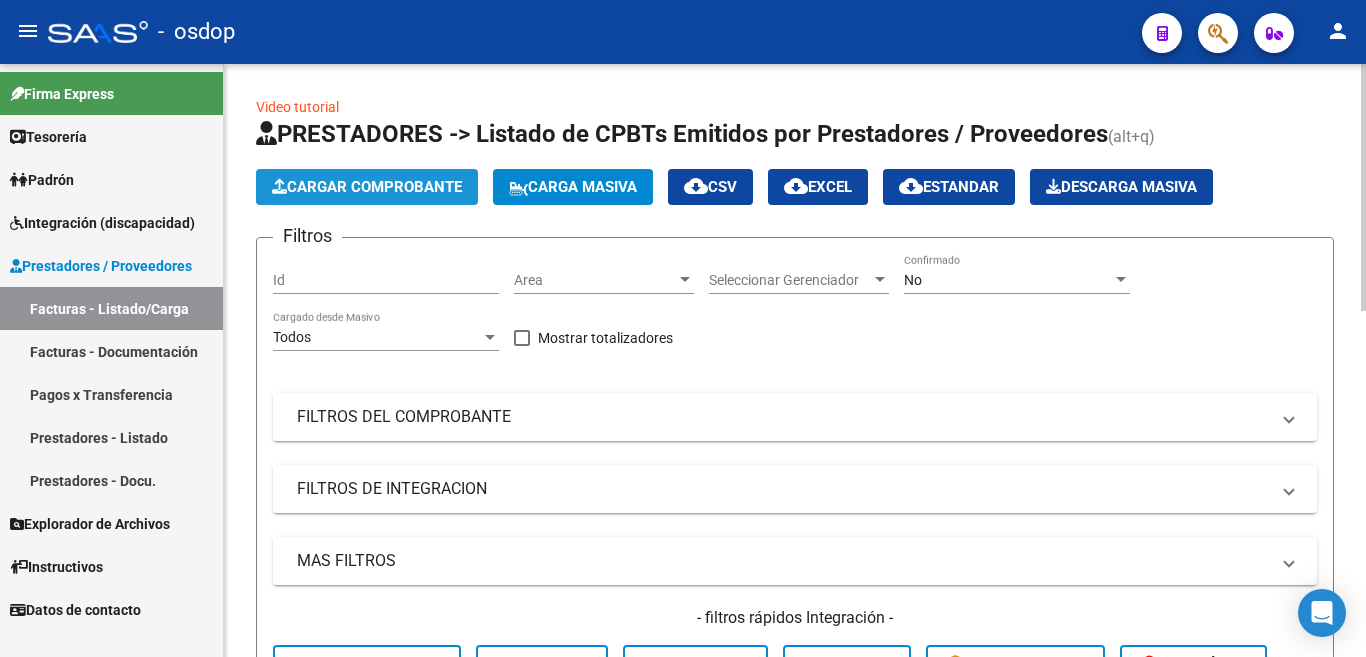 click on "Cargar Comprobante" 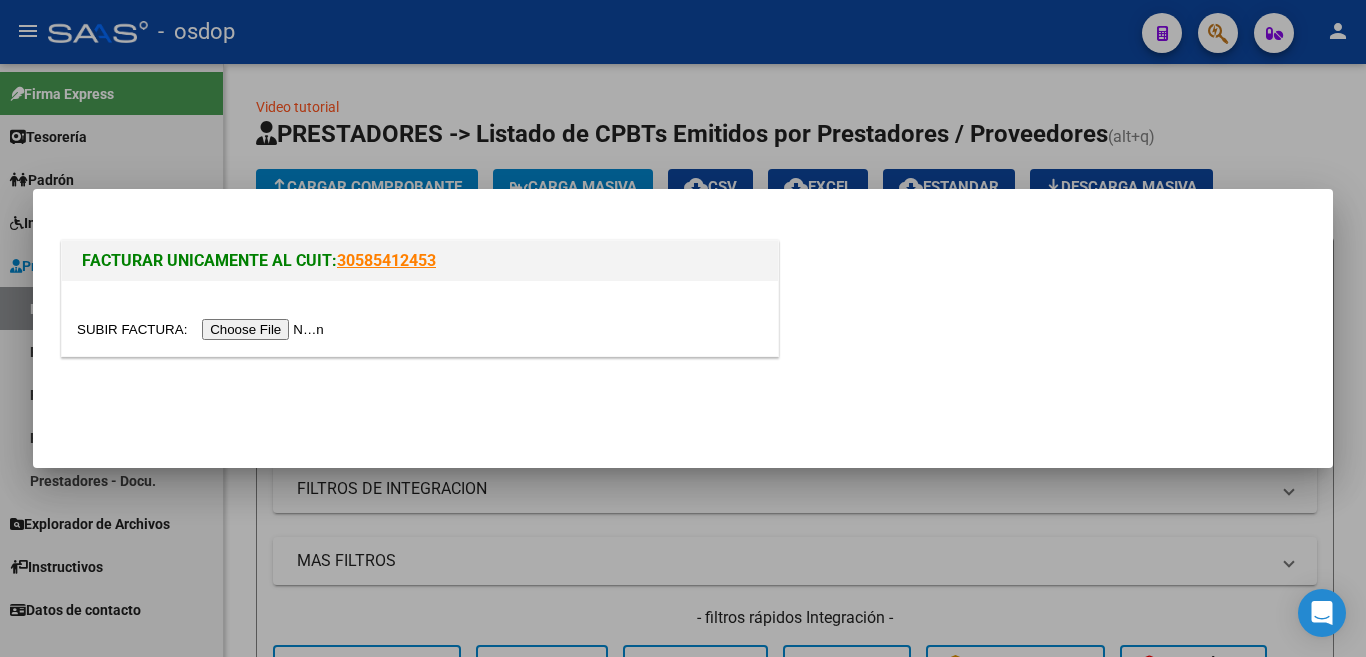 click at bounding box center (203, 329) 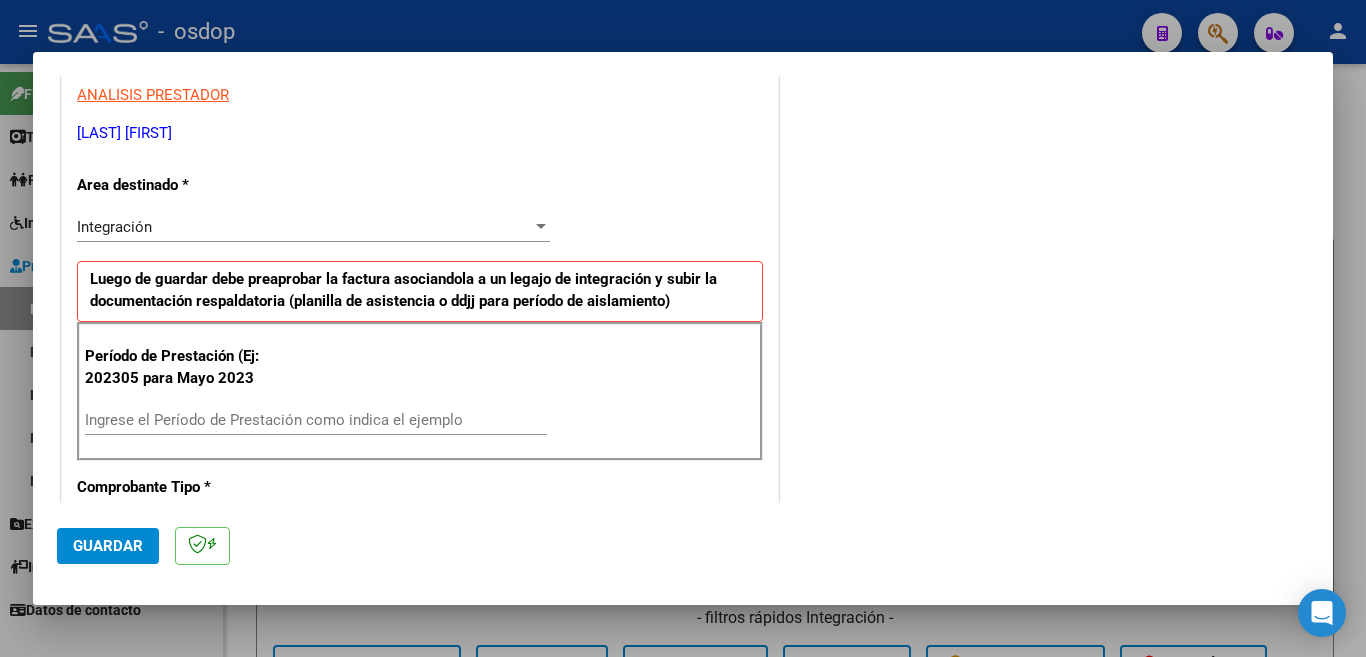 scroll, scrollTop: 500, scrollLeft: 0, axis: vertical 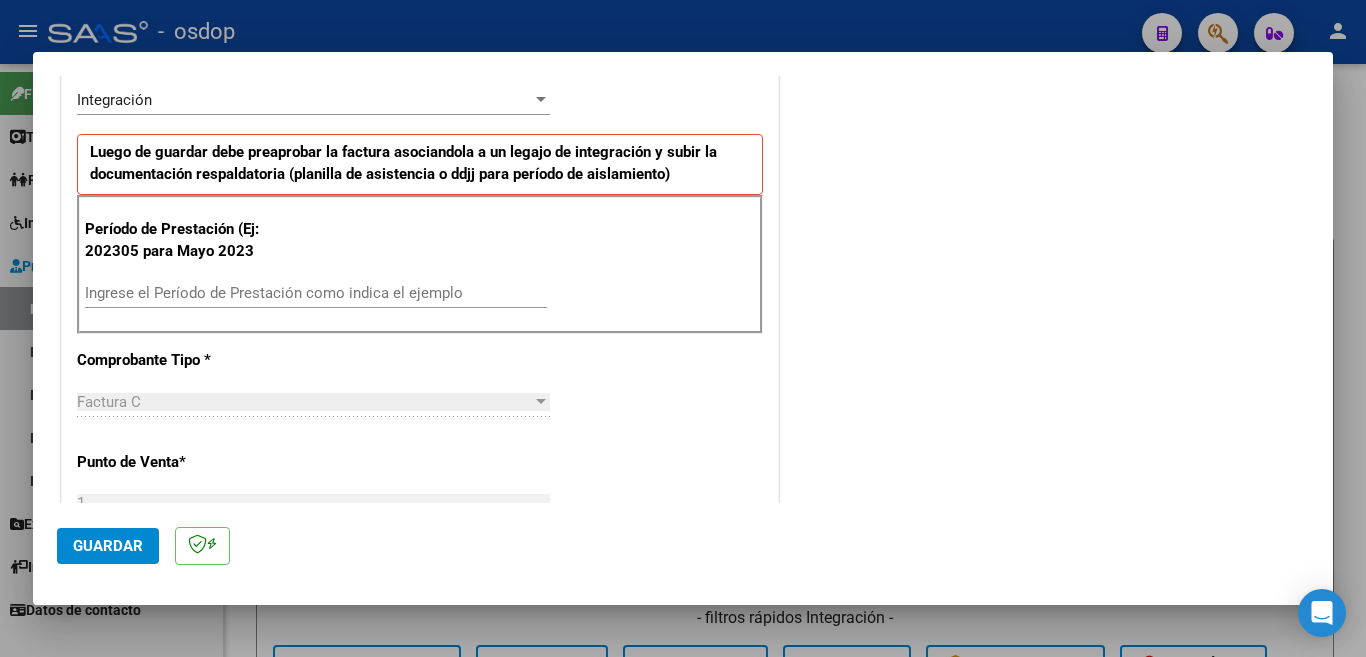 click on "Ingrese el Período de Prestación como indica el ejemplo" at bounding box center [316, 293] 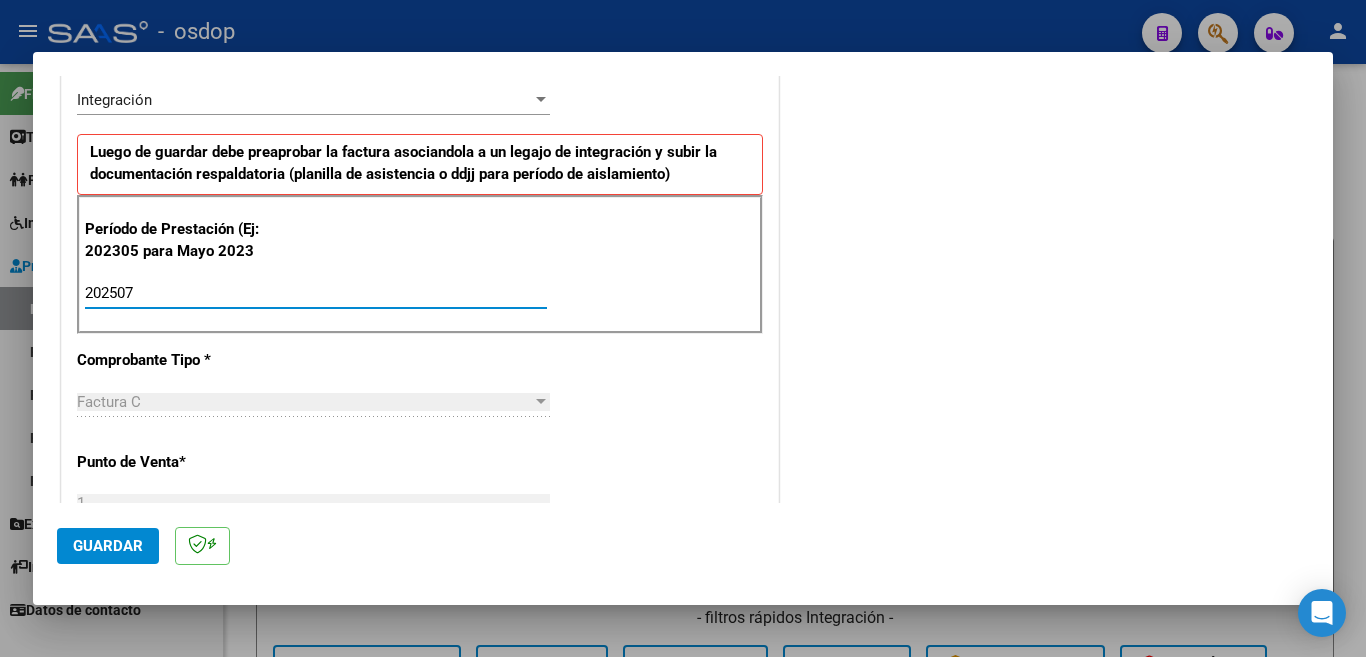 type on "202507" 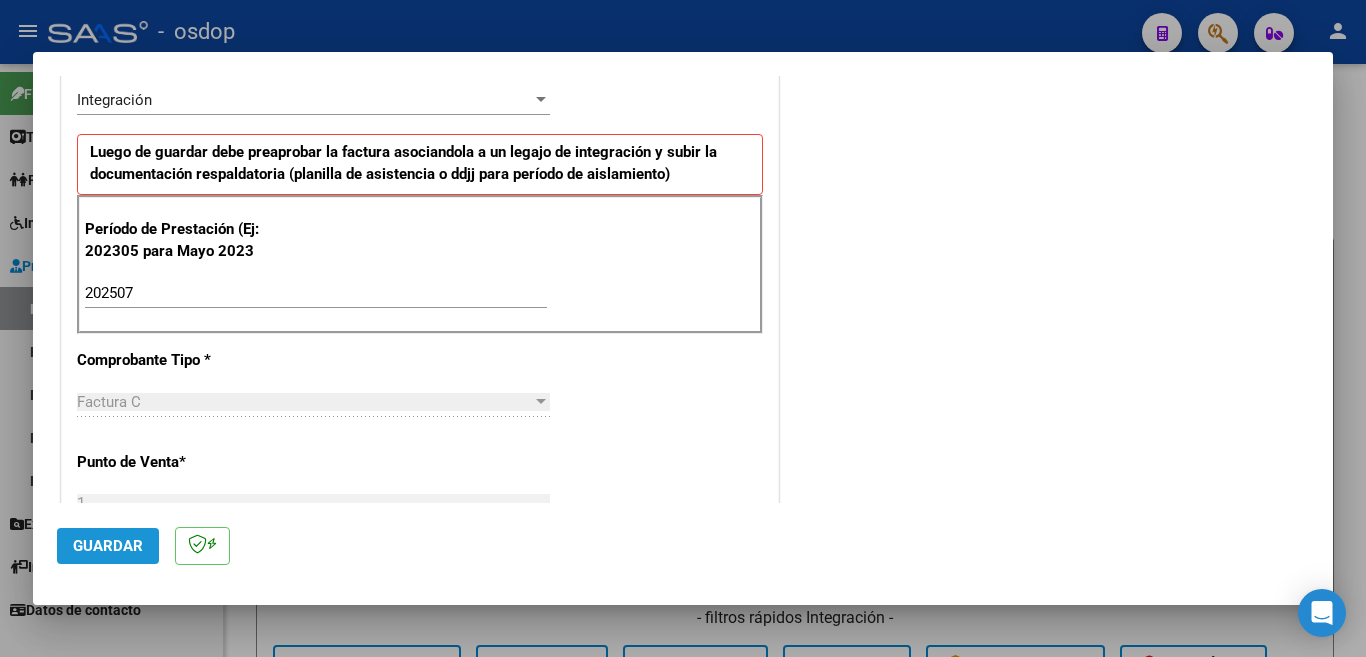 click on "Guardar" 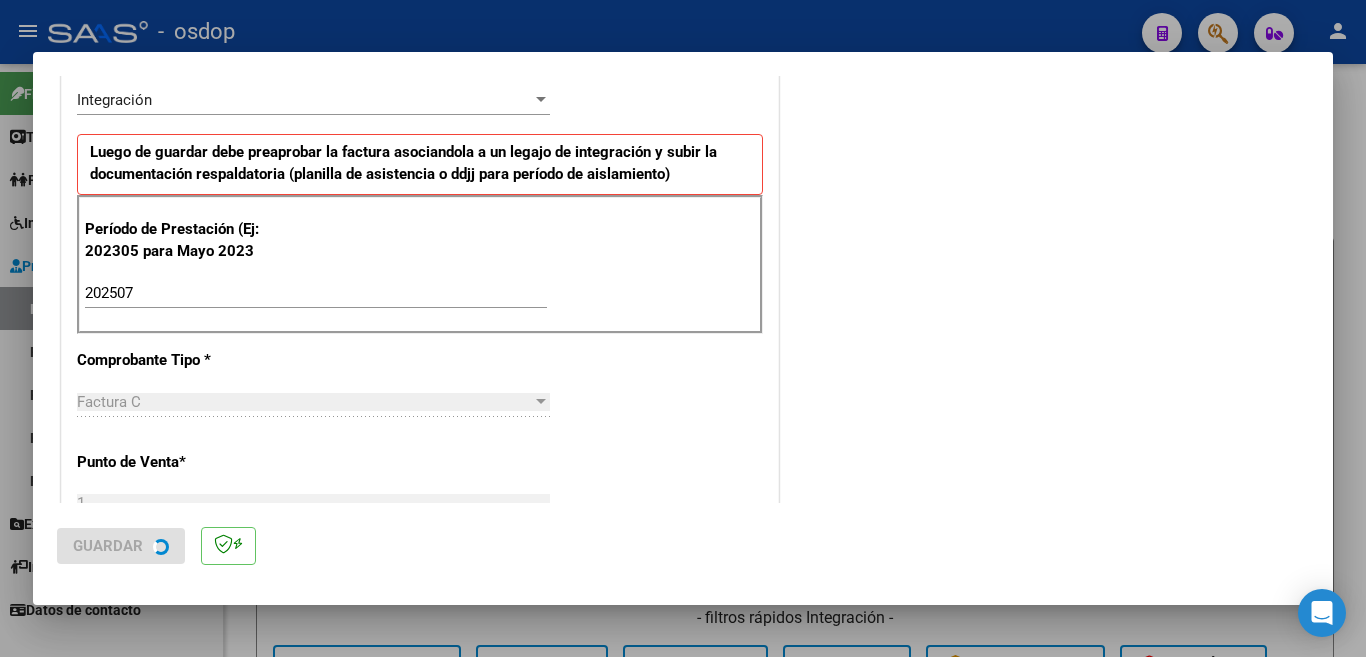 scroll, scrollTop: 0, scrollLeft: 0, axis: both 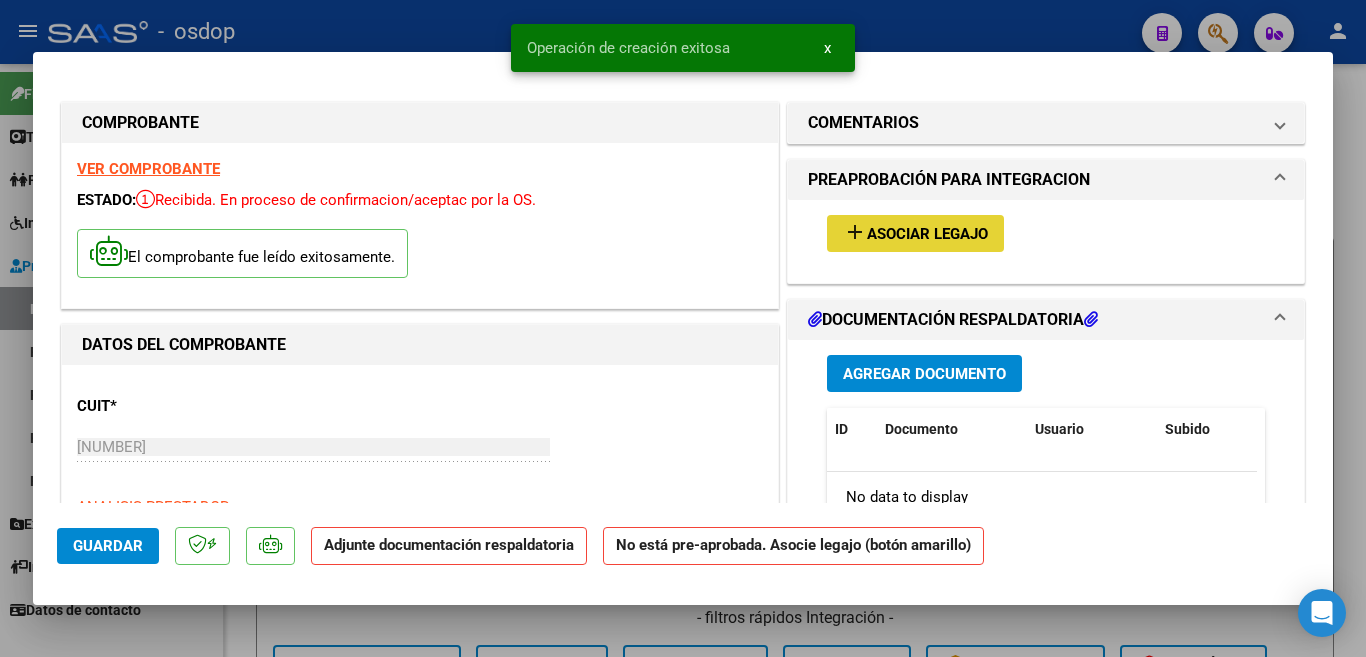 click on "Asociar Legajo" at bounding box center (927, 234) 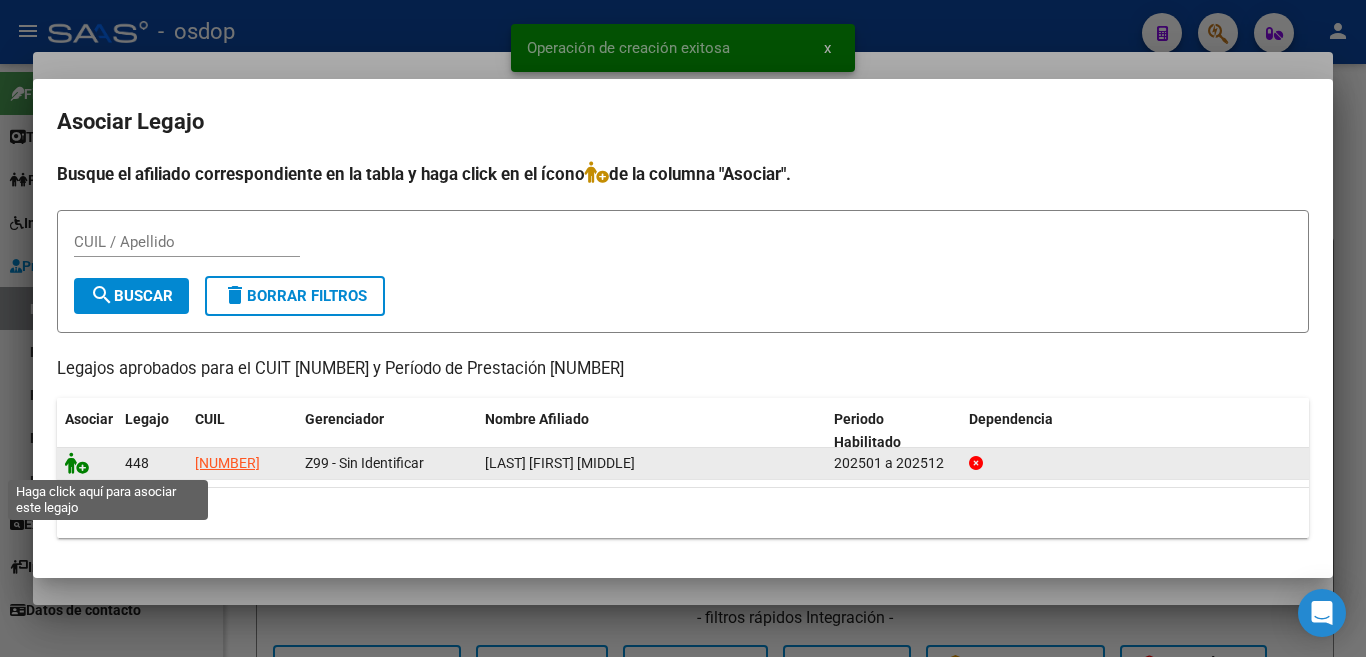 click 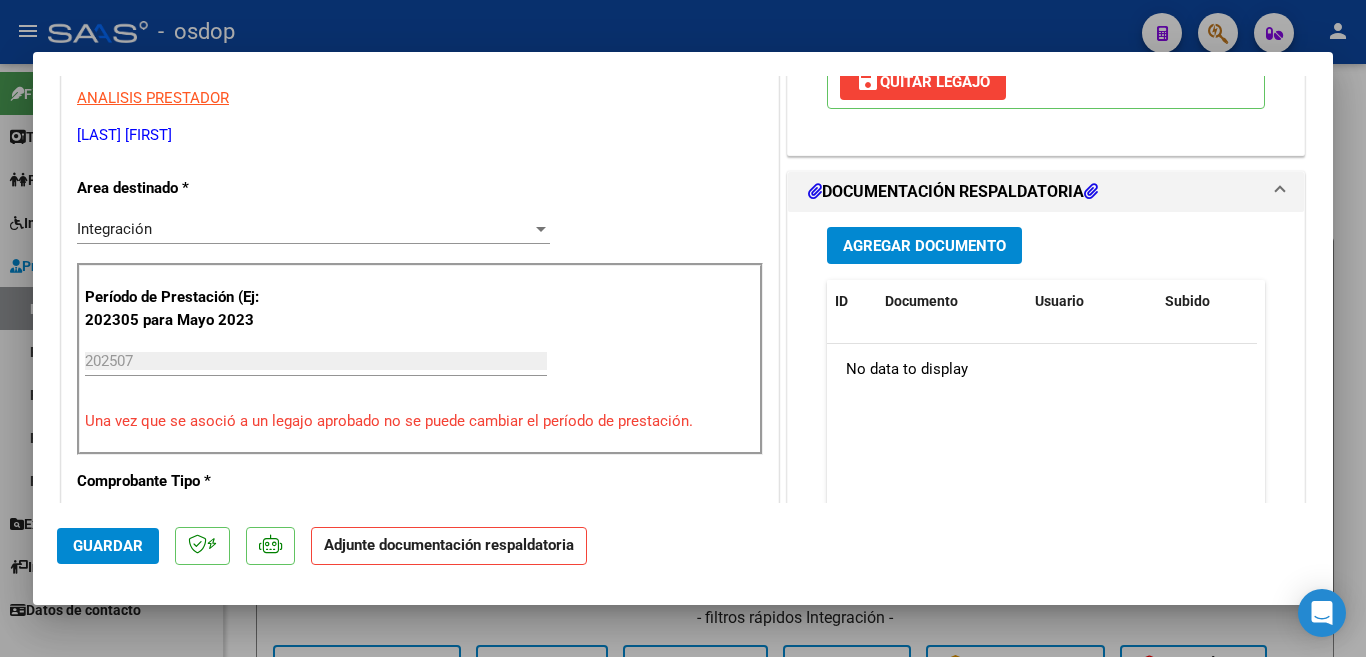 scroll, scrollTop: 500, scrollLeft: 0, axis: vertical 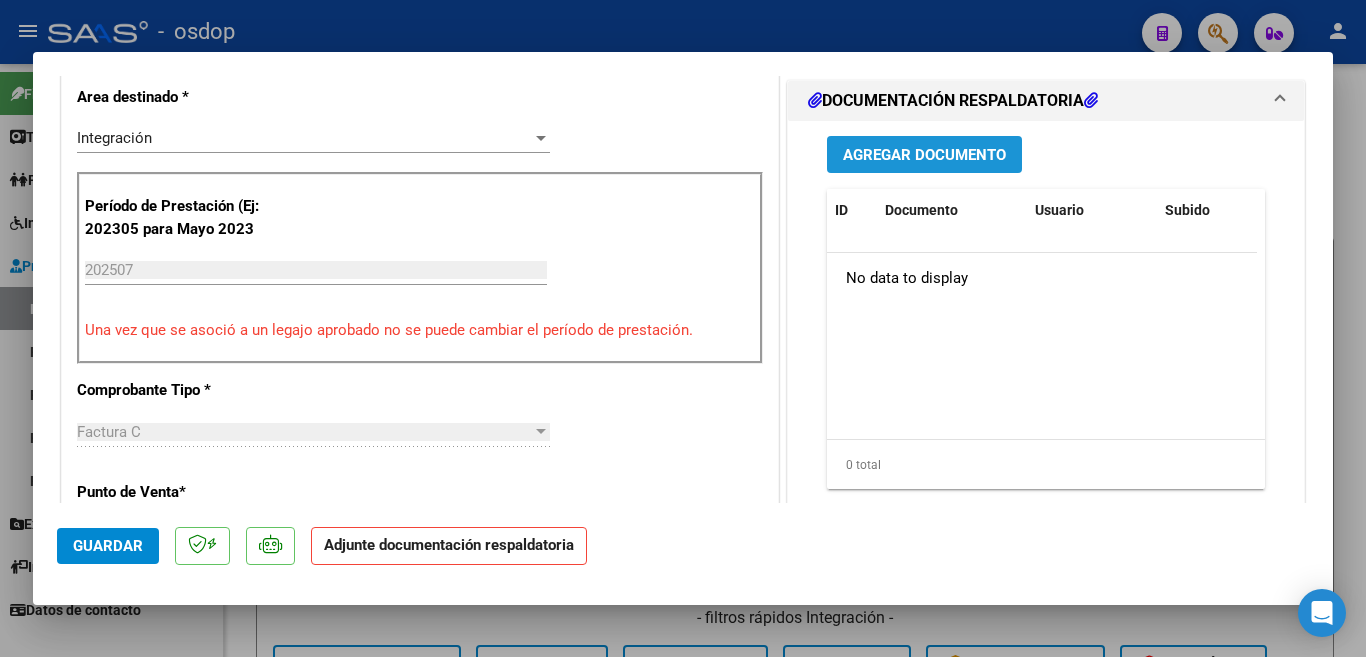 click on "Agregar Documento" at bounding box center [924, 154] 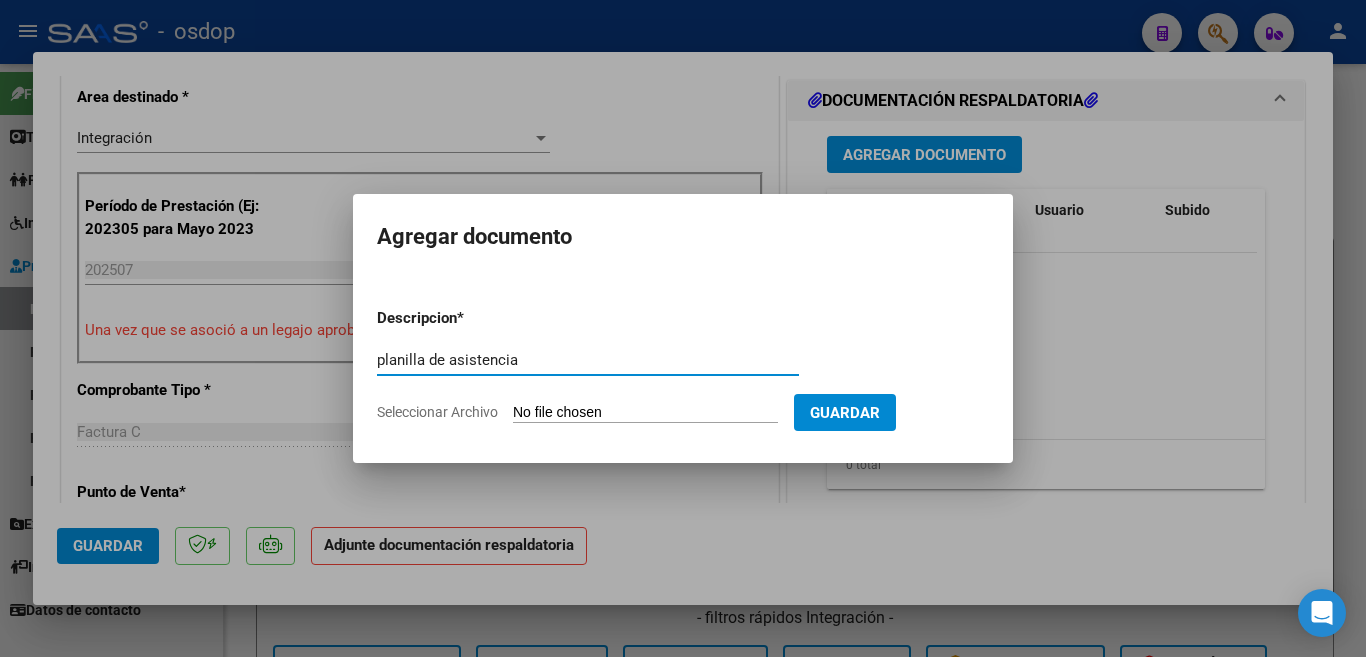 type on "planilla de asistencia" 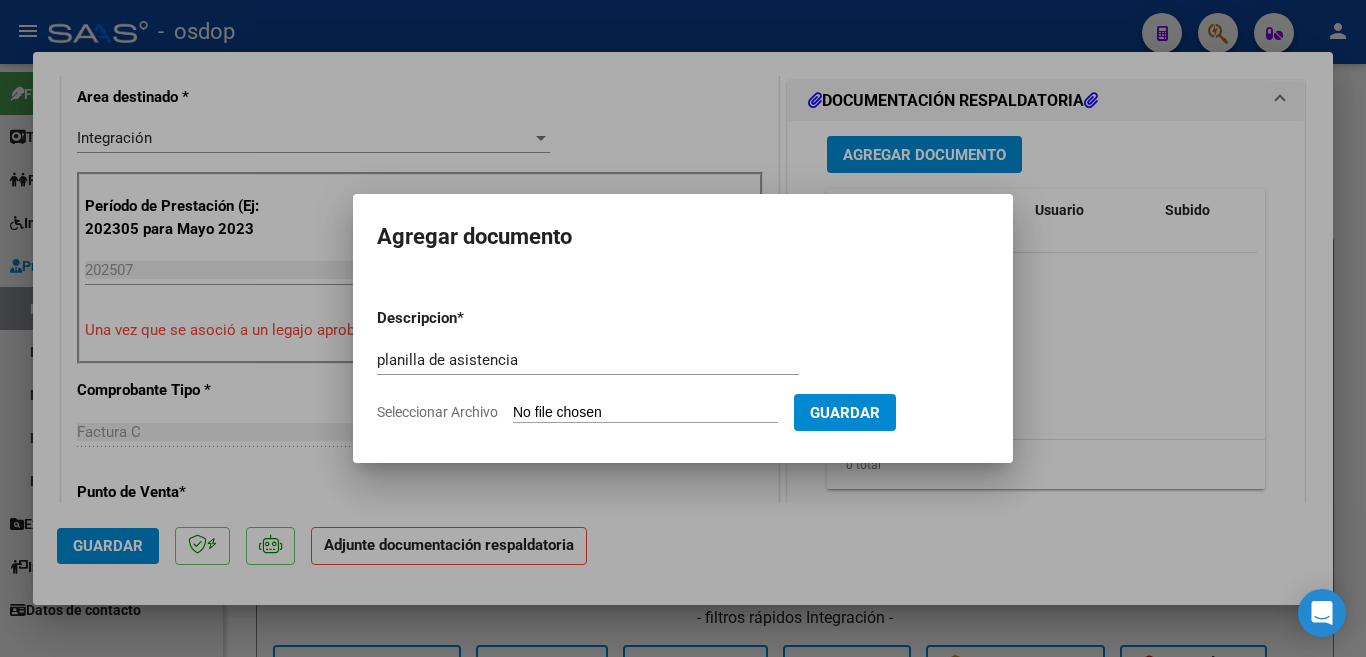 click on "Seleccionar Archivo" at bounding box center (645, 413) 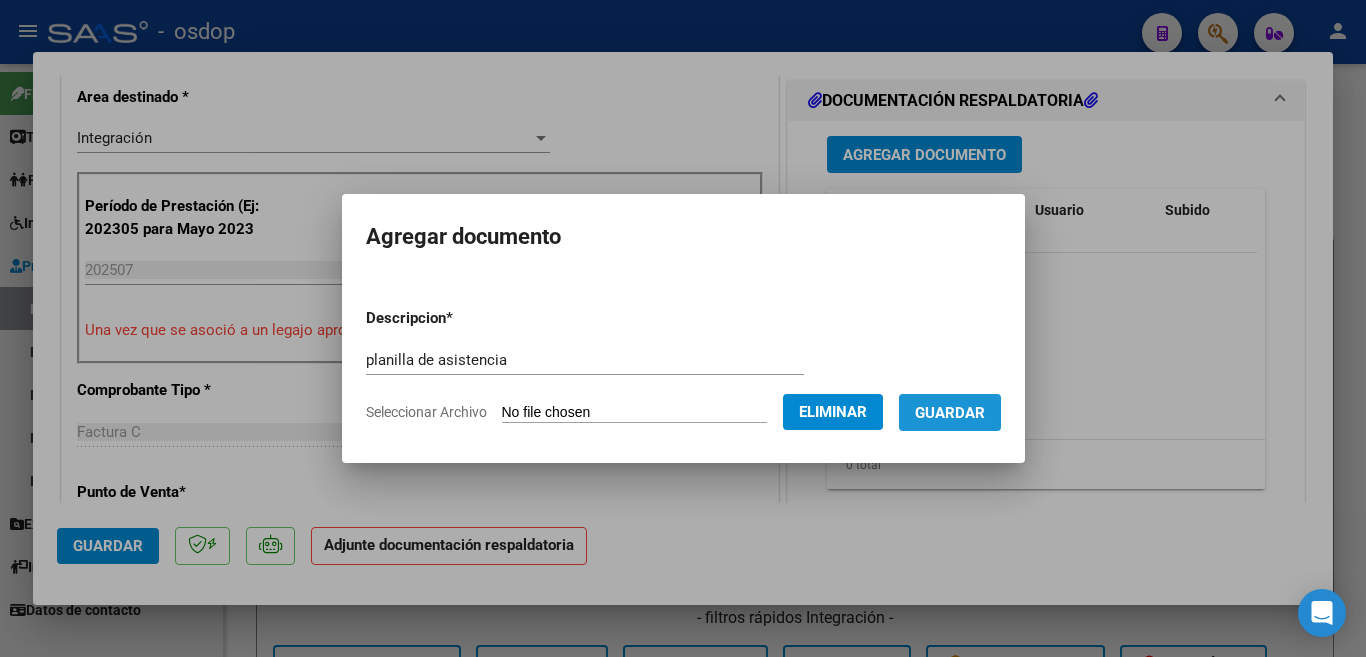 click on "Guardar" at bounding box center (950, 413) 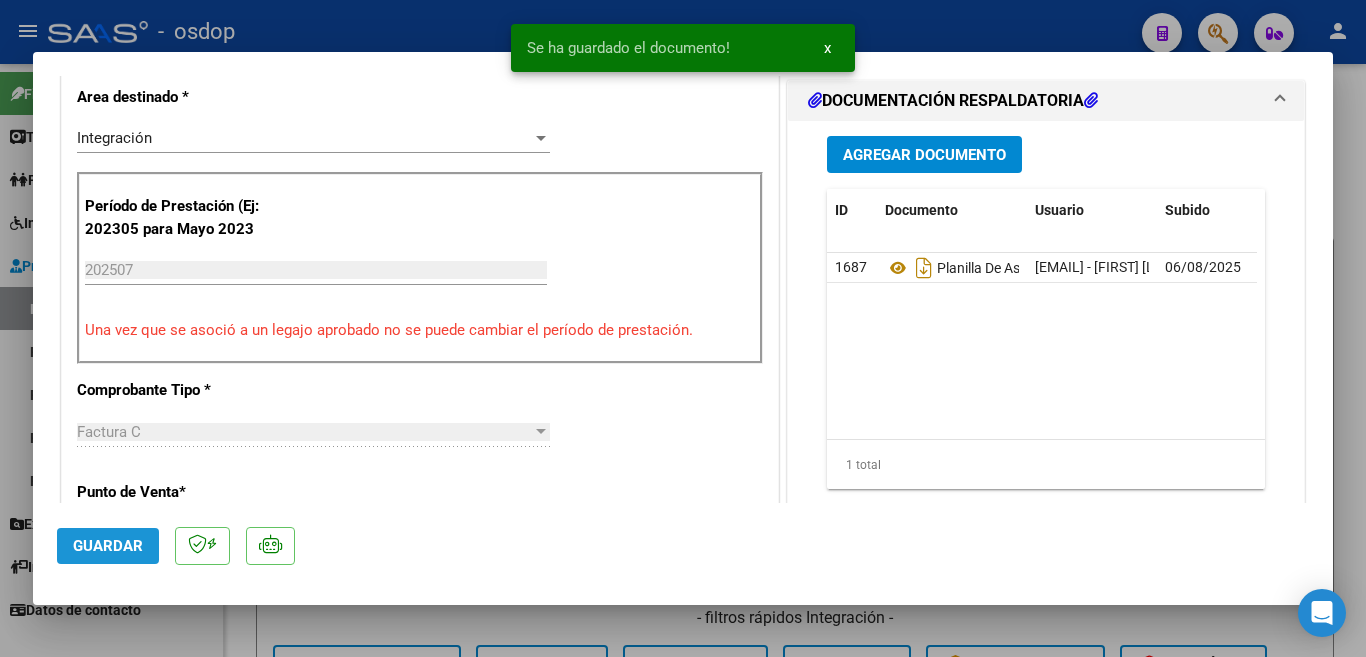 click on "Guardar" 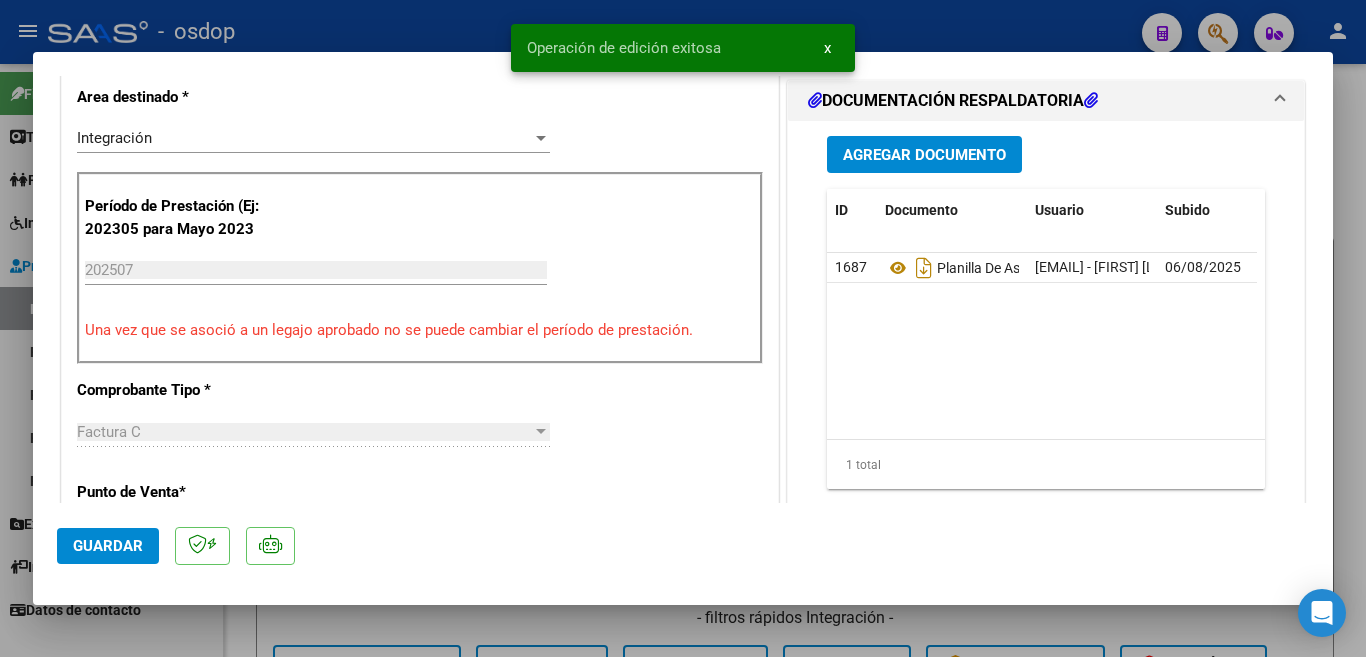 drag, startPoint x: 1017, startPoint y: 24, endPoint x: 978, endPoint y: 151, distance: 132.8533 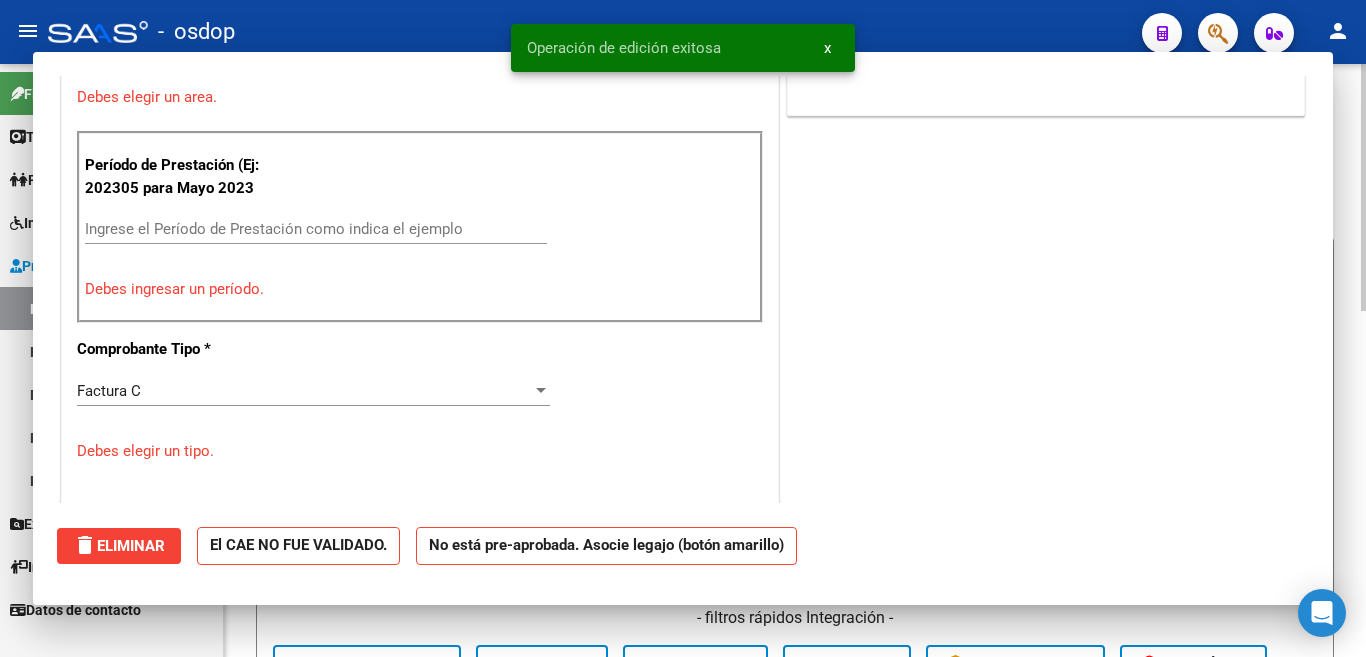 scroll, scrollTop: 0, scrollLeft: 0, axis: both 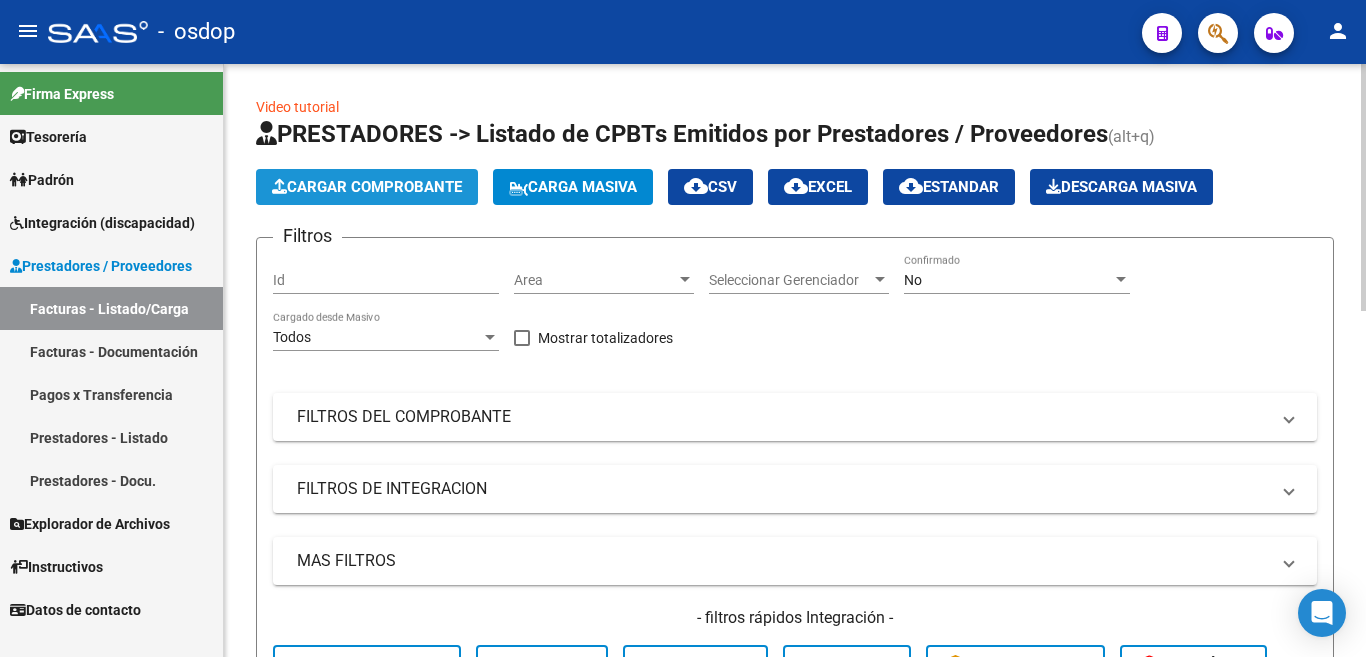 click on "Cargar Comprobante" 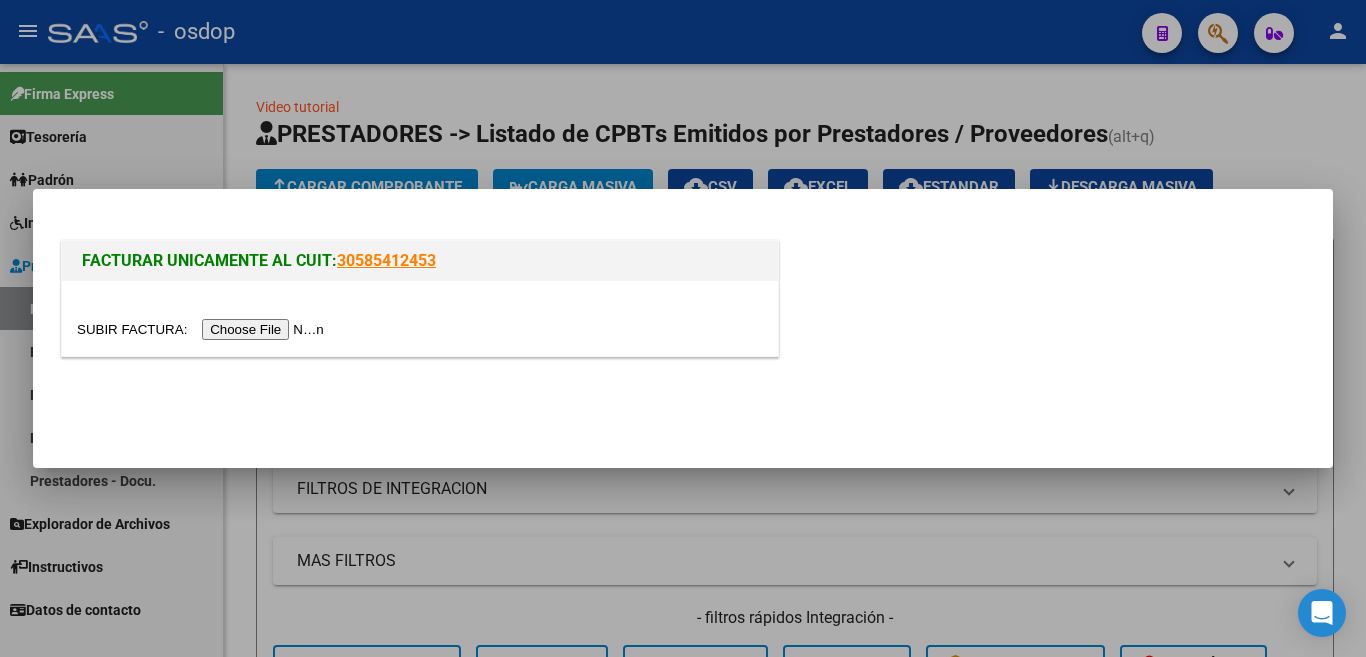 click at bounding box center [203, 329] 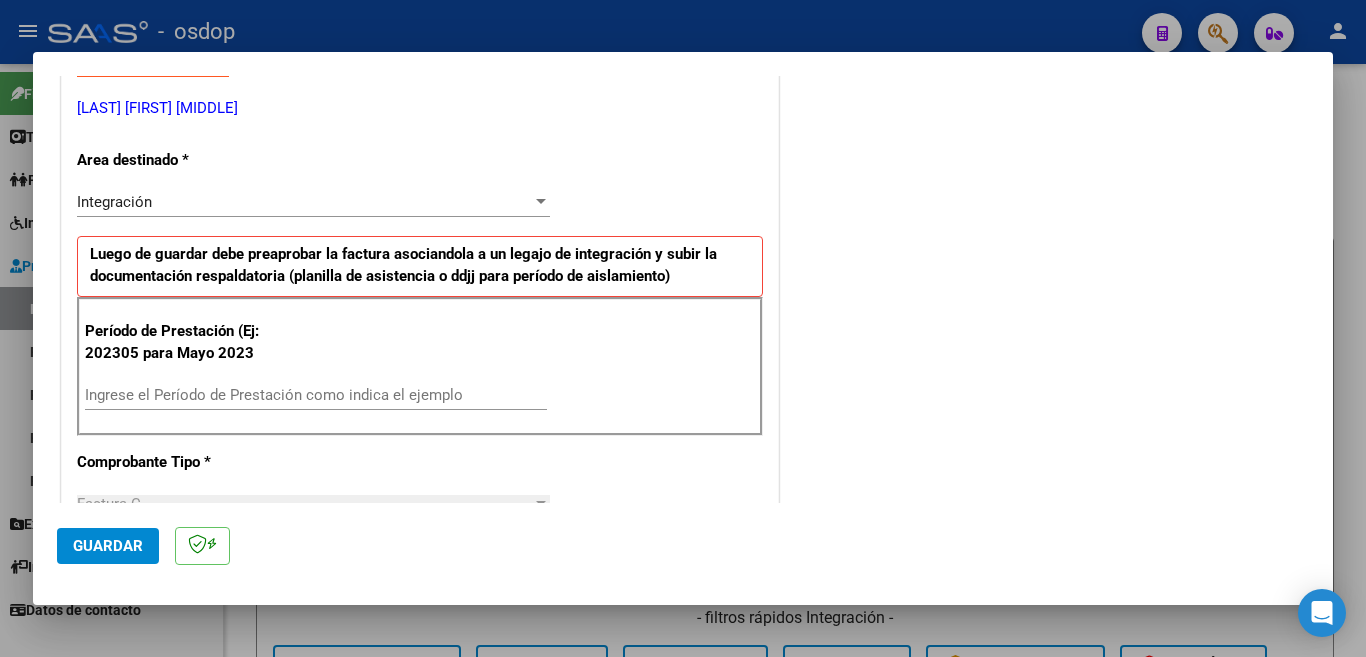 scroll, scrollTop: 400, scrollLeft: 0, axis: vertical 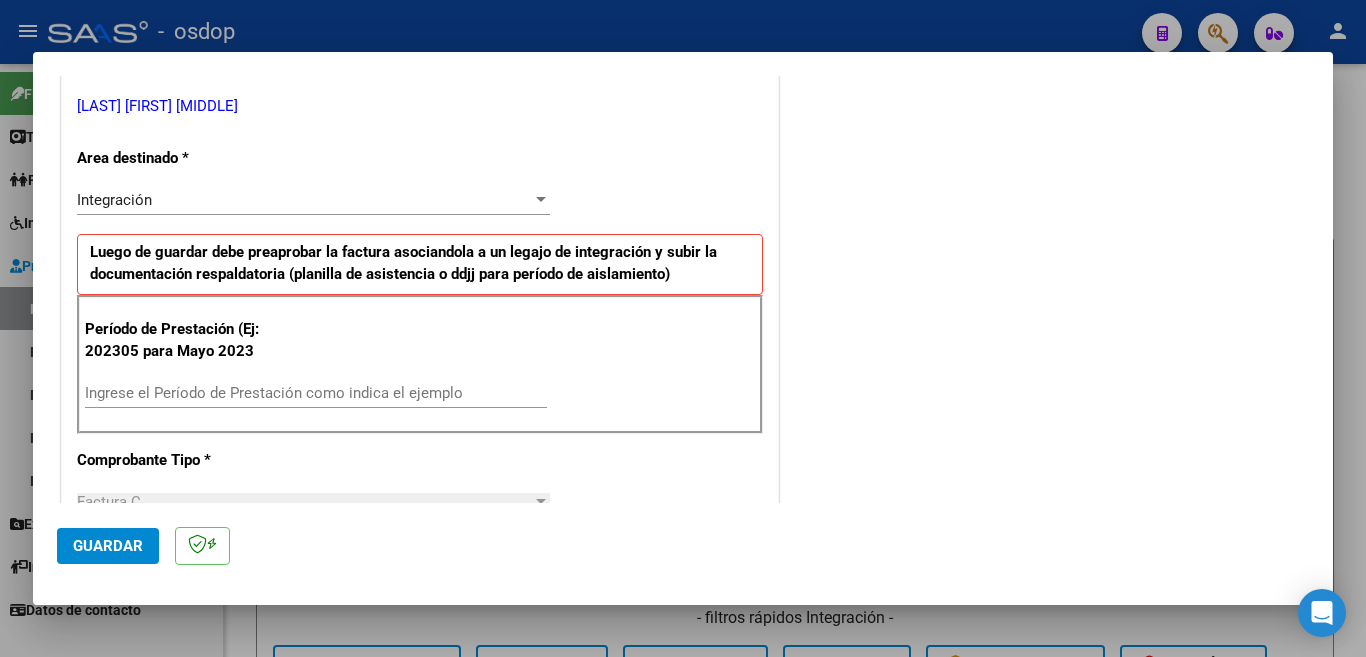 click on "Ingrese el Período de Prestación como indica el ejemplo" at bounding box center (316, 393) 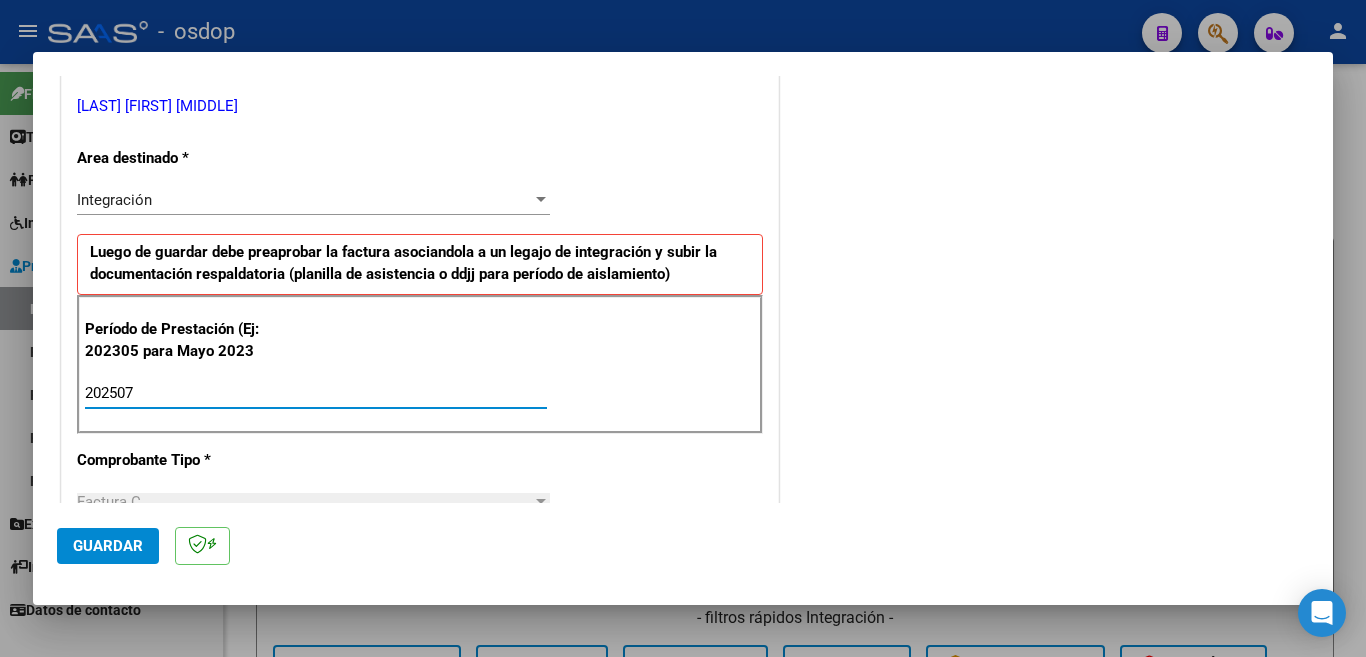 type on "202507" 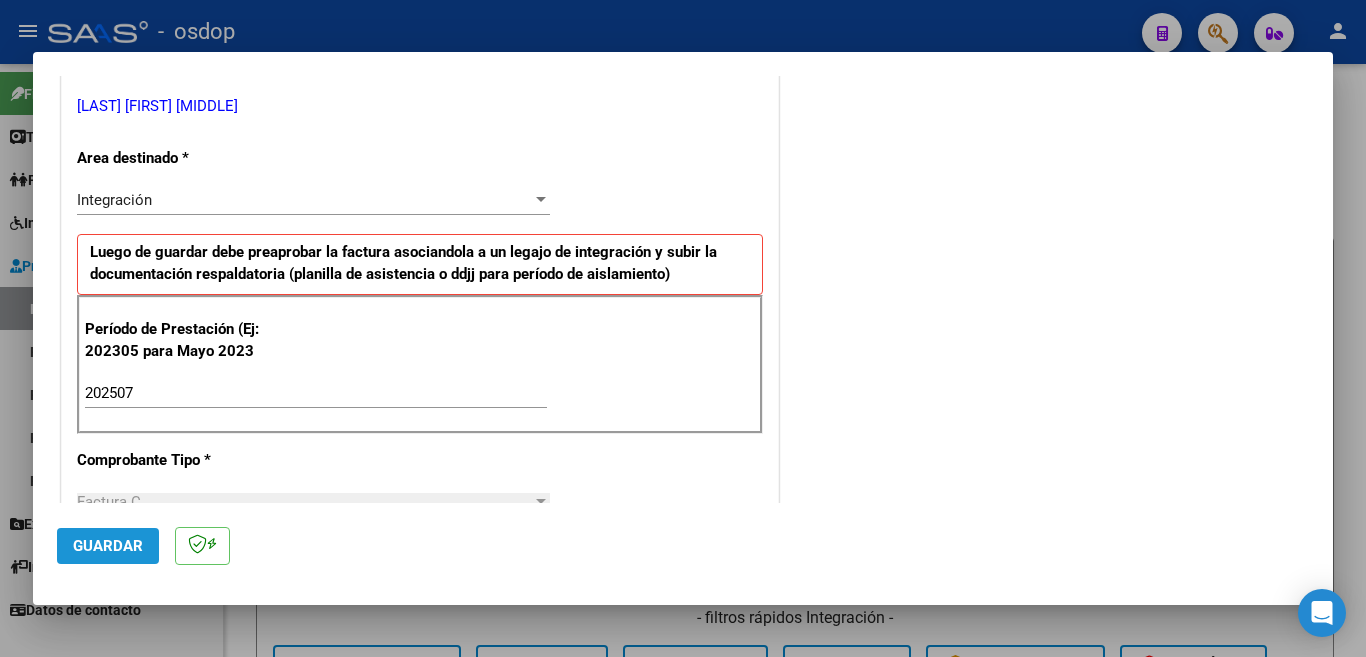 click on "Guardar" 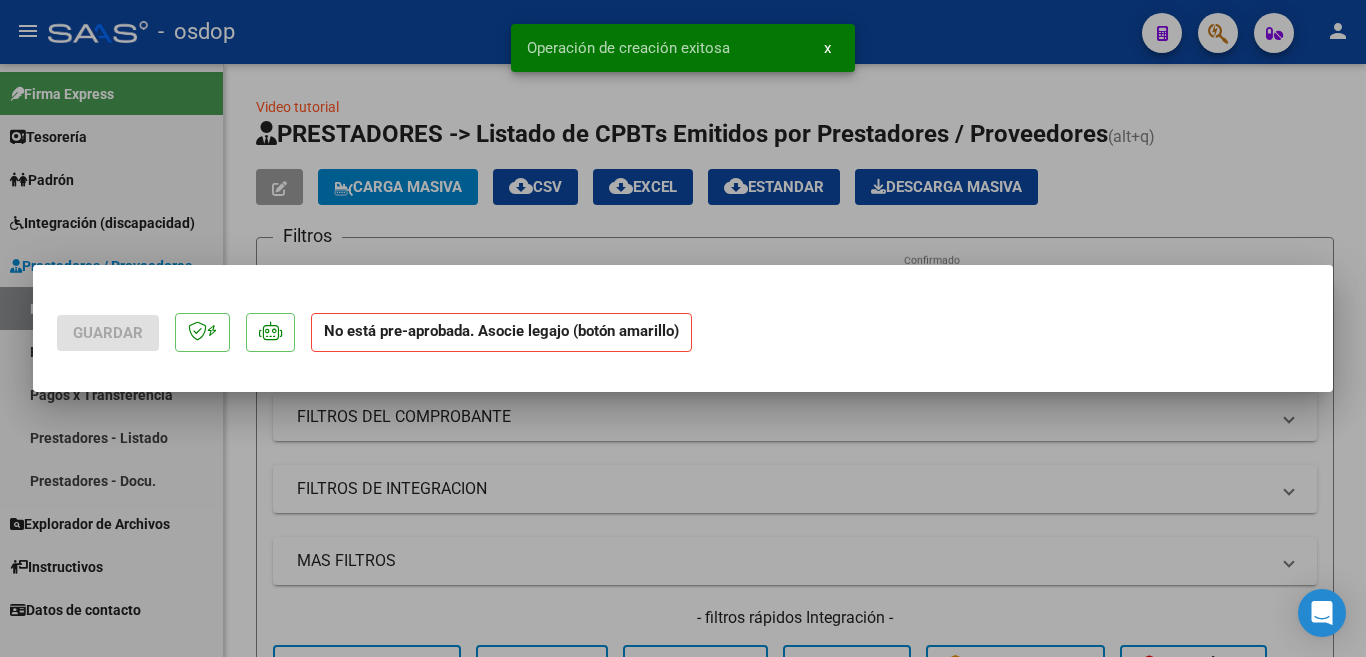 scroll, scrollTop: 0, scrollLeft: 0, axis: both 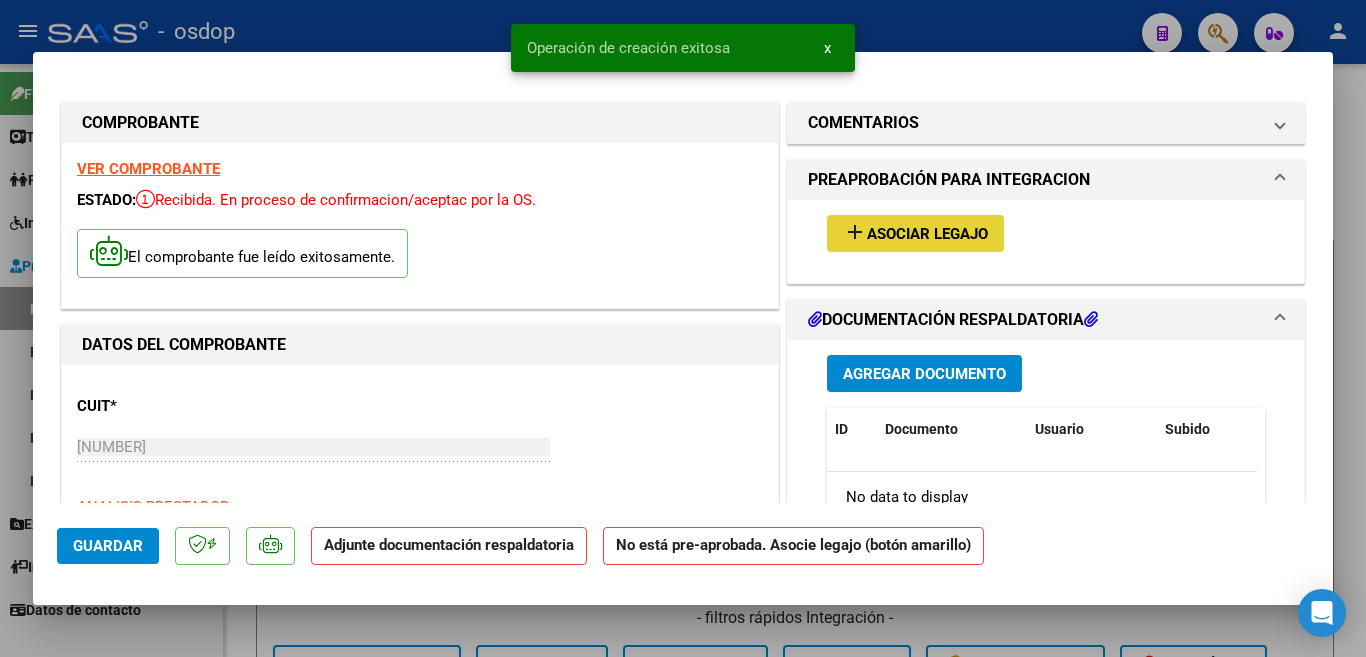 click on "Asociar Legajo" at bounding box center [927, 234] 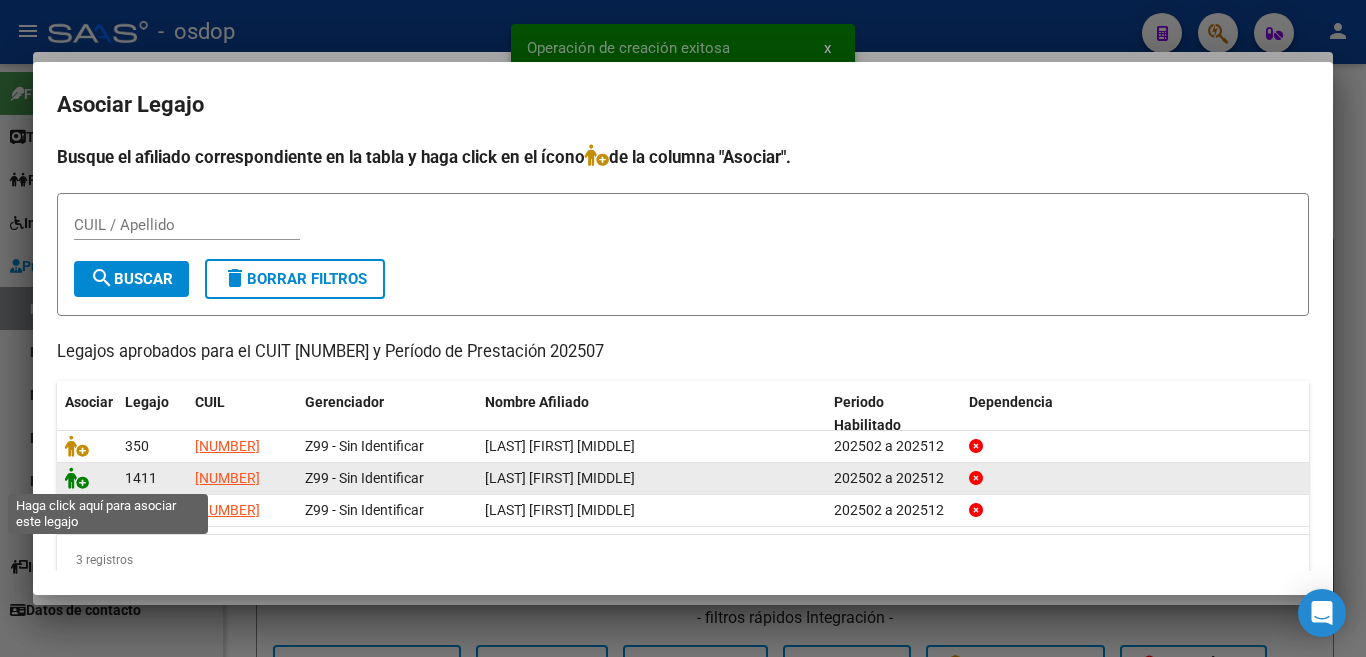 click 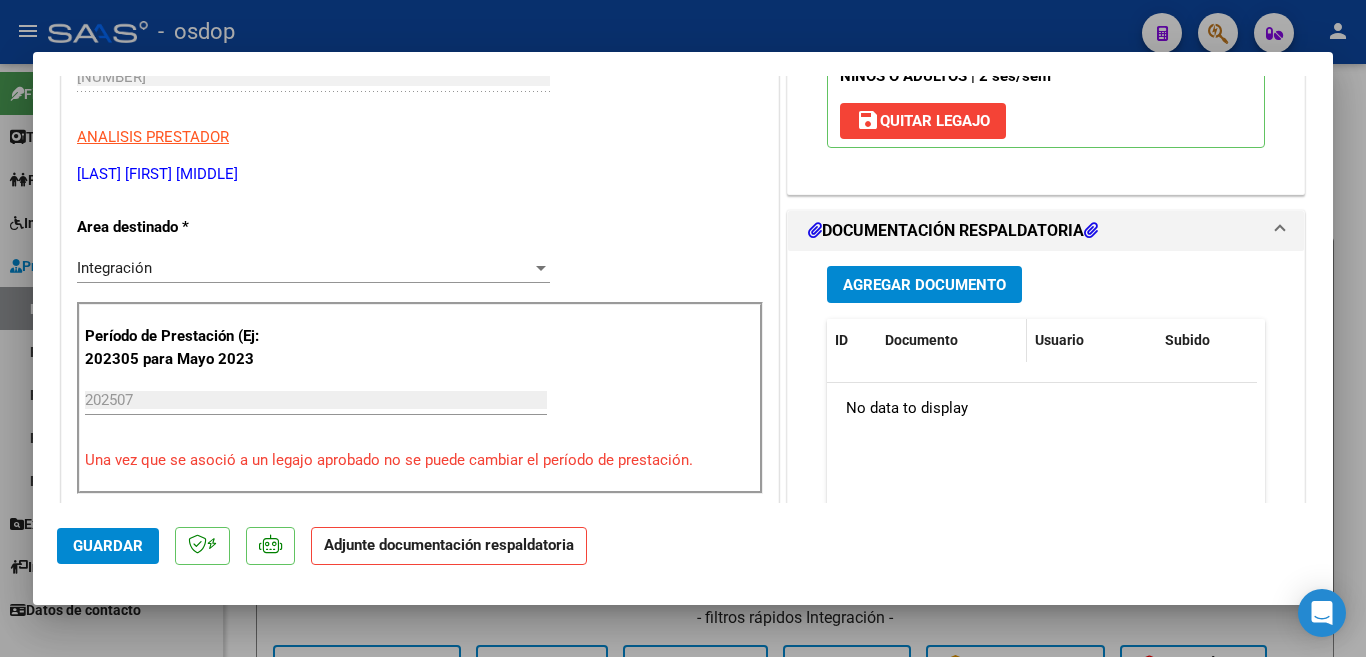 scroll, scrollTop: 400, scrollLeft: 0, axis: vertical 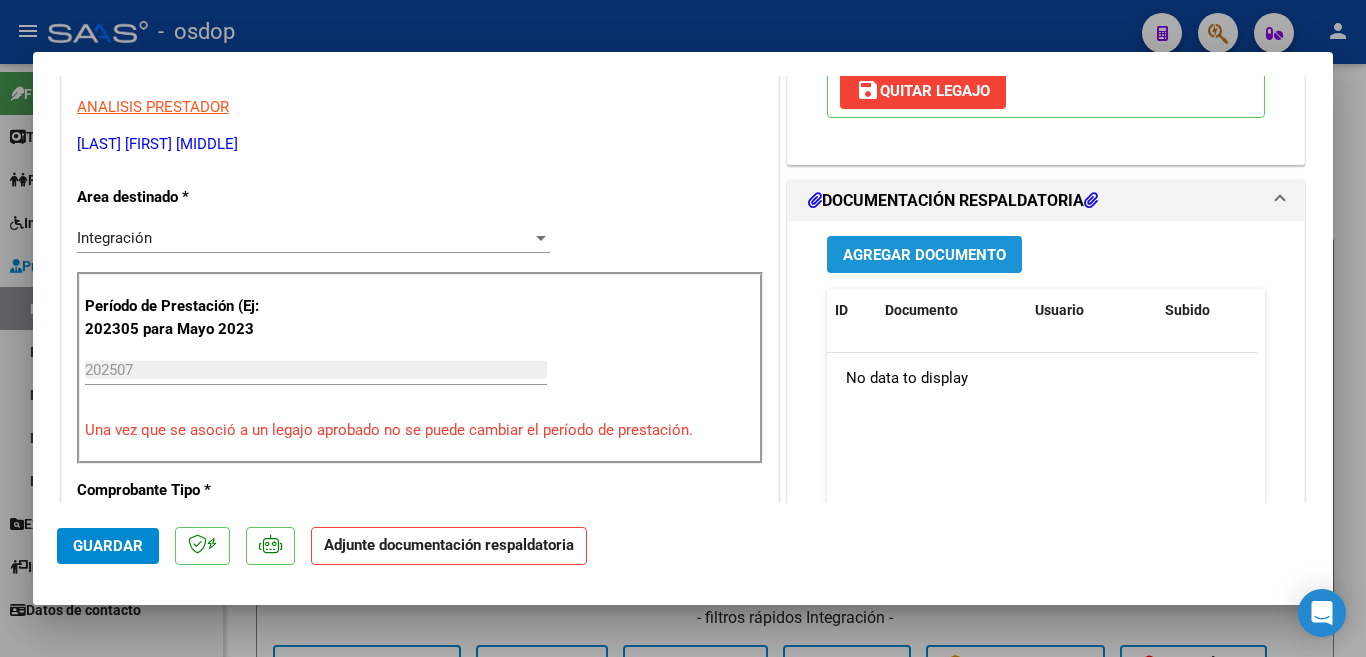 click on "Agregar Documento" at bounding box center [924, 255] 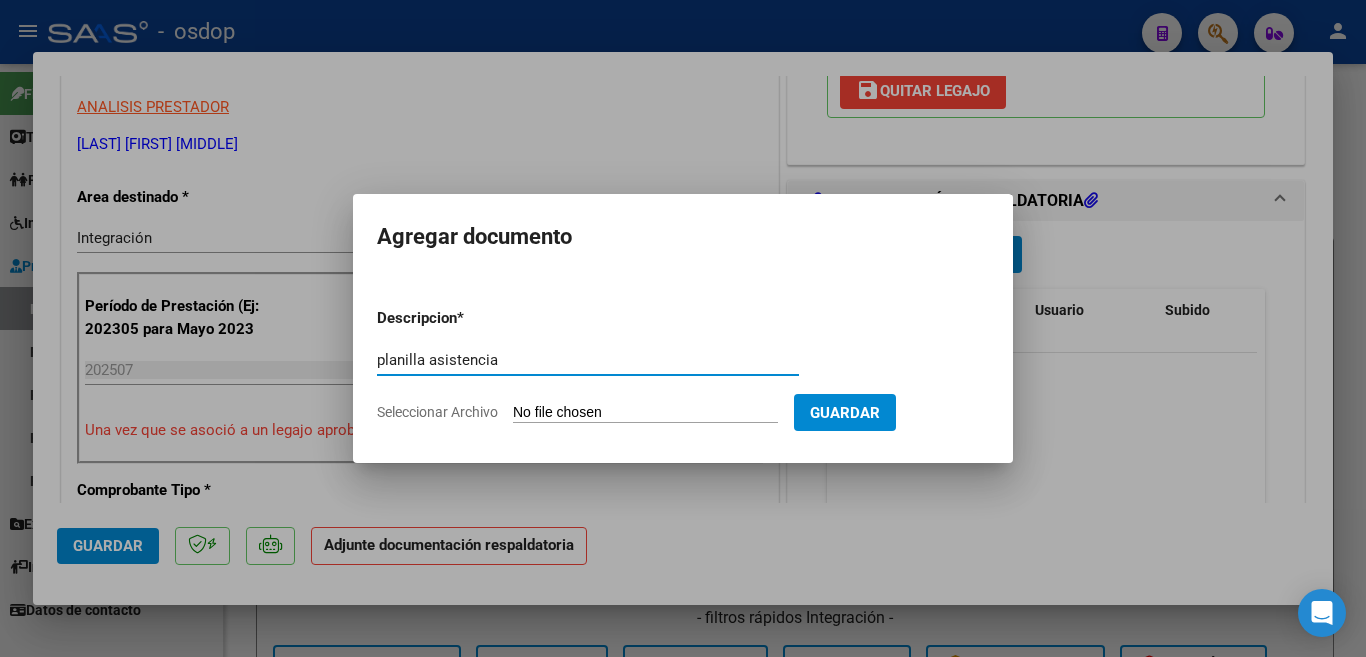type on "planilla asistencia" 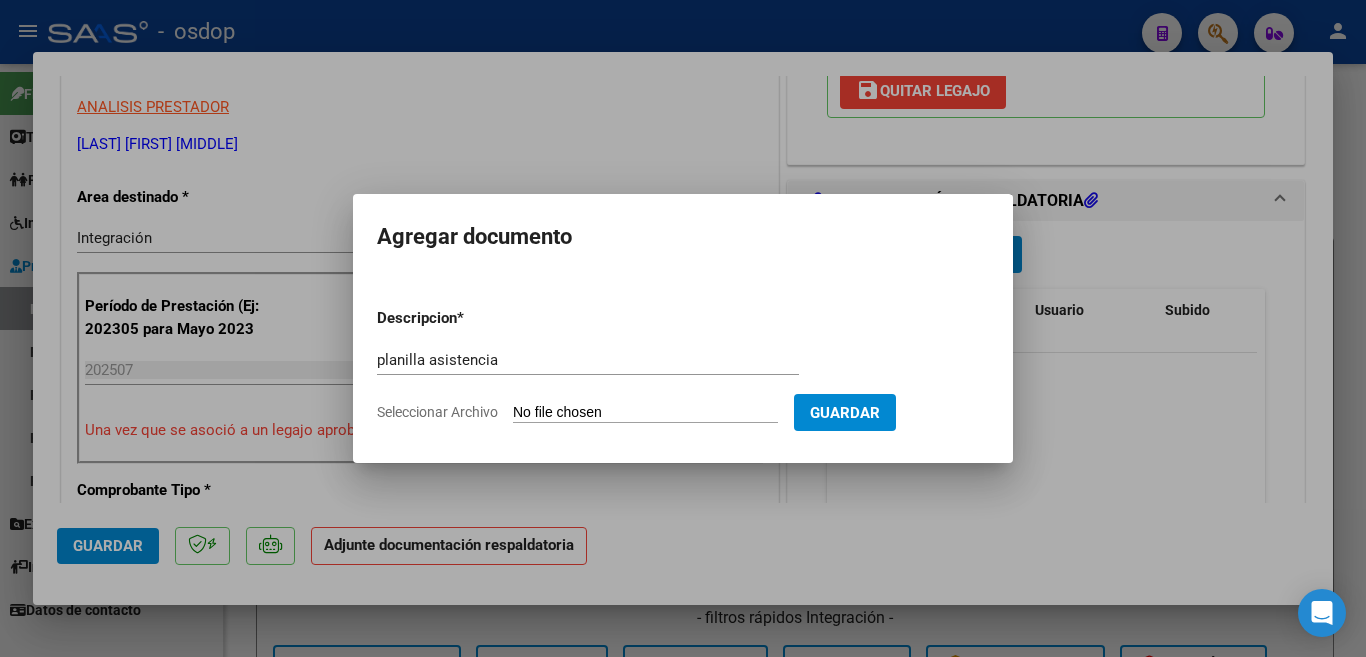 type on "C:\fakepath\[NAME] [NUMBER] - [NAME] - JUL - ASIS.pdf" 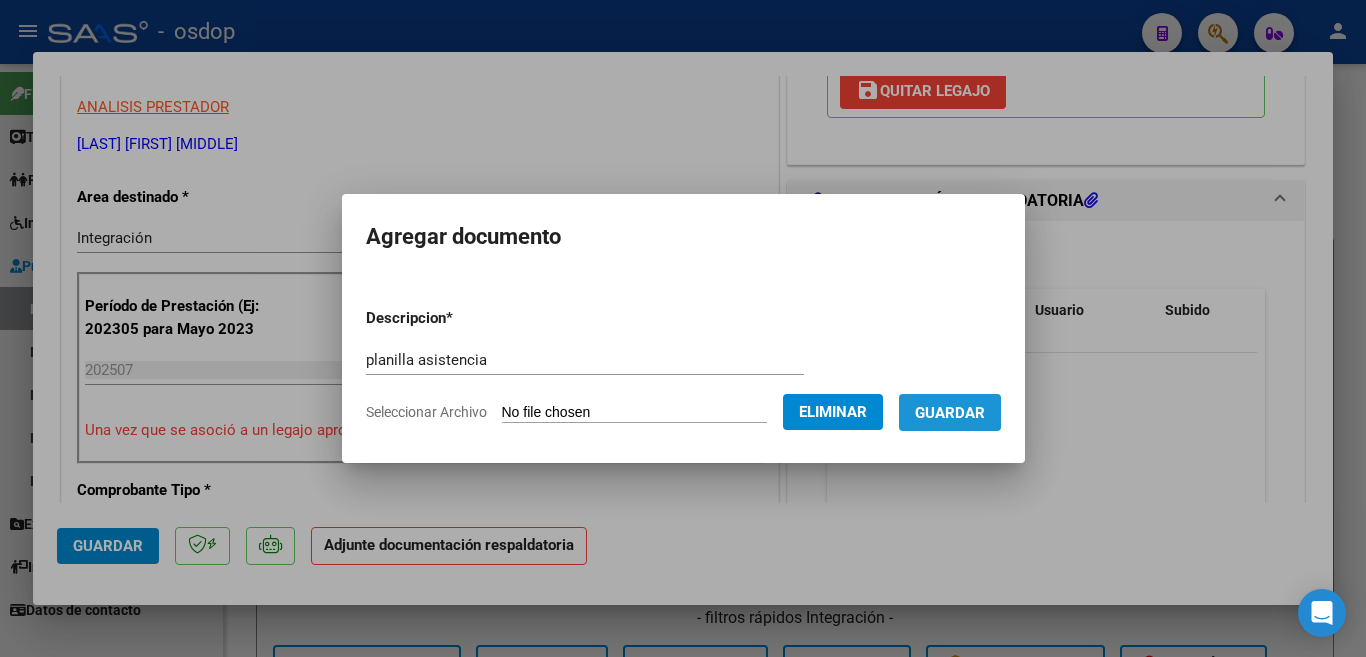 click on "Guardar" at bounding box center [950, 413] 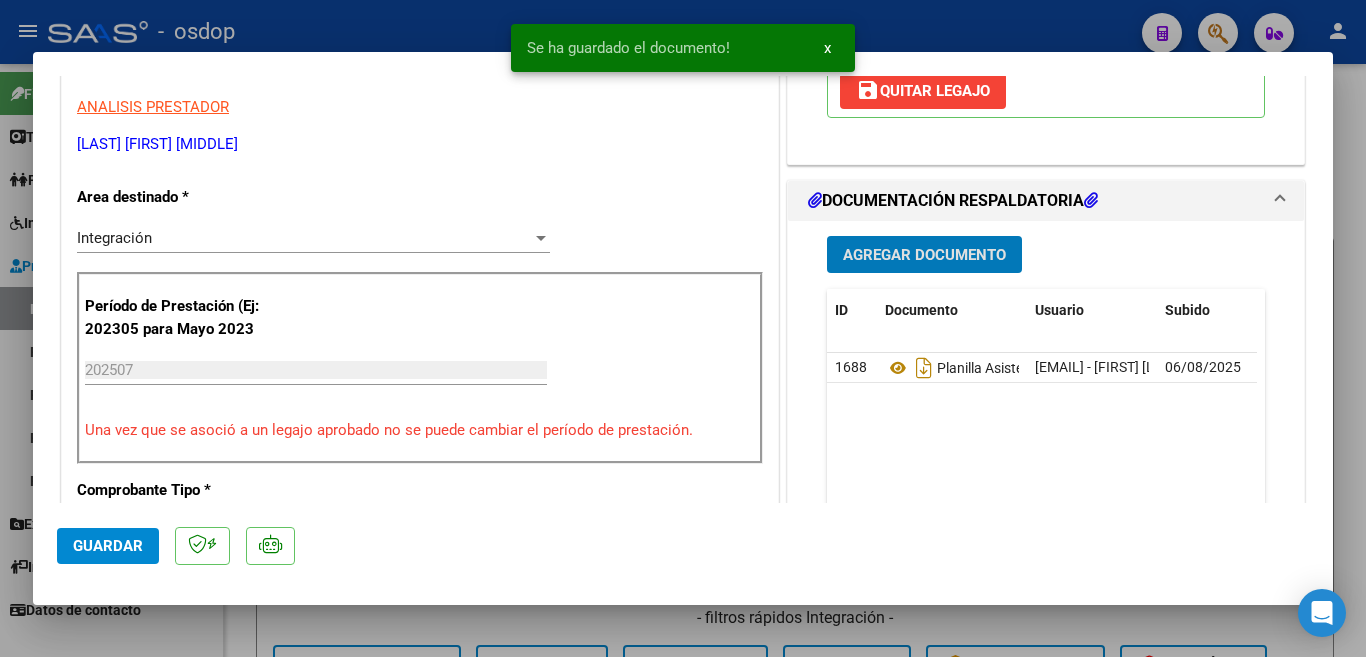 click on "Guardar" 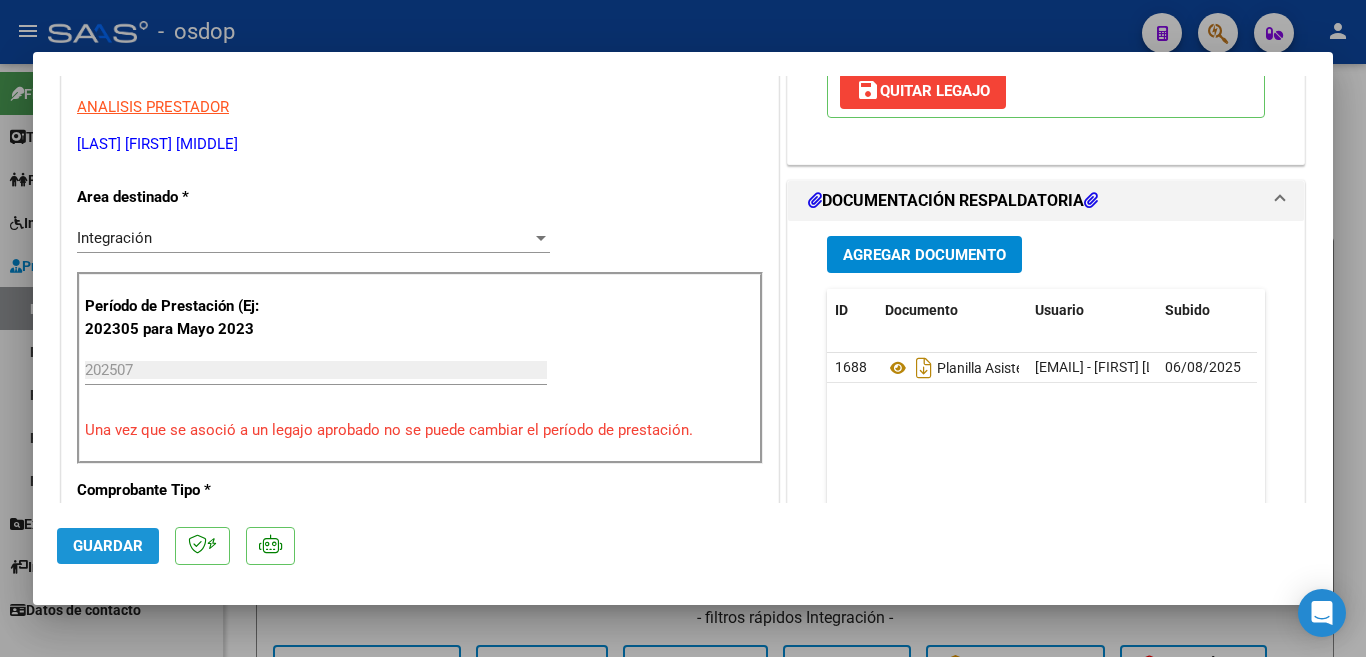 click on "Guardar" 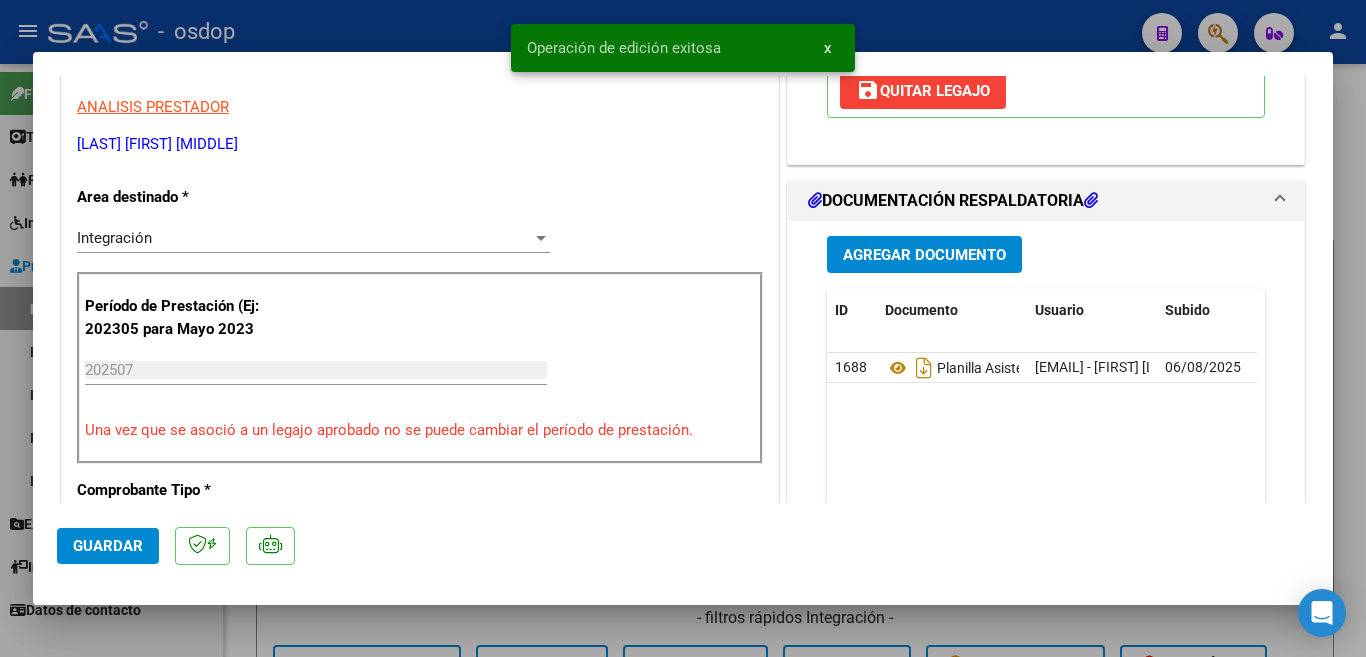 click at bounding box center (683, 328) 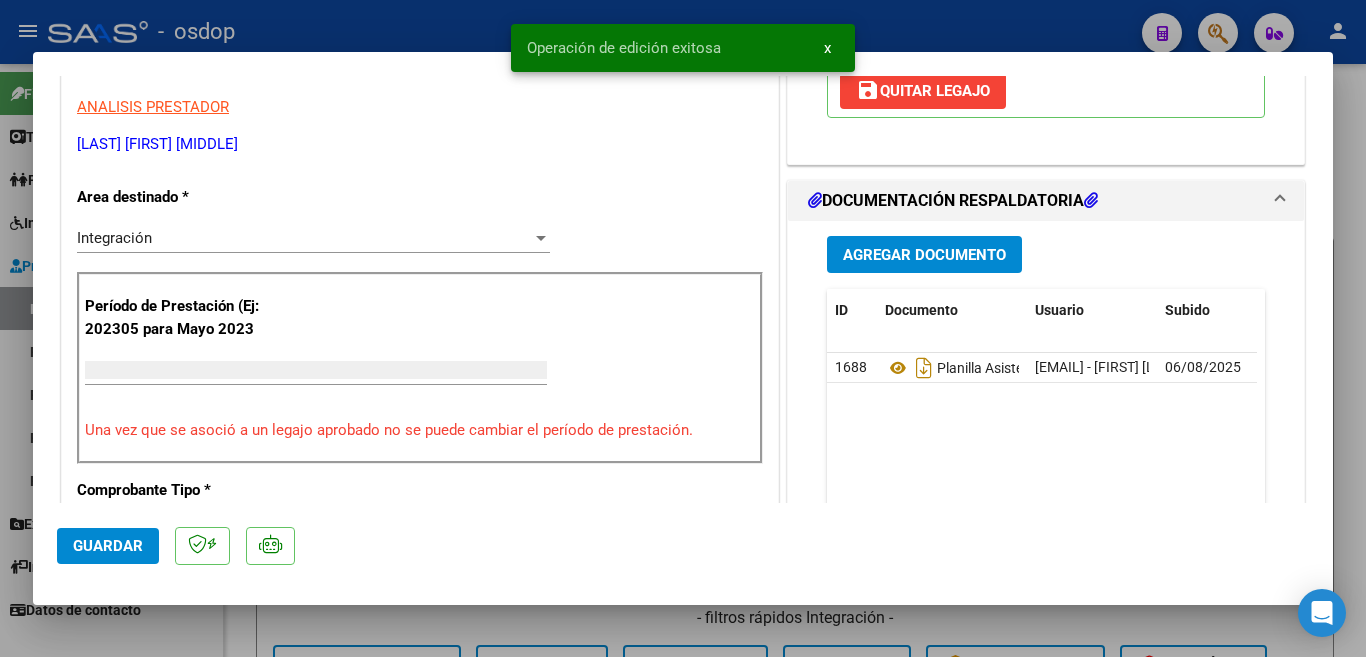 scroll, scrollTop: 339, scrollLeft: 0, axis: vertical 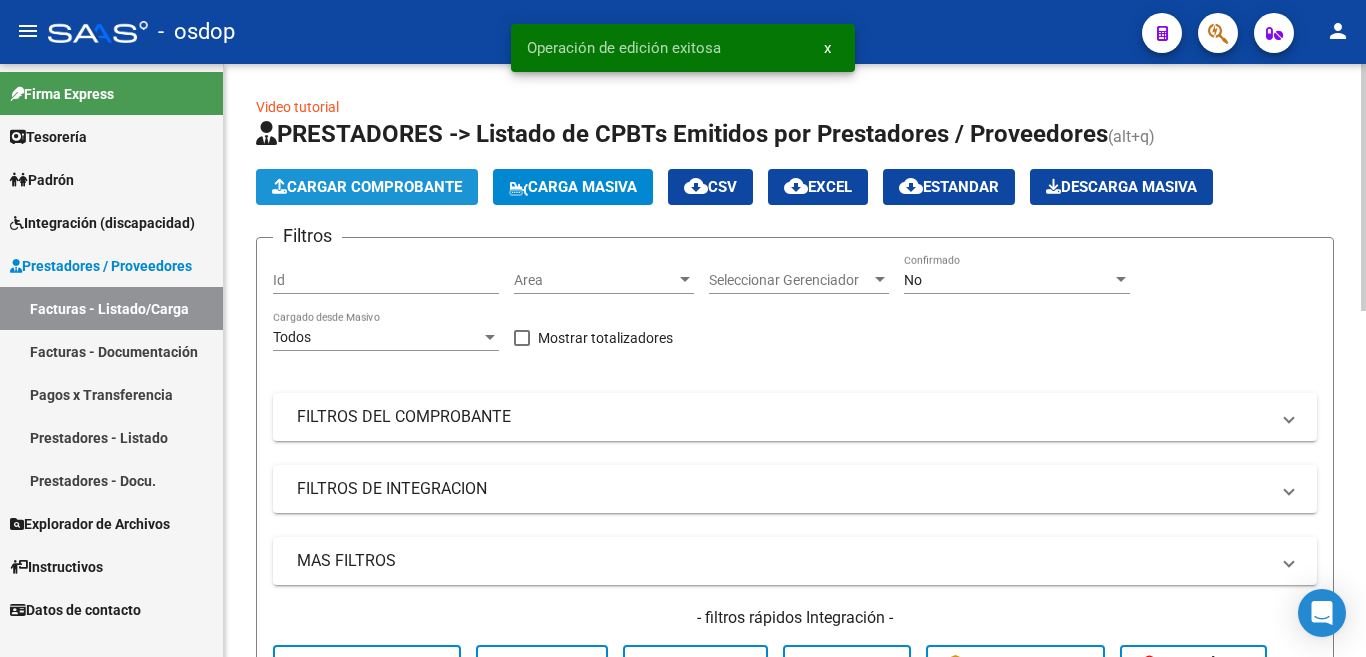 click on "Cargar Comprobante" 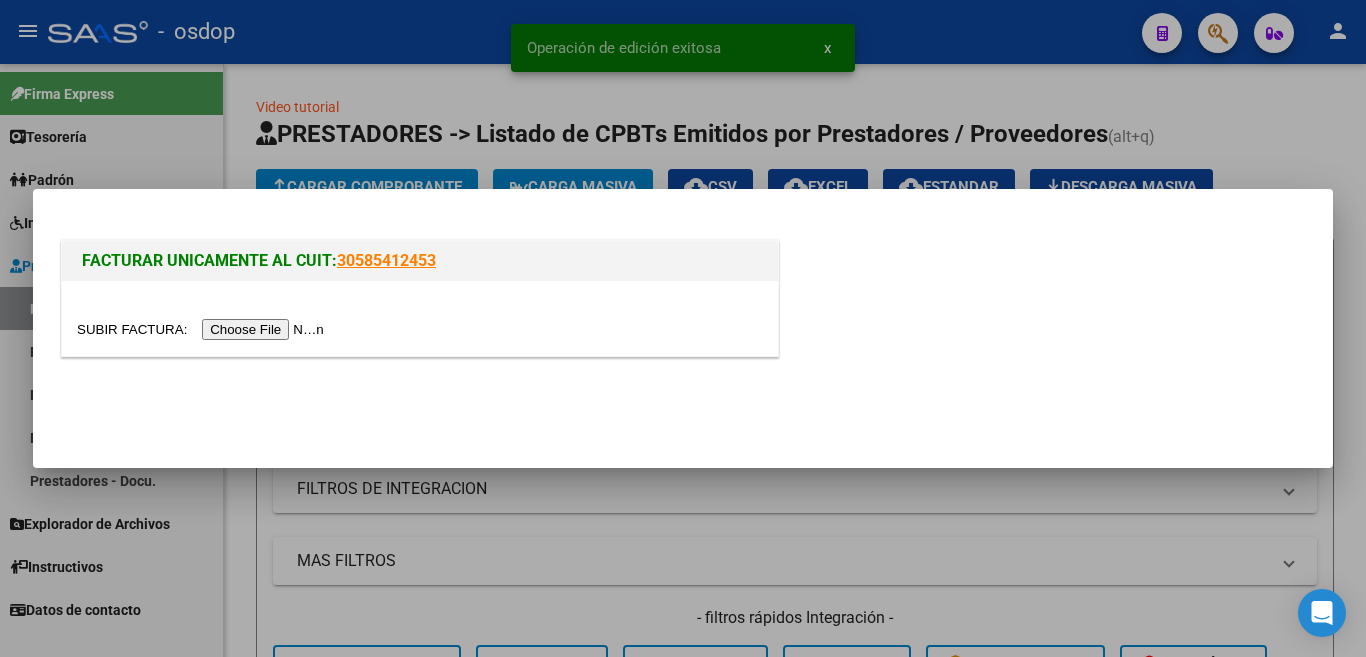 click at bounding box center [203, 329] 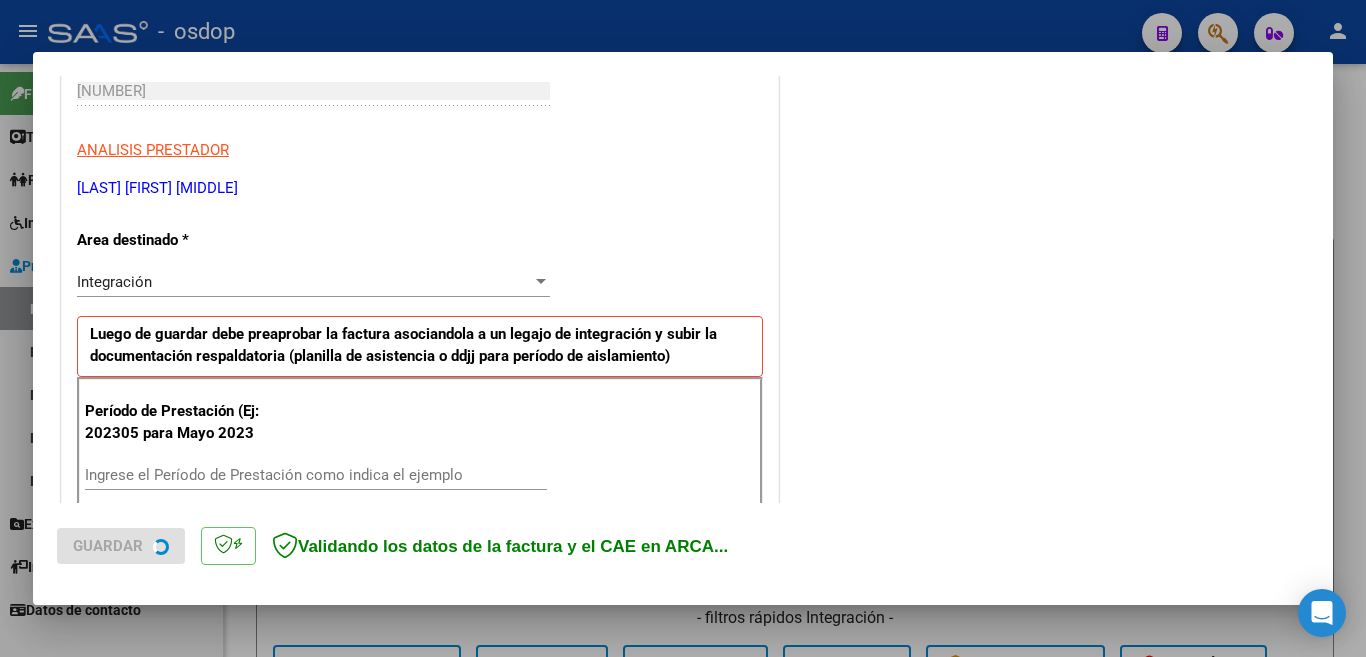 scroll, scrollTop: 400, scrollLeft: 0, axis: vertical 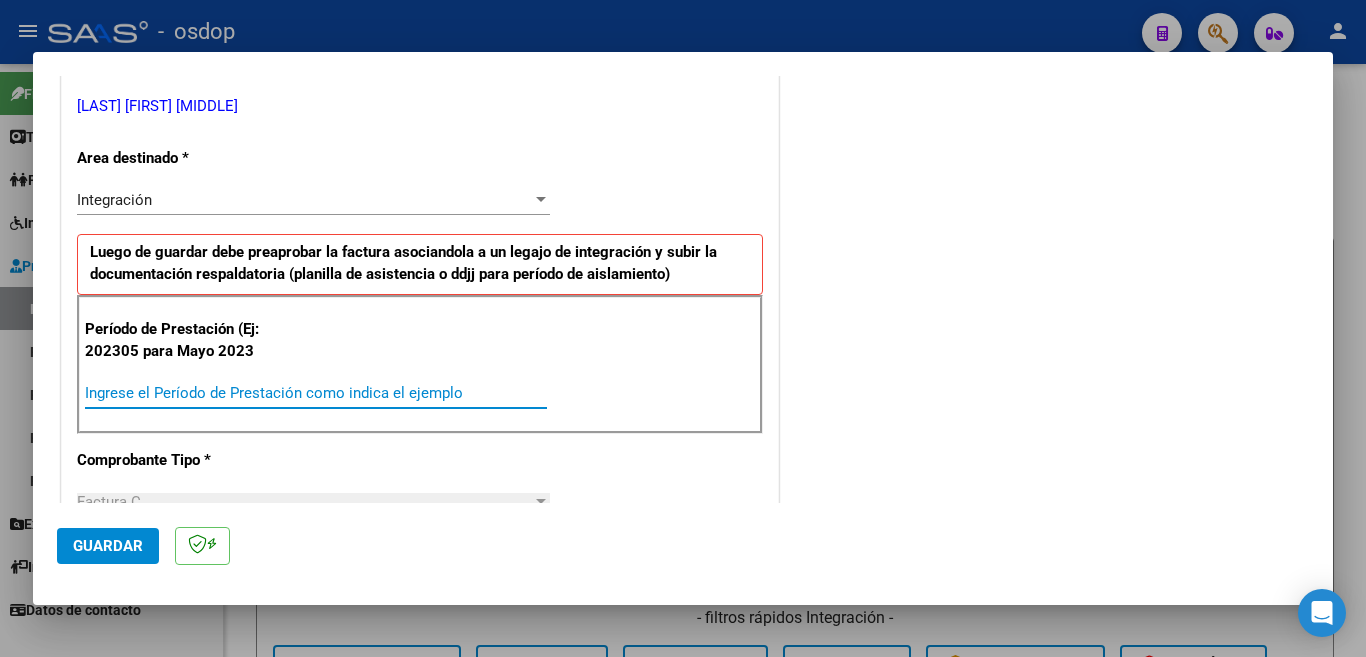 click on "Ingrese el Período de Prestación como indica el ejemplo" at bounding box center (316, 393) 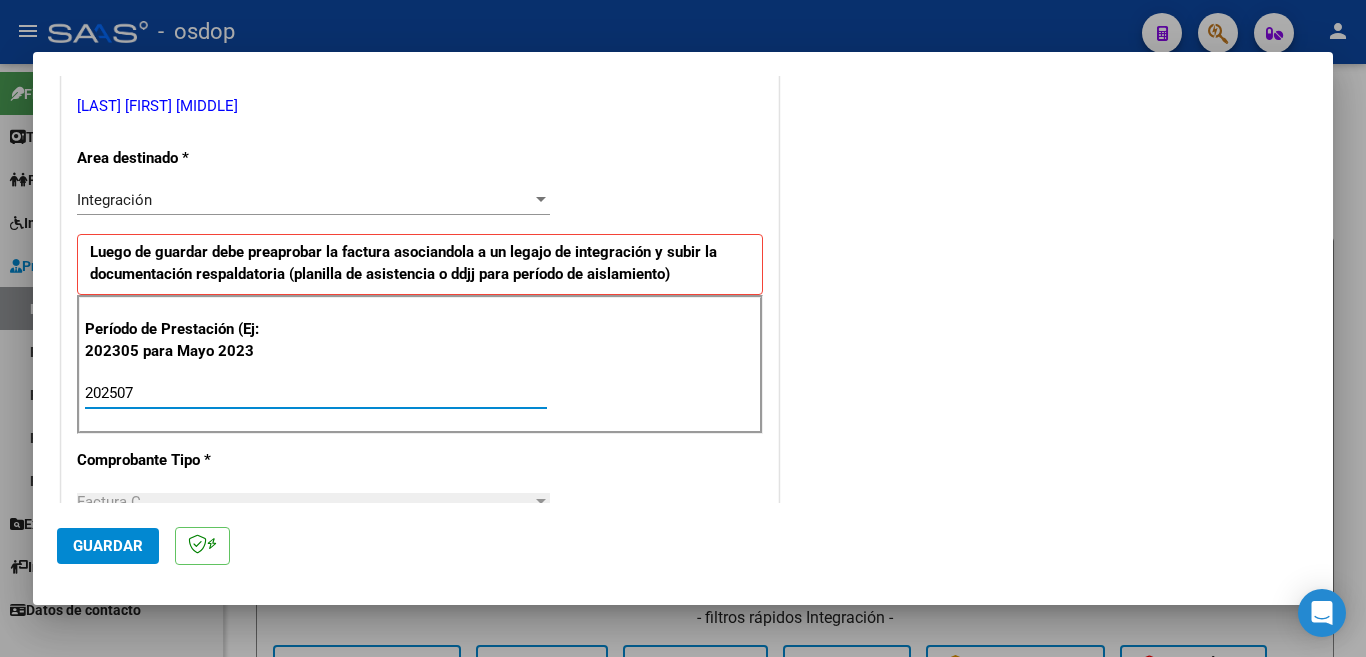 type on "202507" 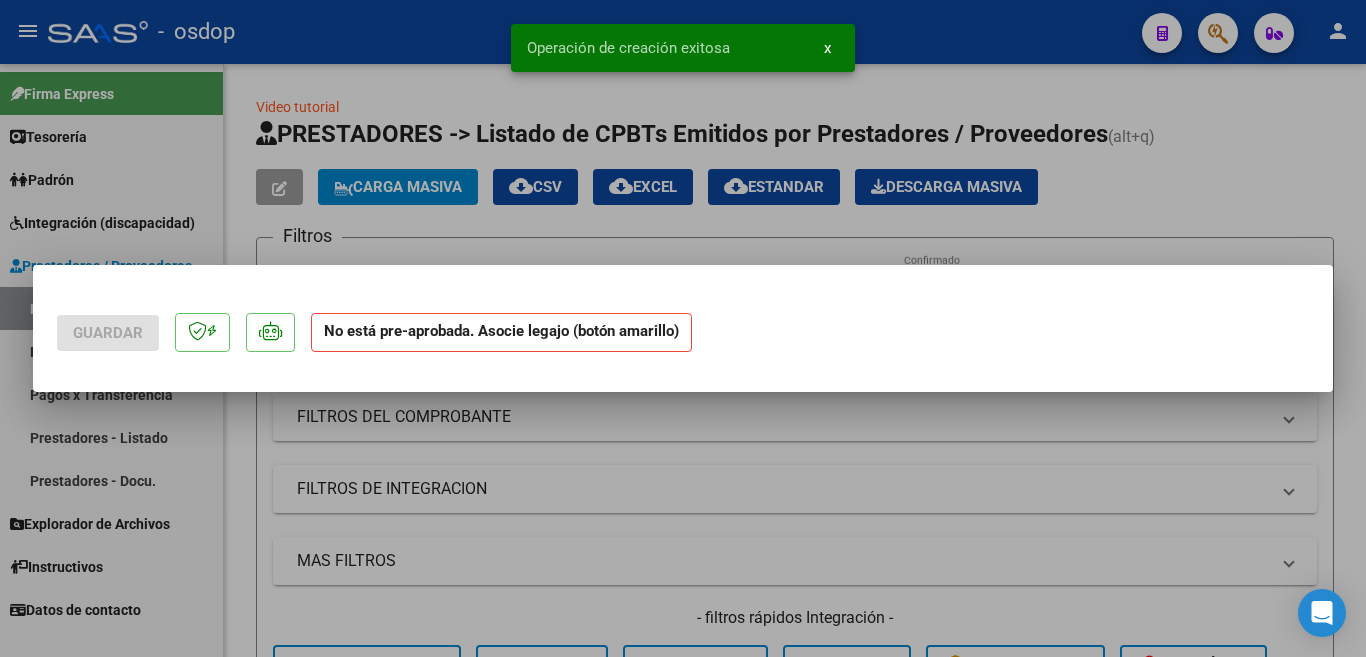 scroll, scrollTop: 0, scrollLeft: 0, axis: both 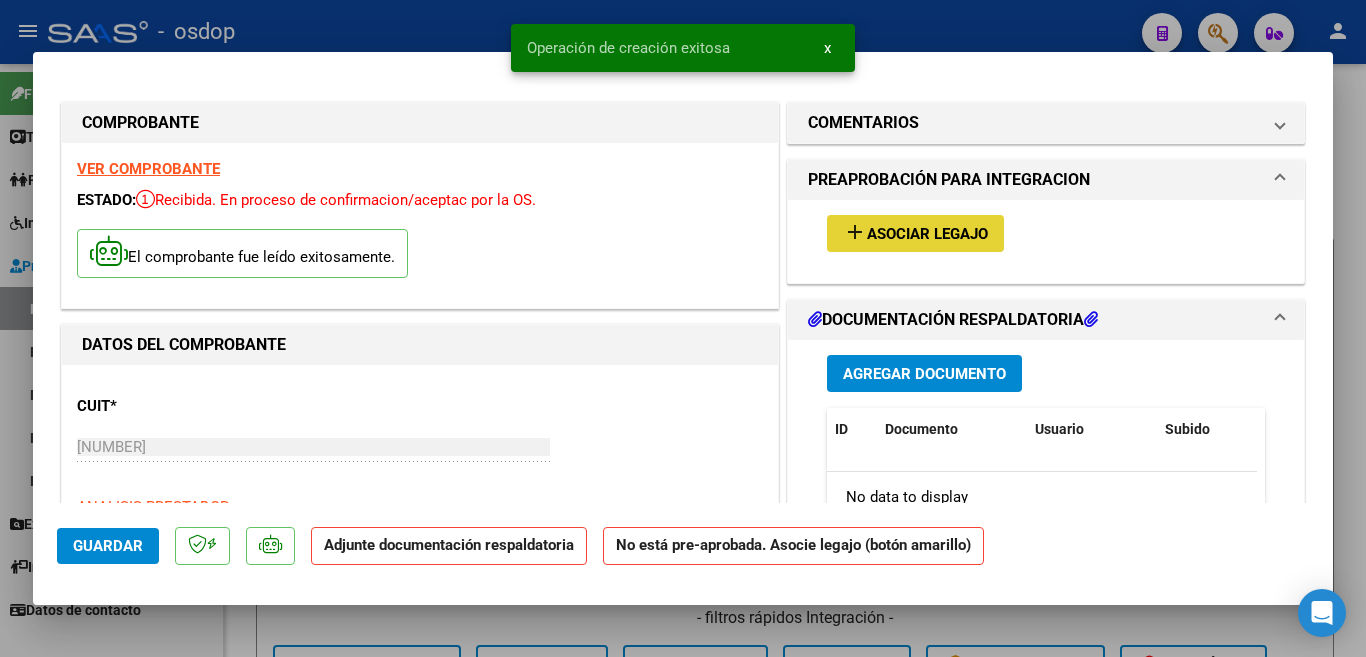 click on "Asociar Legajo" at bounding box center (927, 234) 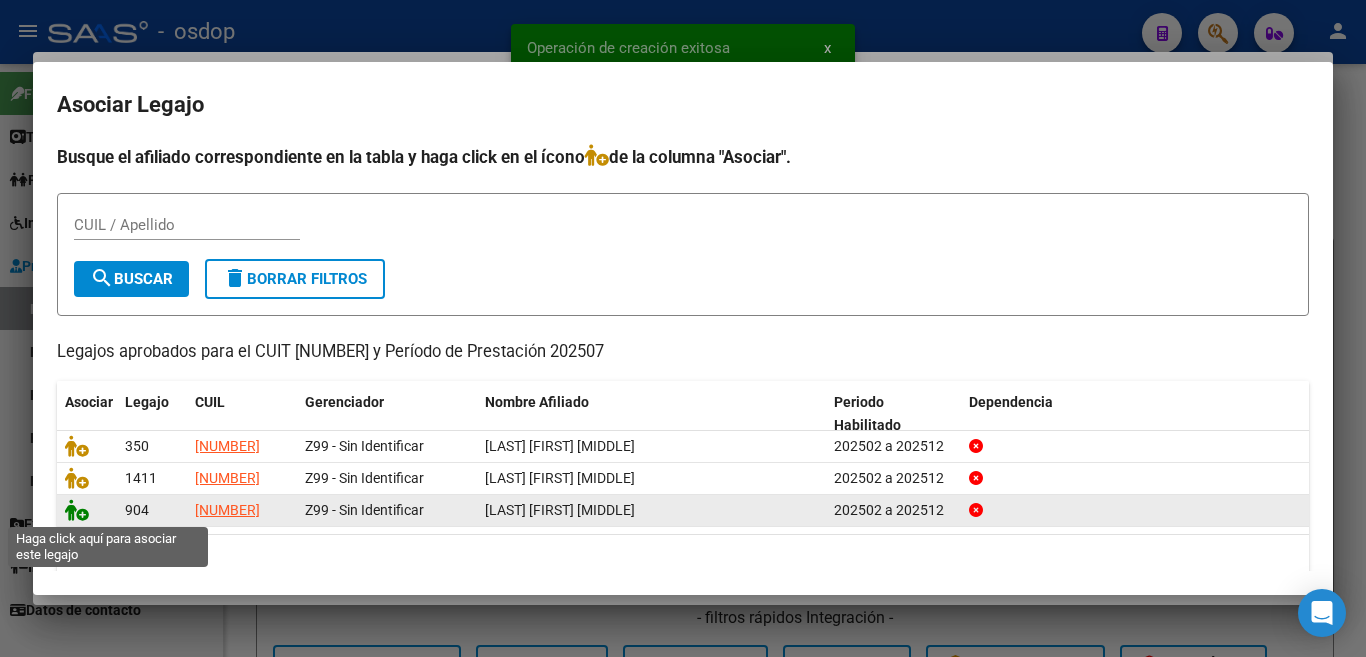 click 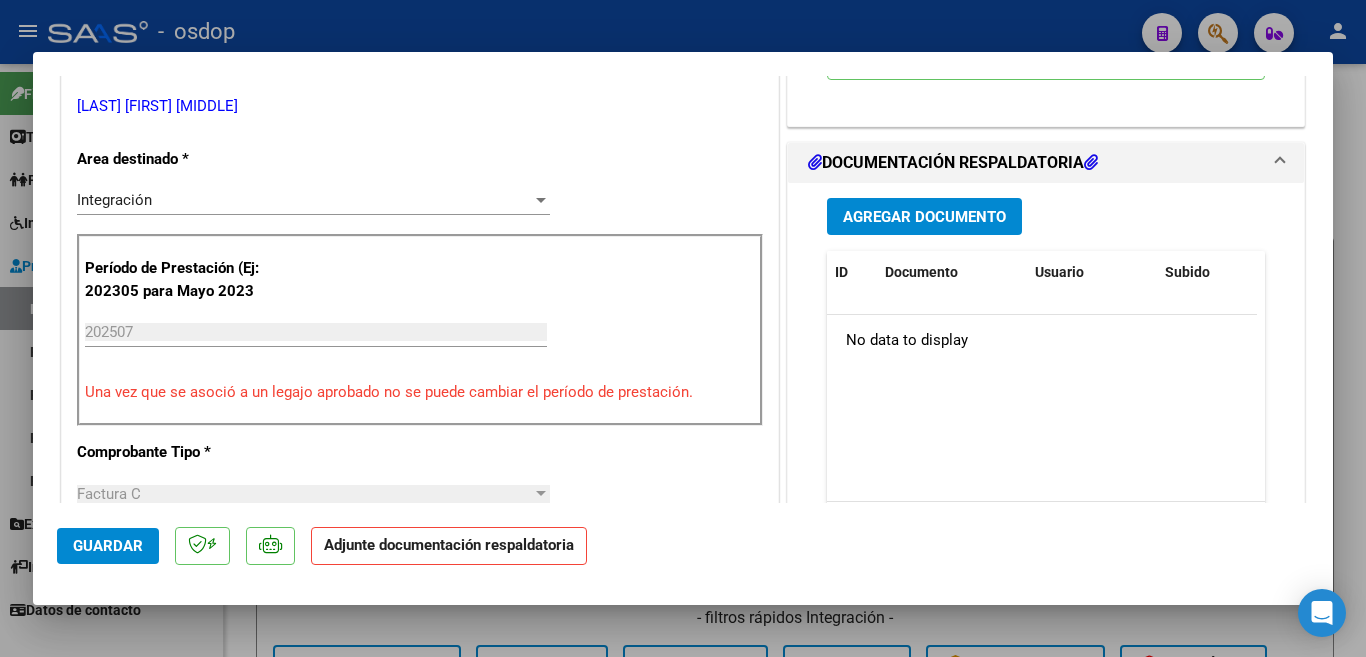 scroll, scrollTop: 439, scrollLeft: 0, axis: vertical 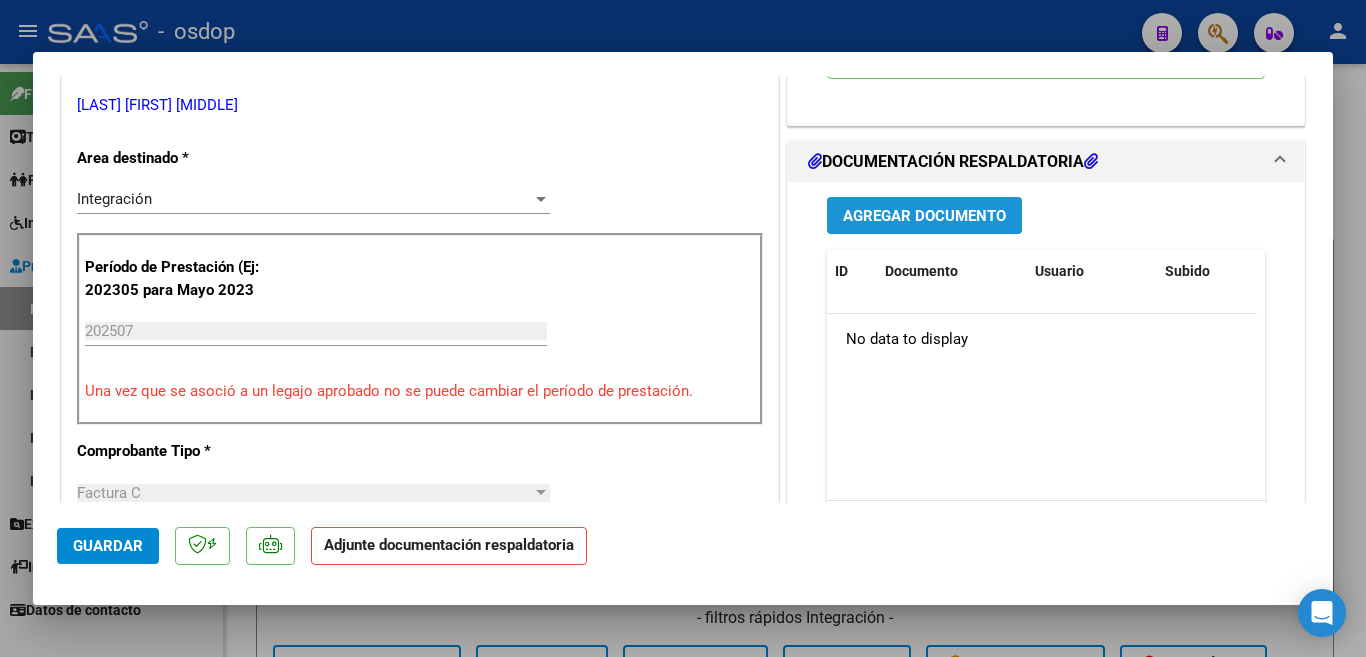 click on "Agregar Documento" at bounding box center [924, 216] 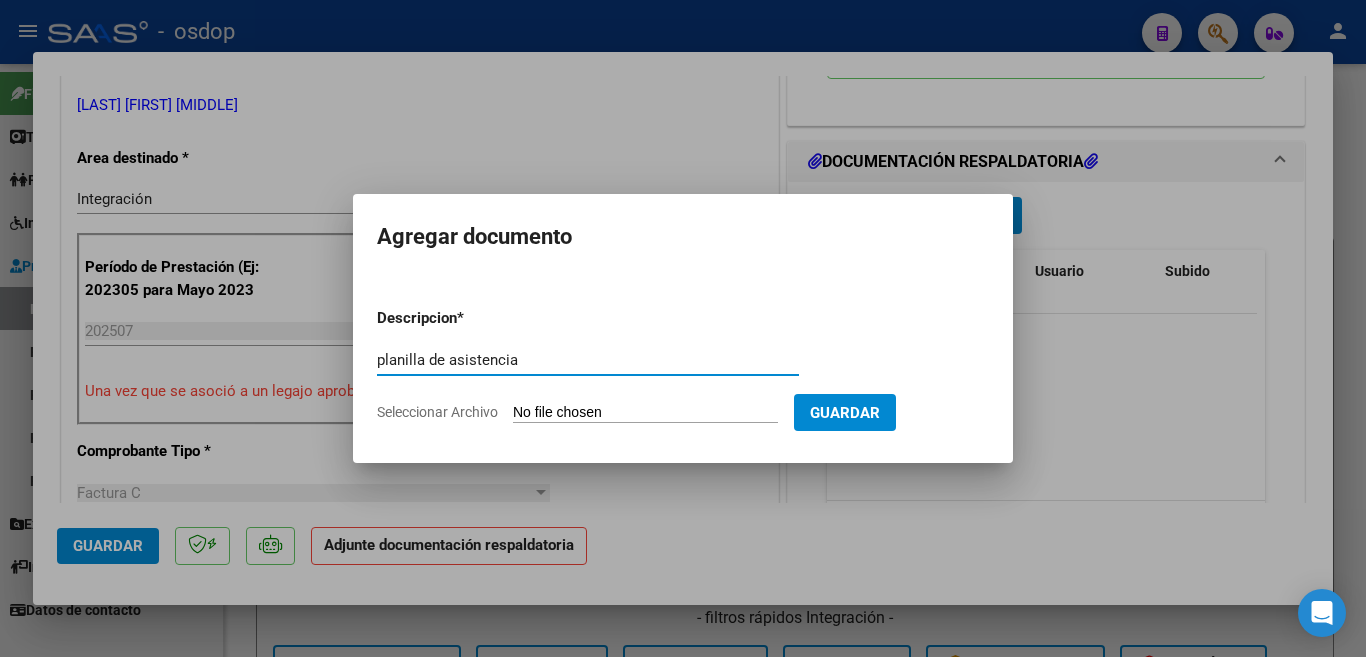 type on "planilla de asistencia" 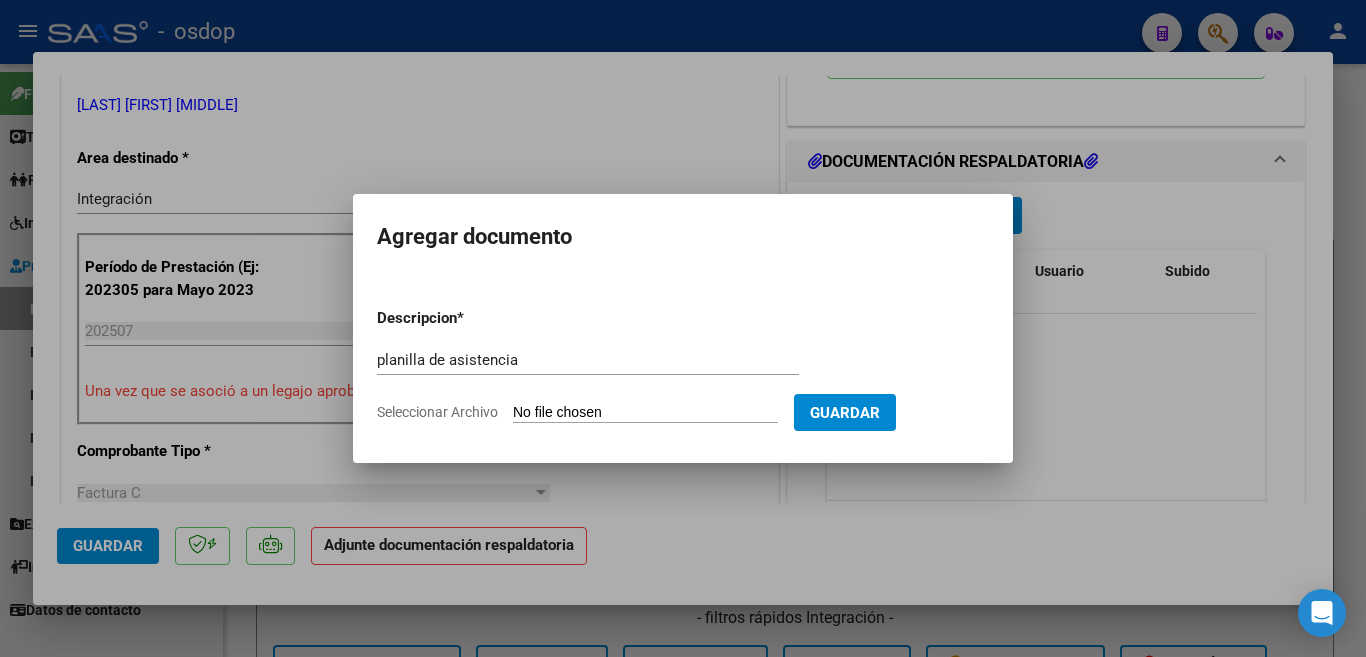 click on "Seleccionar Archivo" at bounding box center [645, 413] 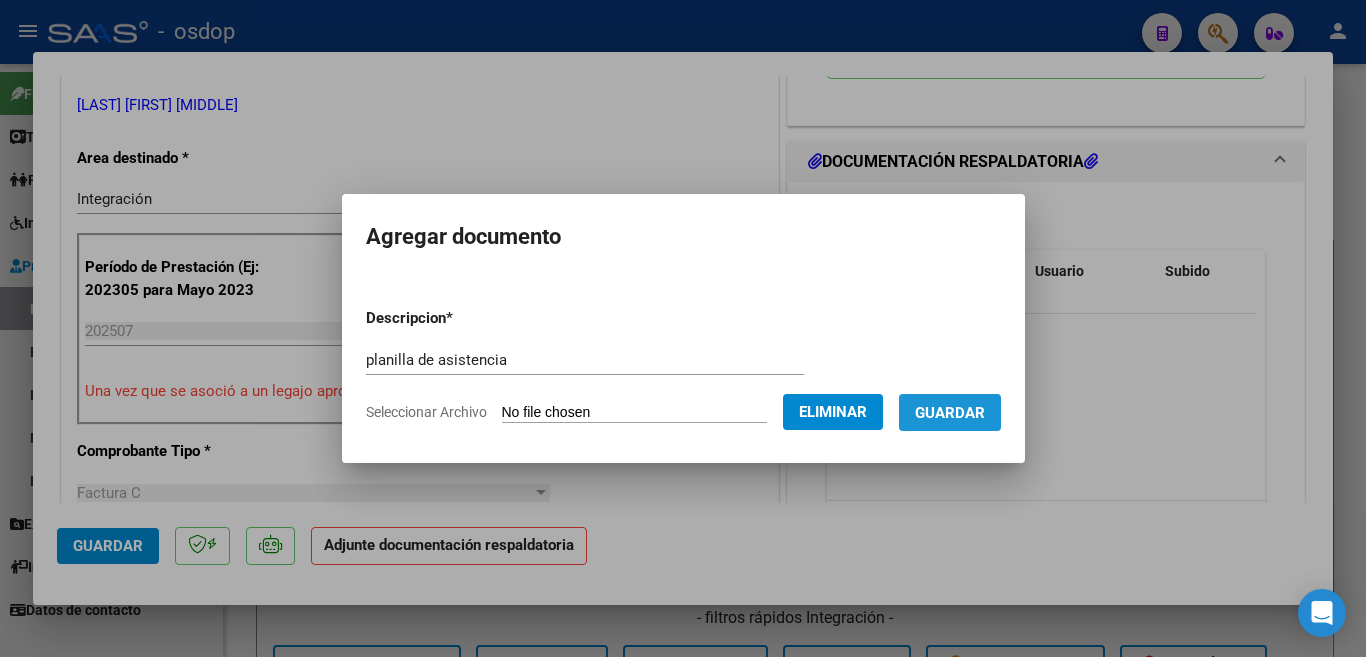click on "Guardar" at bounding box center [950, 412] 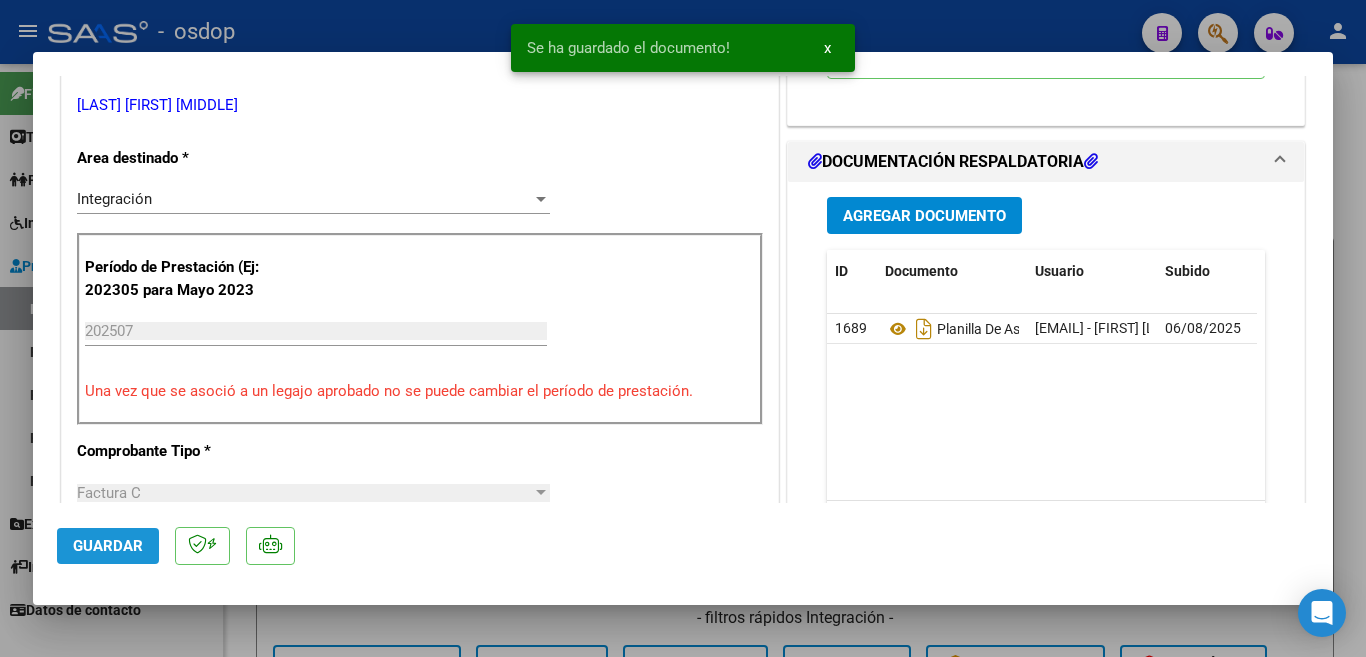 click on "Guardar" 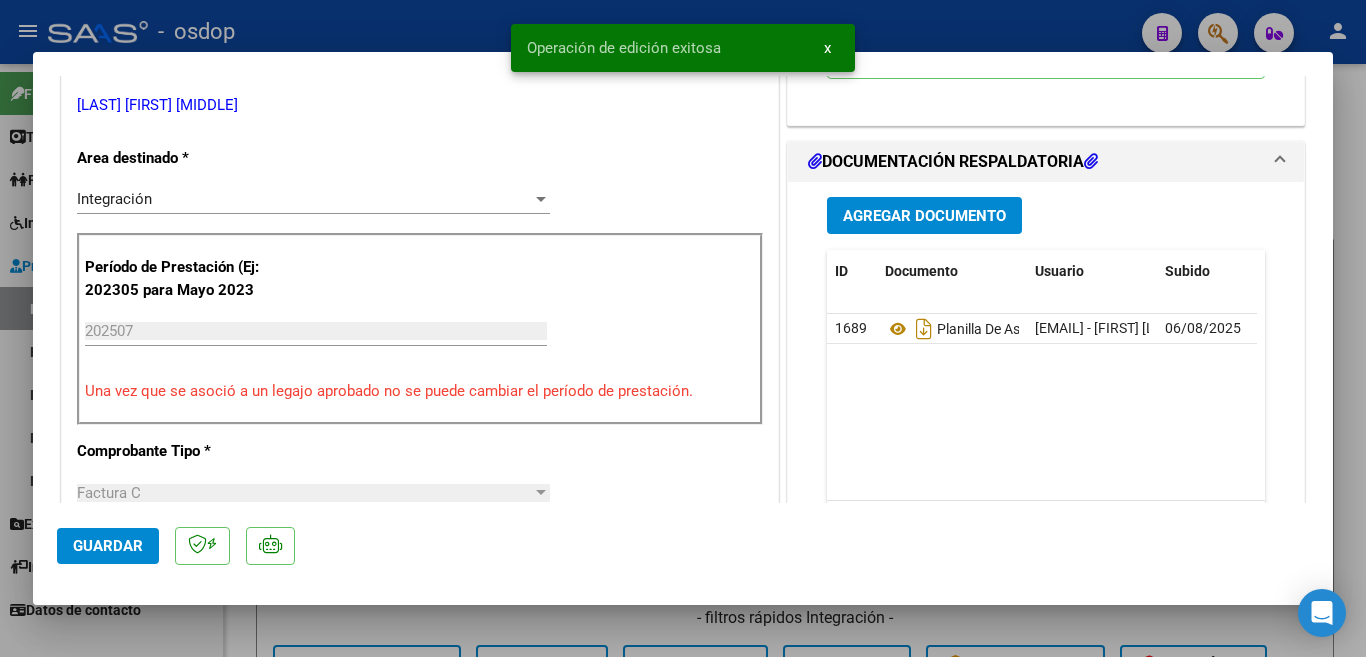 click at bounding box center [683, 328] 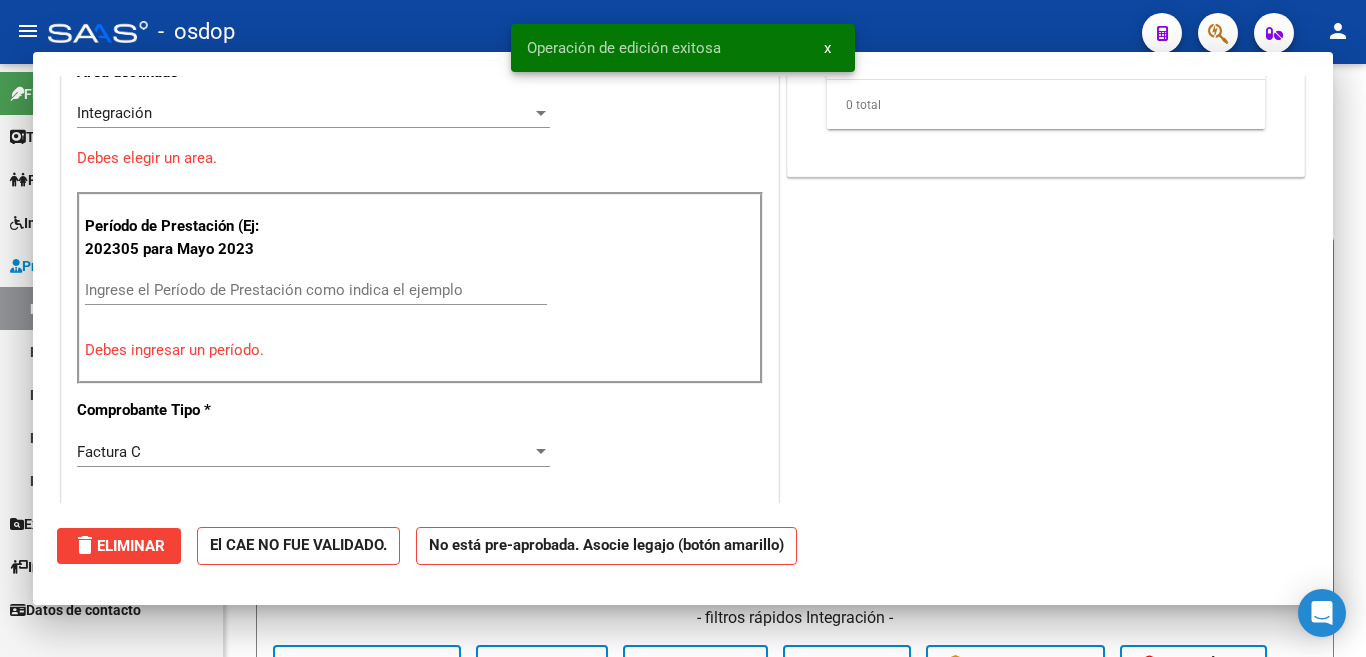 scroll, scrollTop: 353, scrollLeft: 0, axis: vertical 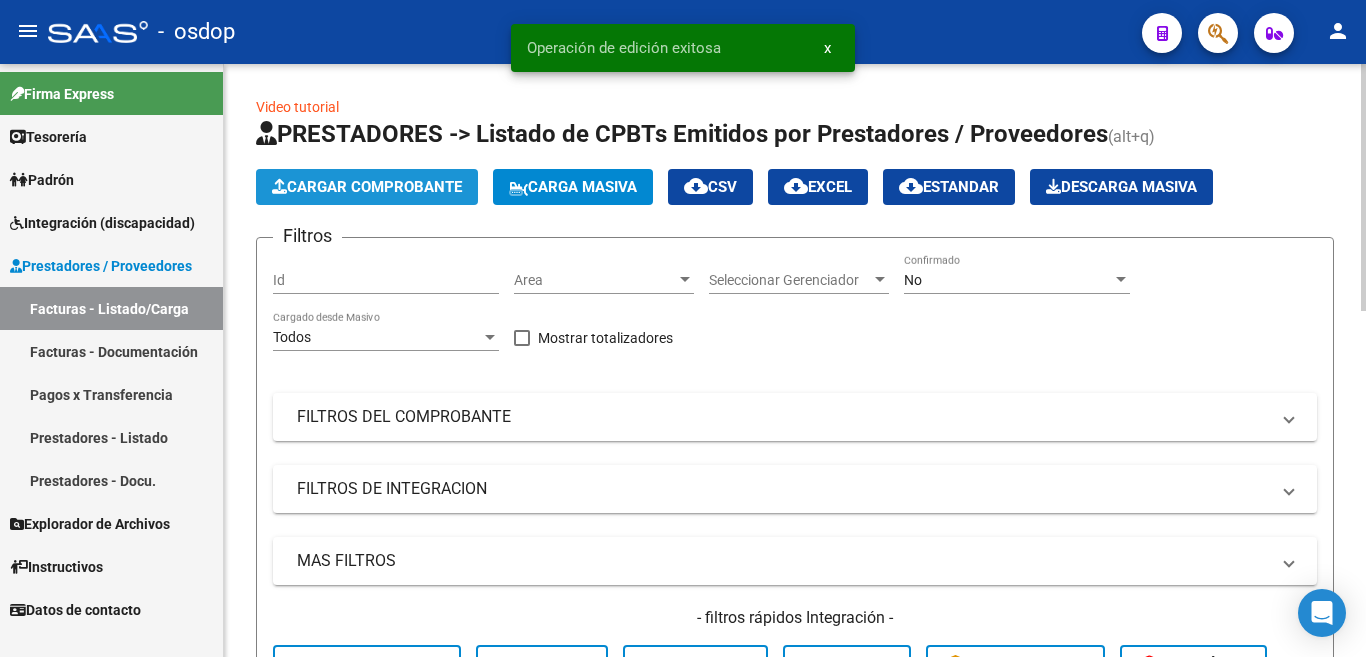 click on "Cargar Comprobante" 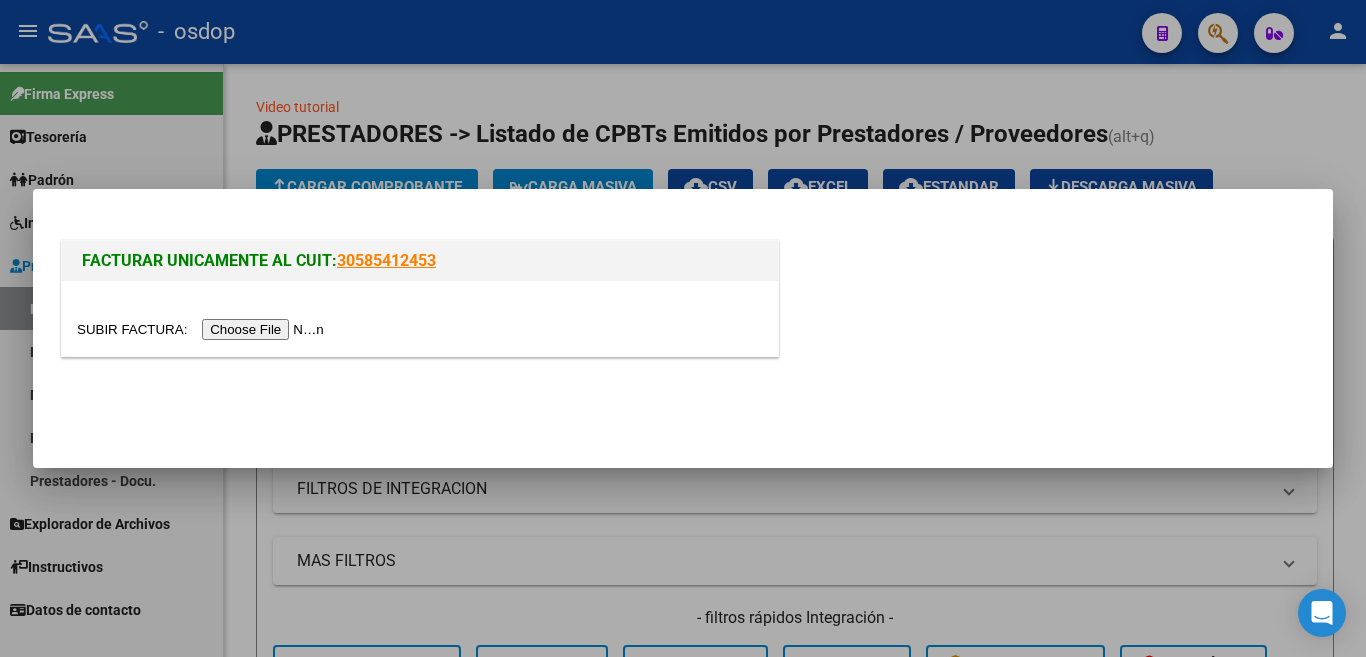 click at bounding box center (203, 329) 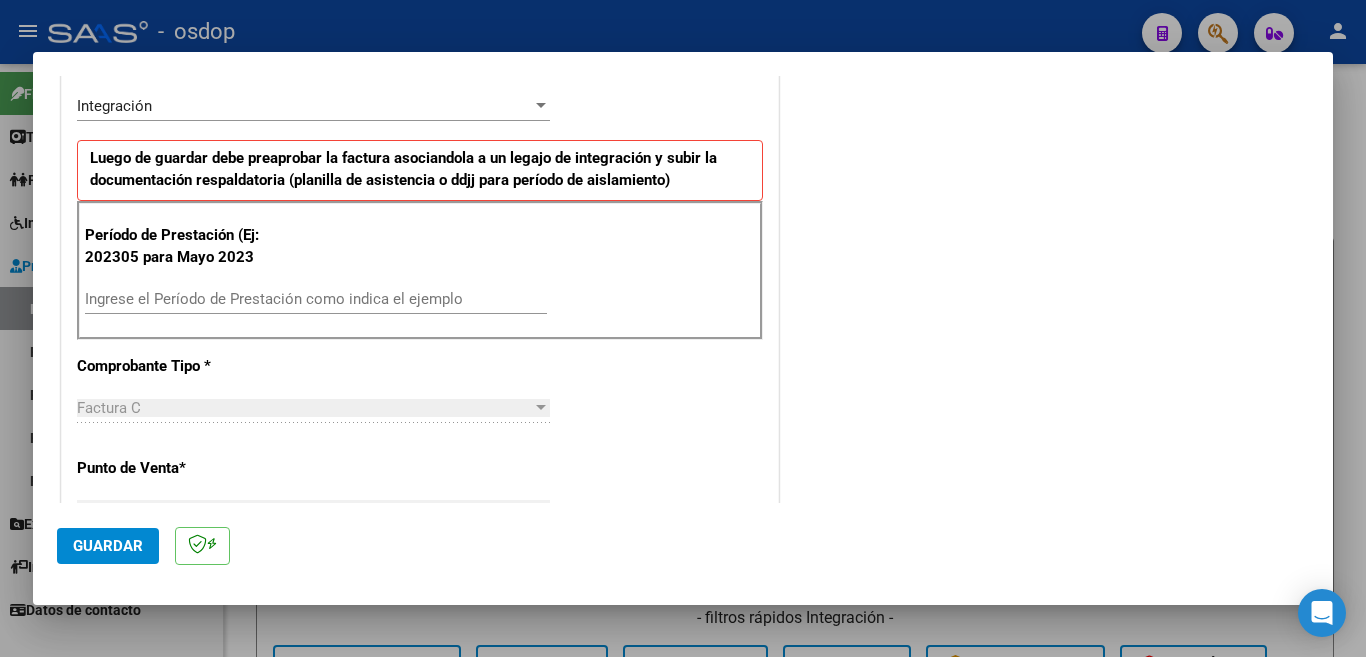 scroll, scrollTop: 500, scrollLeft: 0, axis: vertical 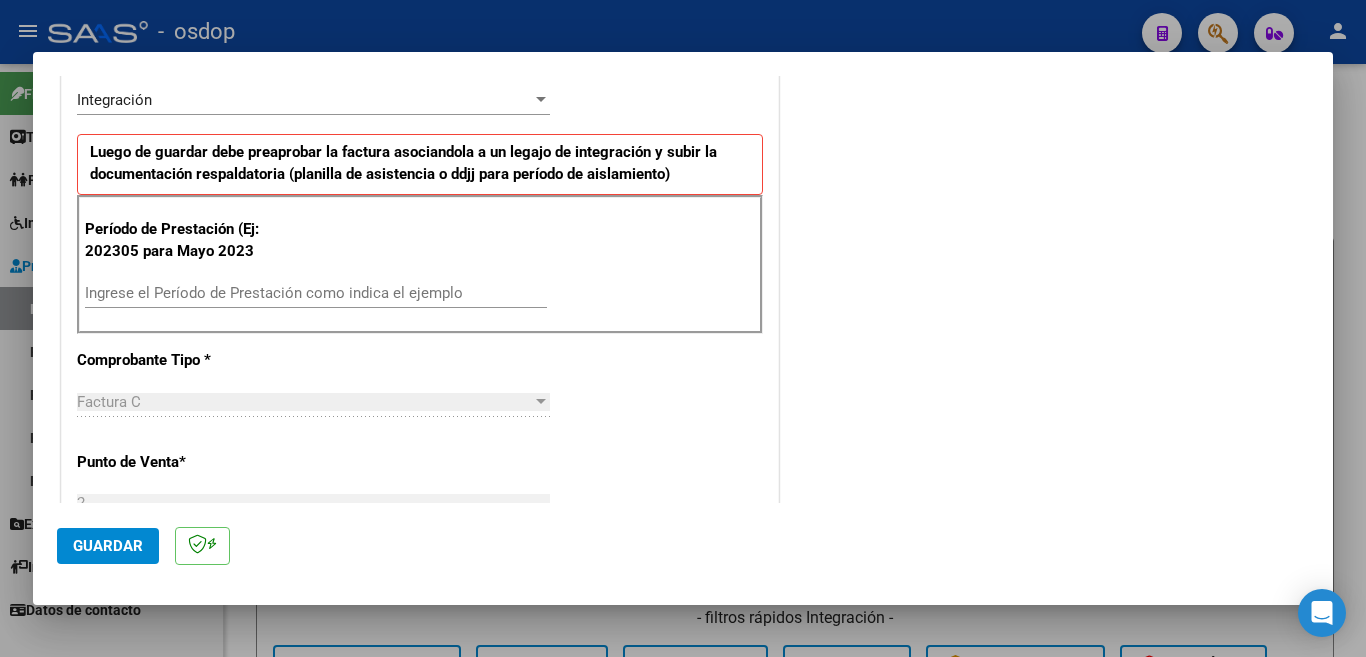 click on "Ingrese el Período de Prestación como indica el ejemplo" at bounding box center [316, 293] 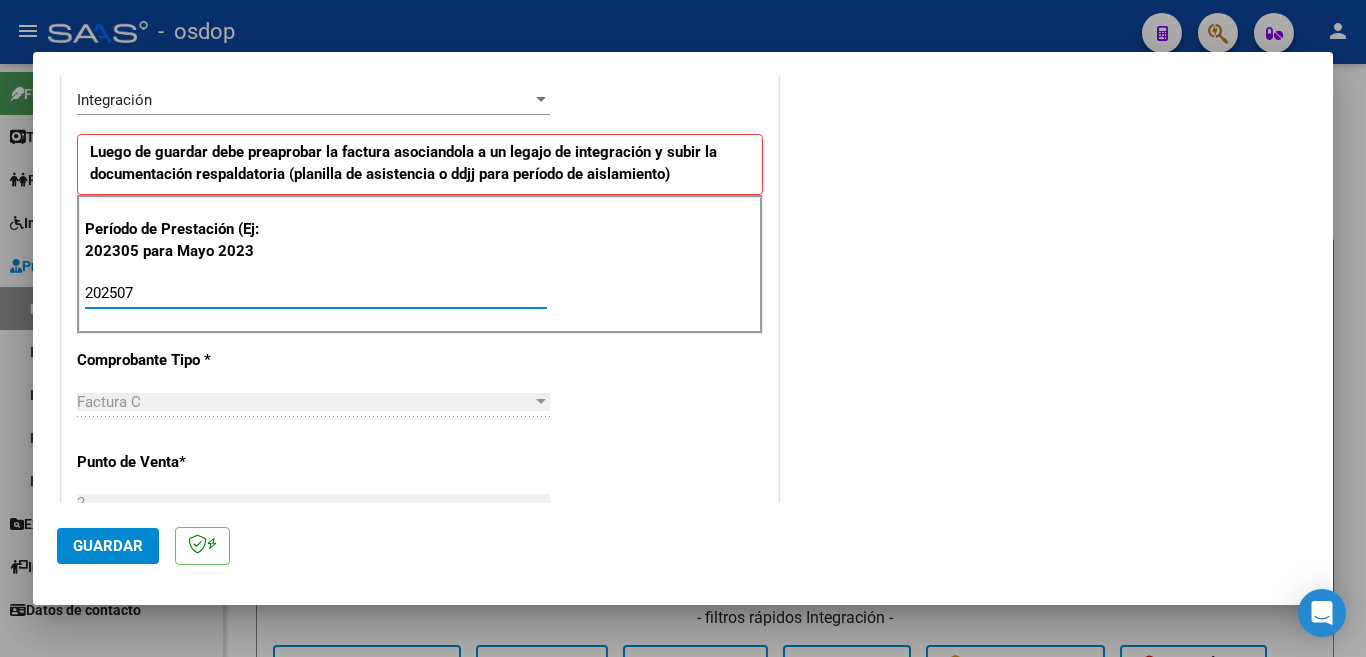 type on "202507" 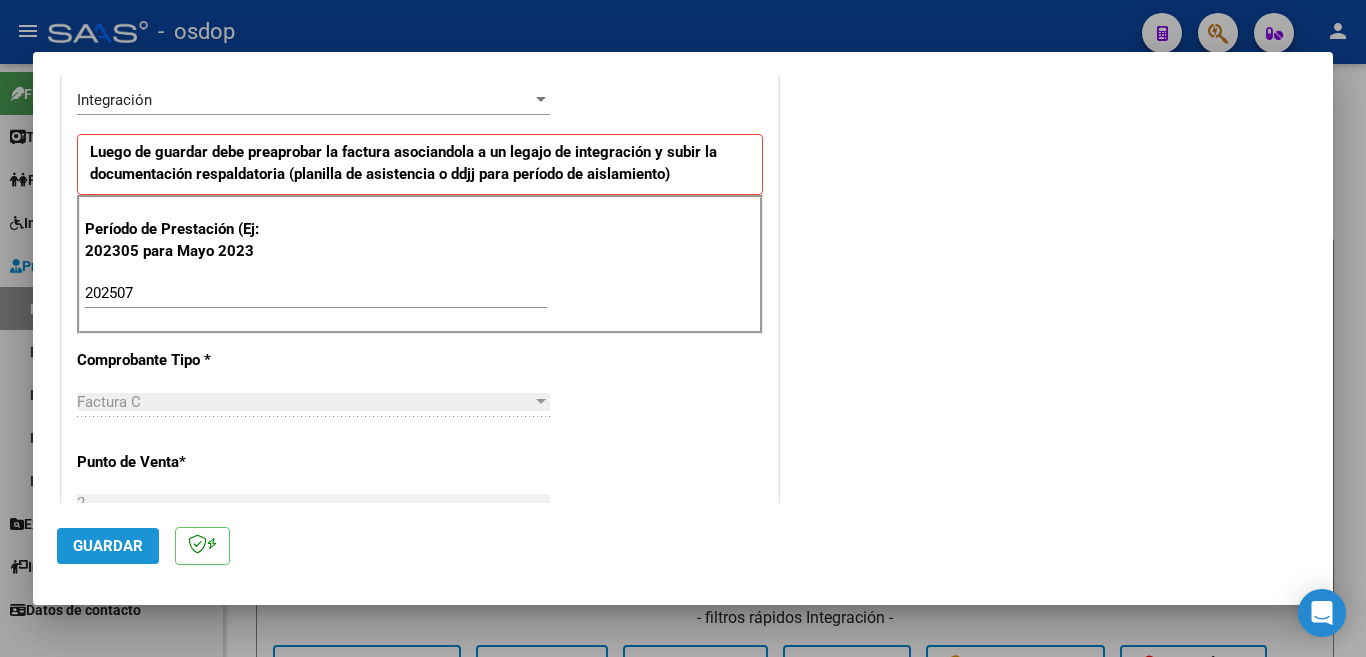 click on "Guardar" 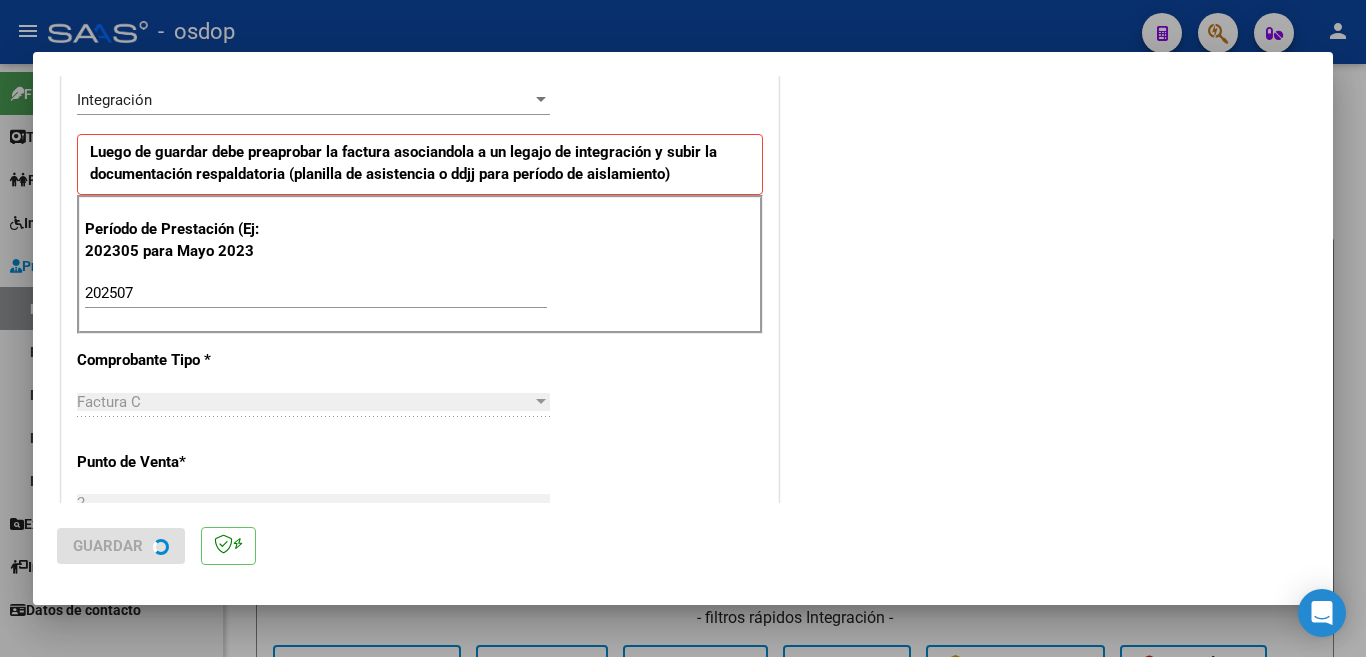 scroll, scrollTop: 0, scrollLeft: 0, axis: both 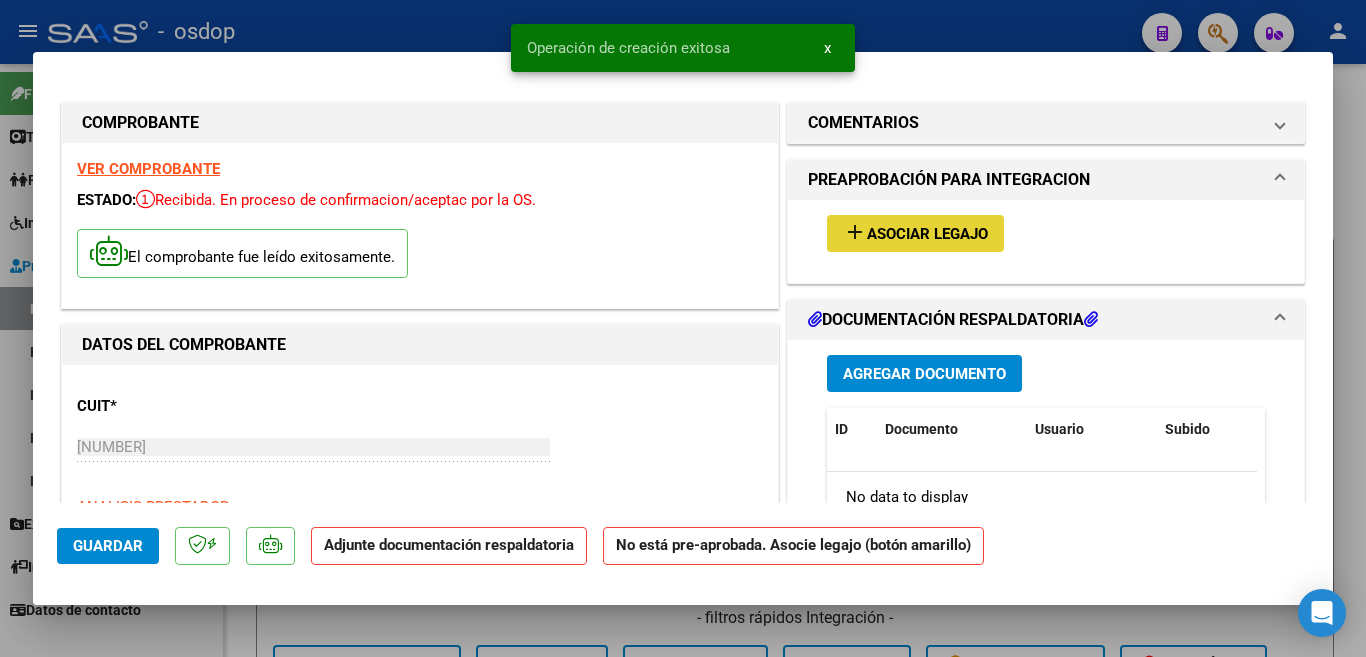 click on "Asociar Legajo" at bounding box center [927, 234] 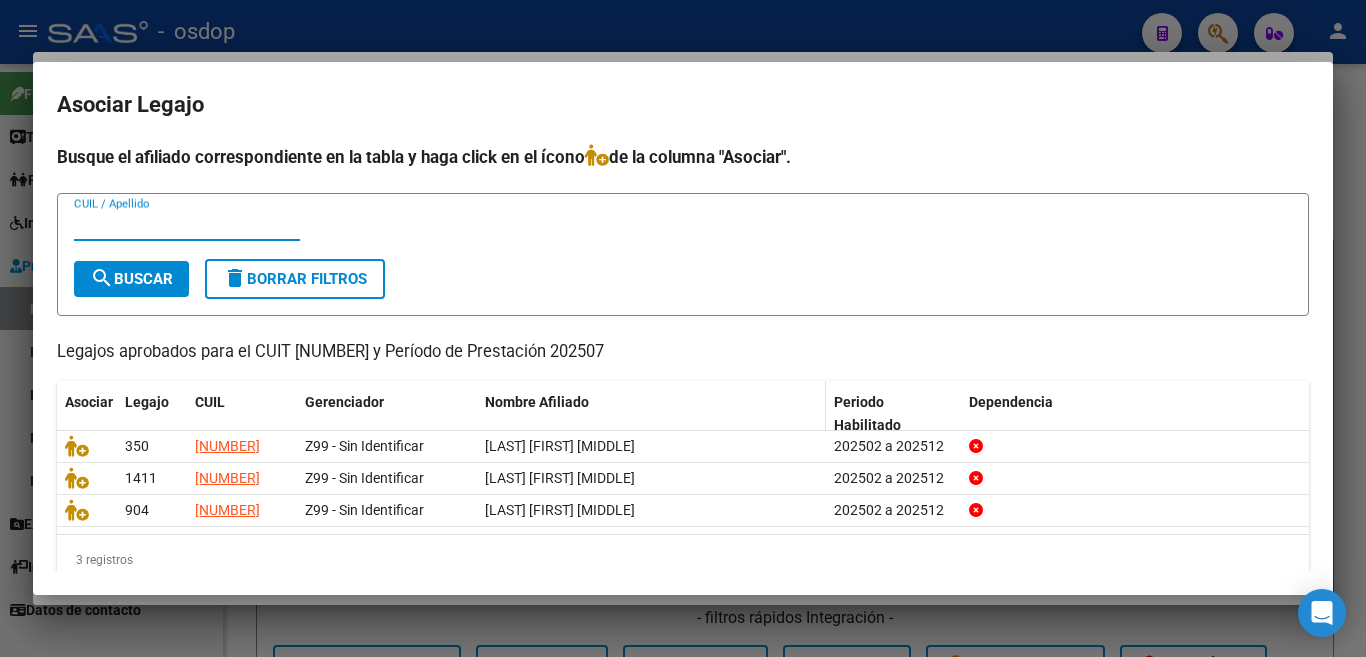 scroll, scrollTop: 30, scrollLeft: 0, axis: vertical 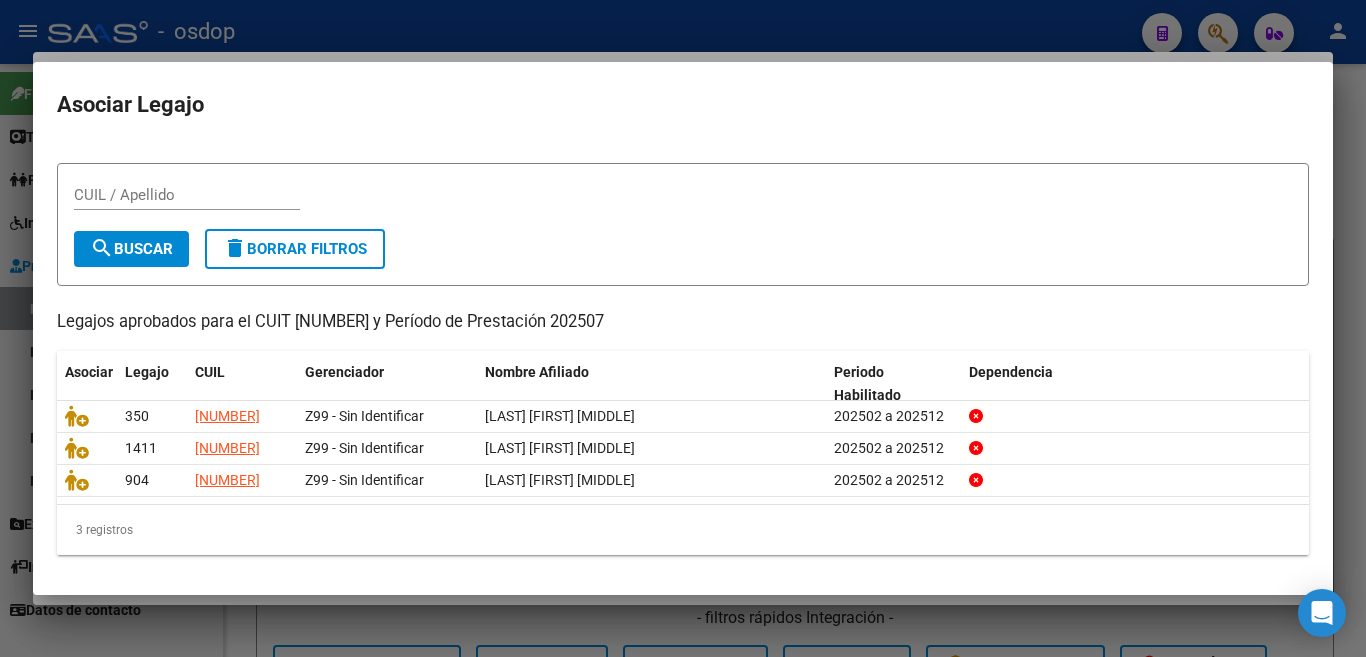 click at bounding box center (683, 328) 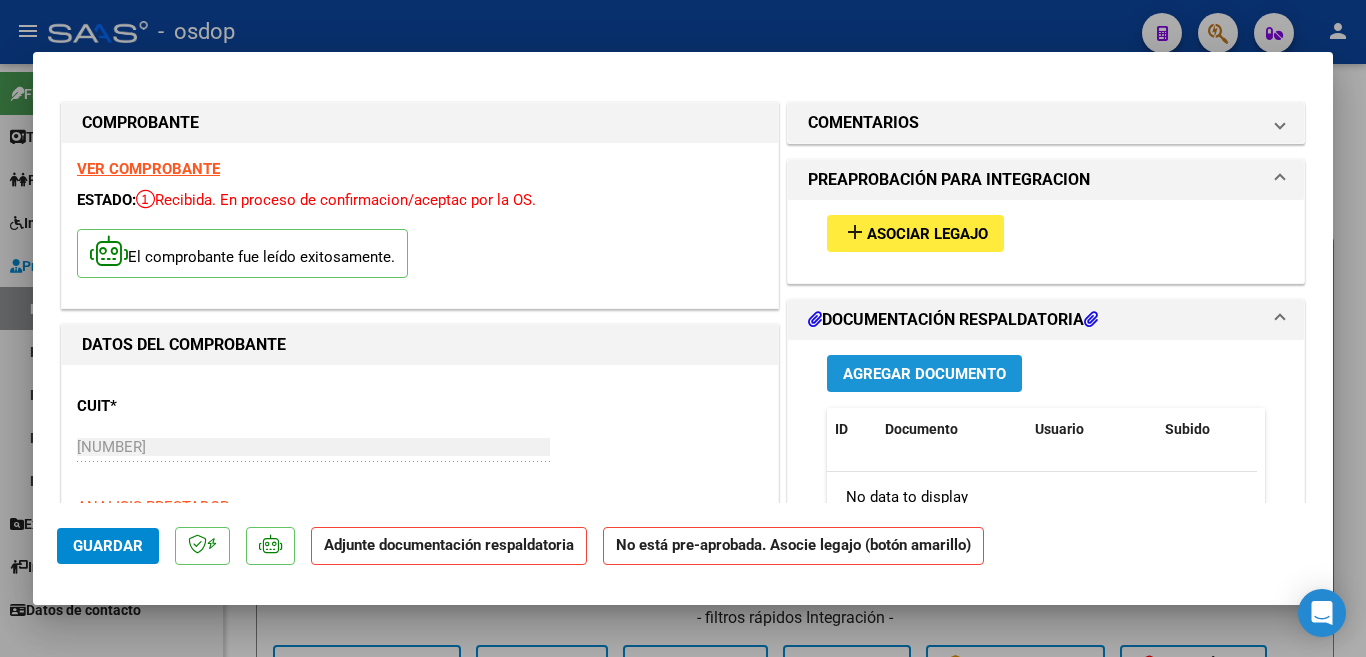 click on "Agregar Documento" at bounding box center (924, 374) 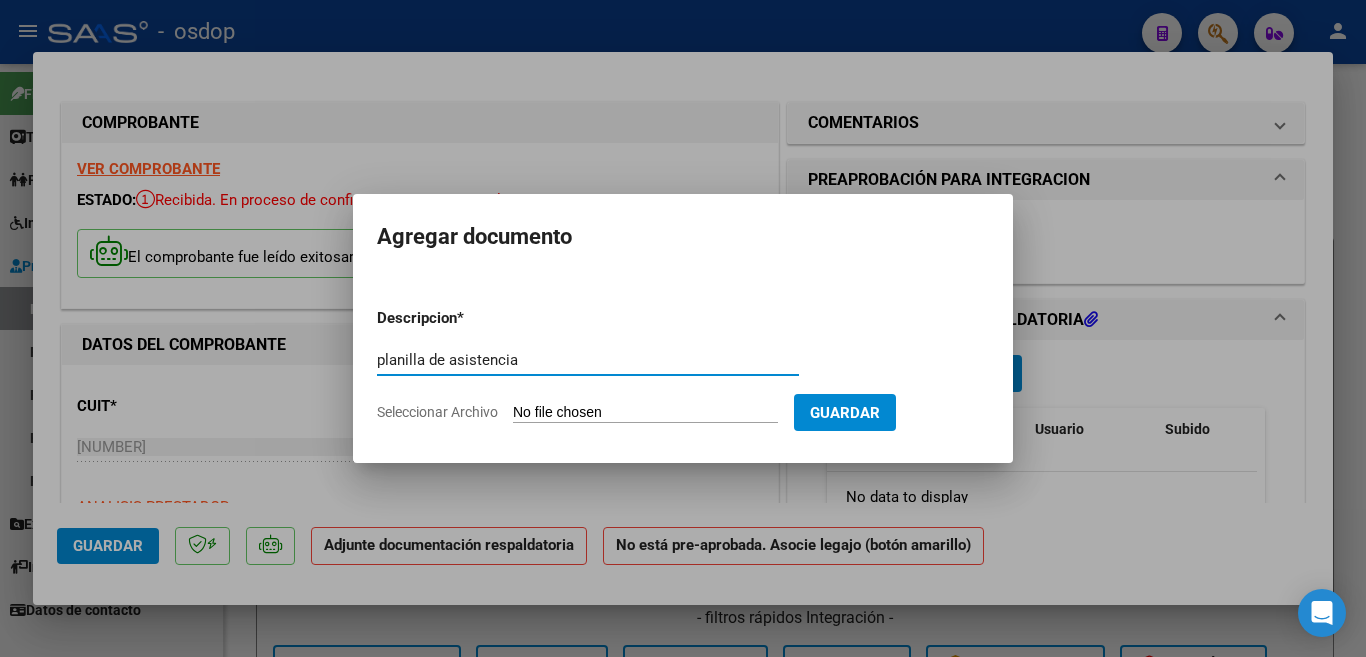type on "planilla de asistencia" 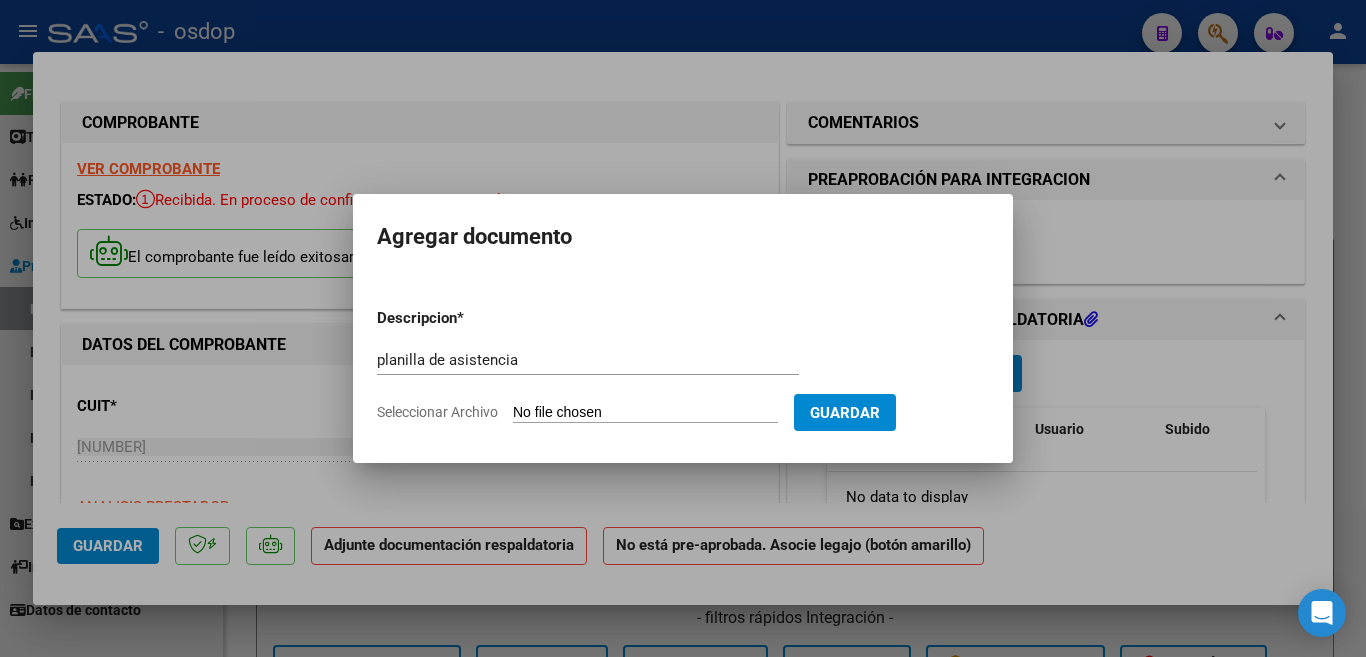 click on "Seleccionar Archivo" at bounding box center [645, 413] 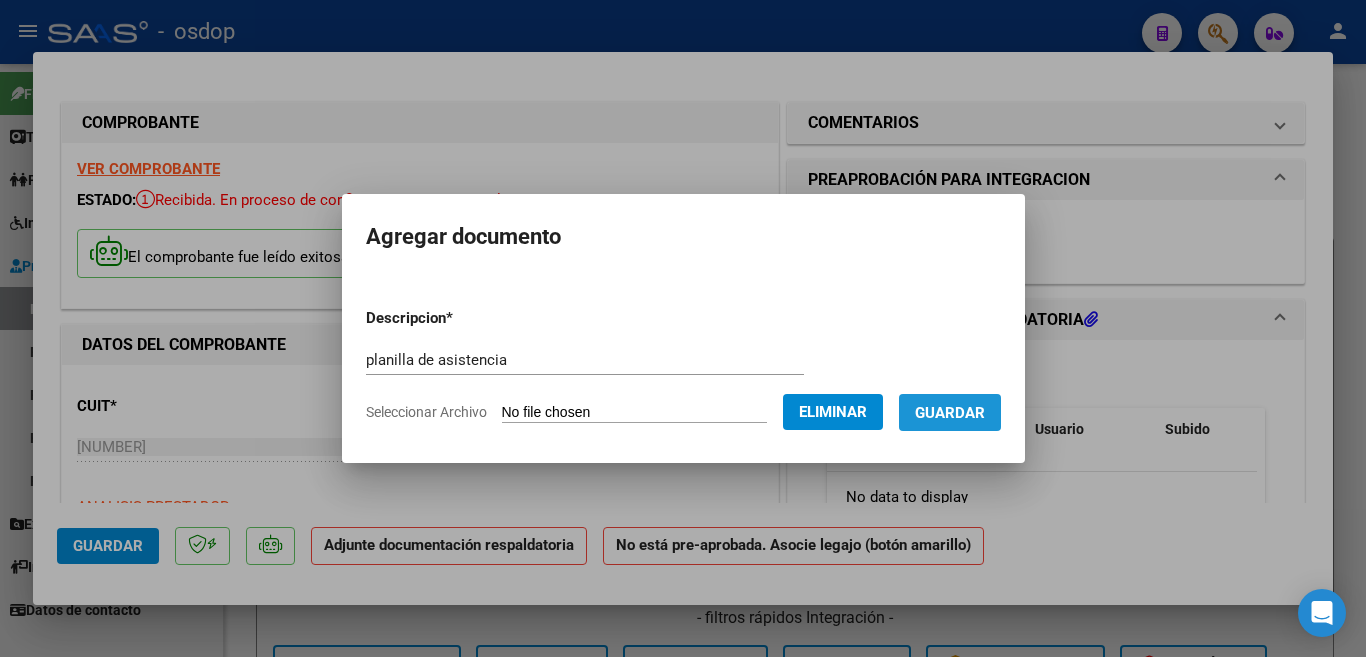 click on "Guardar" at bounding box center [950, 413] 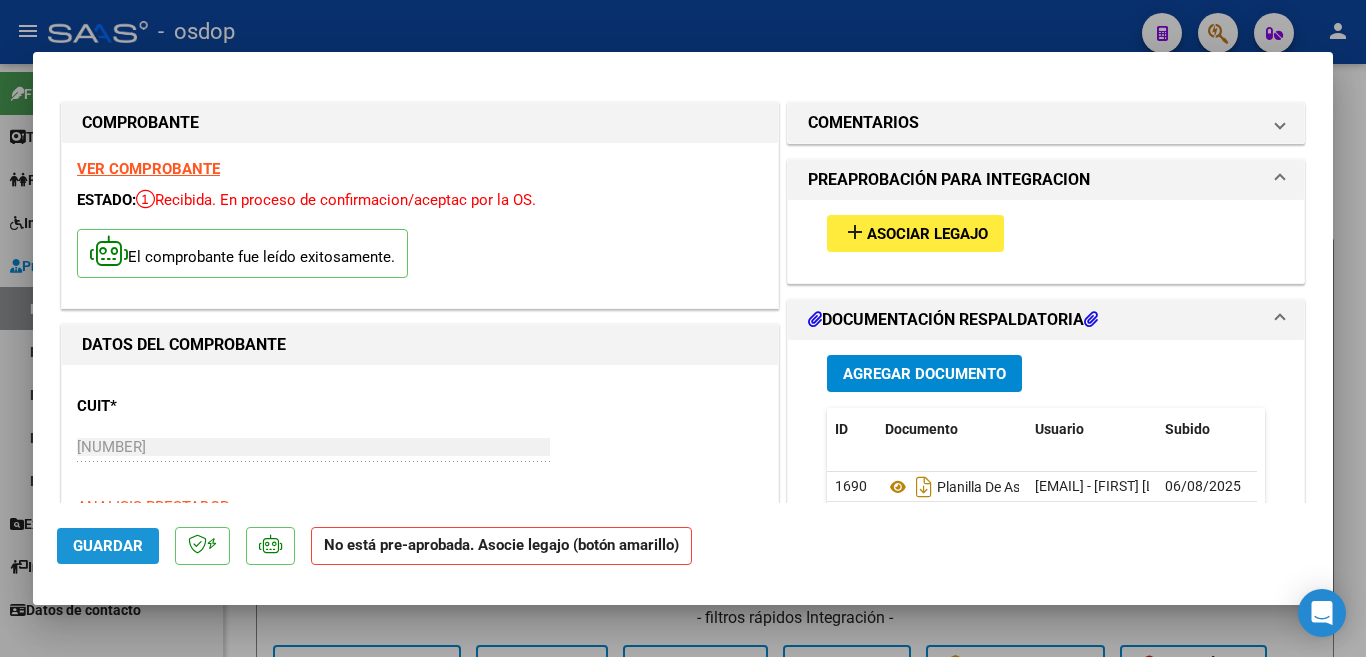 click on "Guardar" 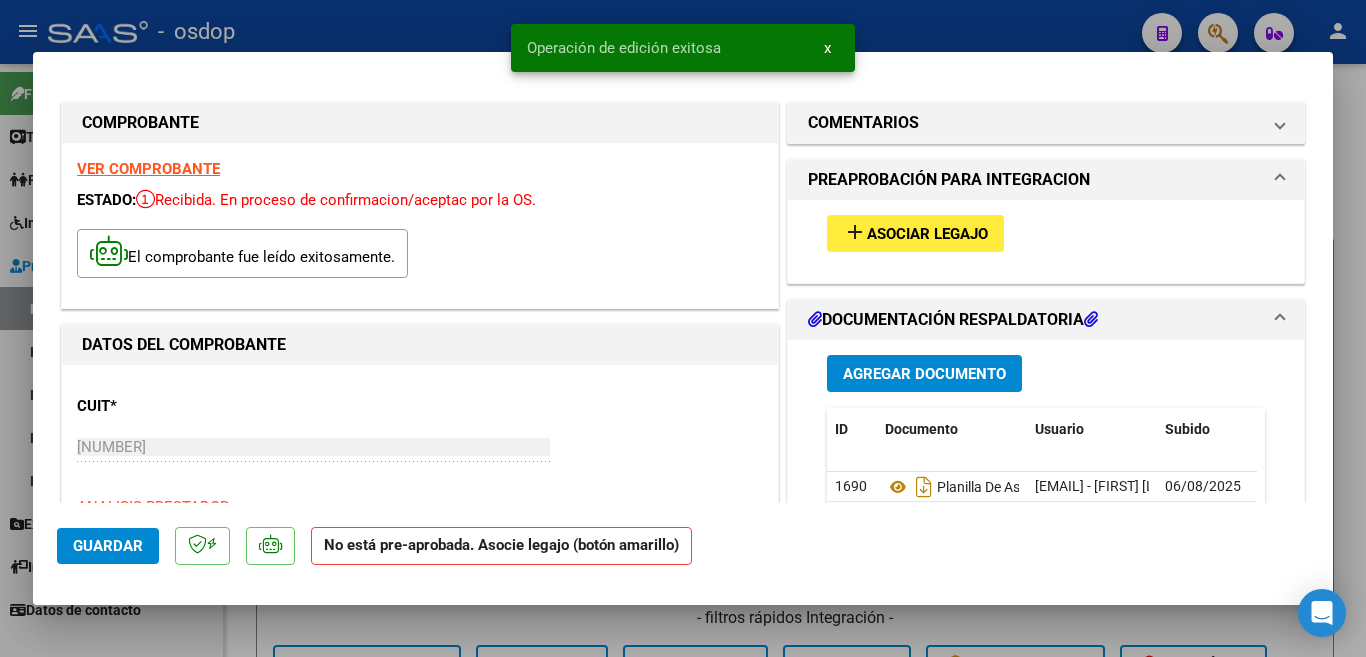 click at bounding box center [683, 328] 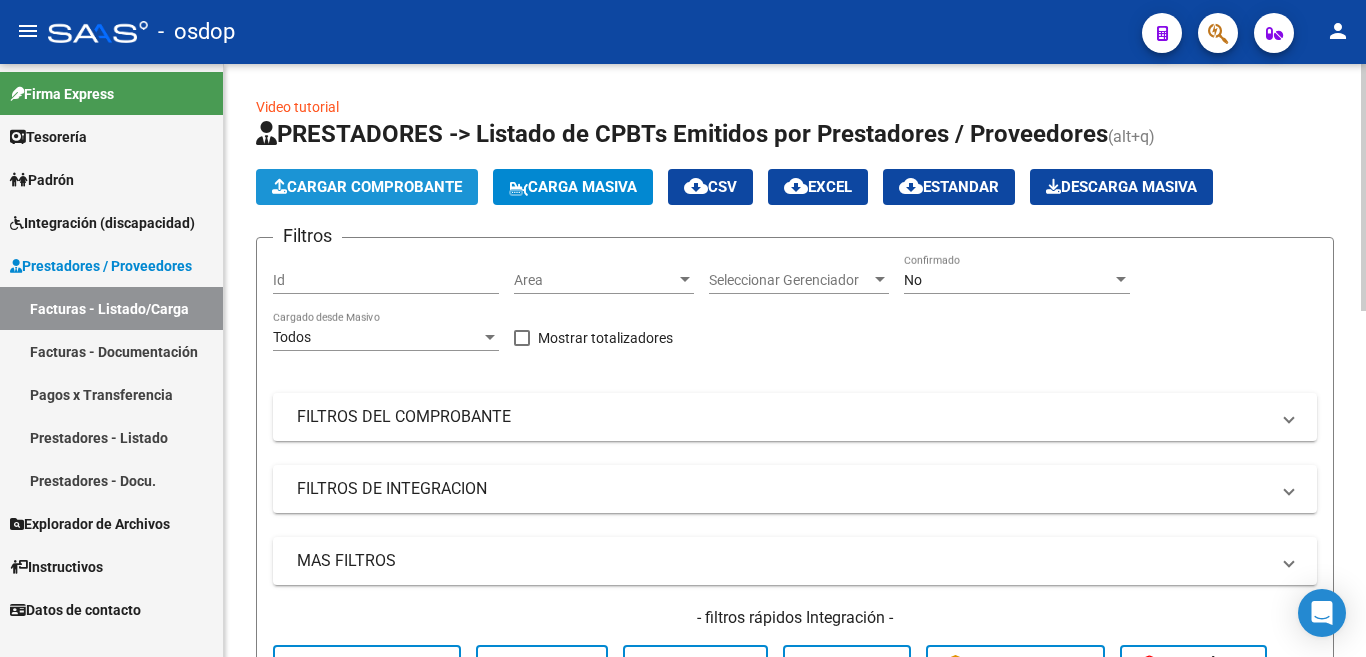 click on "Cargar Comprobante" 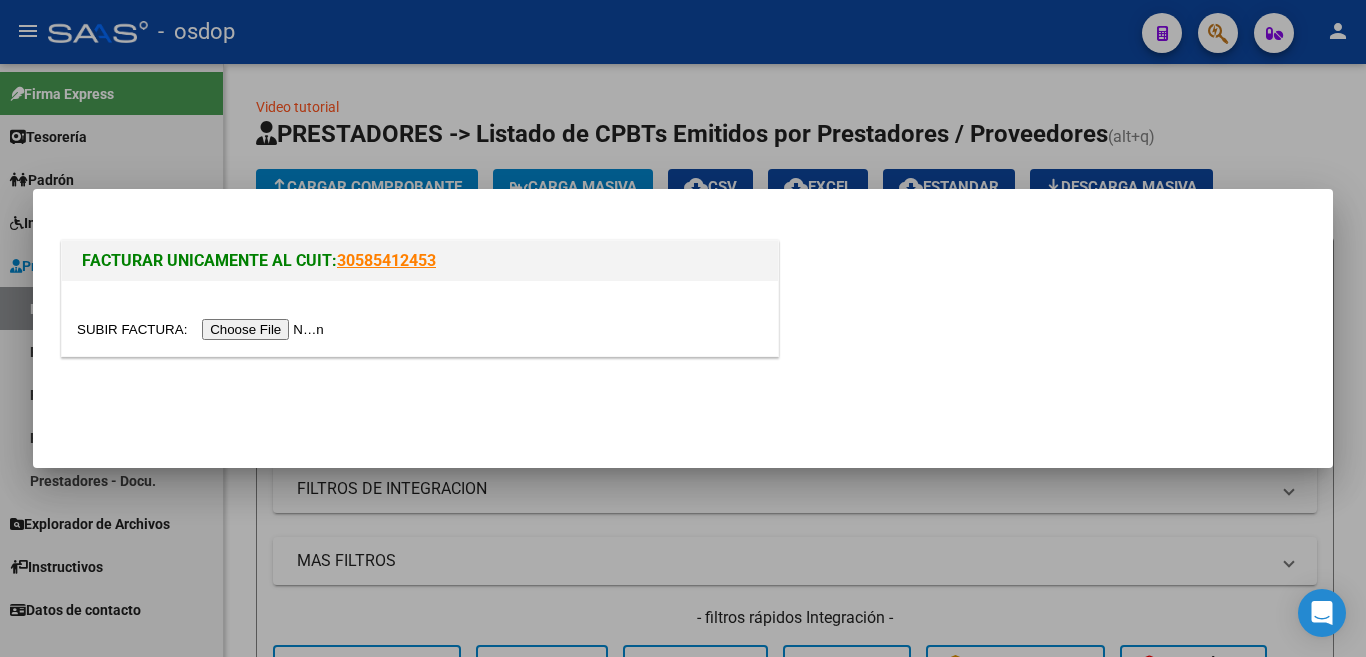 click at bounding box center [203, 329] 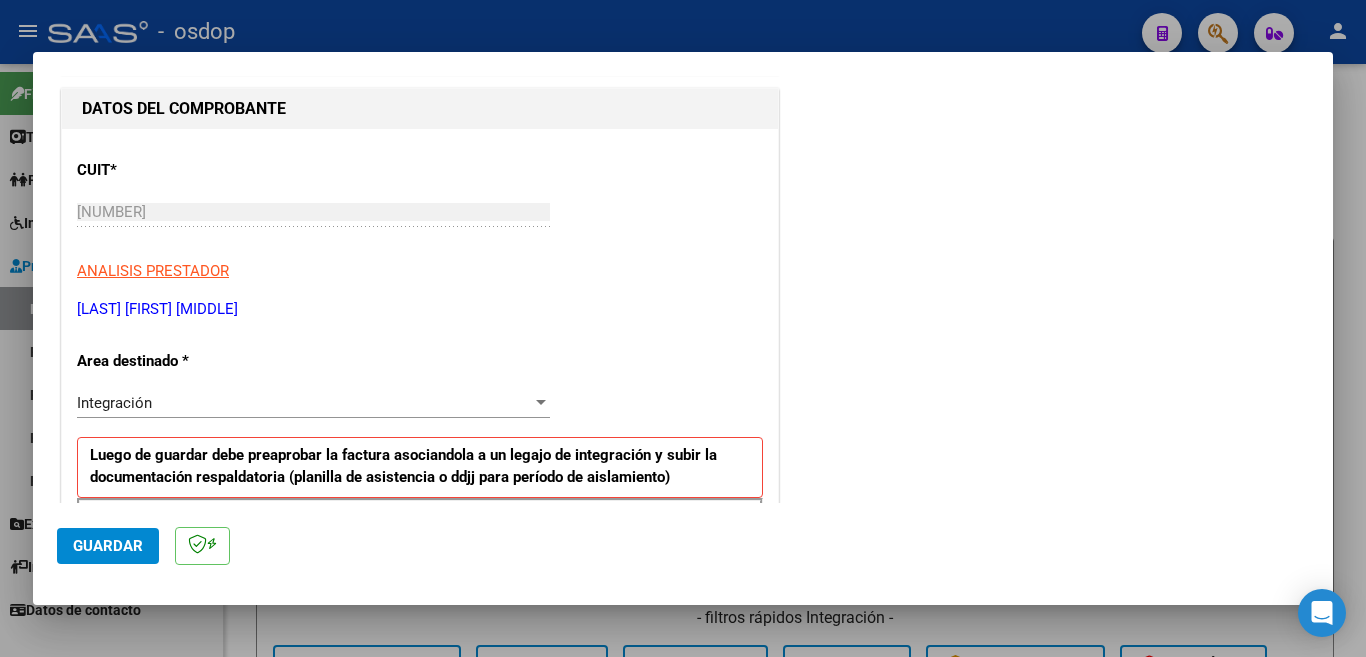 scroll, scrollTop: 200, scrollLeft: 0, axis: vertical 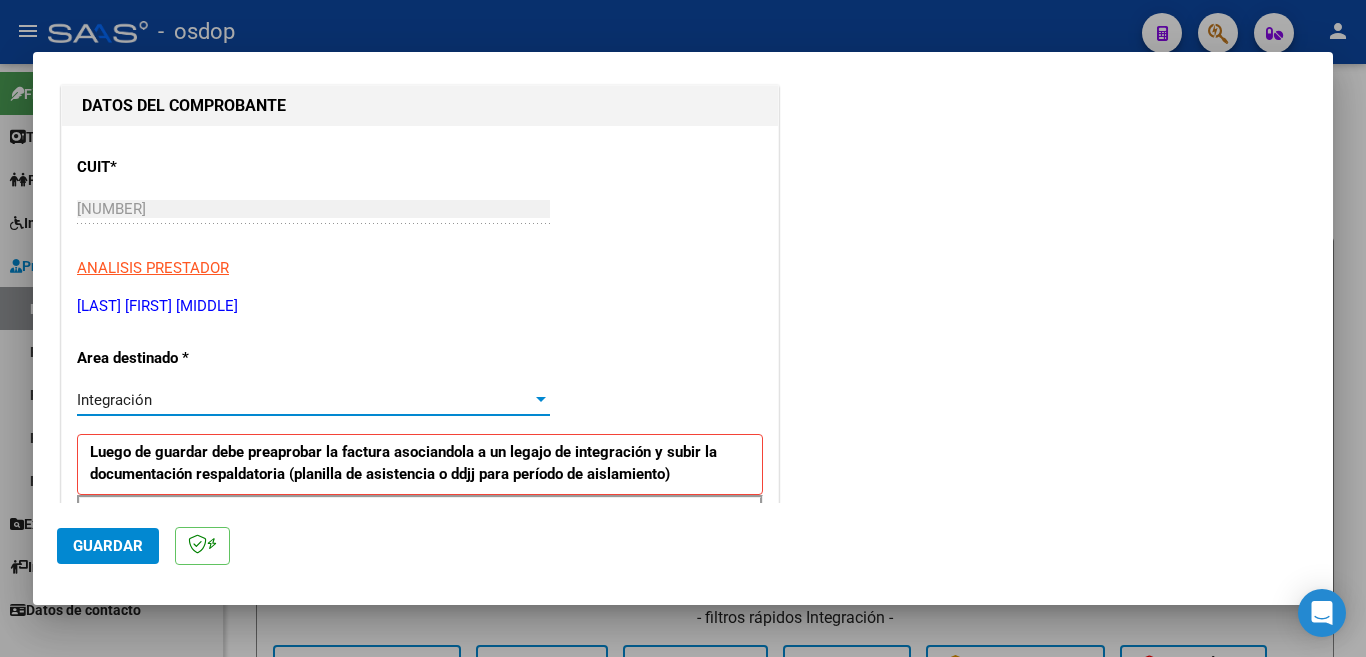 click on "Integración" at bounding box center (304, 400) 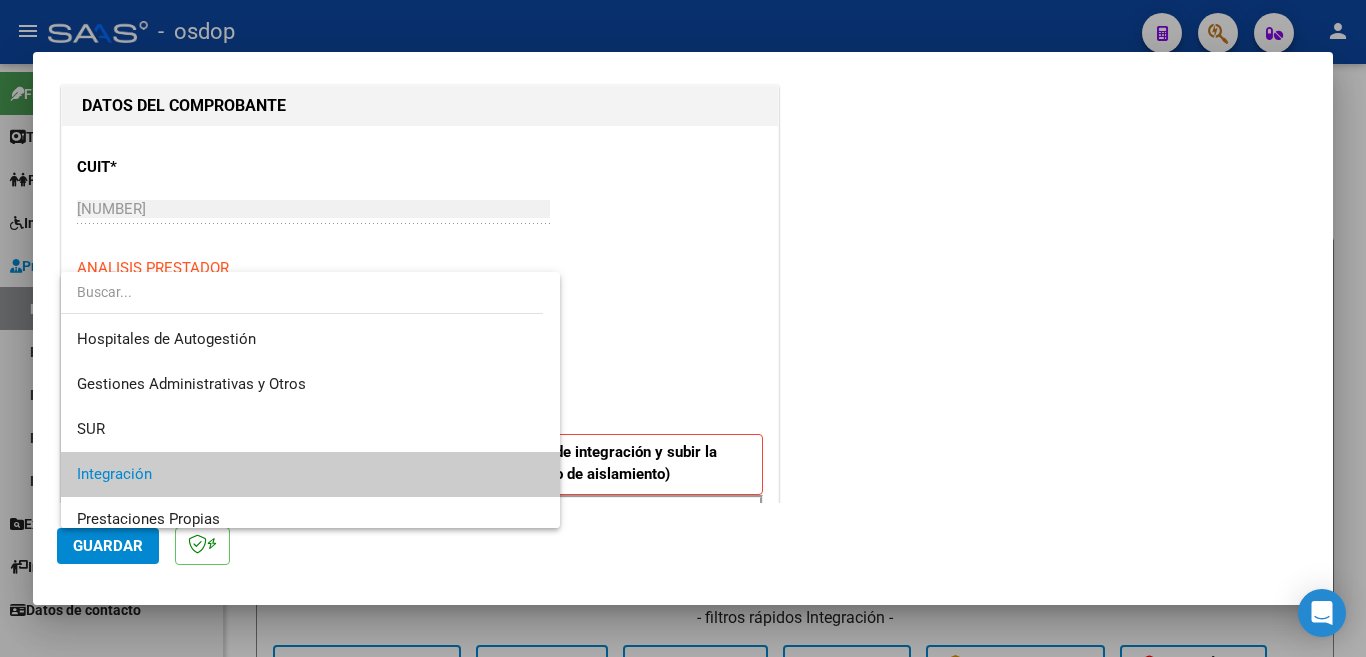 scroll, scrollTop: 74, scrollLeft: 0, axis: vertical 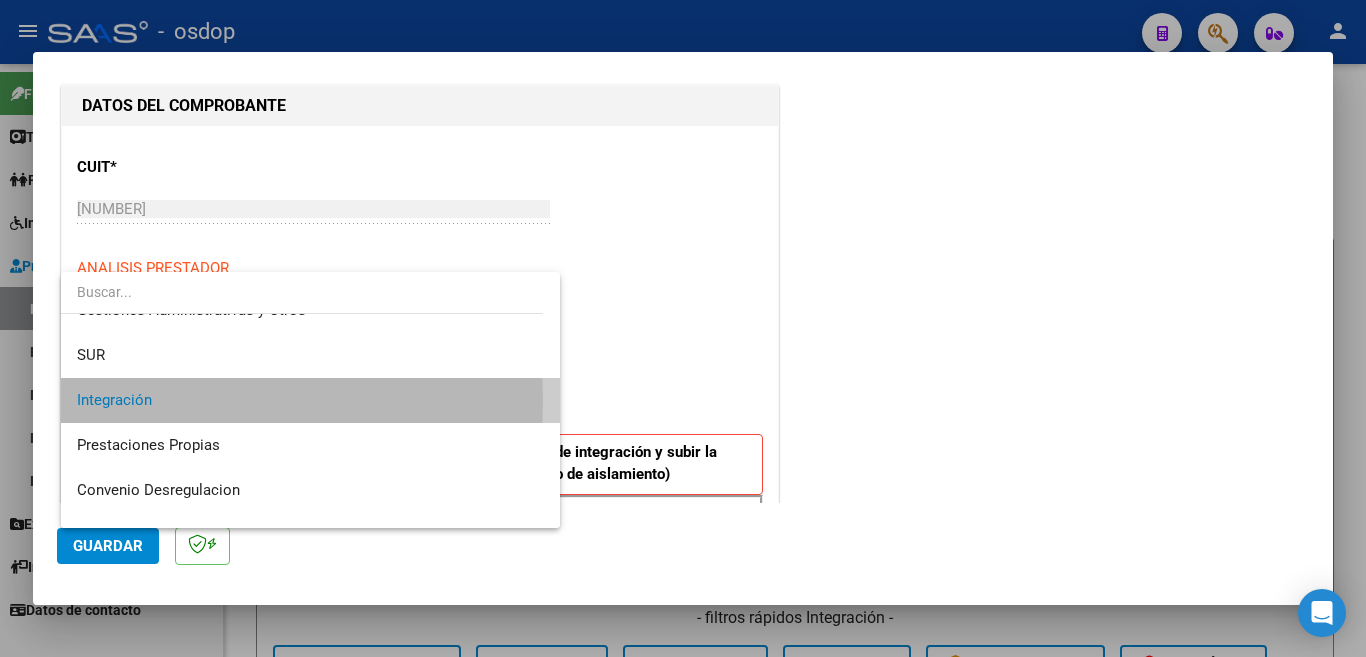 click on "Integración" at bounding box center [310, 400] 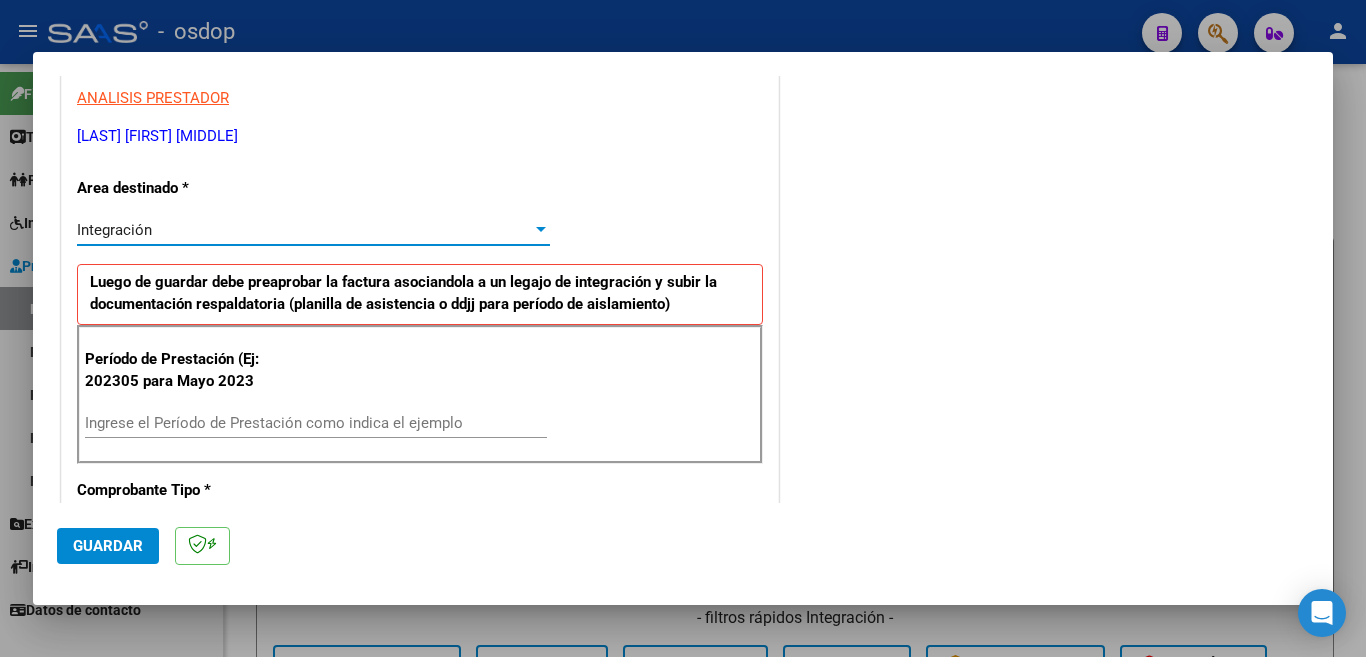 scroll, scrollTop: 400, scrollLeft: 0, axis: vertical 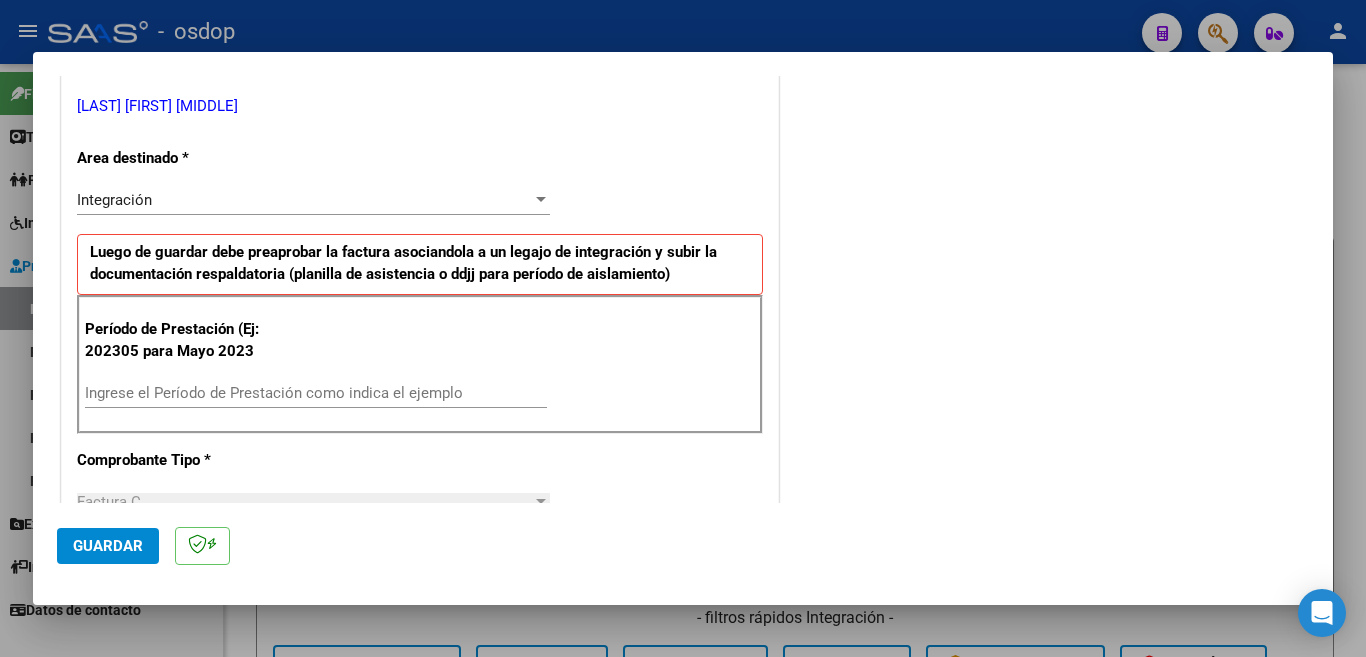 click on "Período de Prestación (Ej: 202305 para Mayo 2023    Ingrese el Período de Prestación como indica el ejemplo" at bounding box center [420, 365] 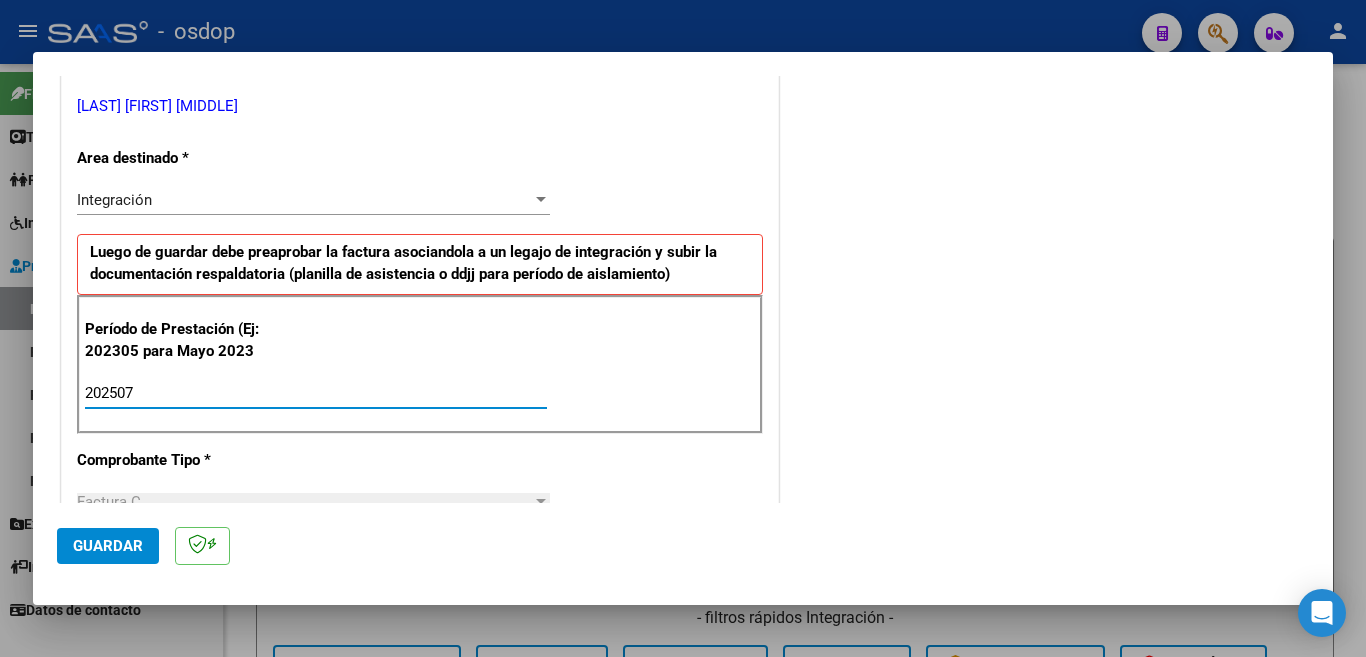 type on "202507" 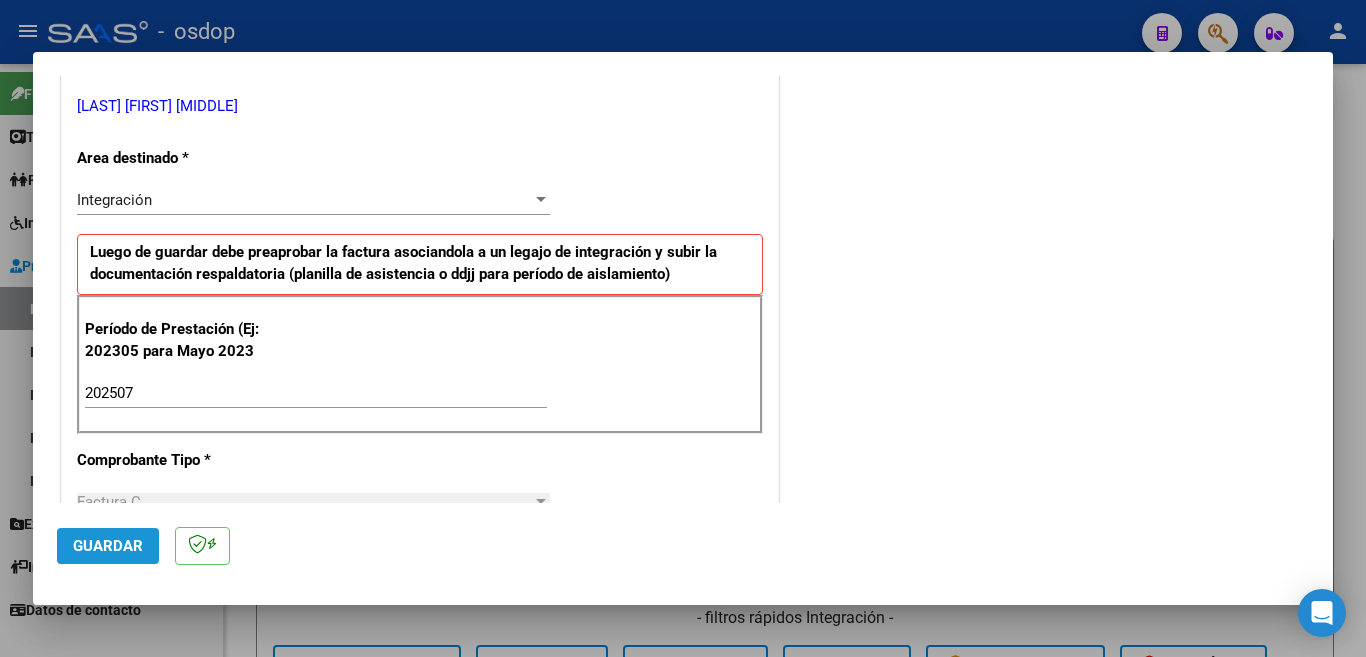 click on "Guardar" 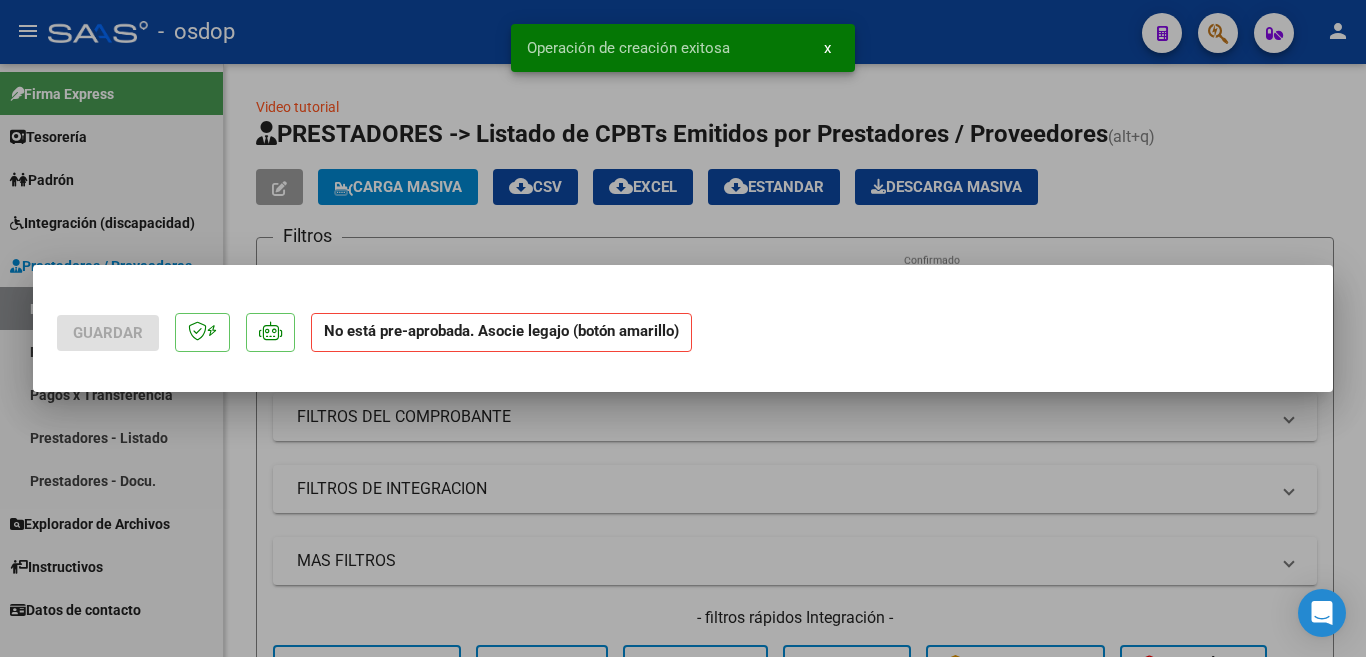 scroll, scrollTop: 0, scrollLeft: 0, axis: both 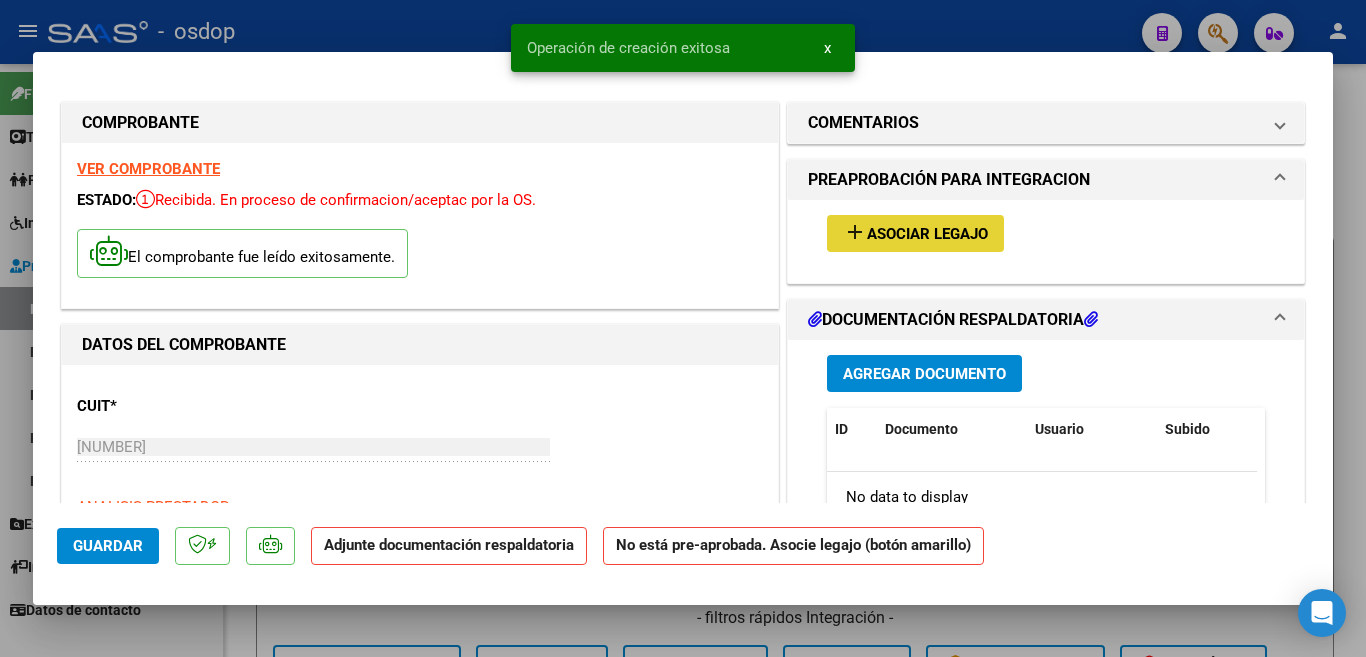 click on "Asociar Legajo" at bounding box center [927, 234] 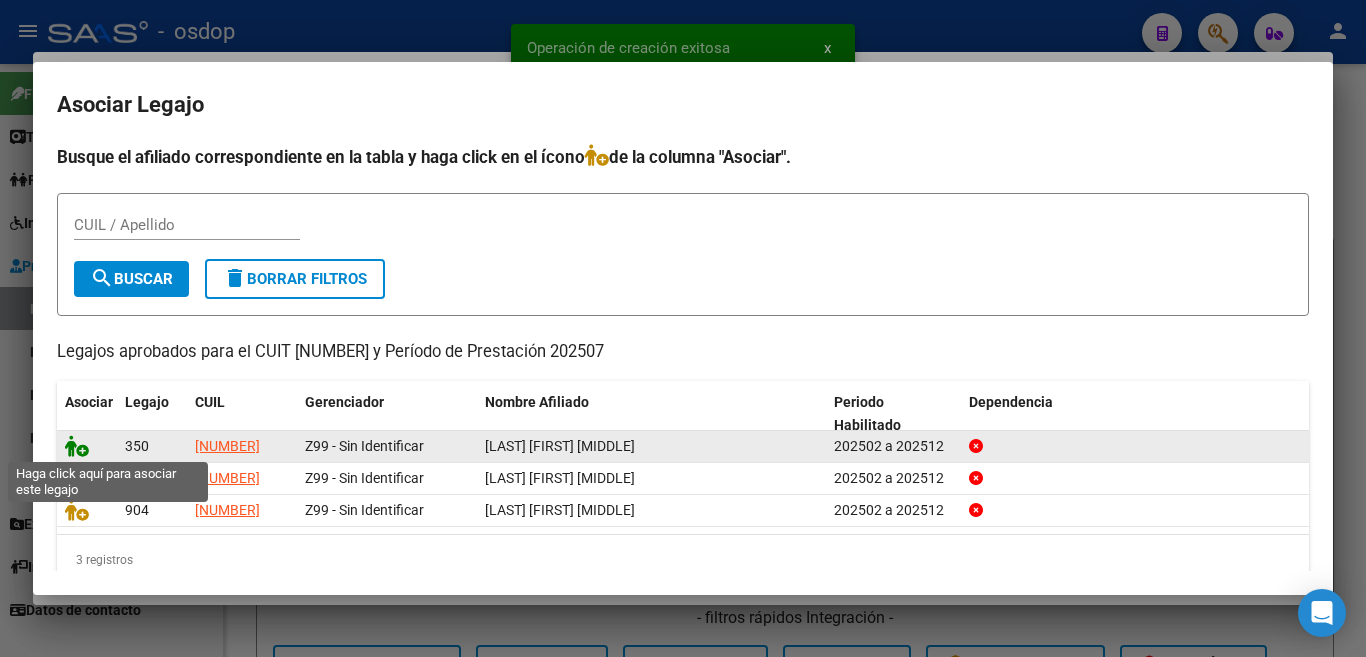 click 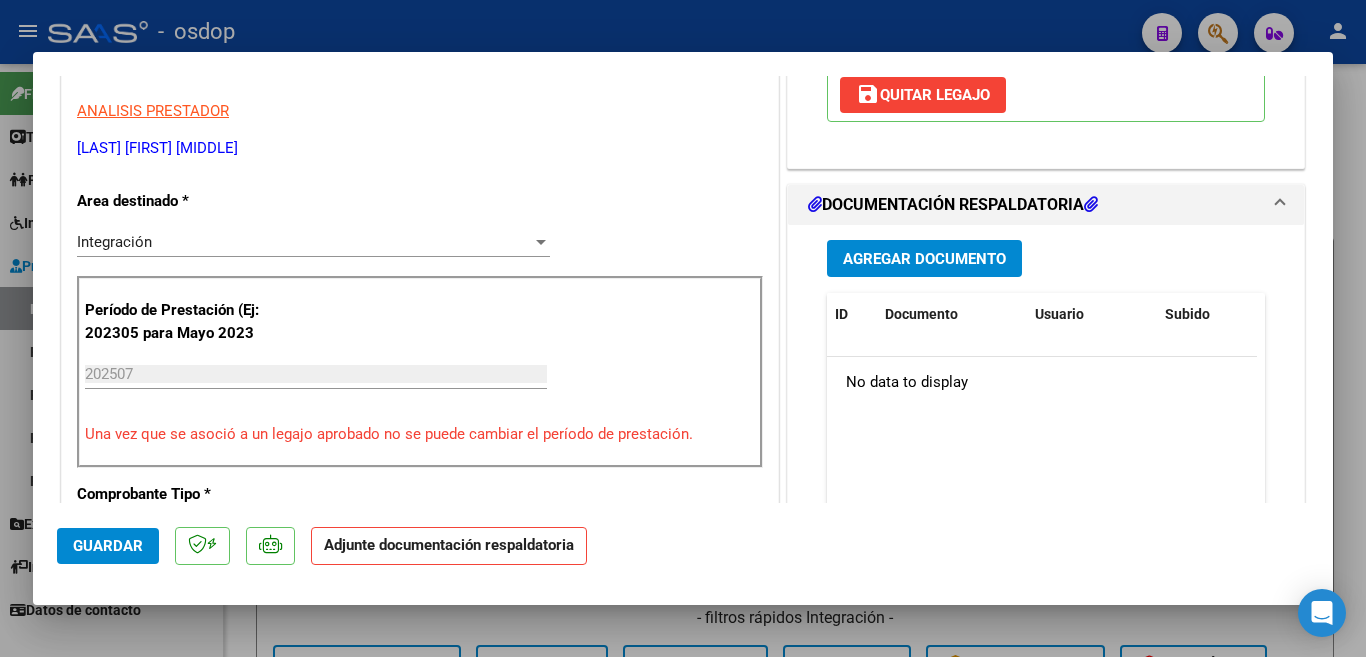 scroll, scrollTop: 400, scrollLeft: 0, axis: vertical 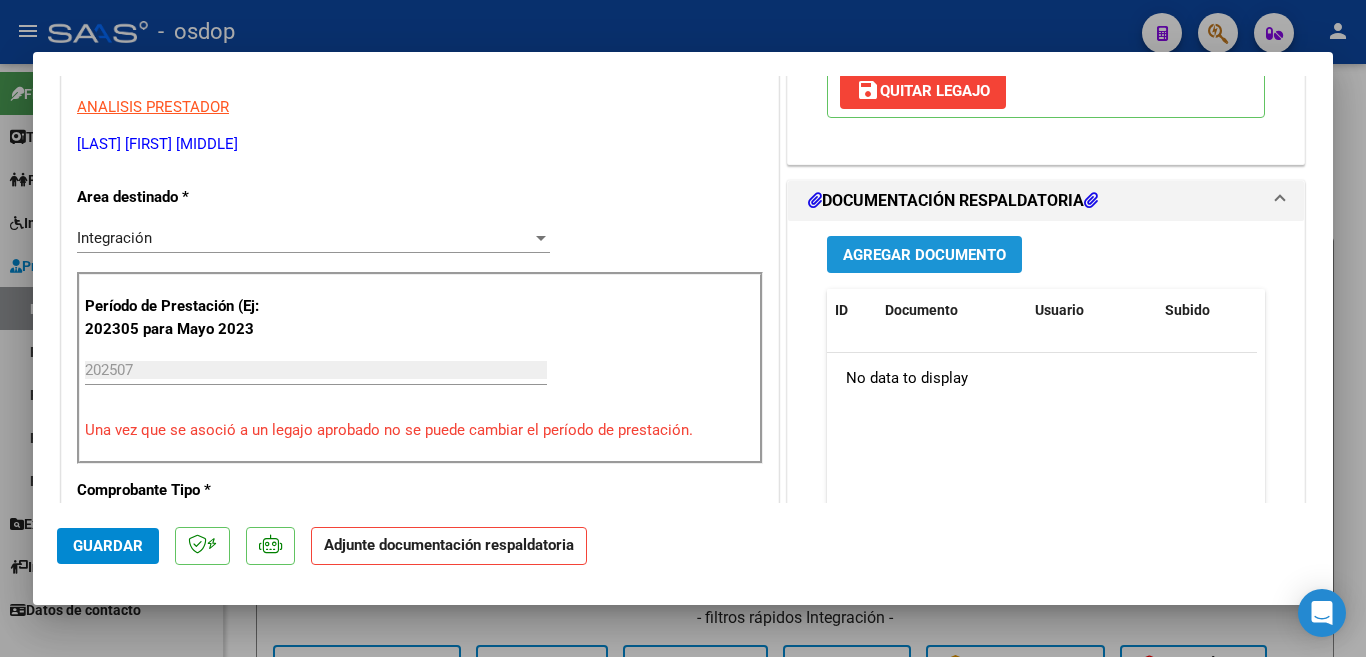 click on "Agregar Documento" at bounding box center (924, 255) 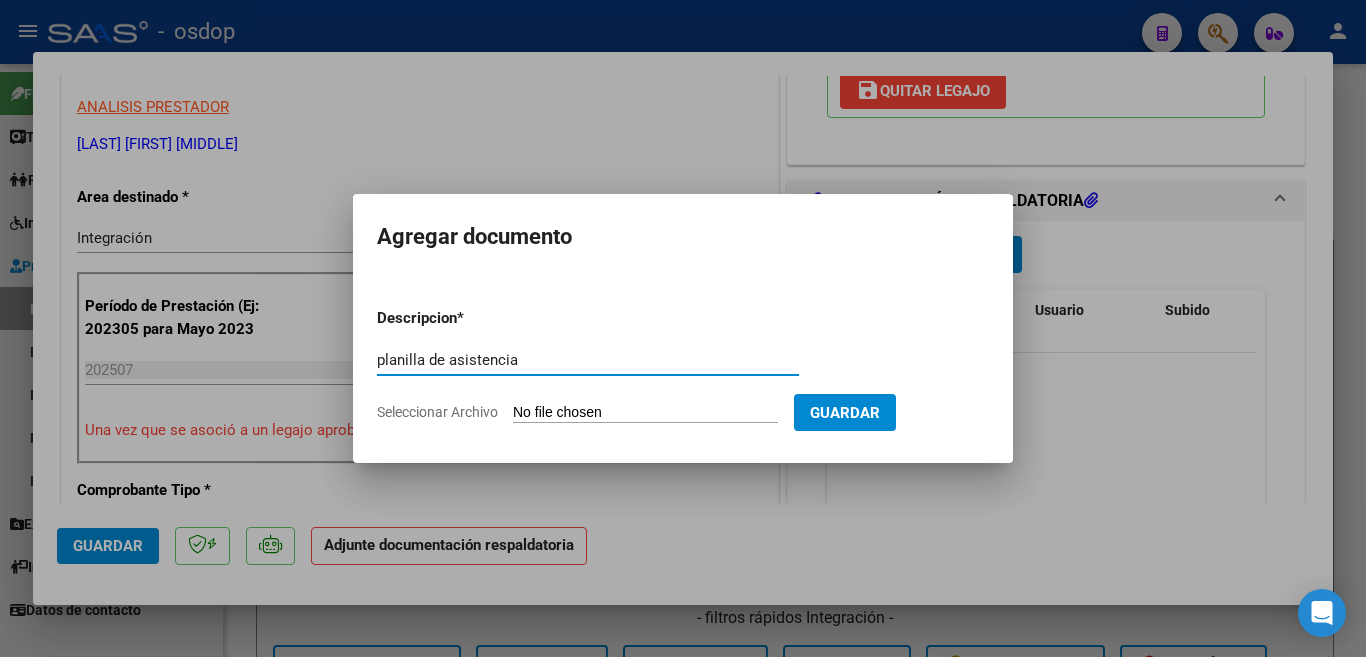 type on "planilla de asistencia" 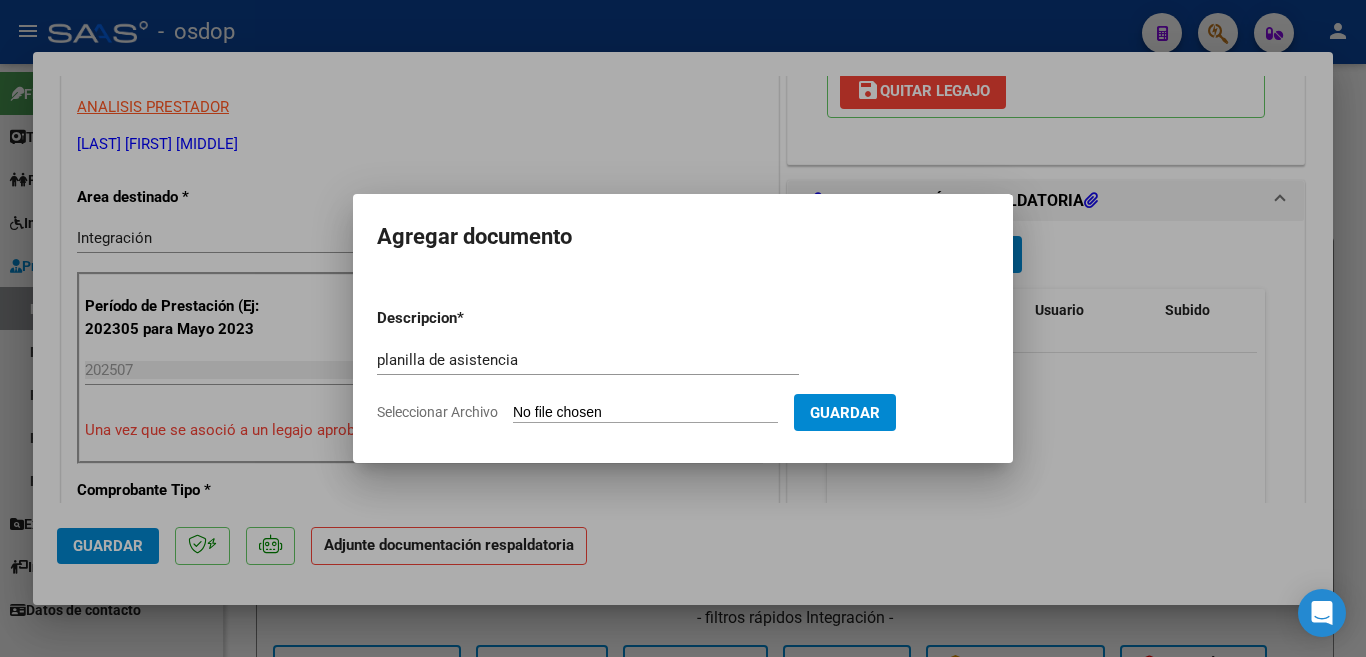 click on "Descripcion  *   planilla de asistencia Escriba aquí una descripcion  Seleccionar Archivo Guardar" at bounding box center (683, 365) 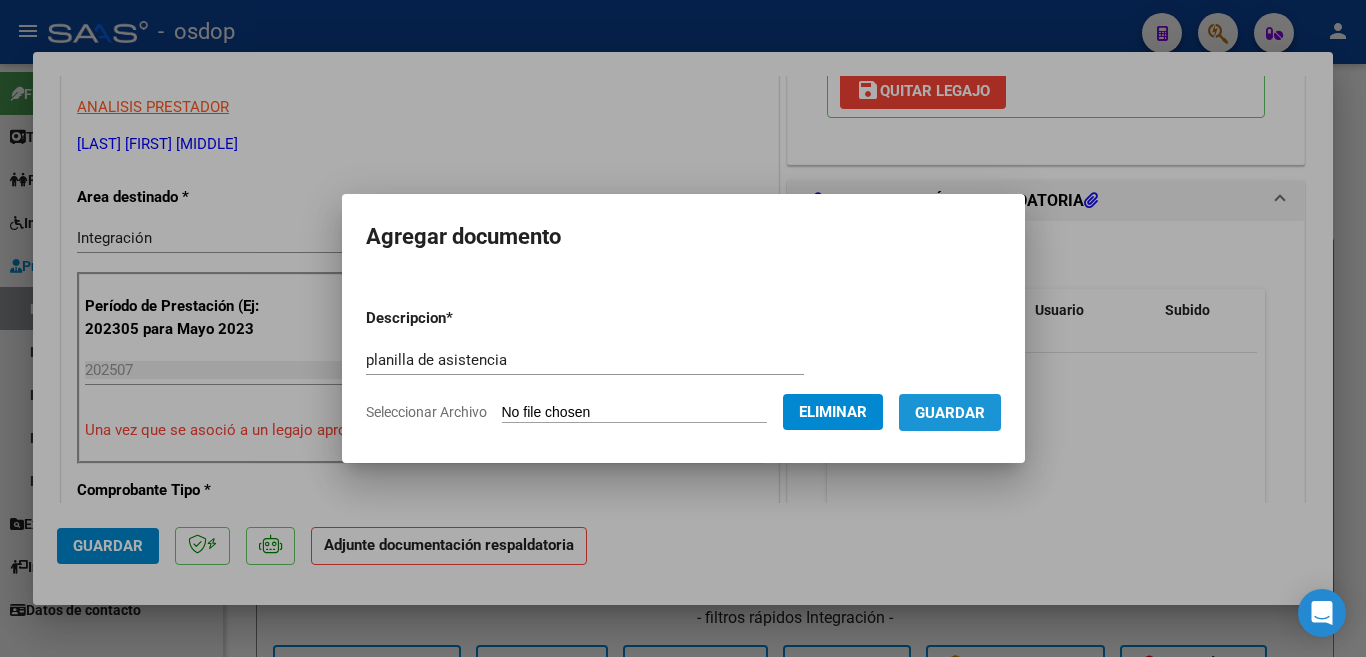 click on "Guardar" at bounding box center [950, 413] 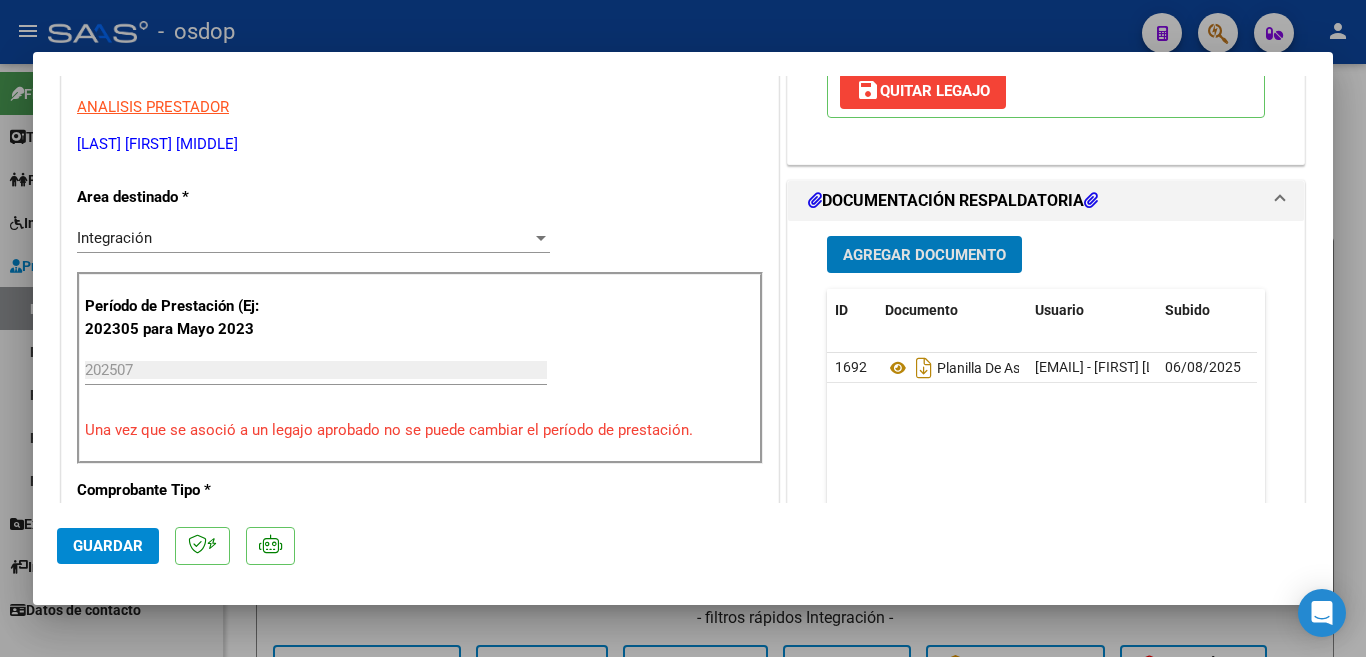 click on "Guardar" 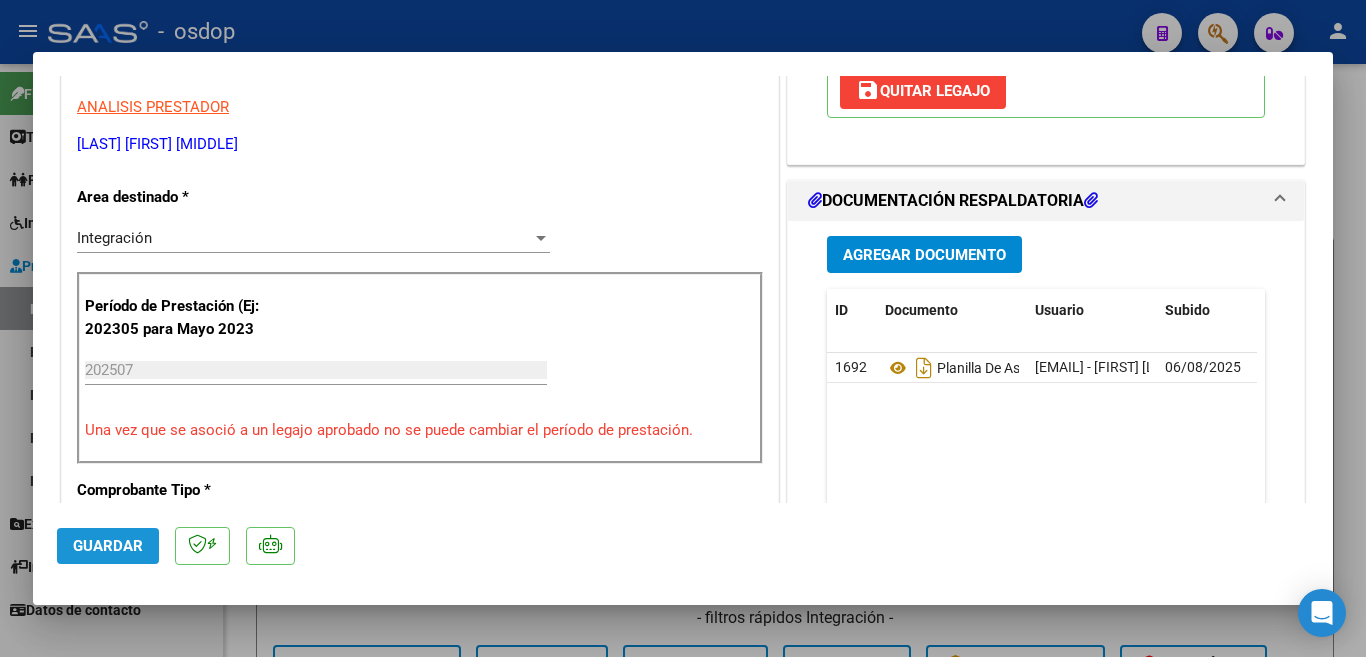 click on "Guardar" 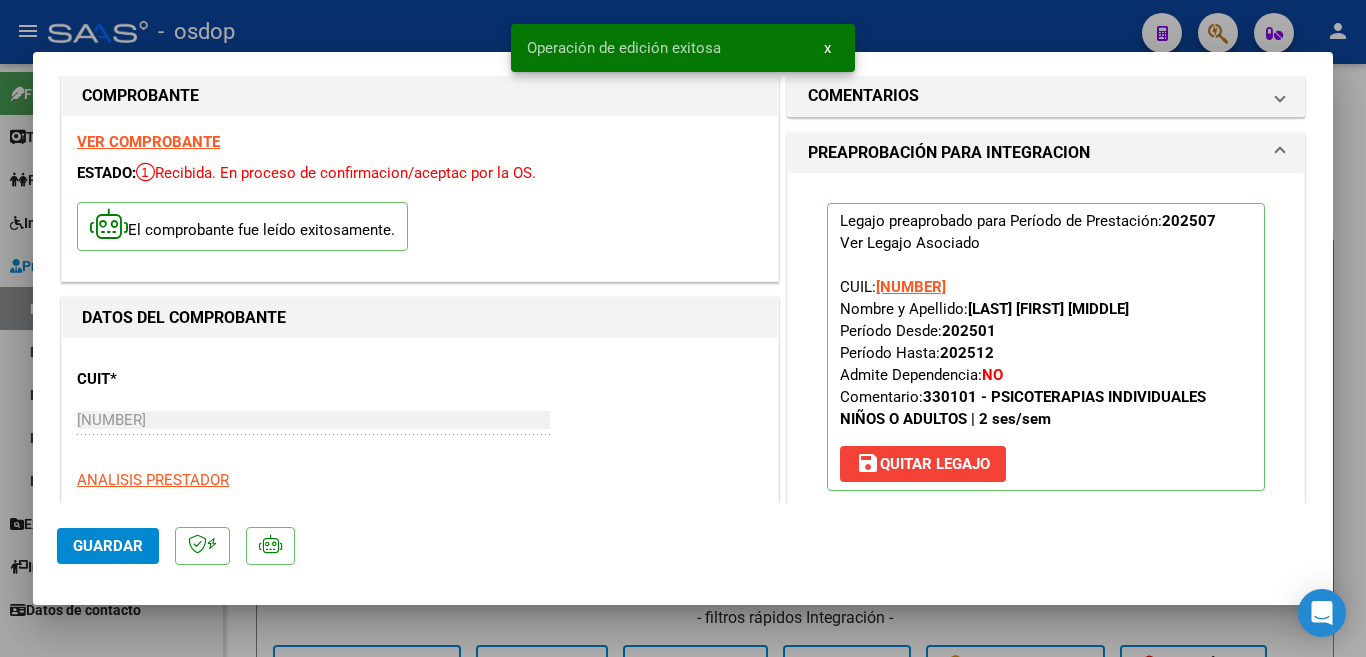 scroll, scrollTop: 0, scrollLeft: 0, axis: both 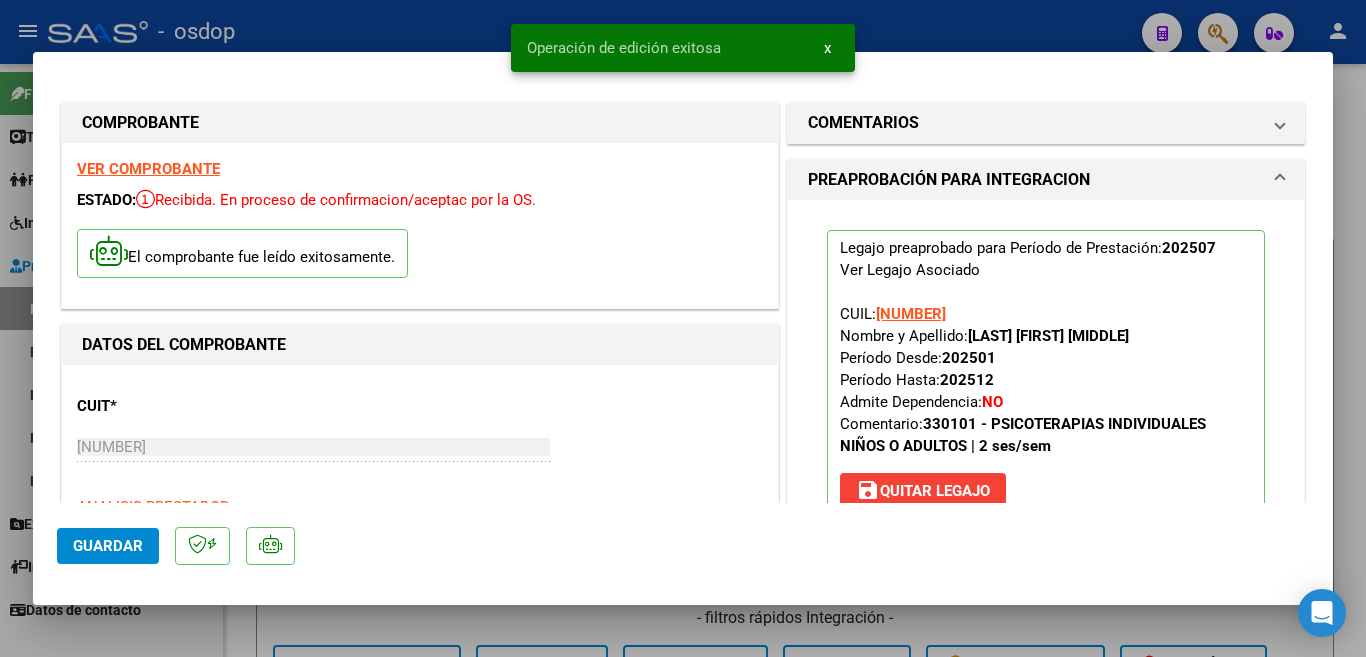 click at bounding box center [683, 328] 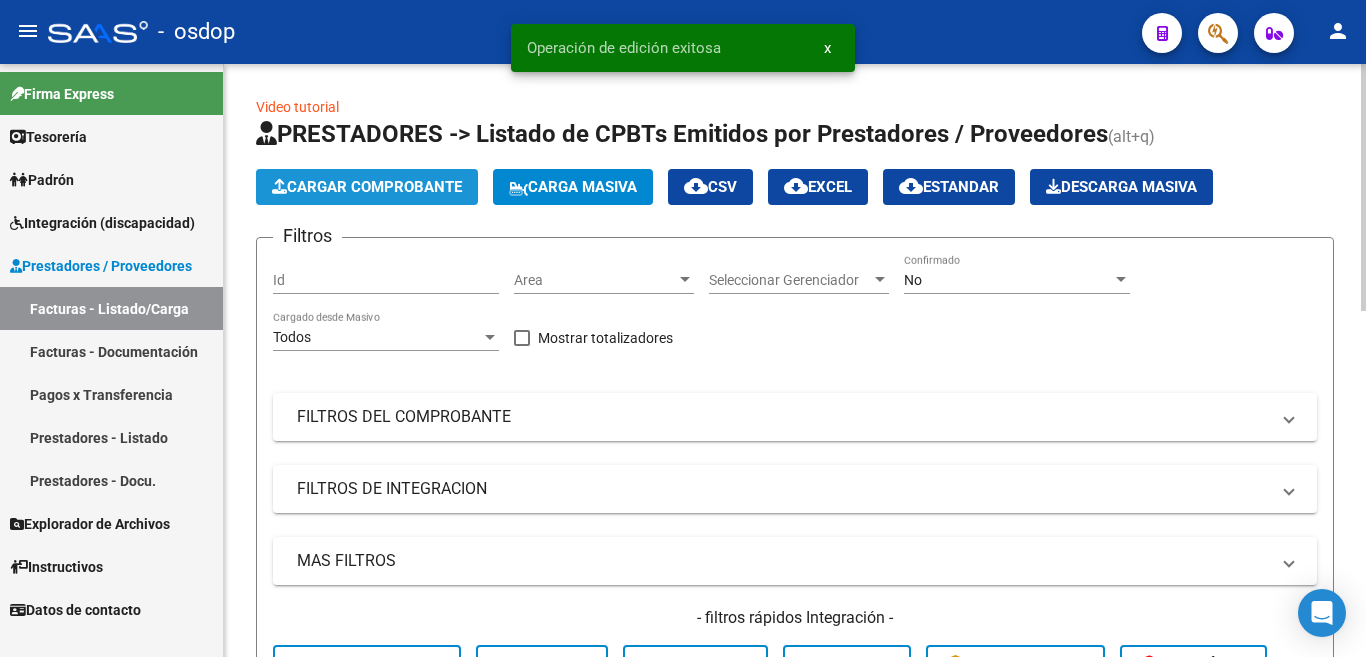 click on "Cargar Comprobante" 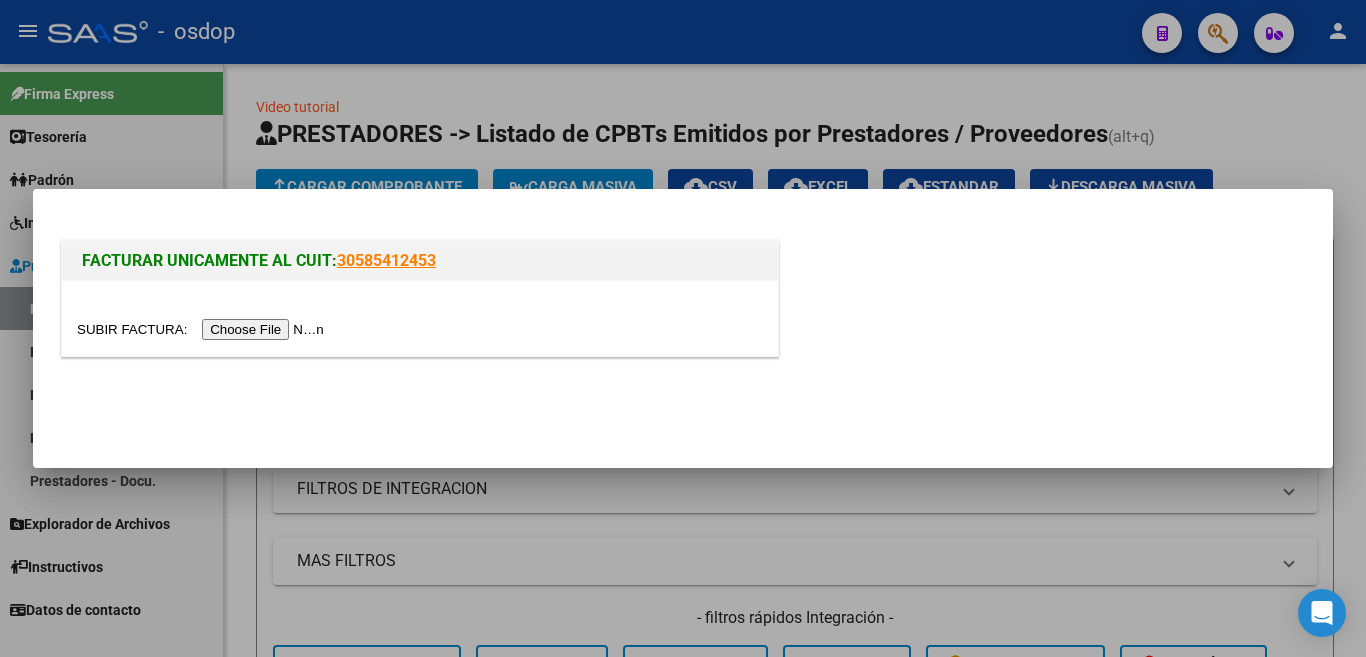 click at bounding box center [203, 329] 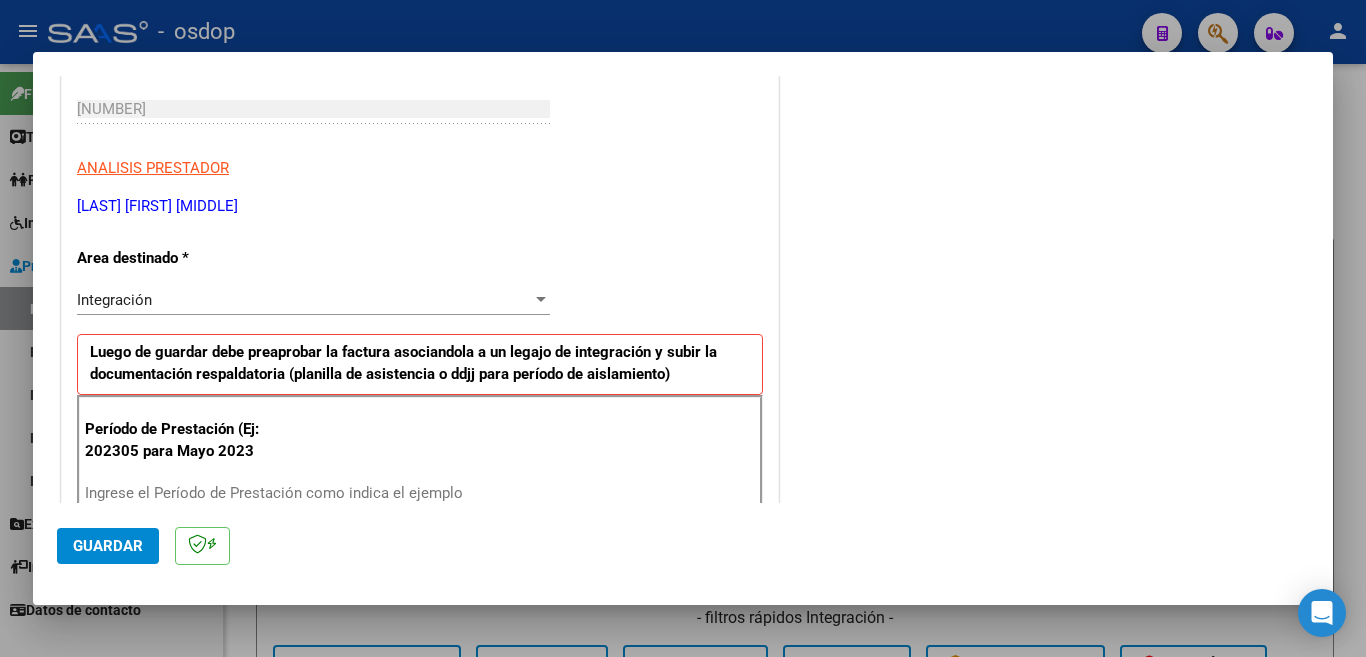 scroll, scrollTop: 400, scrollLeft: 0, axis: vertical 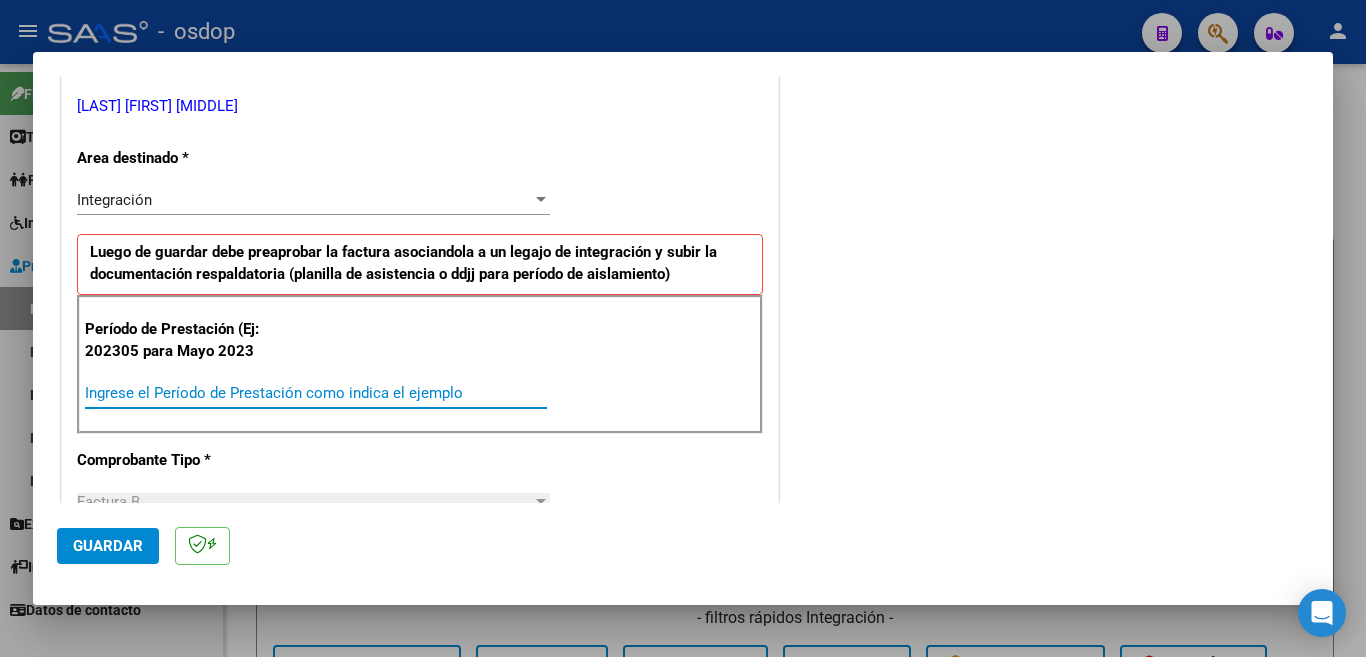 click on "Ingrese el Período de Prestación como indica el ejemplo" at bounding box center [316, 393] 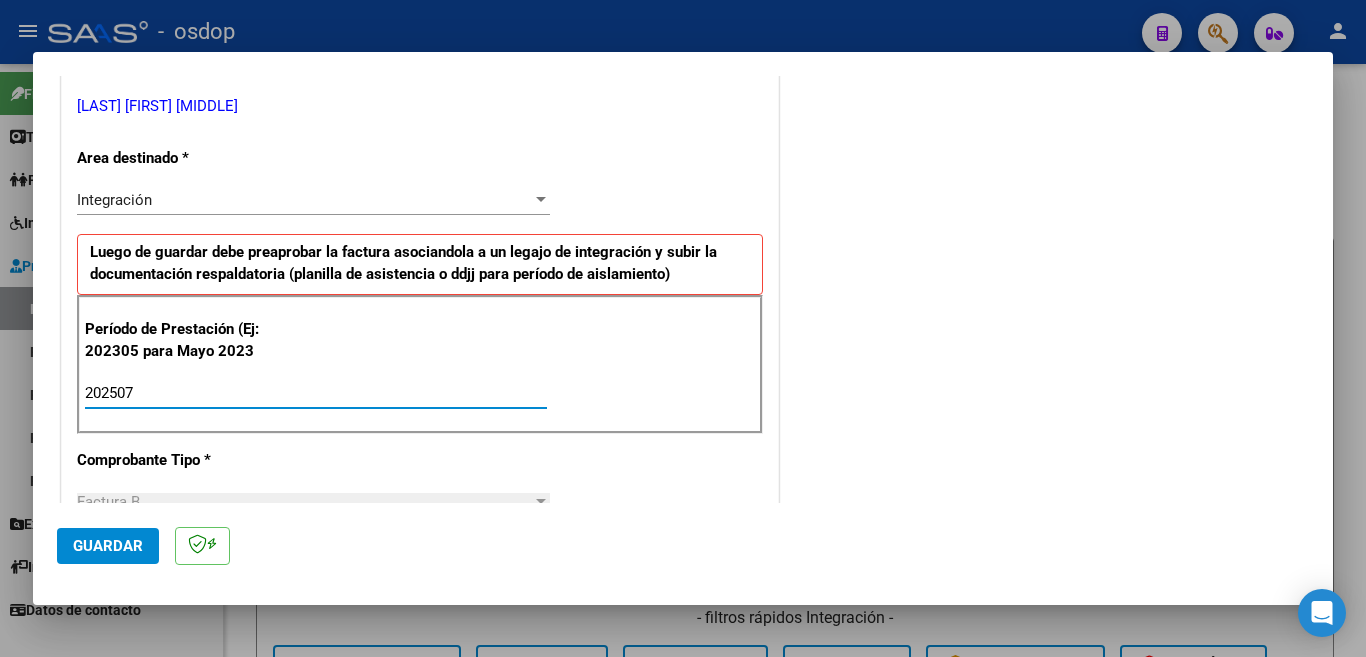 type on "202507" 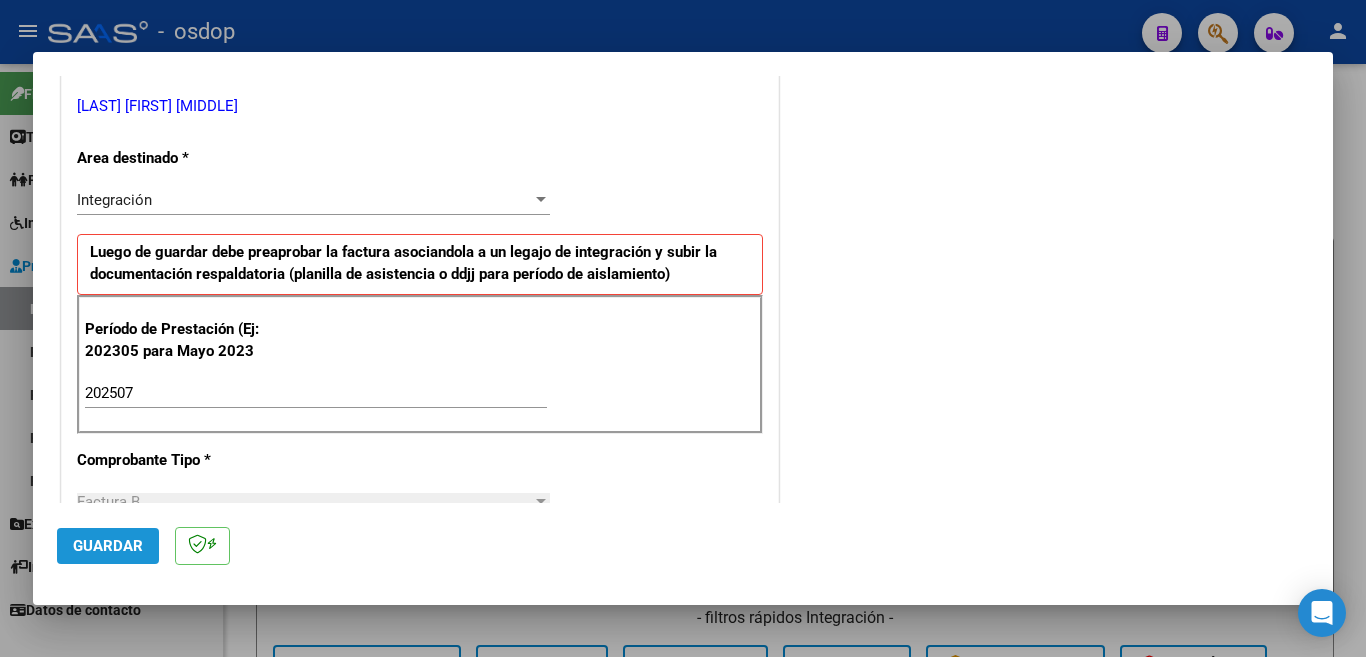 click on "Guardar" 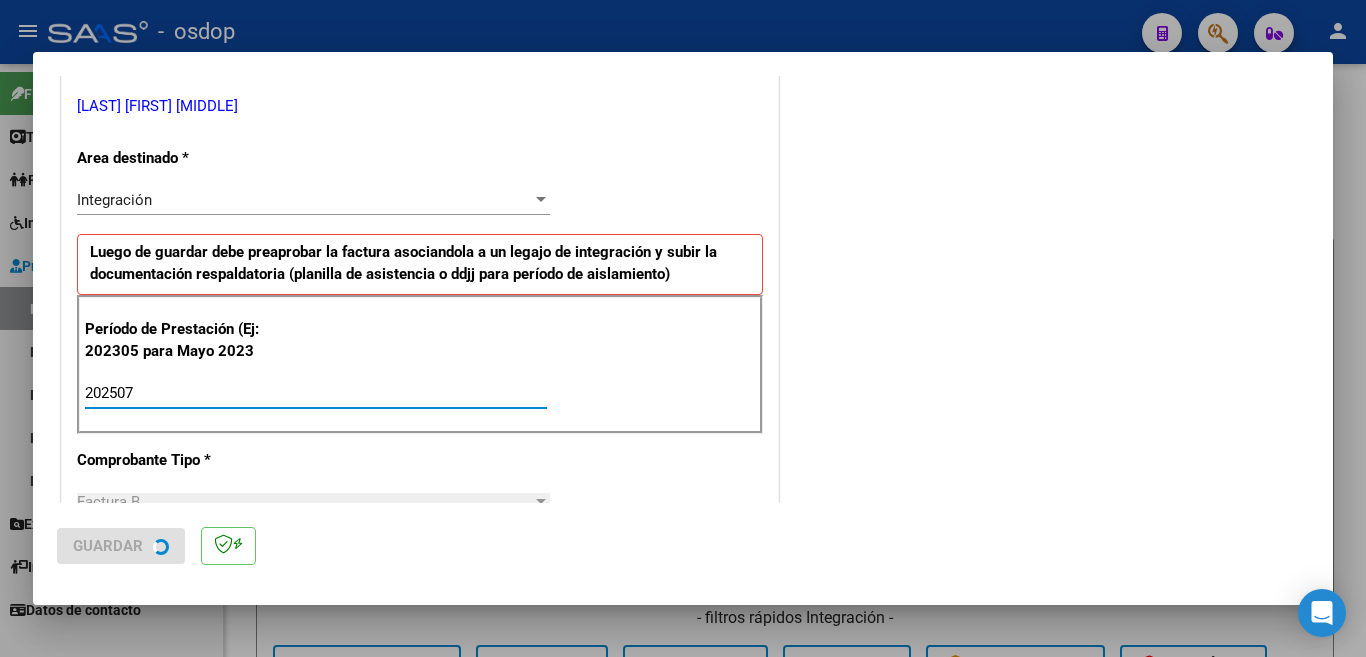 click on "202507" at bounding box center (316, 393) 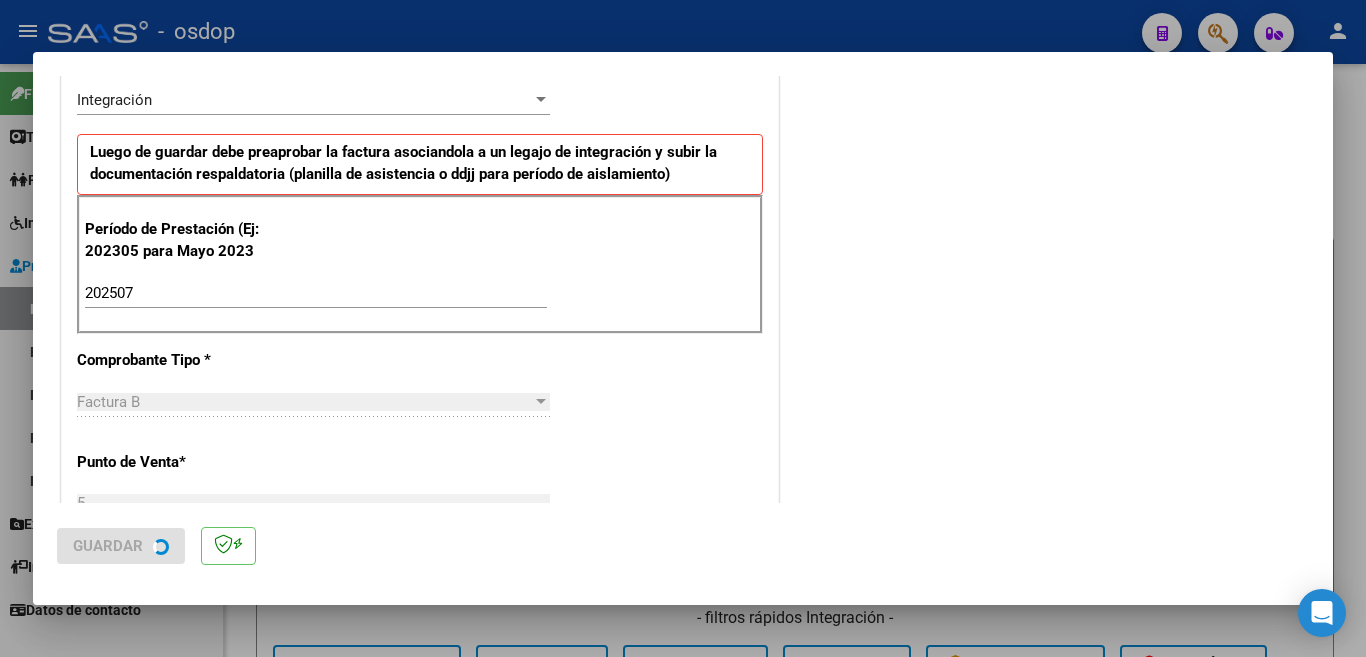 click on "202507 Ingrese el Período de Prestación como indica el ejemplo" at bounding box center (316, 293) 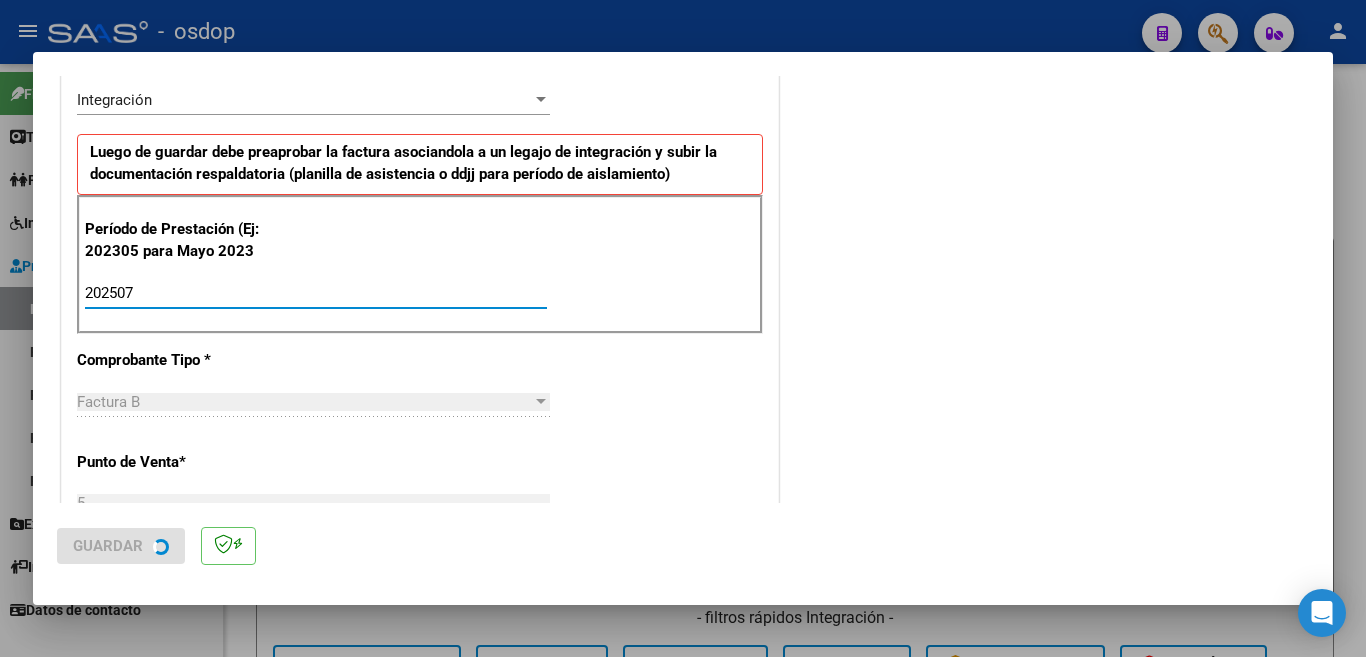 click on "202507" at bounding box center [316, 293] 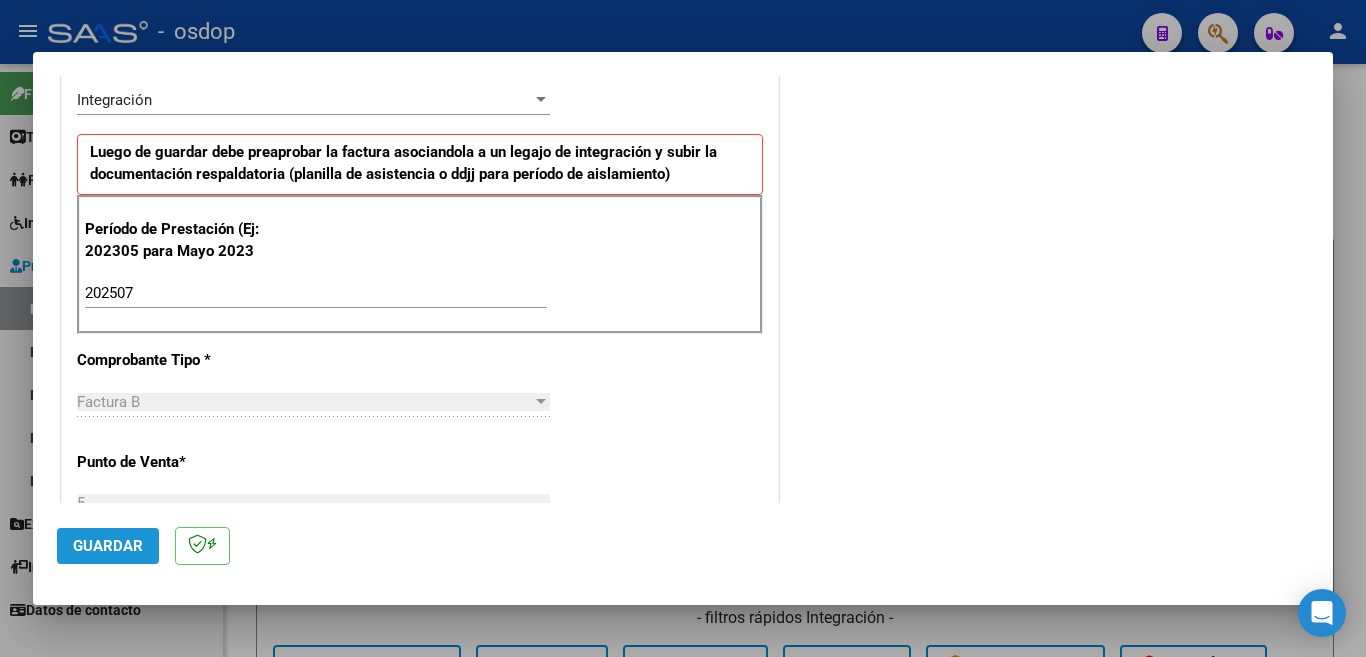 click on "Guardar" 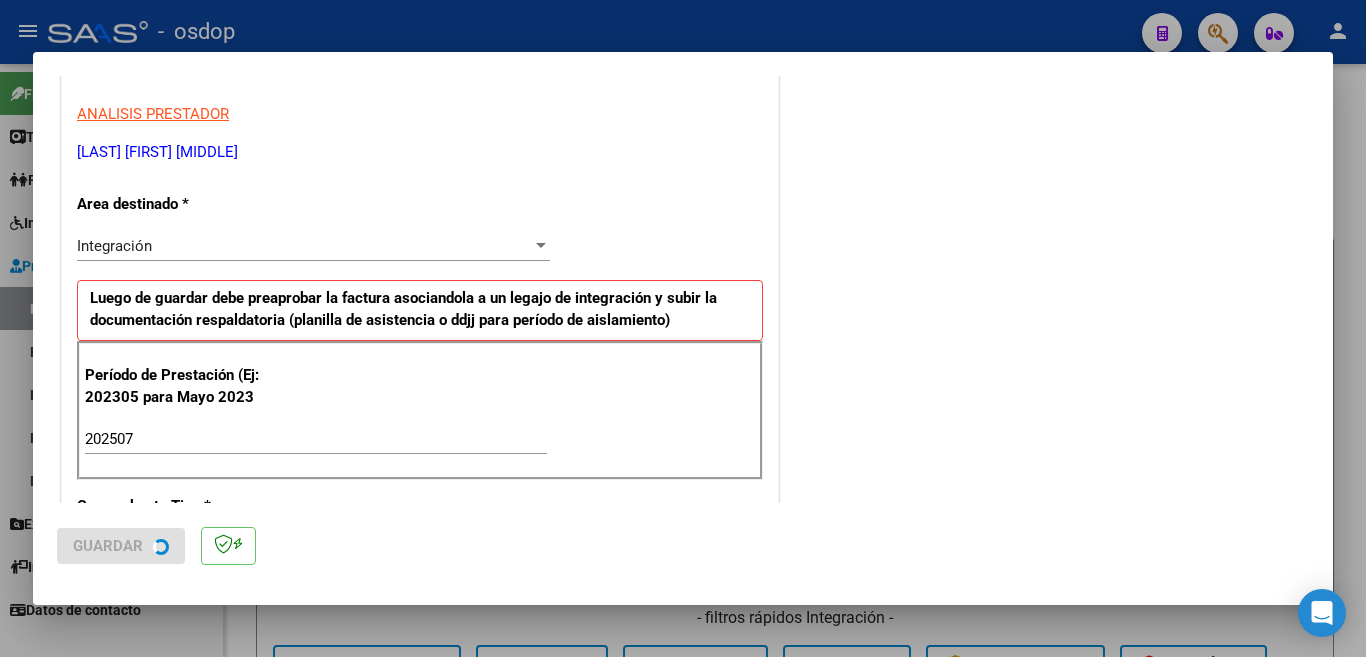 scroll, scrollTop: 0, scrollLeft: 0, axis: both 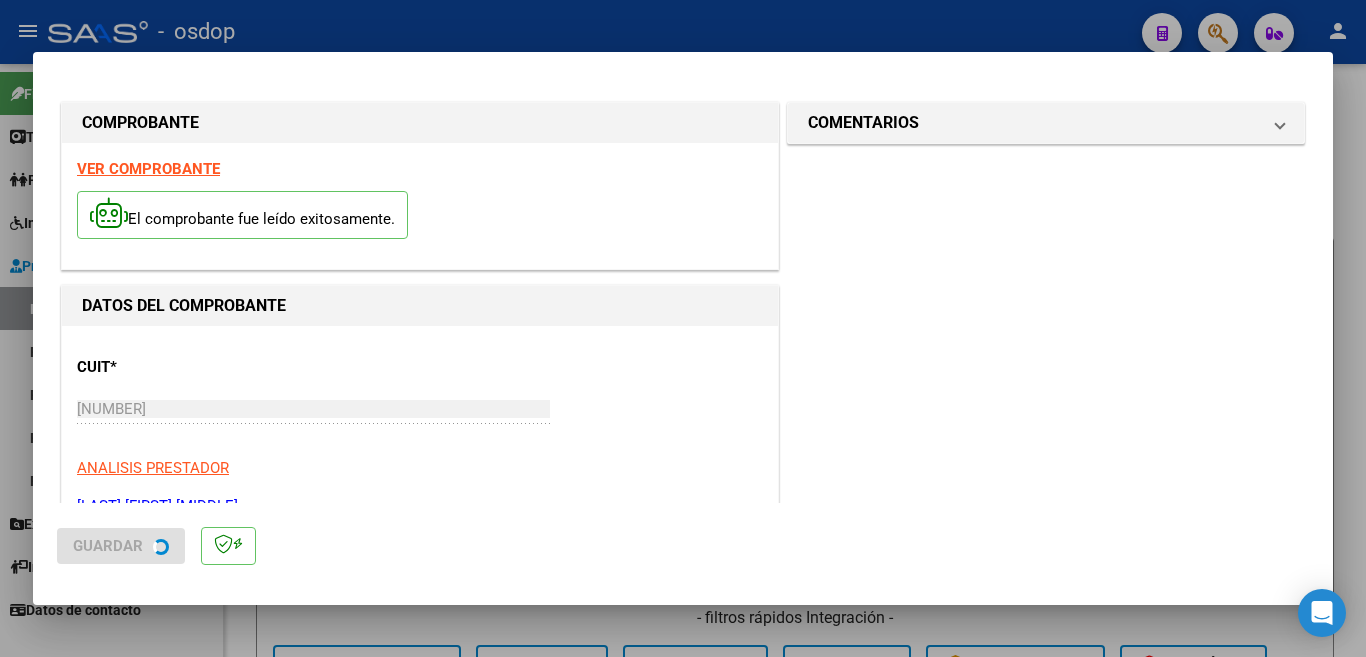 click at bounding box center [683, 328] 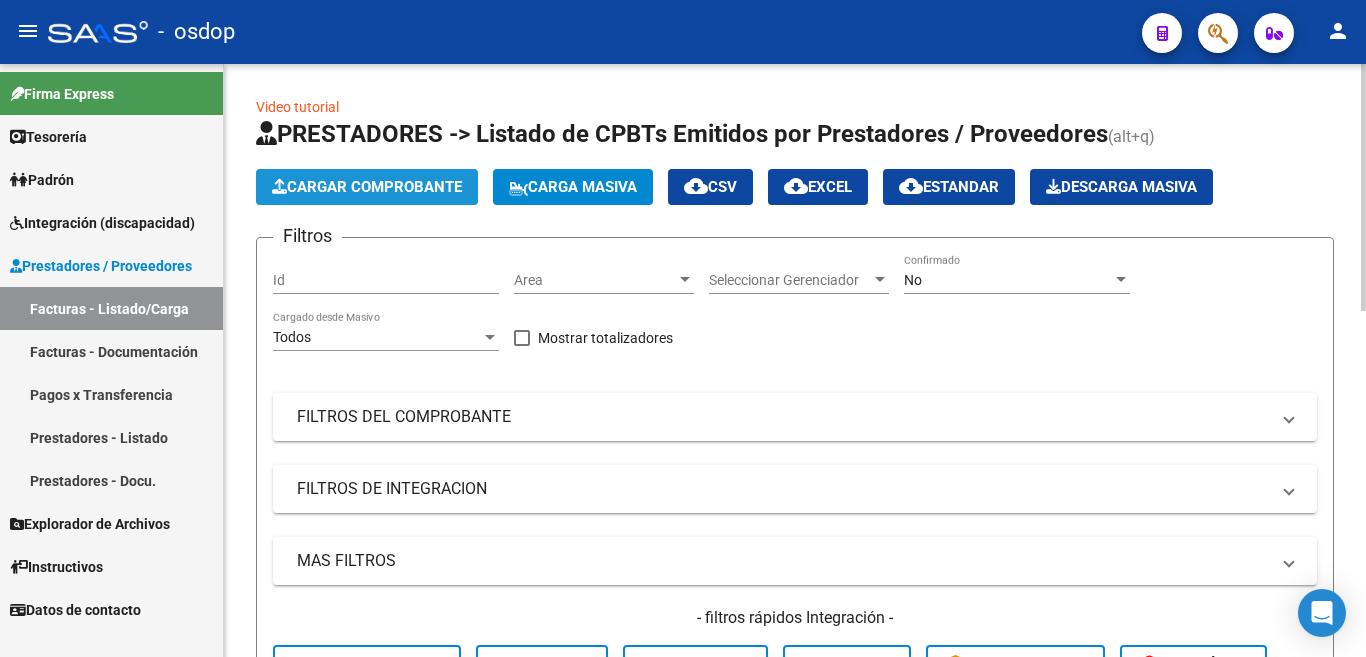 click on "Cargar Comprobante" 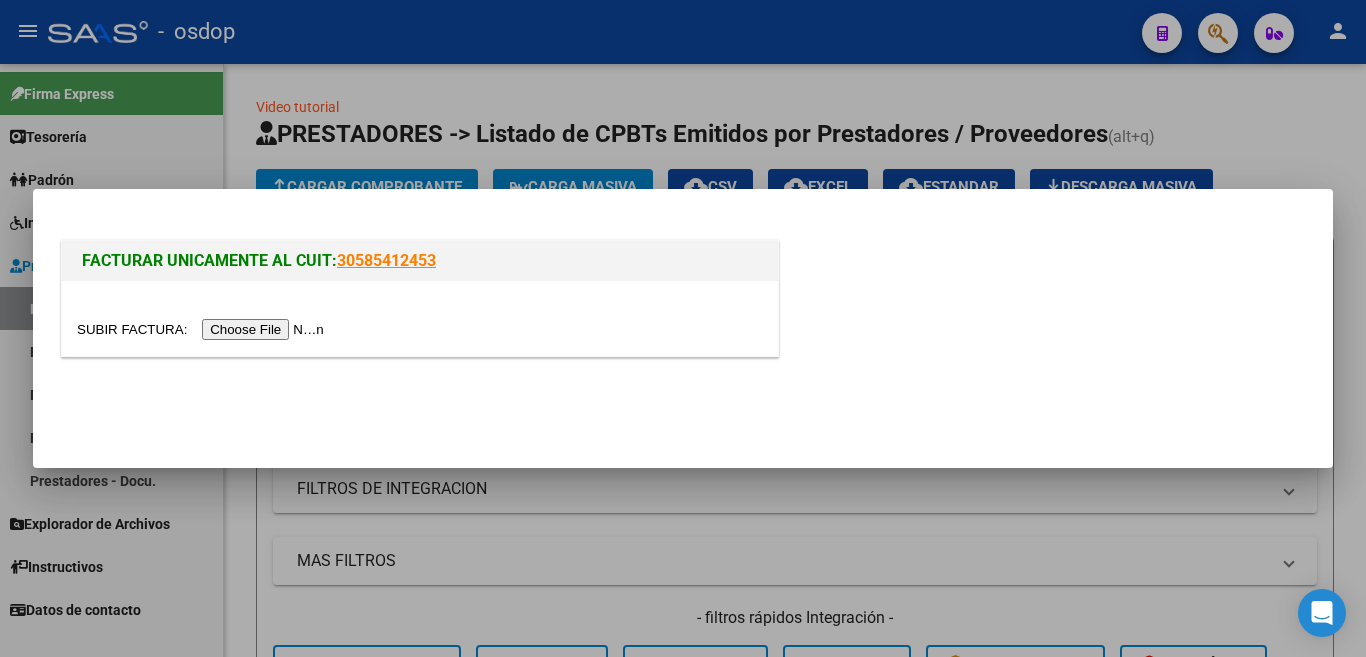 click at bounding box center [420, 329] 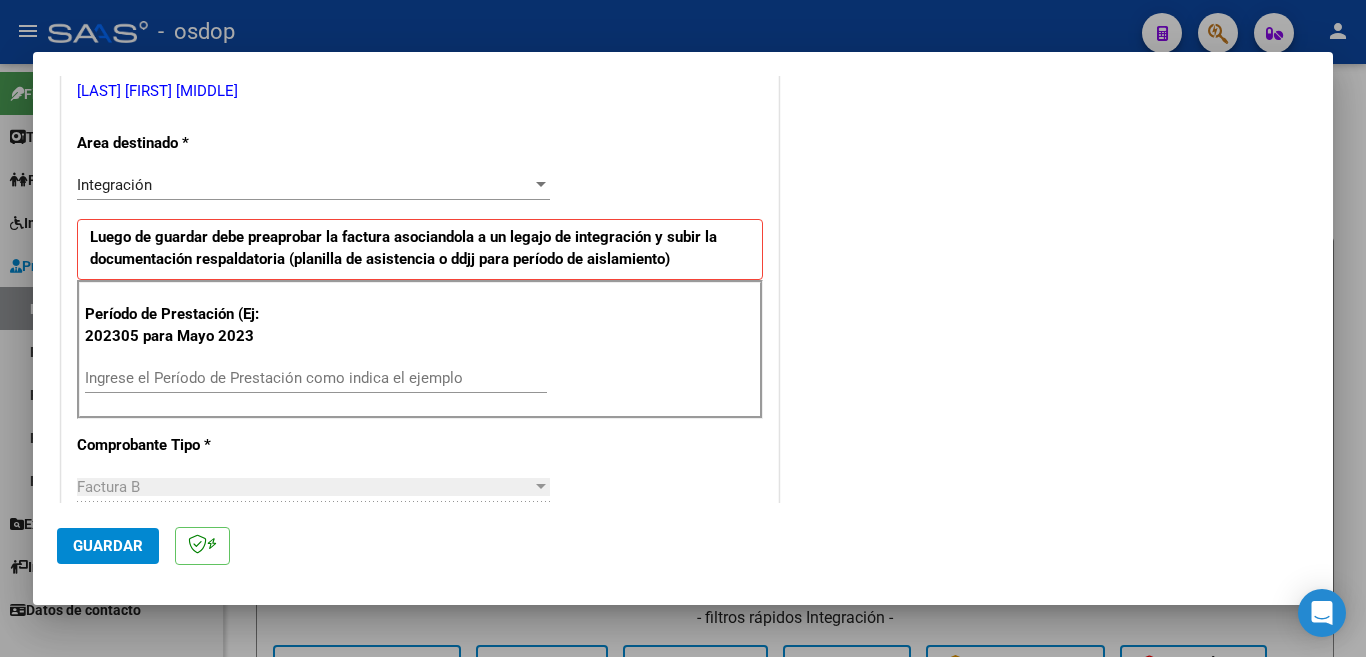 scroll, scrollTop: 500, scrollLeft: 0, axis: vertical 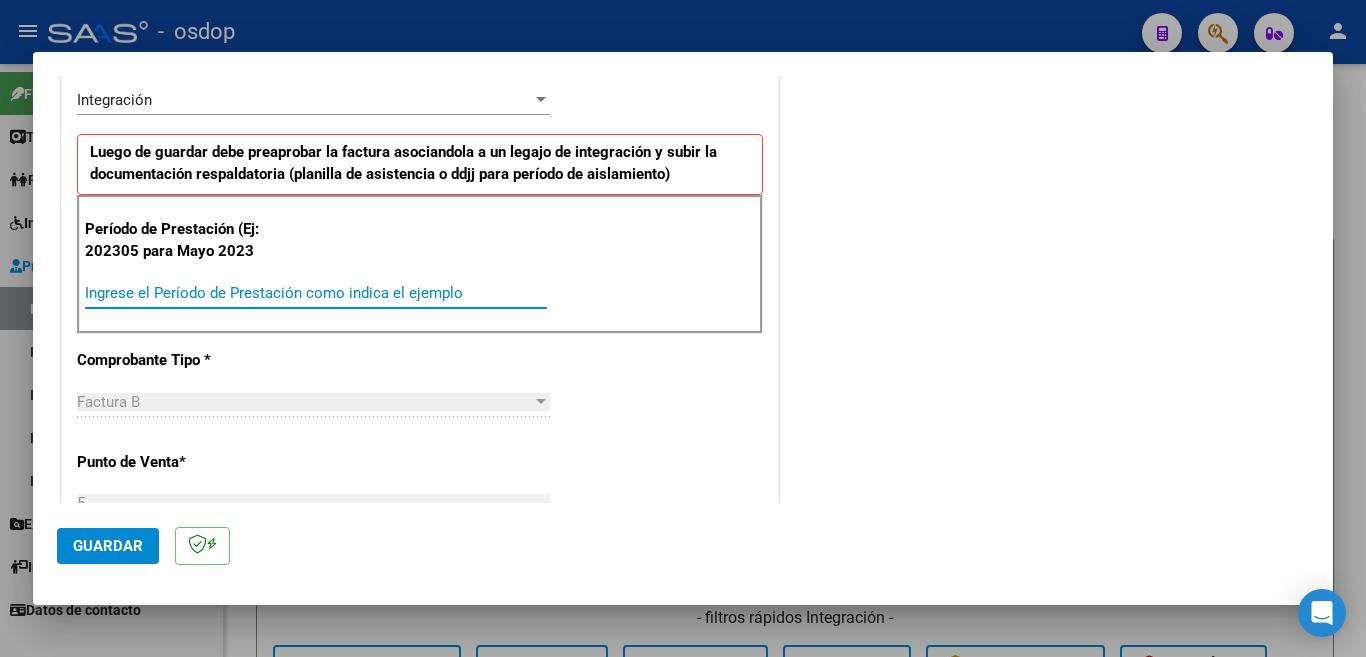 click on "Ingrese el Período de Prestación como indica el ejemplo" at bounding box center [316, 293] 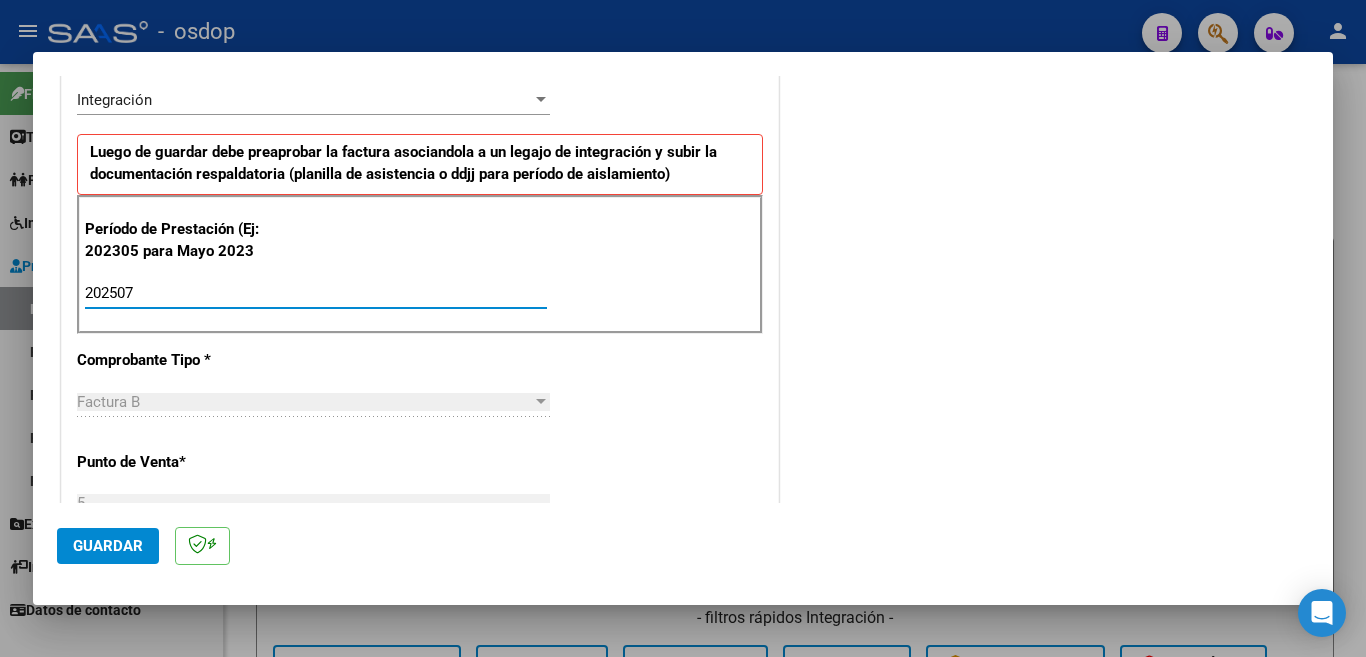 type on "202507" 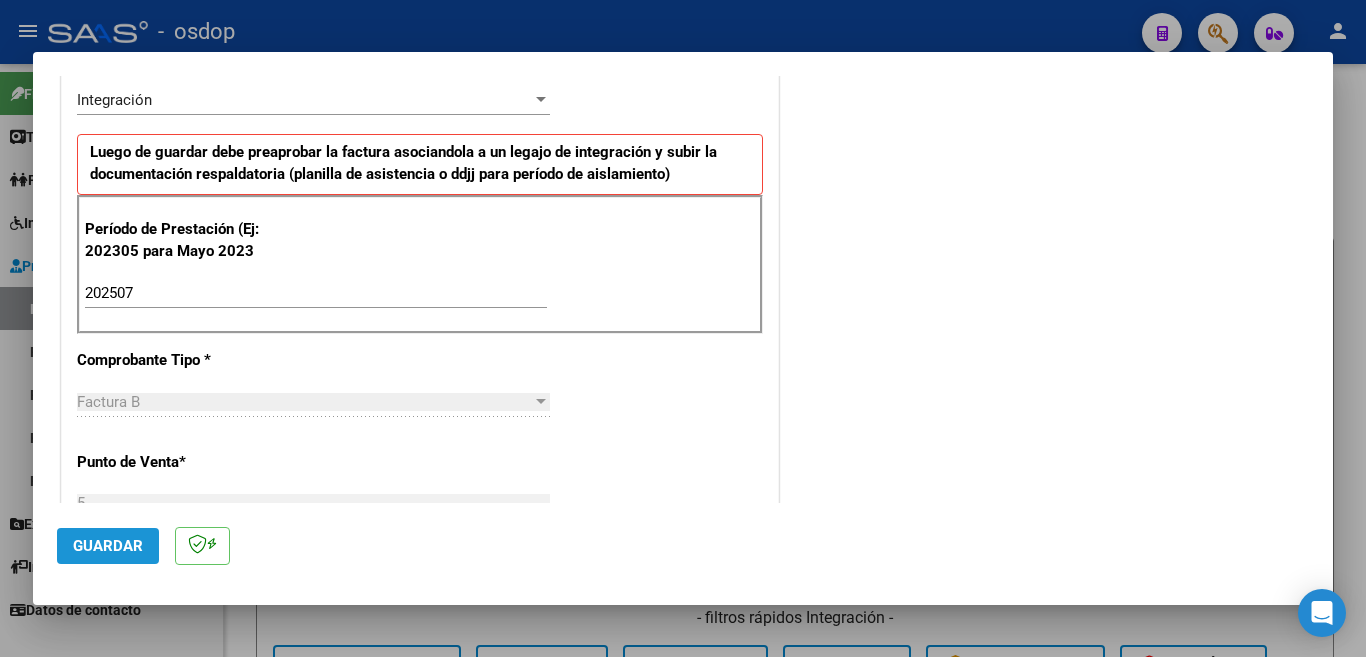click on "Guardar" 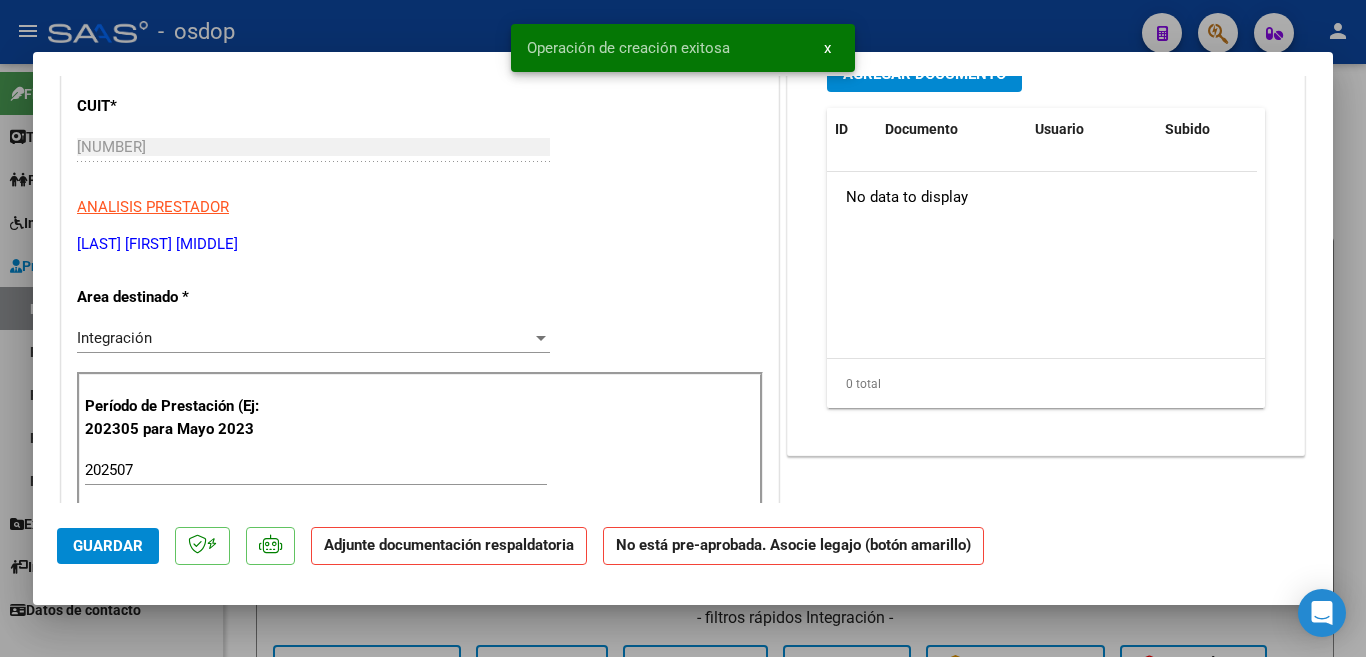 scroll, scrollTop: 0, scrollLeft: 0, axis: both 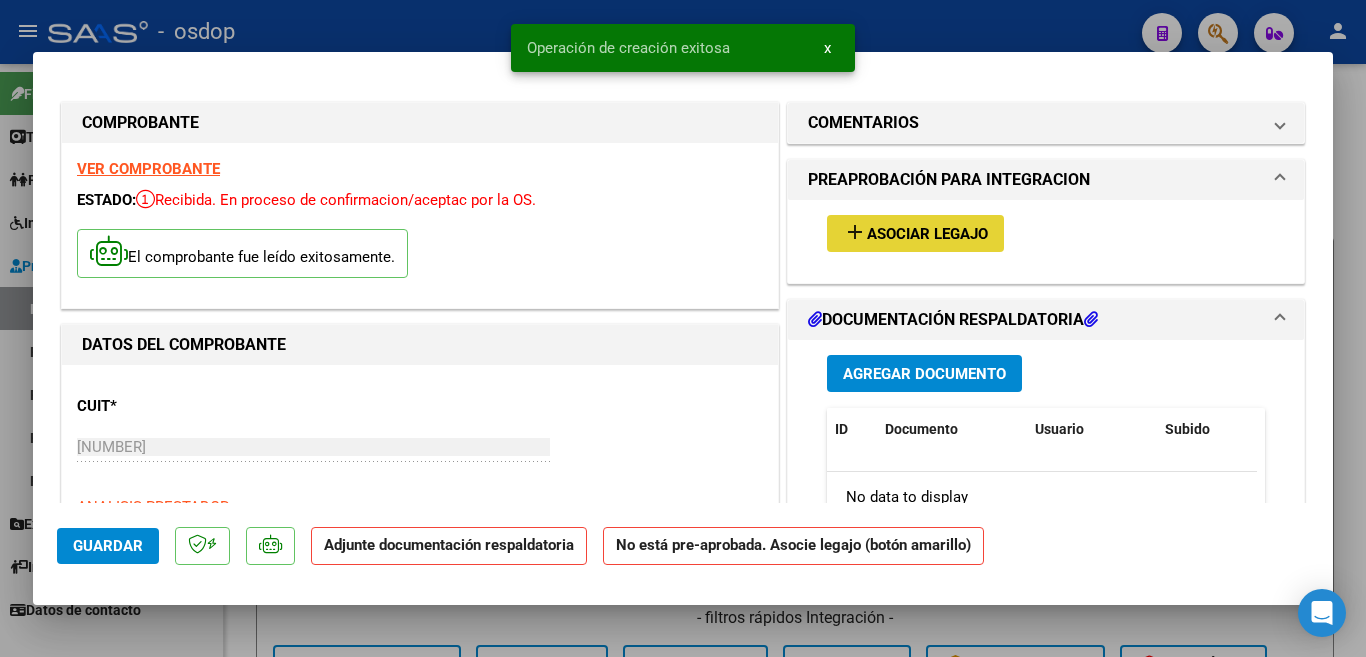 click on "Asociar Legajo" at bounding box center [927, 234] 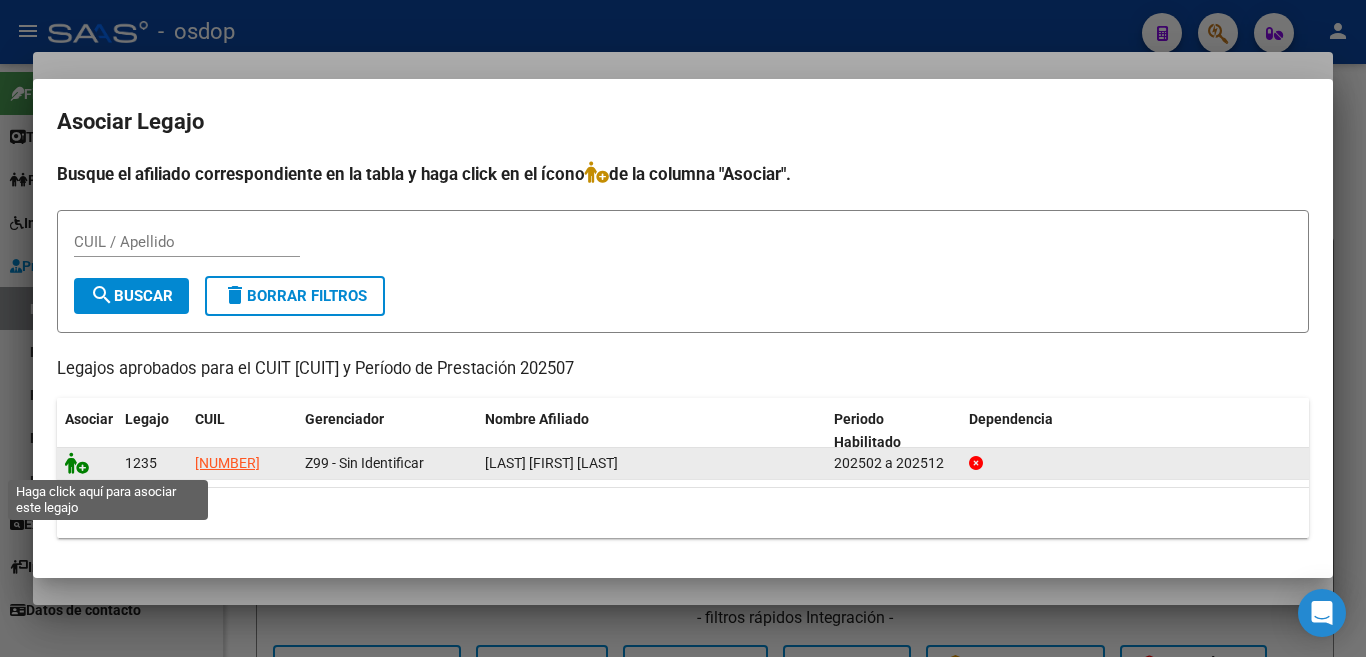 click 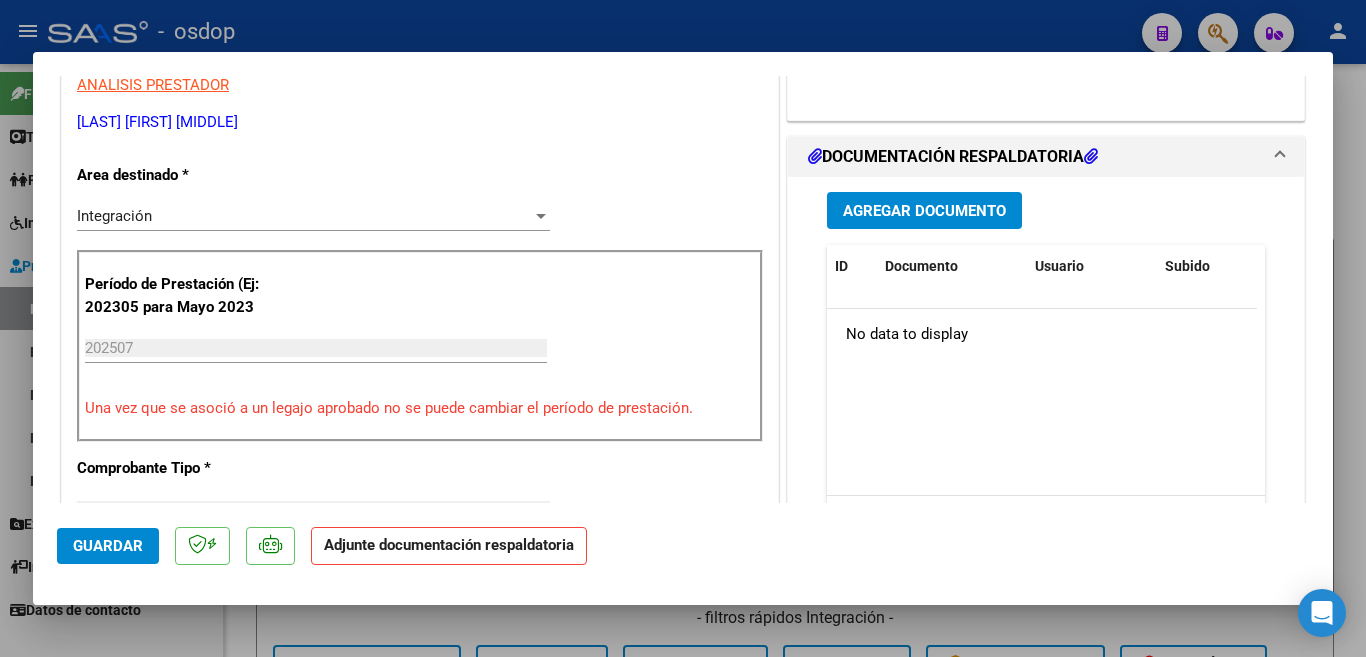 scroll, scrollTop: 500, scrollLeft: 0, axis: vertical 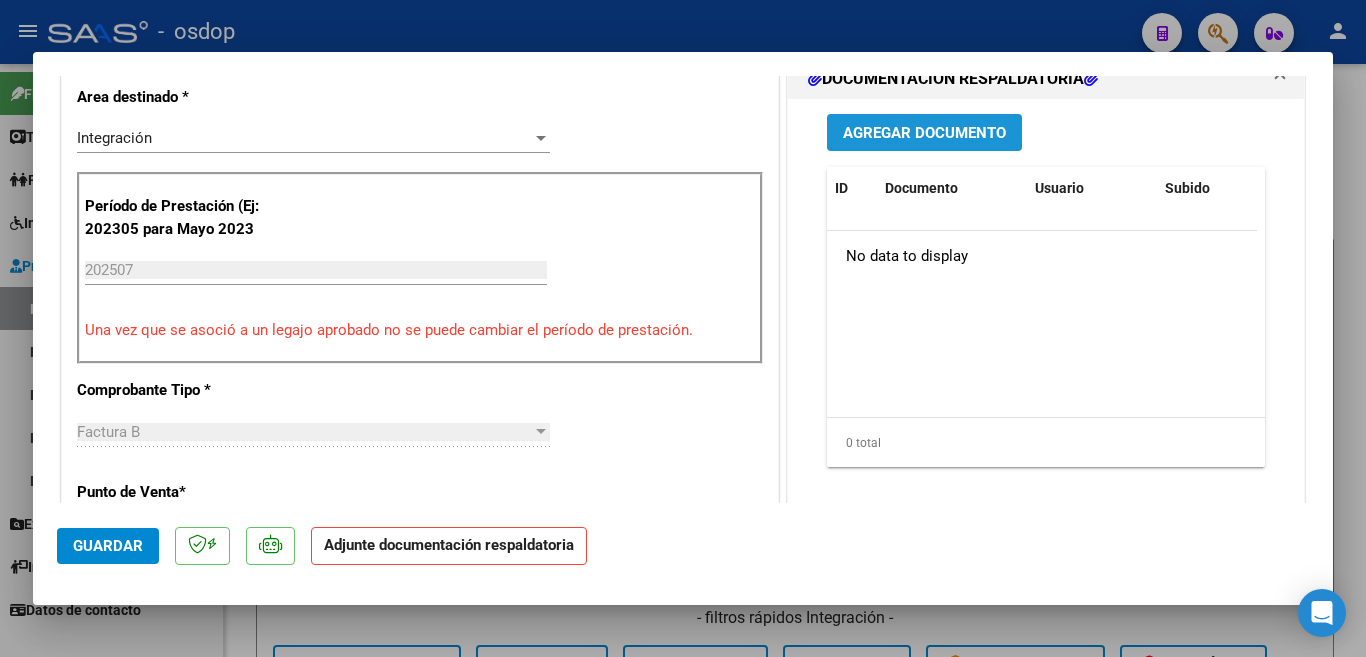 click on "Agregar Documento" at bounding box center [924, 133] 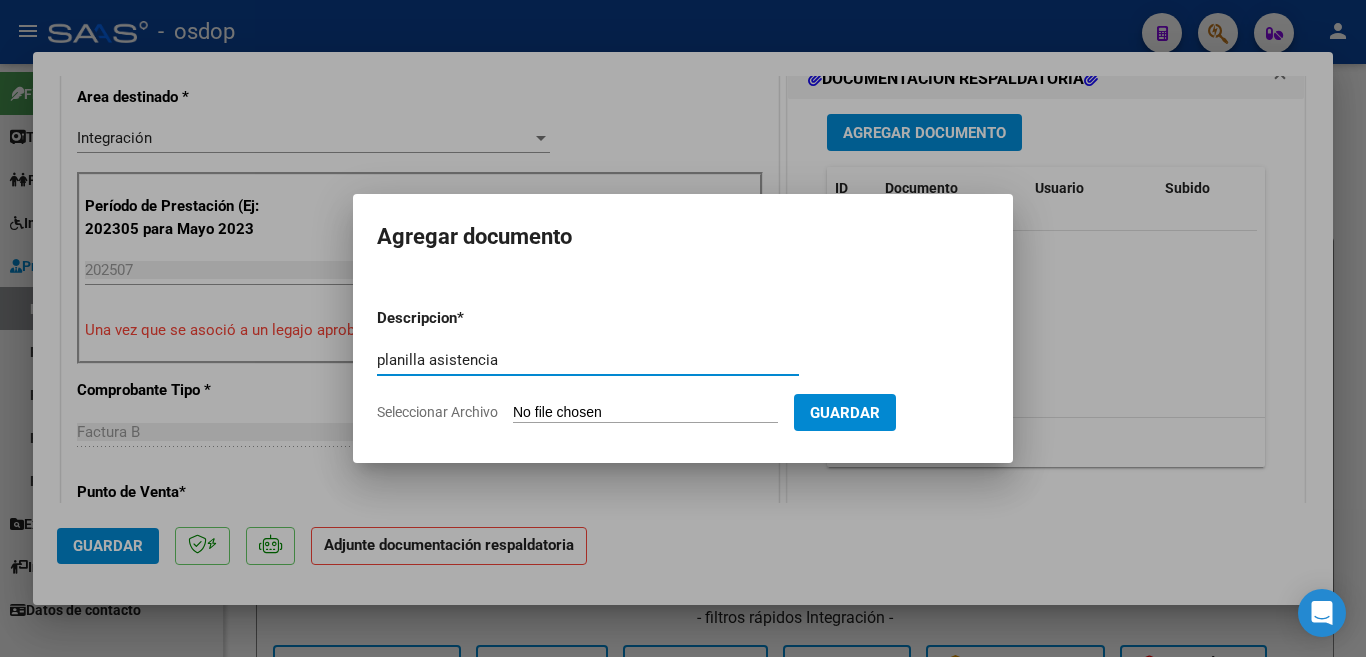 type on "planilla asistencia" 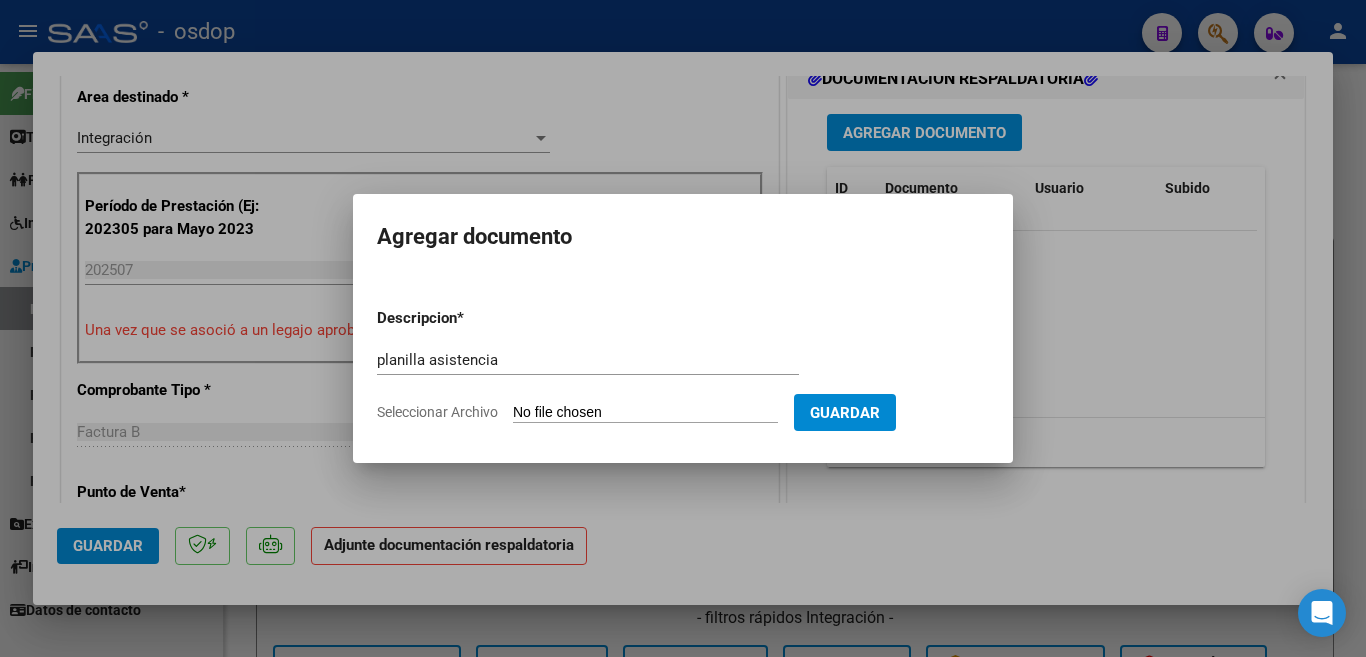 type on "C:\fakepath\[LAST] [FIRST] [NUMBER] - [CITY] - JUL - ASIS.pdf" 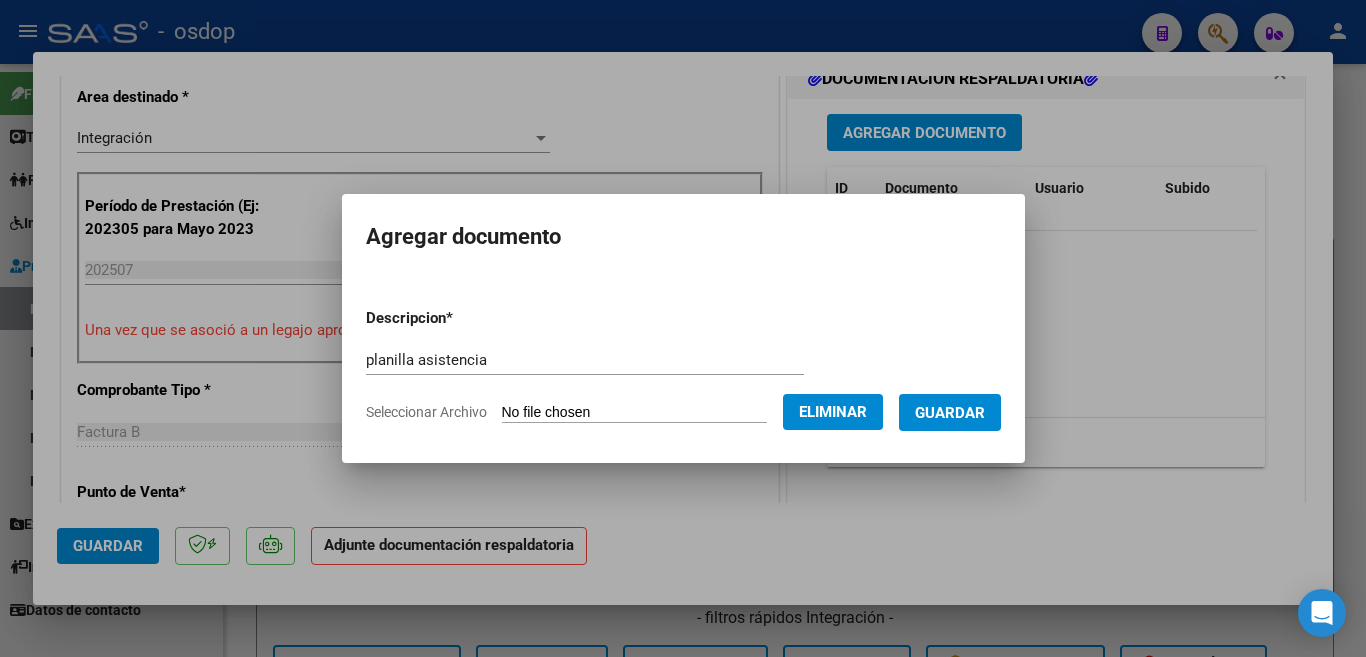 click on "Guardar" at bounding box center (950, 413) 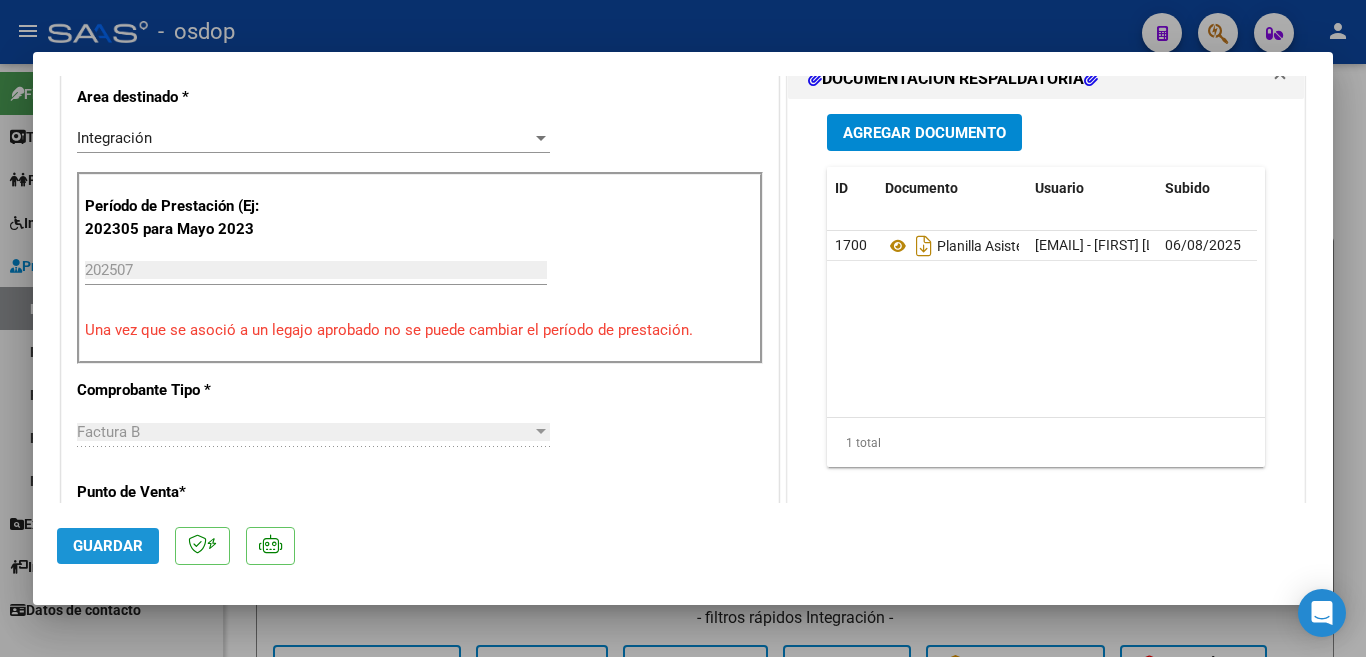 click on "Guardar" 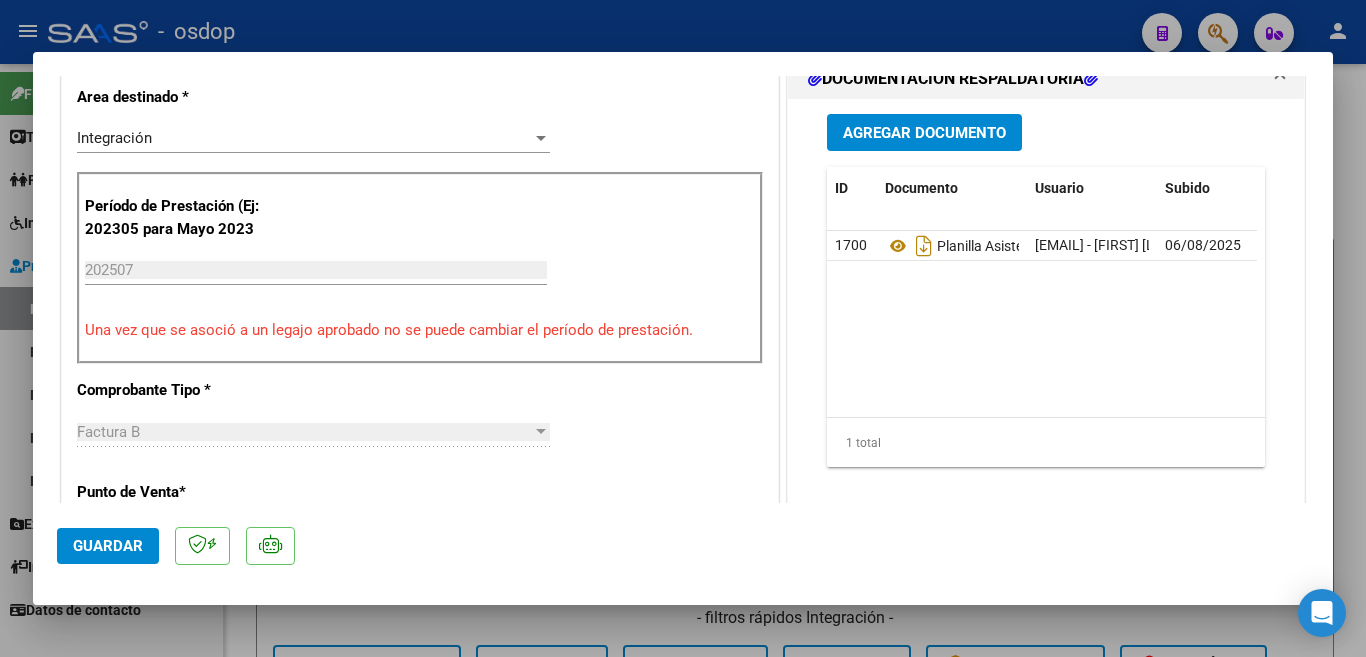 click at bounding box center [683, 328] 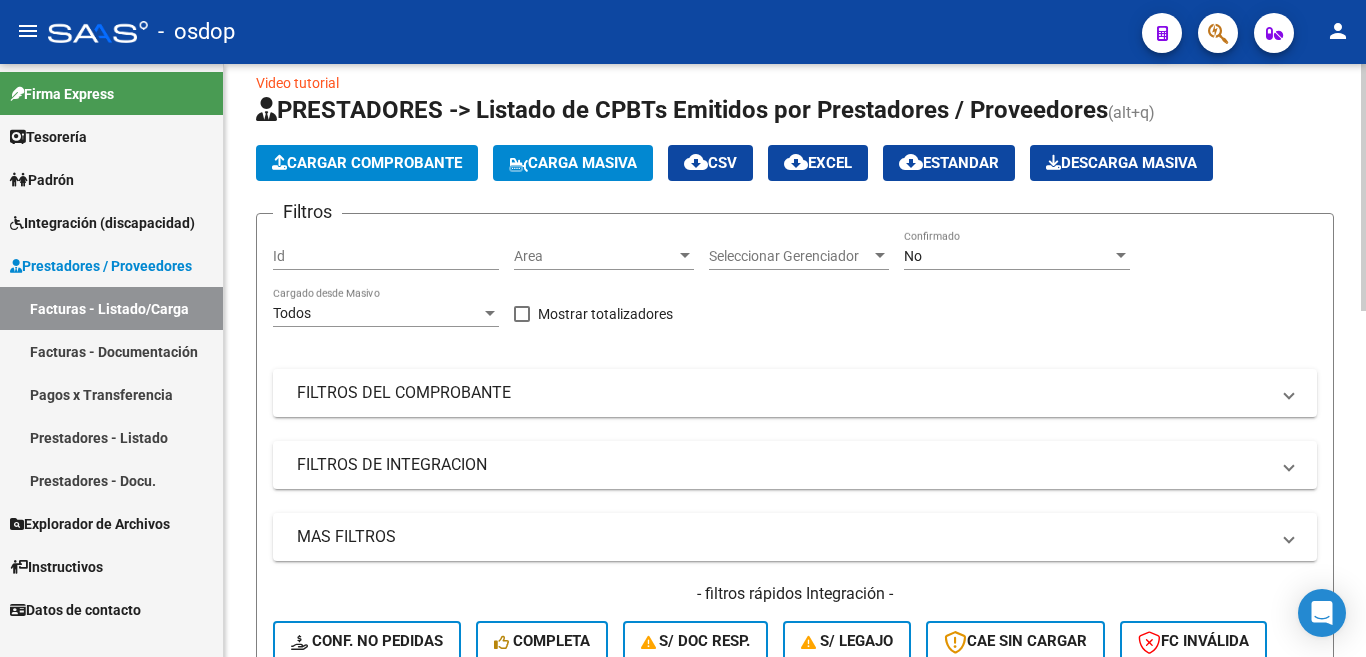 scroll, scrollTop: 0, scrollLeft: 0, axis: both 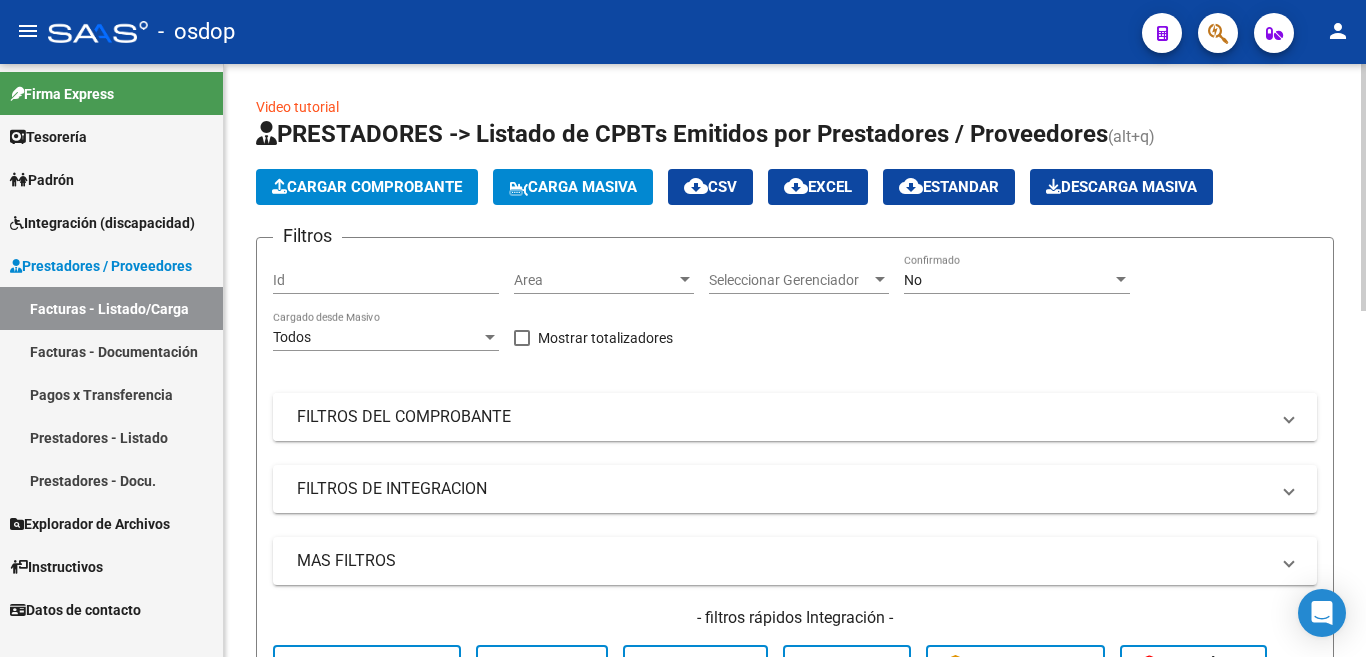 click on "FILTROS DEL COMPROBANTE" at bounding box center [783, 417] 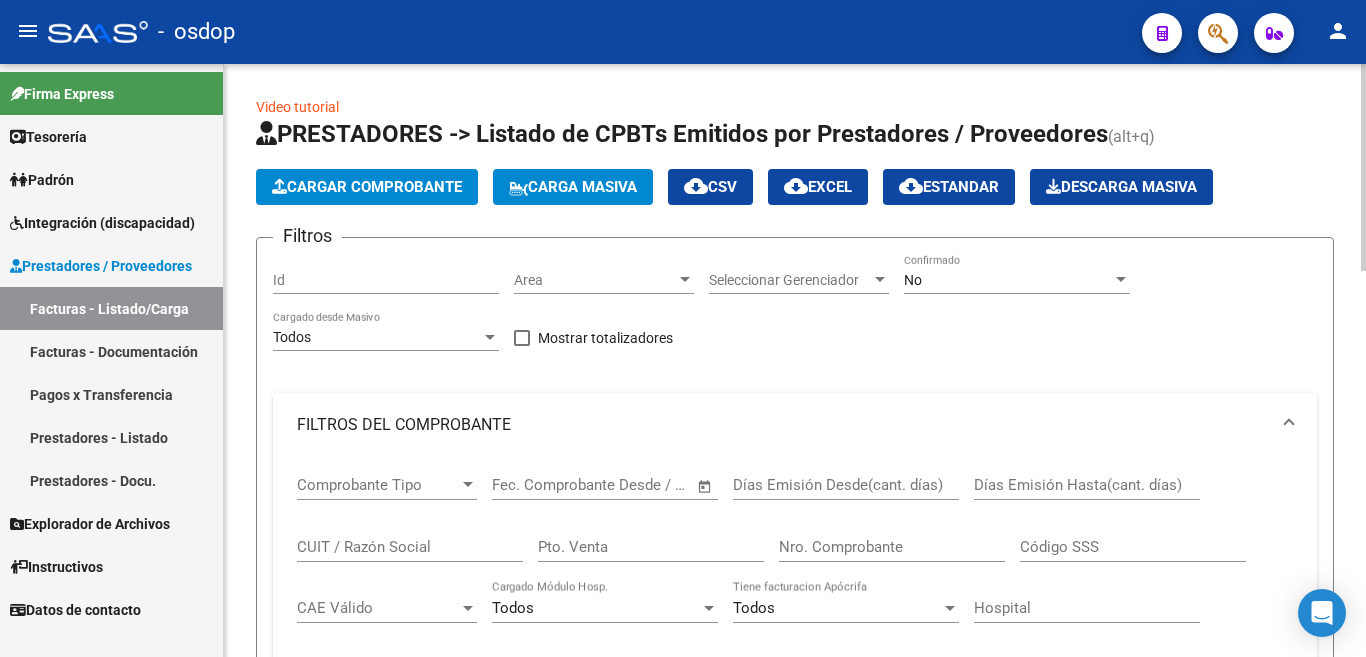 click on "FILTROS DEL COMPROBANTE" at bounding box center [783, 425] 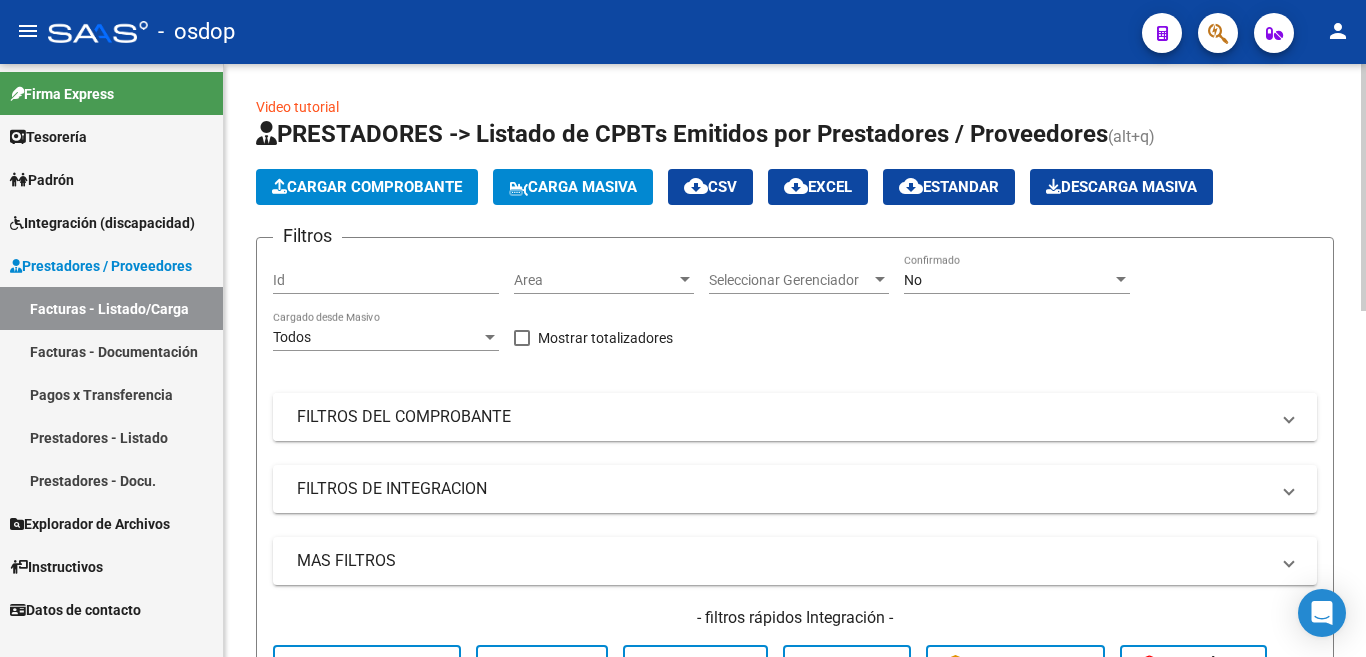 click on "FILTROS DEL COMPROBANTE" at bounding box center [795, 417] 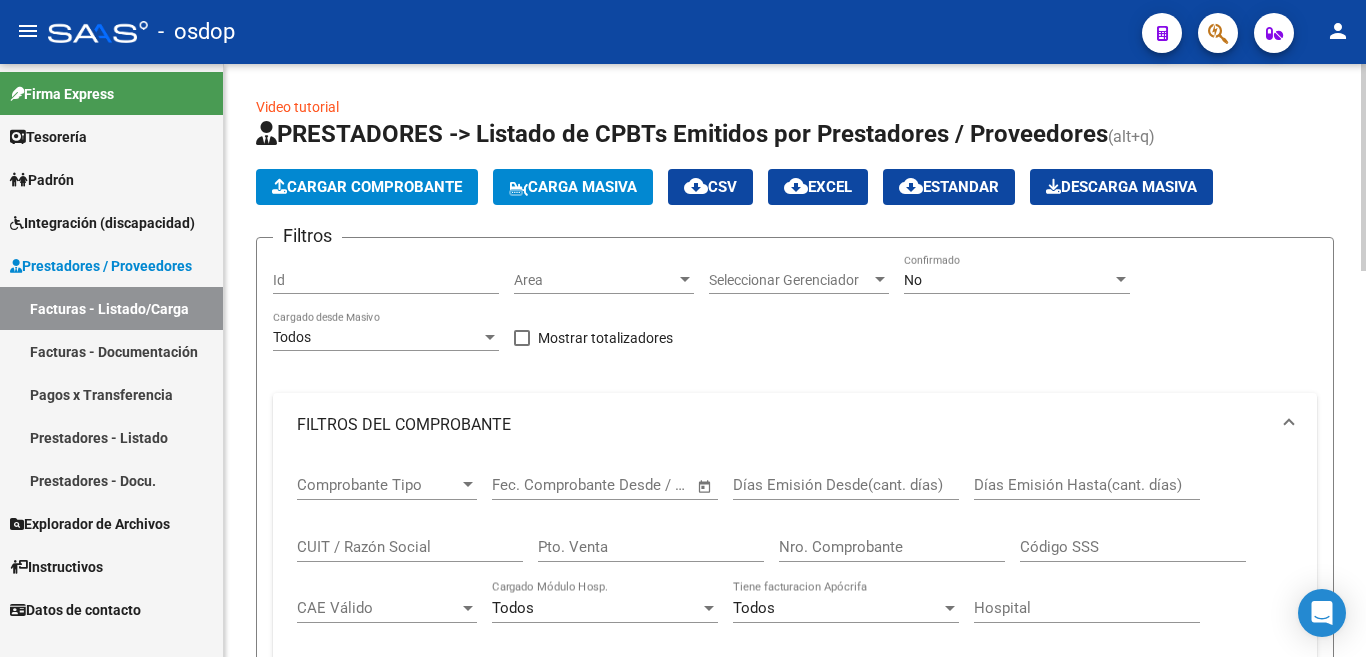 click on "CUIT / Razón Social" 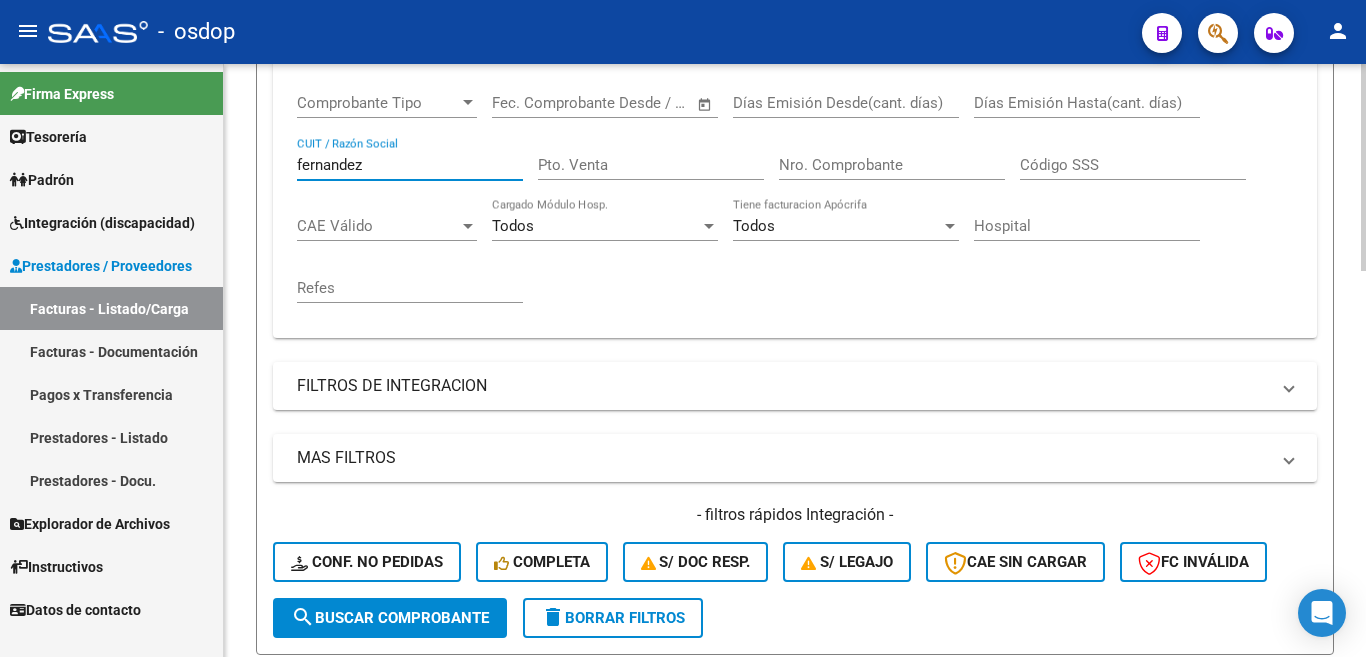 scroll, scrollTop: 400, scrollLeft: 0, axis: vertical 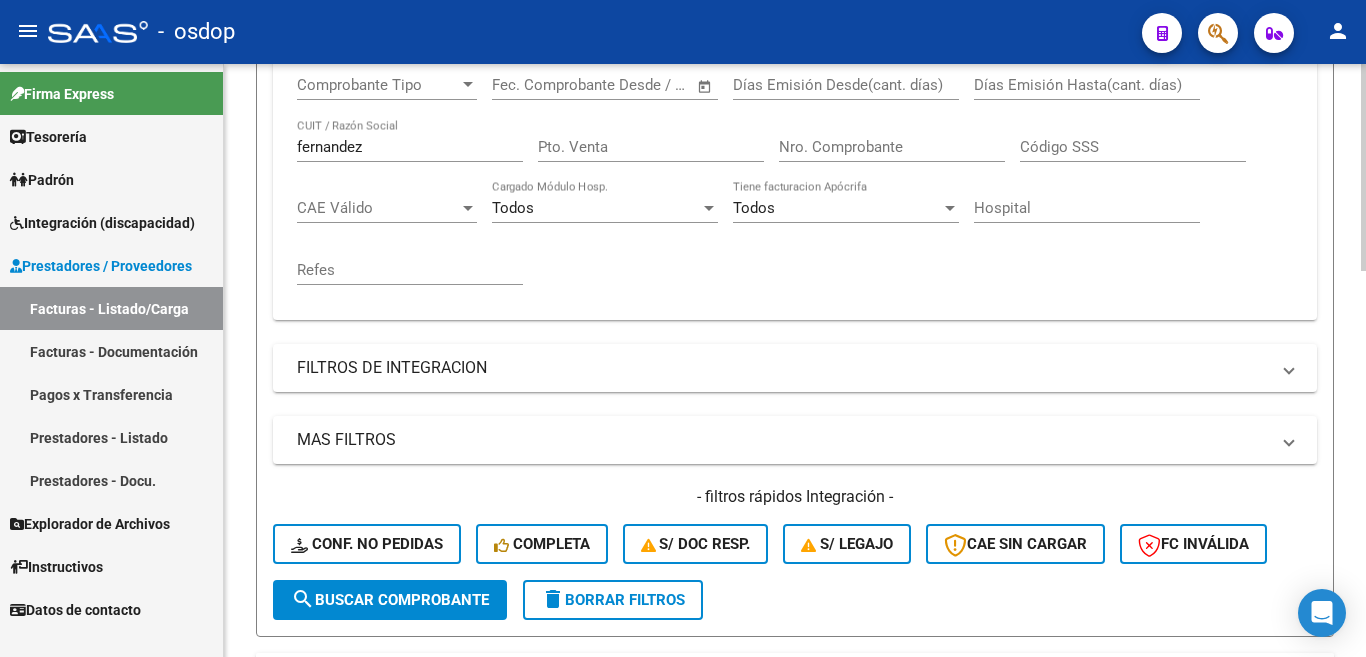 click on "Filtros Id Area Area Seleccionar Gerenciador Seleccionar Gerenciador No Confirmado Todos Cargado desde Masivo   Mostrar totalizadores   FILTROS DEL COMPROBANTE  Comprobante Tipo Comprobante Tipo Start date – End date Fec. Comprobante Desde / Hasta Días Emisión Desde(cant. días) Días Emisión Hasta(cant. días) [LAST] CUIT / Razón Social Pto. Venta Nro. Comprobante Código SSS CAE Válido CAE Válido Todos Cargado Módulo Hosp. Todos Tiene facturacion Apócrifa Hospital Refes  FILTROS DE INTEGRACION  Todos Cargado en Para Enviar SSS Período De Prestación Campos del Archivo de Rendición Devuelto x SSS (dr_envio) Todos Rendido x SSS (dr_envio) Tipo de Registro Tipo de Registro Período Presentación Período Presentación Campos del Legajo Asociado (preaprobación) Afiliado Legajo (cuil/nombre) Todos Solo facturas preaprobadas  MAS FILTROS  Todos Con Doc. Respaldatoria Todos Con Trazabilidad Todos Asociado a Expediente Sur Auditoría Auditoría Auditoría Id Start date – End date Start date –" 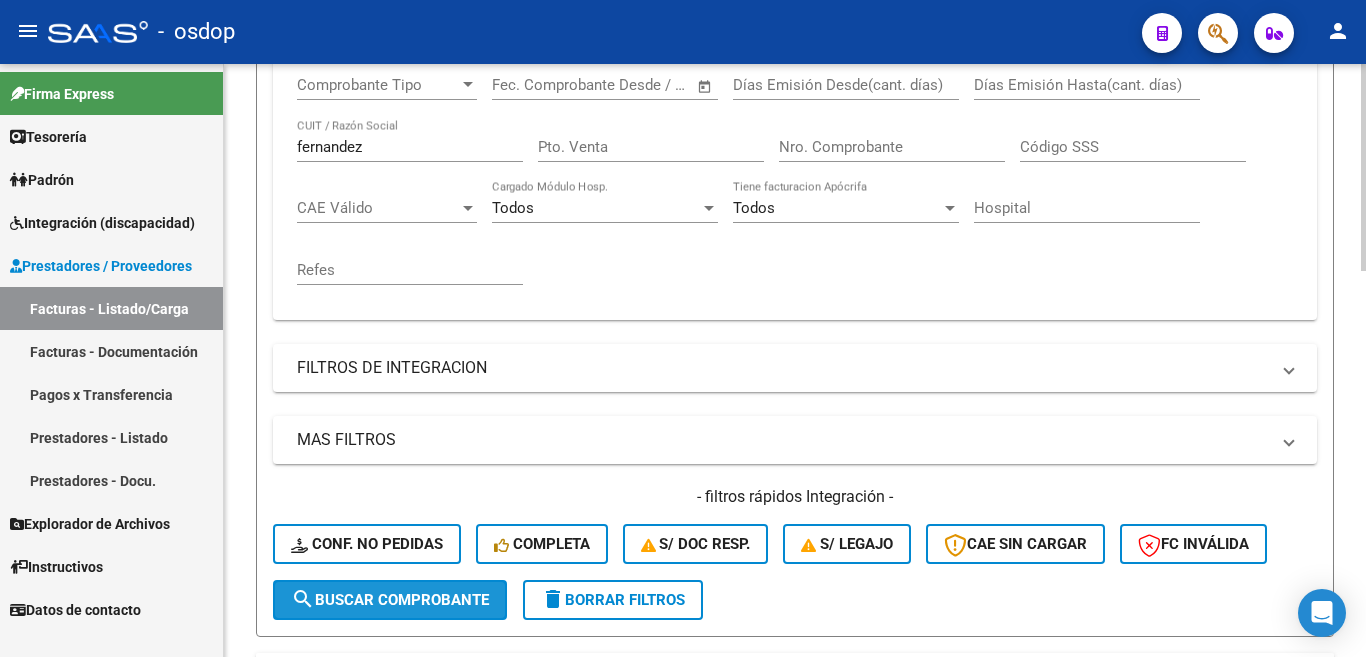 click on "search  Buscar Comprobante" 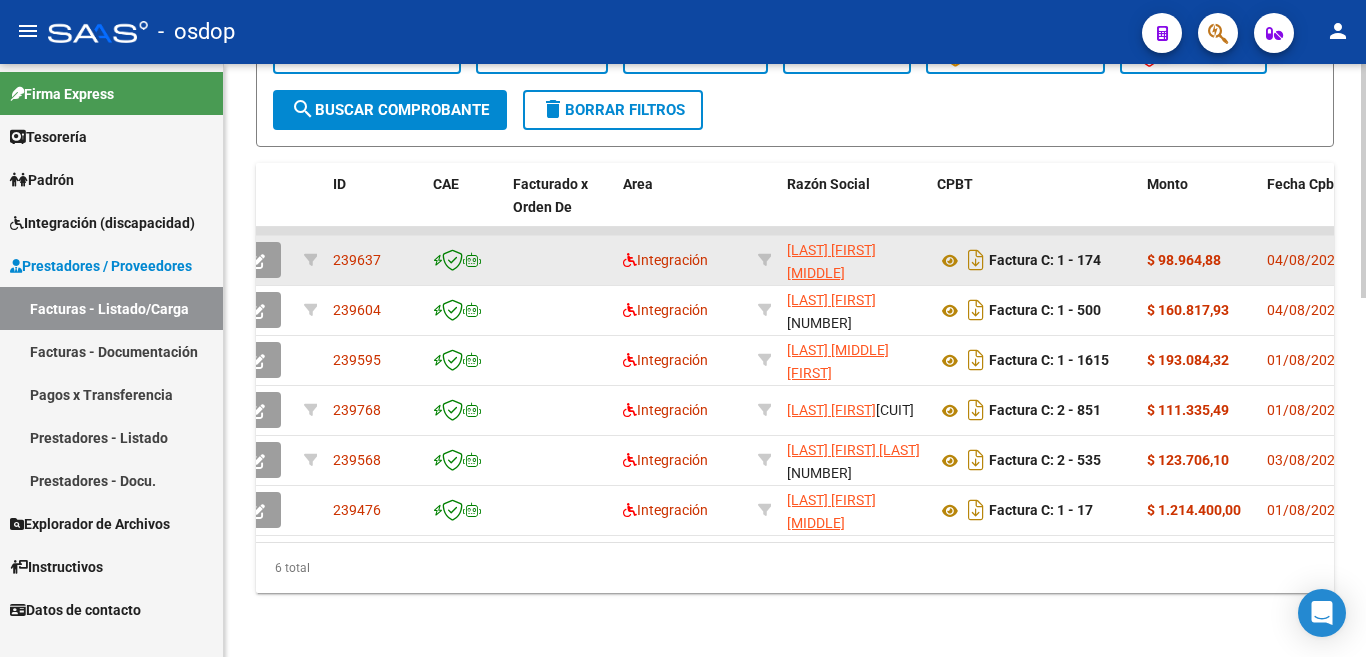 scroll, scrollTop: 900, scrollLeft: 0, axis: vertical 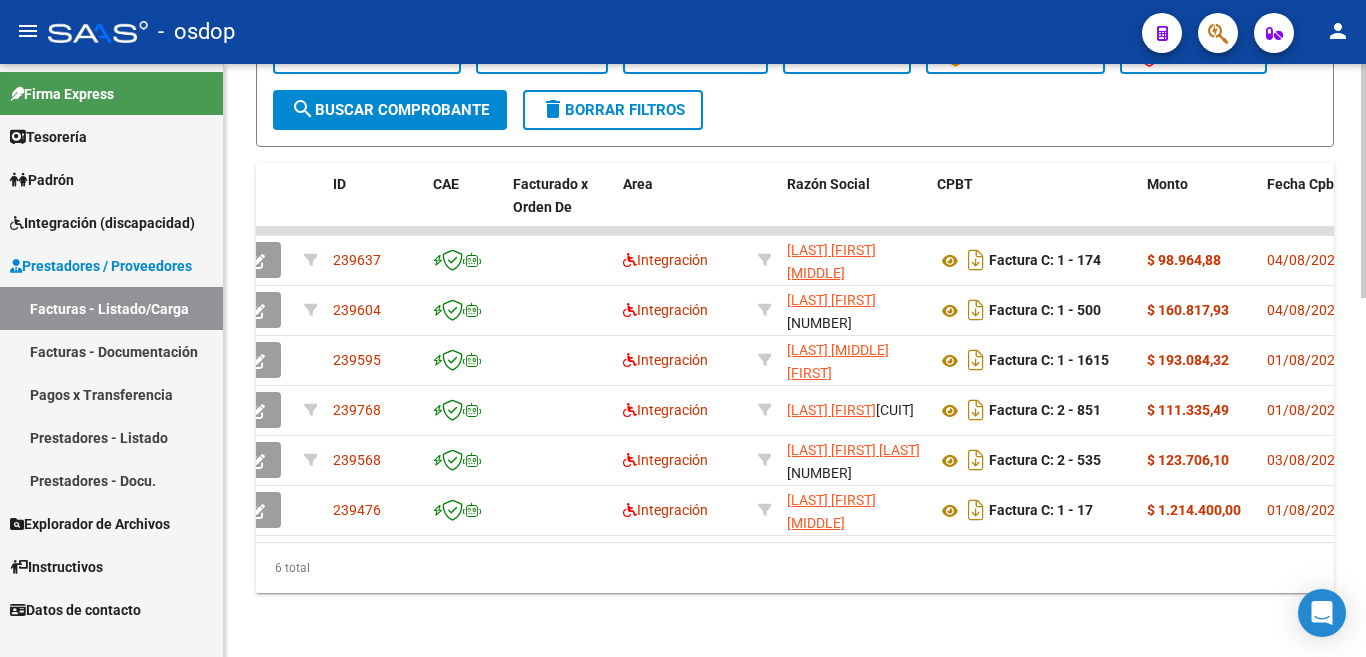click on "Video tutorial   PRESTADORES -> Listado de CPBTs Emitidos por Prestadores / Proveedores (alt+q)   Cargar Comprobante
Carga Masiva  cloud_download  CSV  cloud_download  EXCEL  cloud_download  Estandar   Descarga Masiva
Filtros Id Area Area Seleccionar Gerenciador Seleccionar Gerenciador No Confirmado Todos Cargado desde Masivo   Mostrar totalizadores   FILTROS DEL COMPROBANTE  Comprobante Tipo Comprobante Tipo Start date – End date Fec. Comprobante Desde / Hasta Días Emisión Desde(cant. días) Días Emisión Hasta(cant. días) fernandez CUIT / Razón Social Pto. Venta Nro. Comprobante Código SSS CAE Válido CAE Válido Todos Cargado Módulo Hosp. Todos Tiene facturacion Apócrifa Hospital Refes  FILTROS DE INTEGRACION  Todos Cargado en Para Enviar SSS Período De Prestación Campos del Archivo de Rendición Devuelto x SSS (dr_envio) Todos Rendido x SSS (dr_envio) Tipo de Registro Tipo de Registro Período Presentación Período Presentación Campos del Legajo Asociado (preaprobación) Todos Todos" 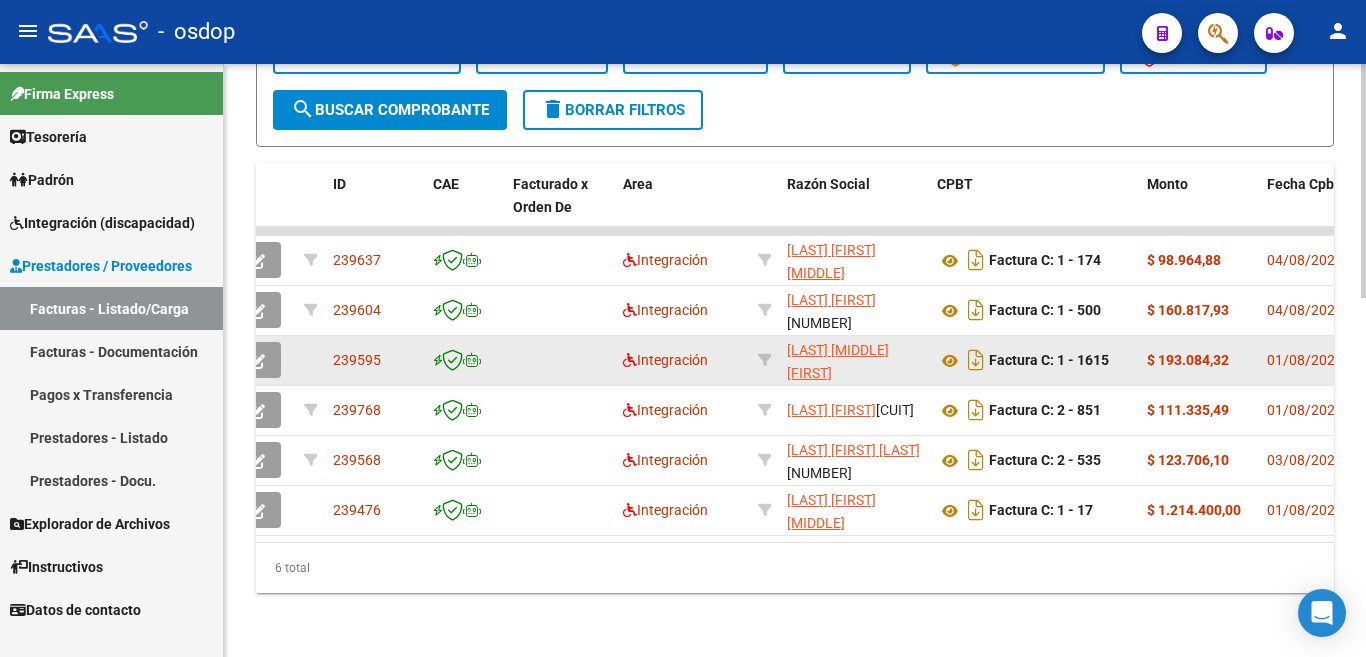 click 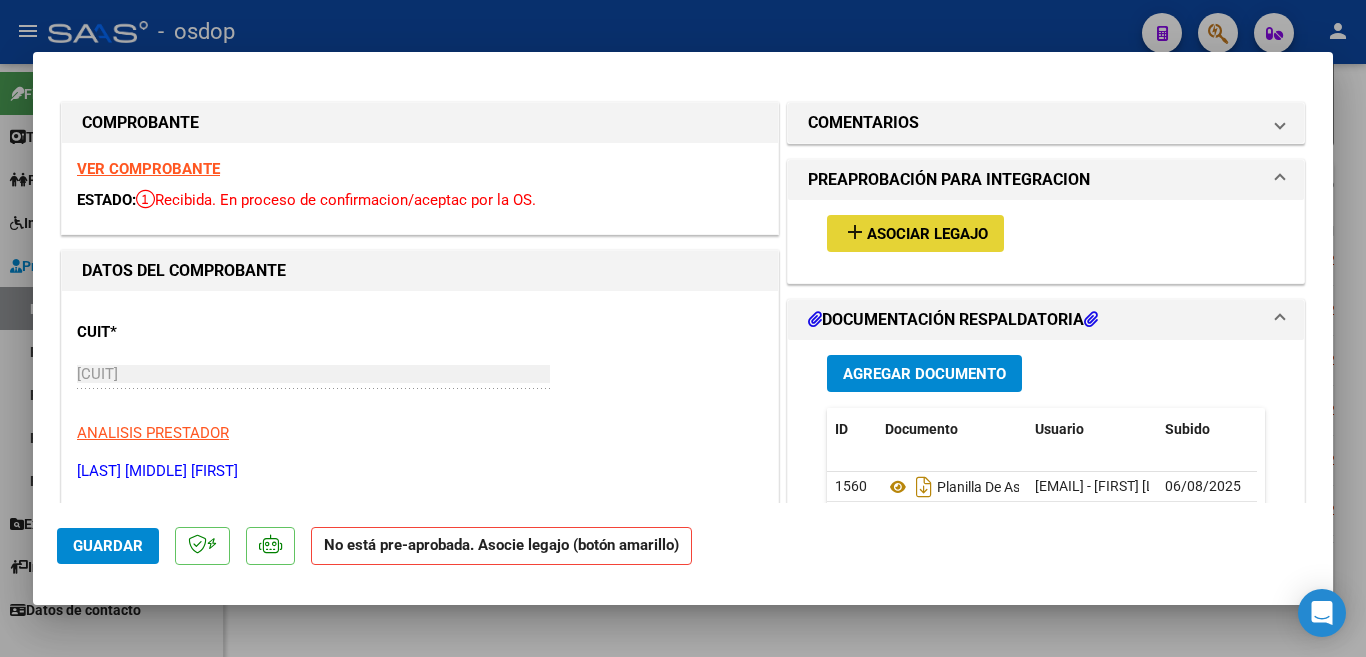 click on "Asociar Legajo" at bounding box center (927, 234) 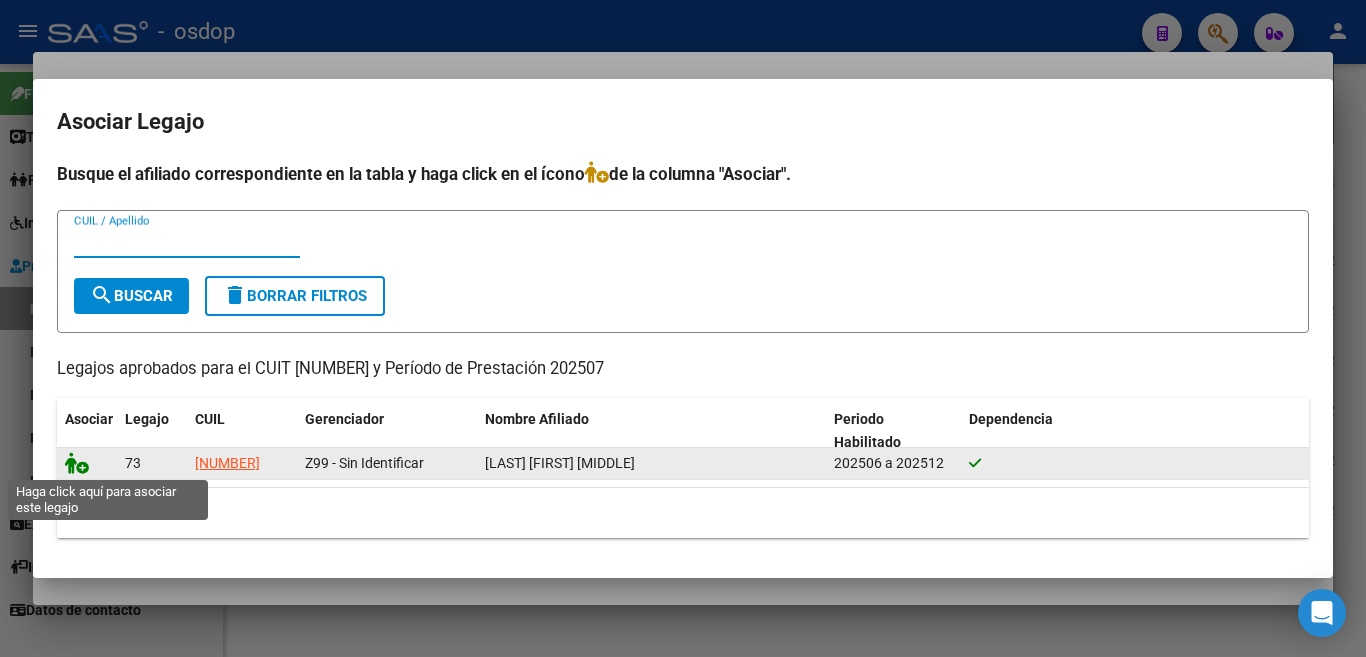 click 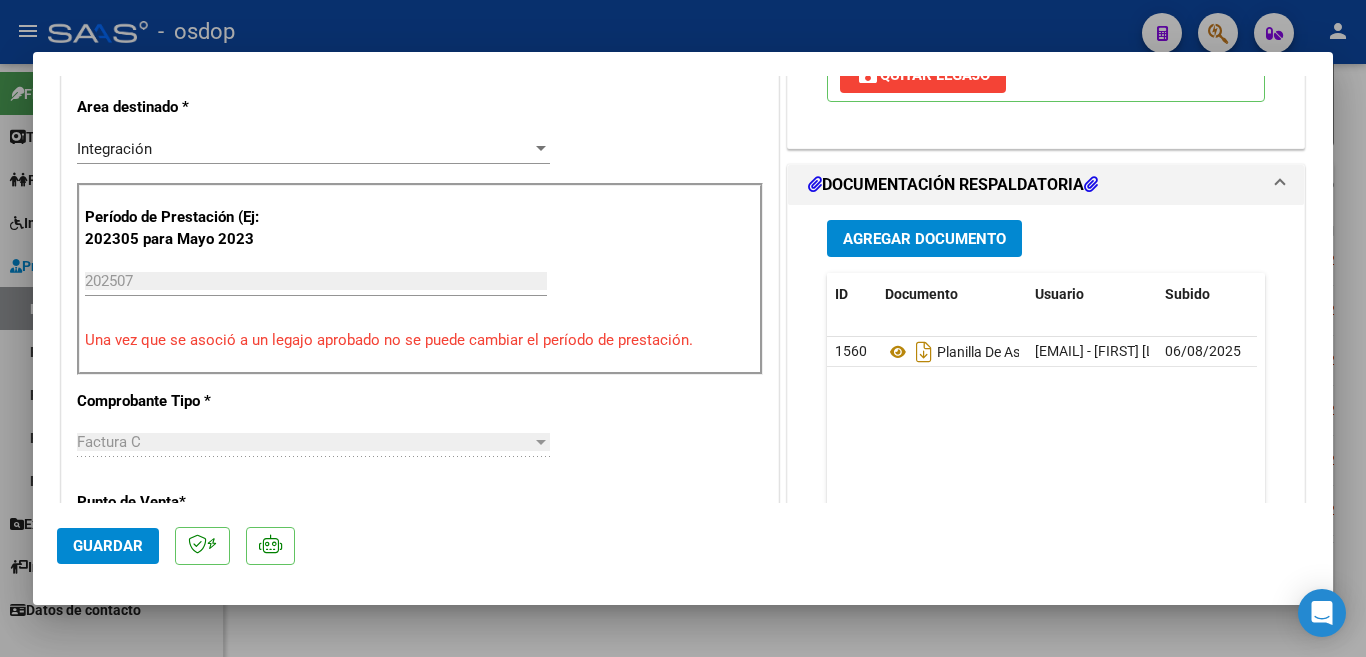 scroll, scrollTop: 500, scrollLeft: 0, axis: vertical 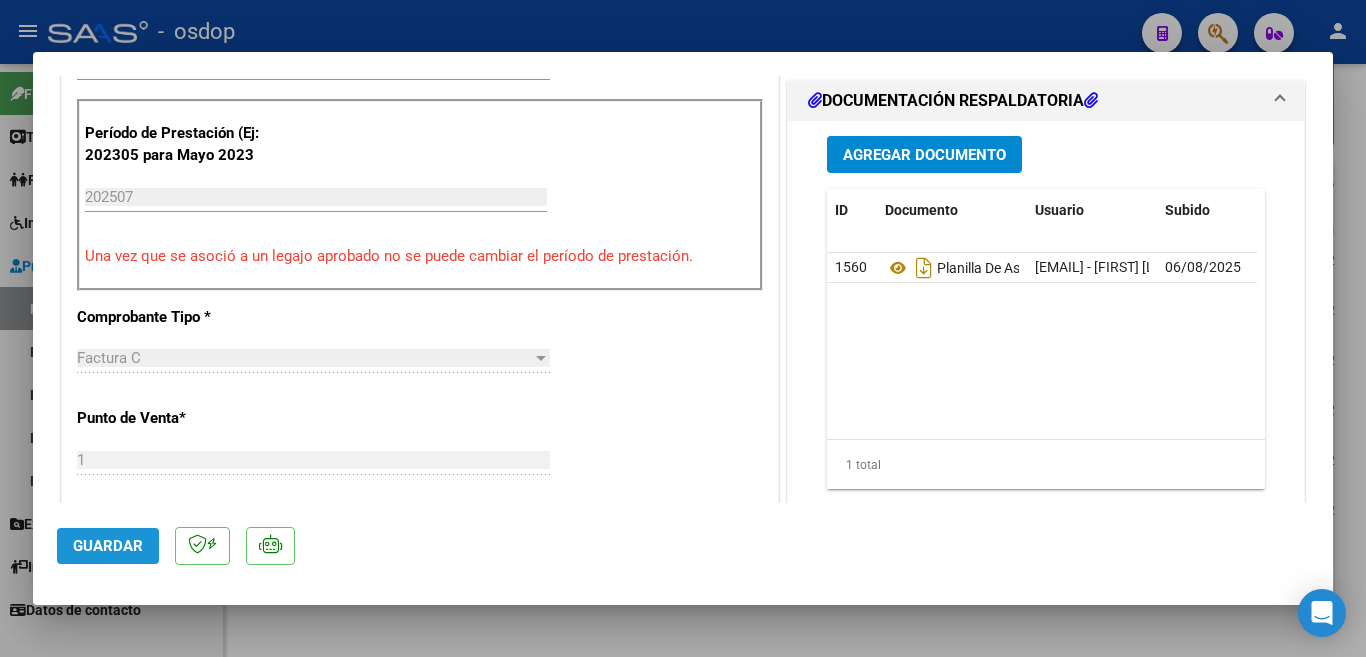 click on "Guardar" 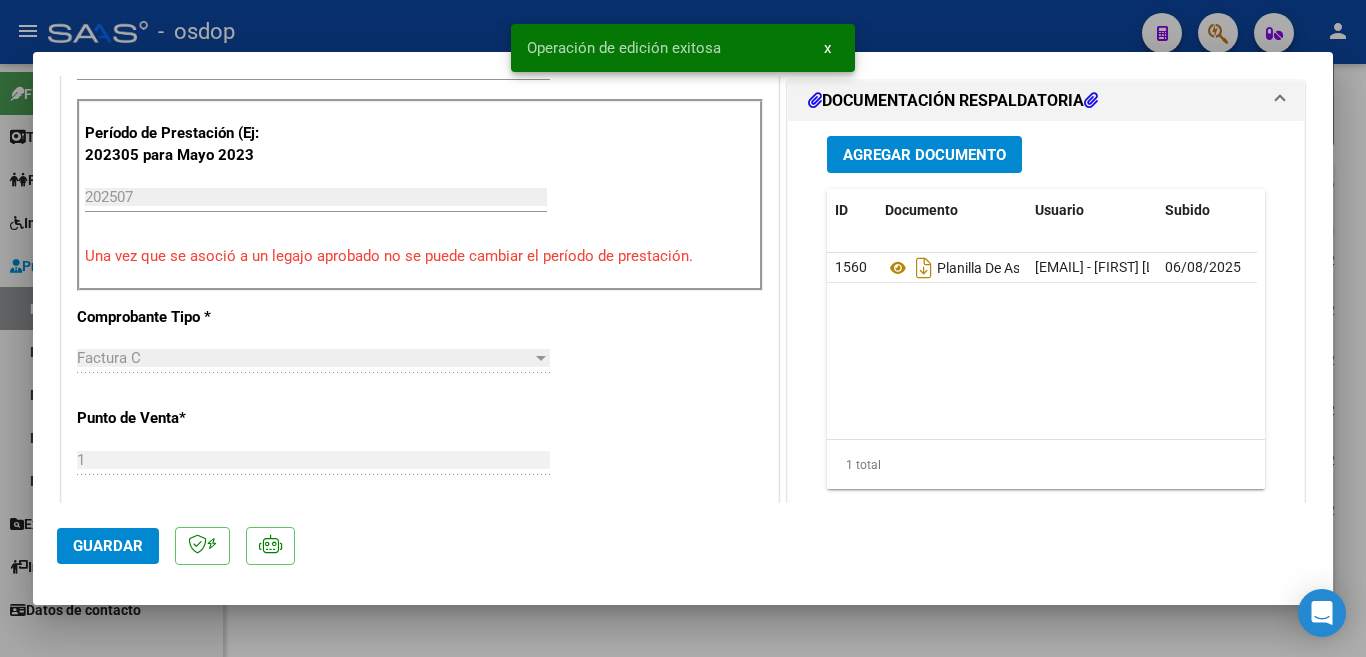 click at bounding box center (683, 328) 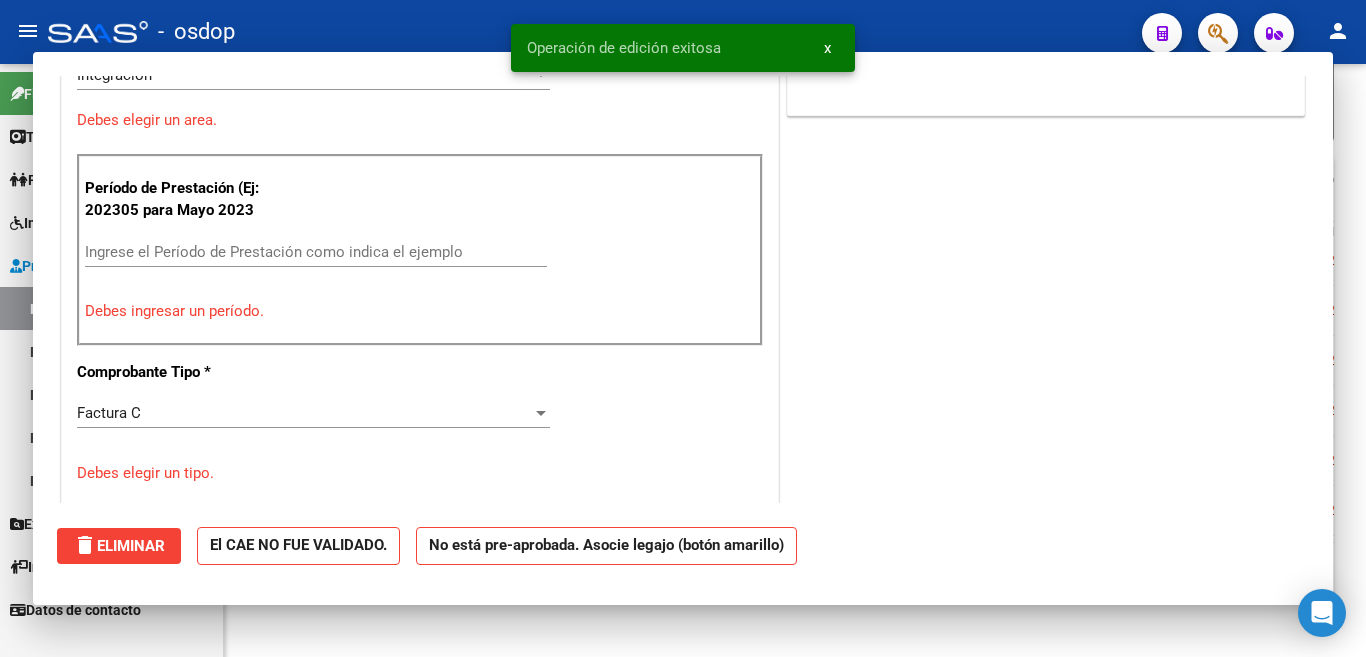 scroll, scrollTop: 0, scrollLeft: 0, axis: both 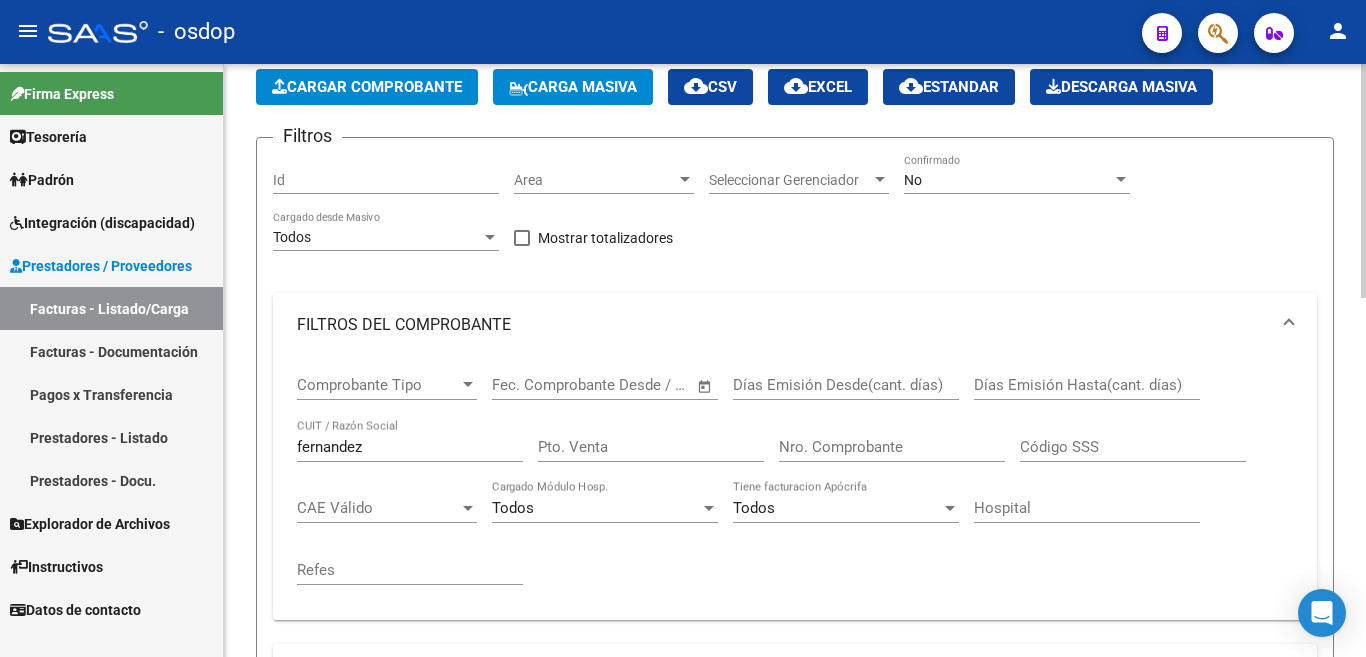 click on "[LAST] CUIT / Razón Social" 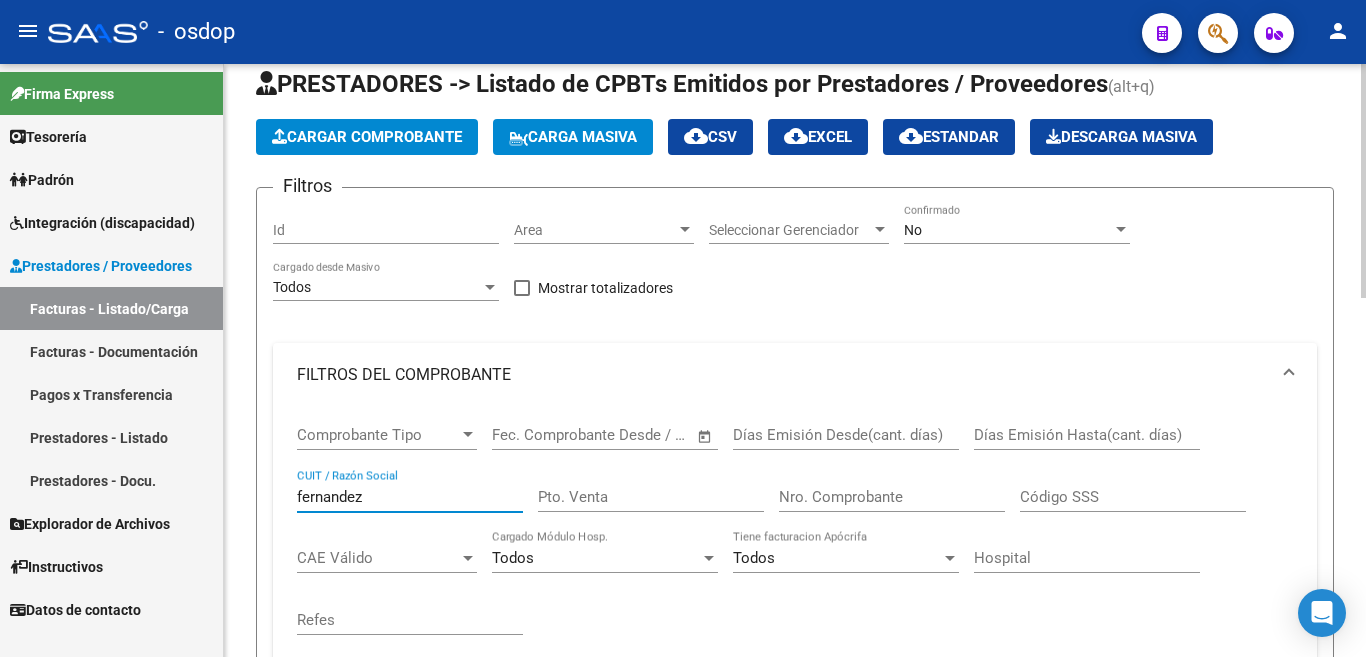 scroll, scrollTop: 0, scrollLeft: 0, axis: both 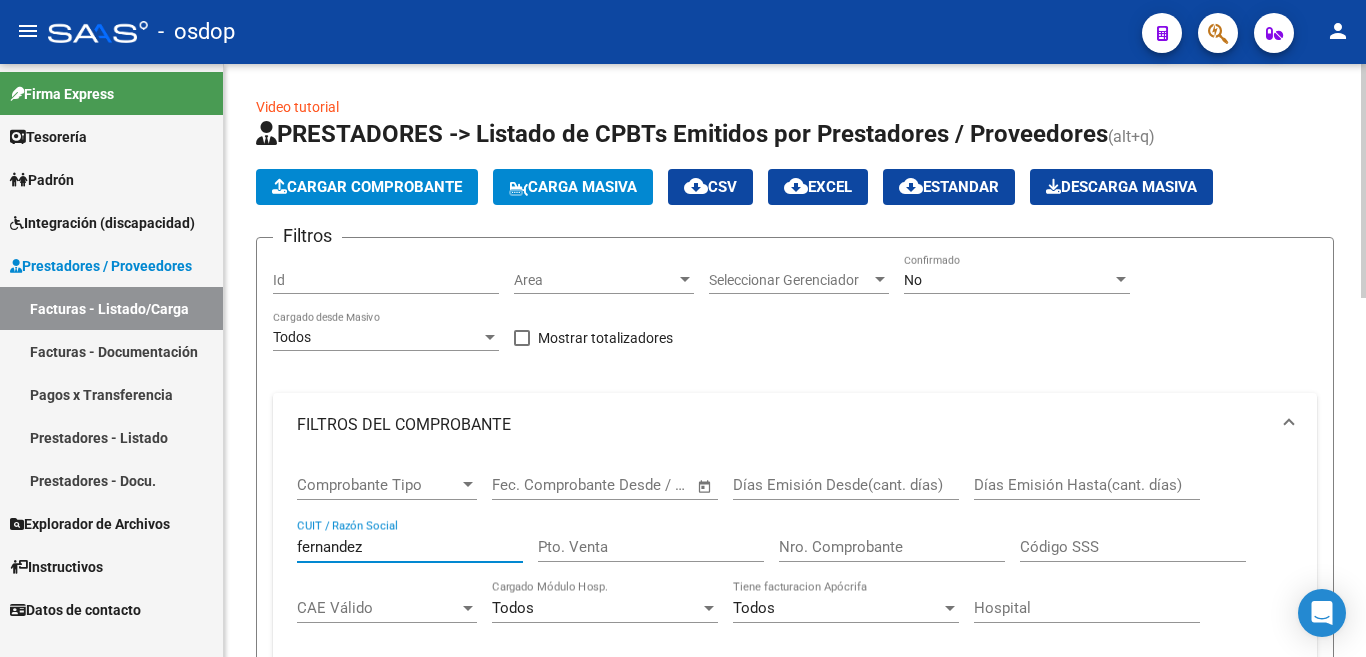 drag, startPoint x: 373, startPoint y: 449, endPoint x: 261, endPoint y: 423, distance: 114.97826 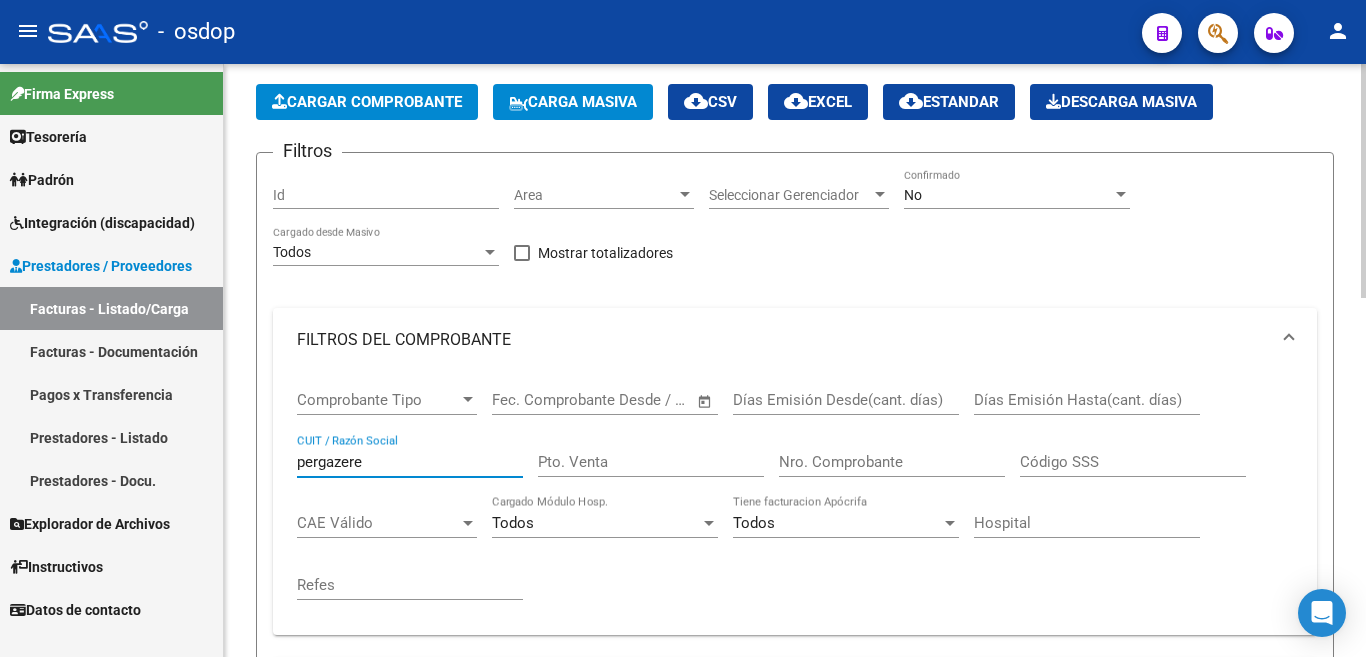 scroll, scrollTop: 400, scrollLeft: 0, axis: vertical 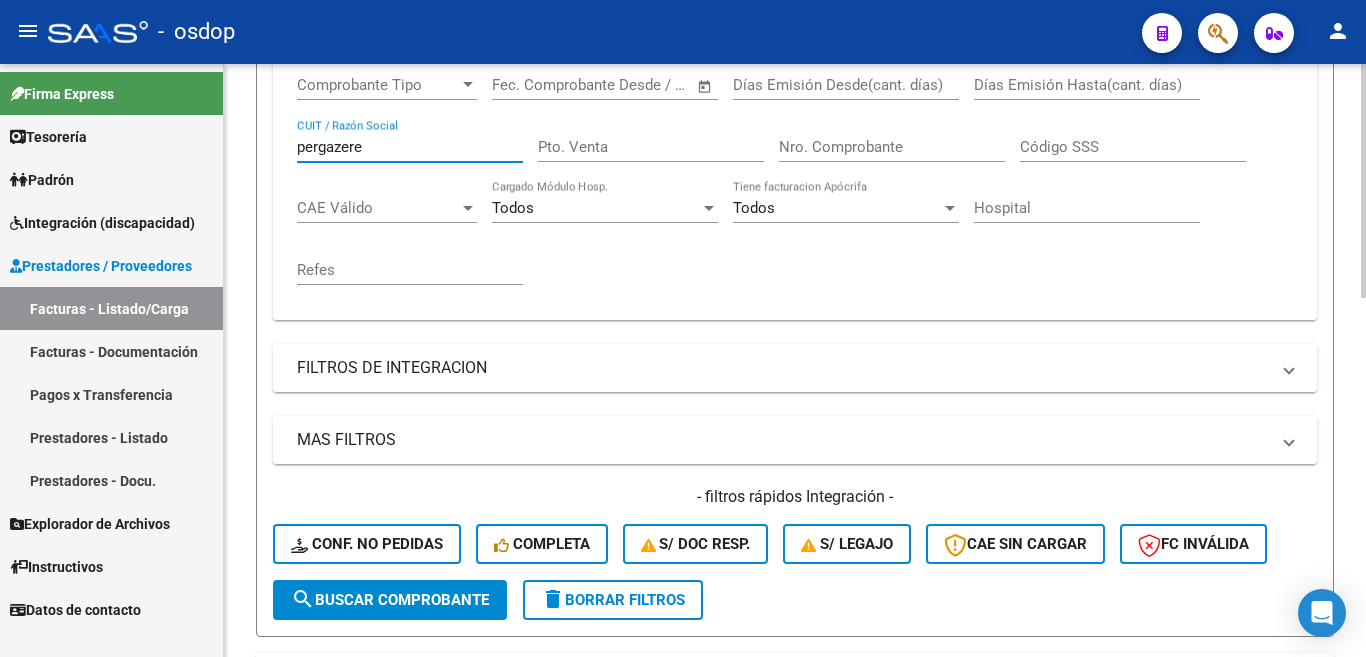 type on "pergazere" 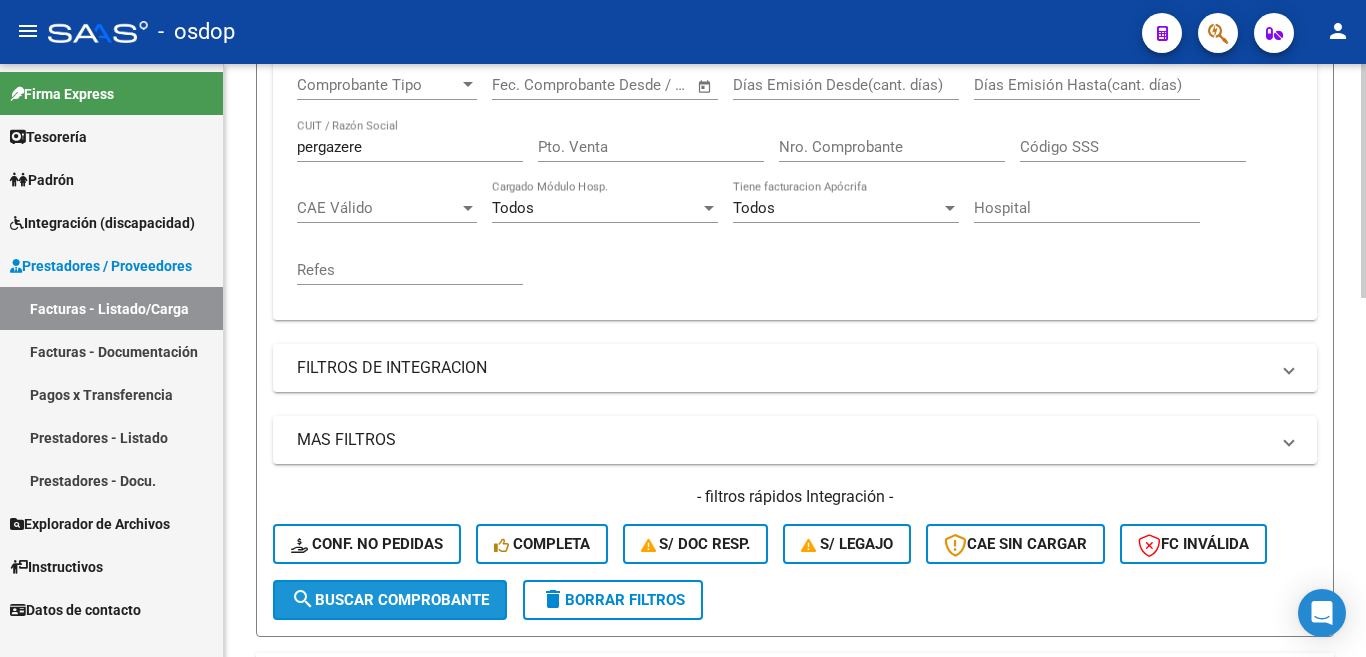 click on "search  Buscar Comprobante" 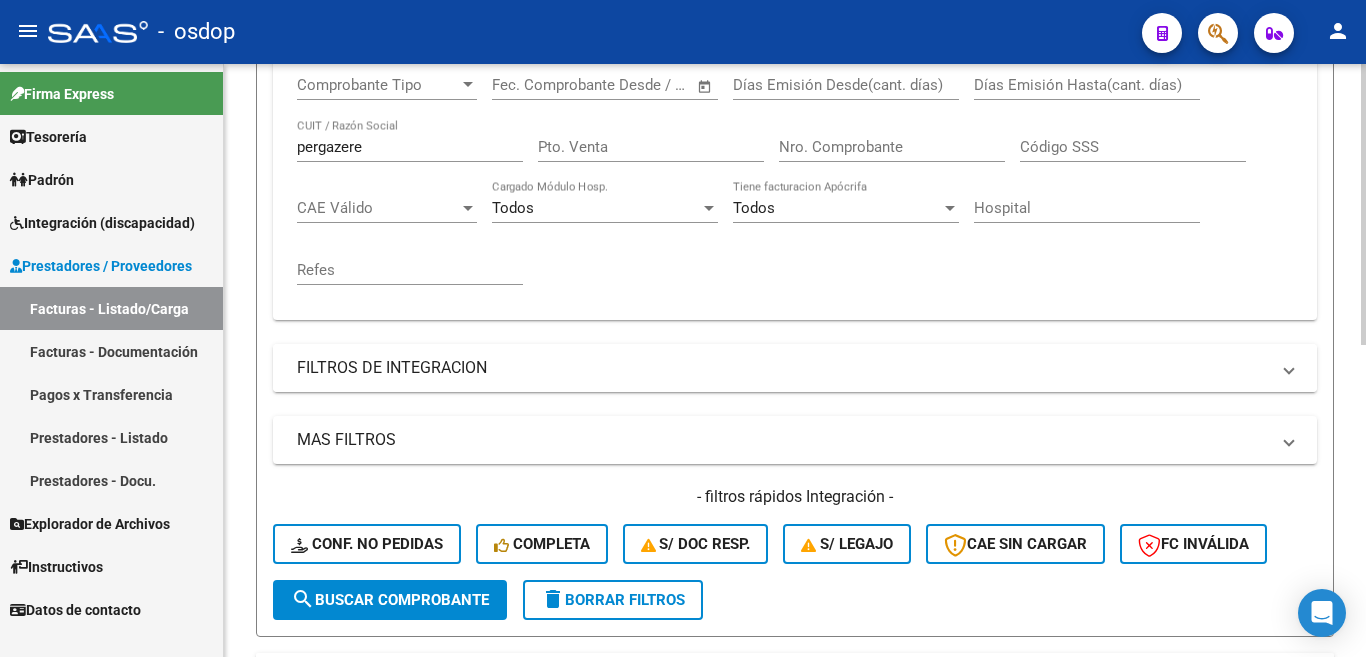 scroll, scrollTop: 657, scrollLeft: 0, axis: vertical 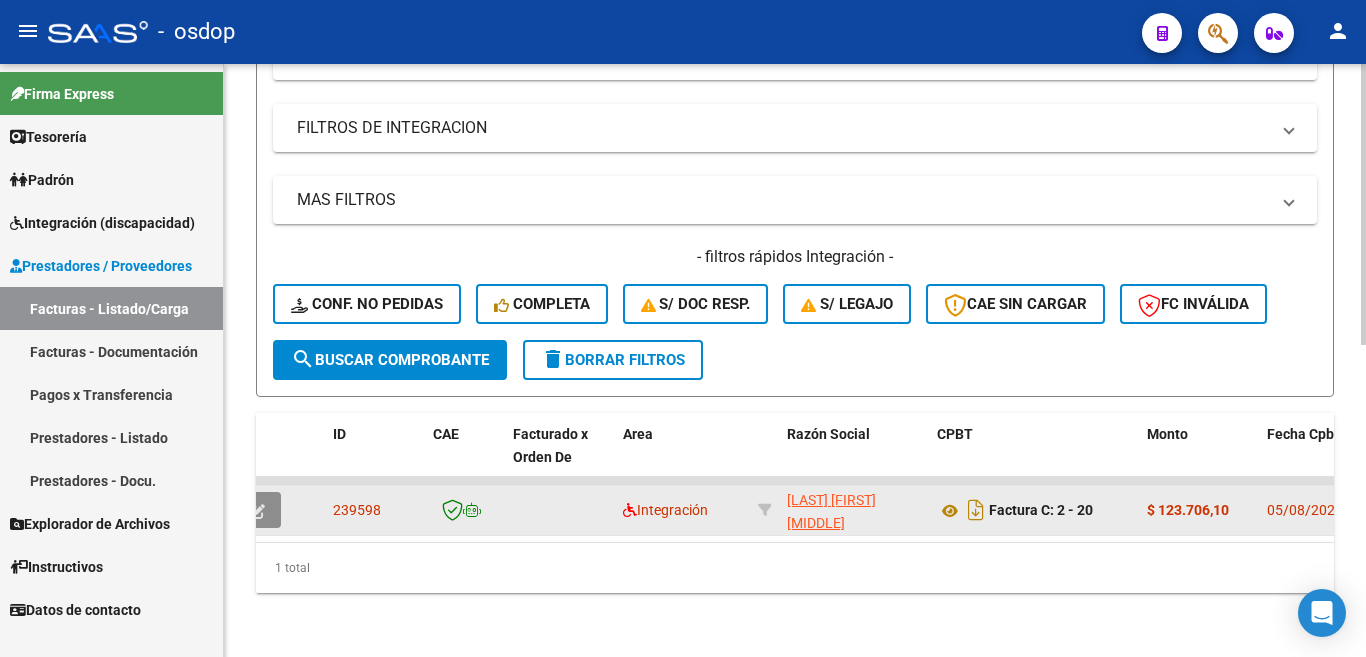 click 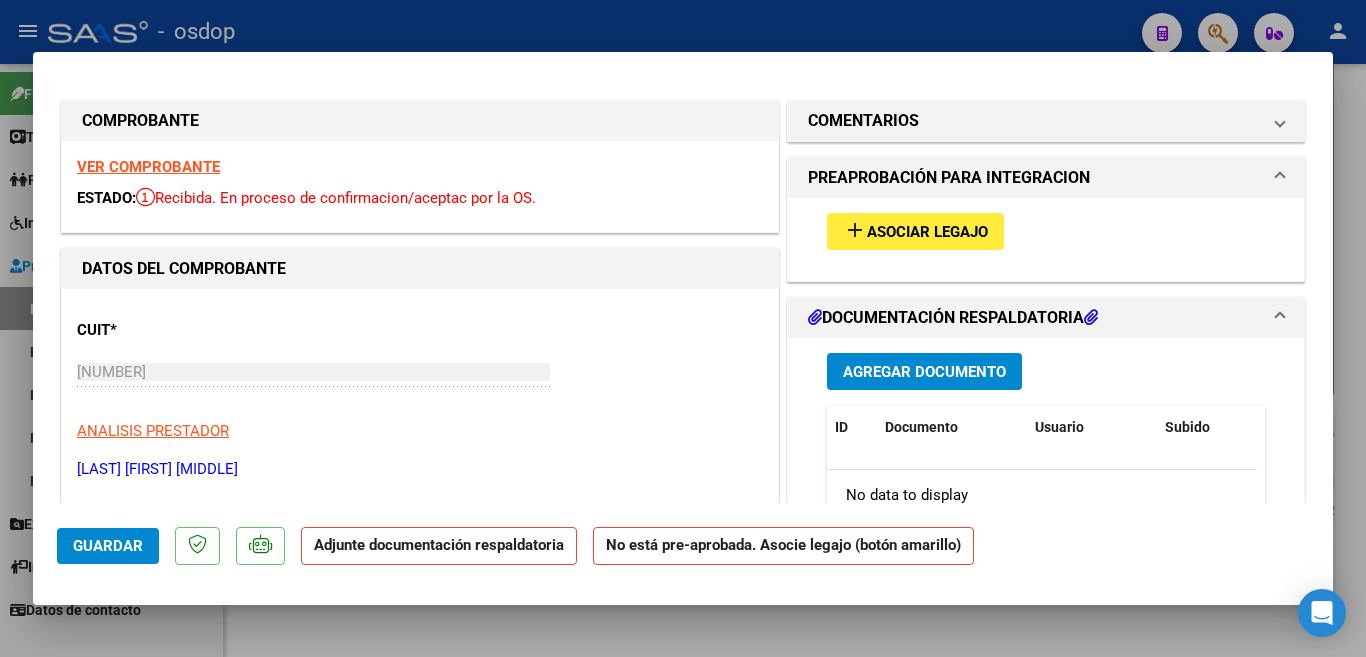 scroll, scrollTop: 0, scrollLeft: 0, axis: both 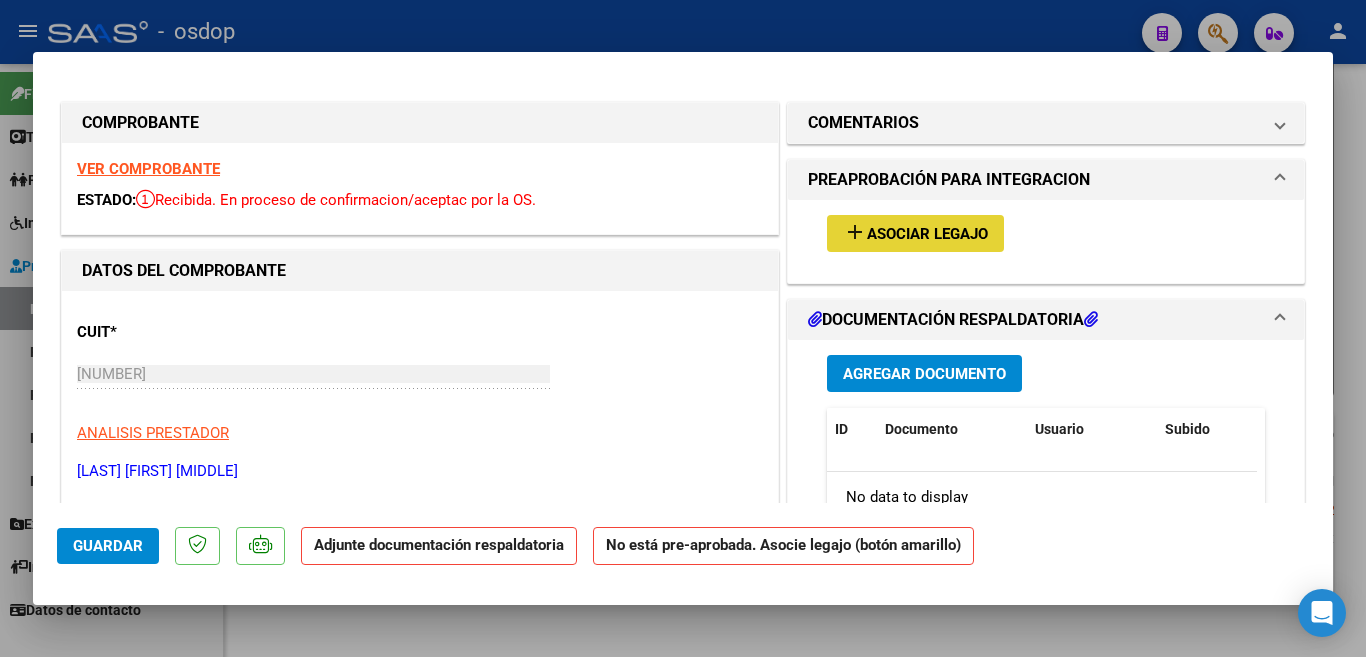 click on "add Asociar Legajo" at bounding box center (915, 233) 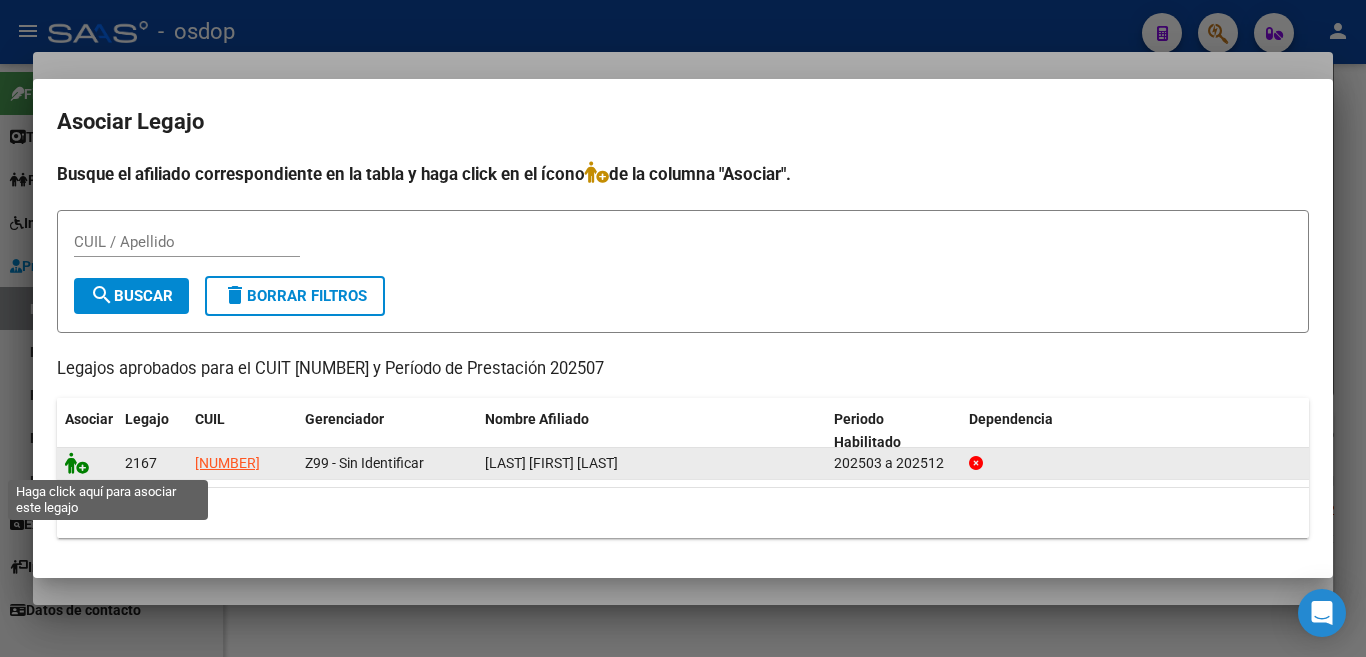 click 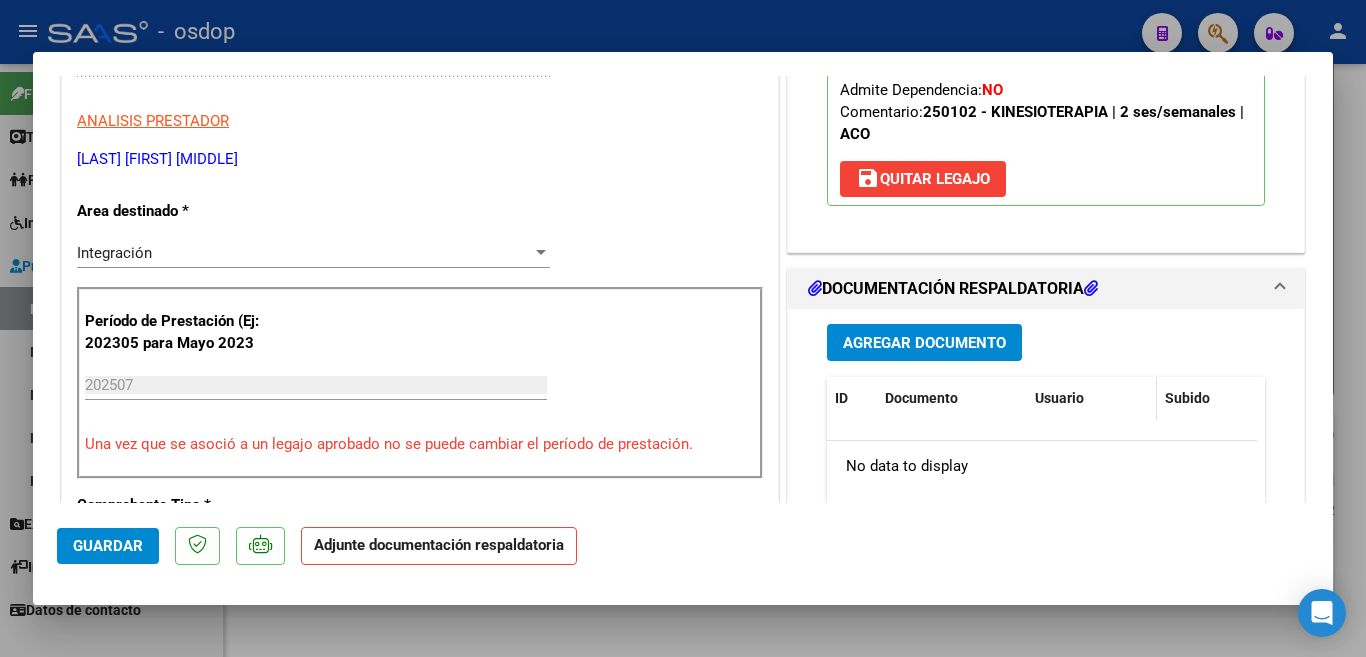 scroll, scrollTop: 400, scrollLeft: 0, axis: vertical 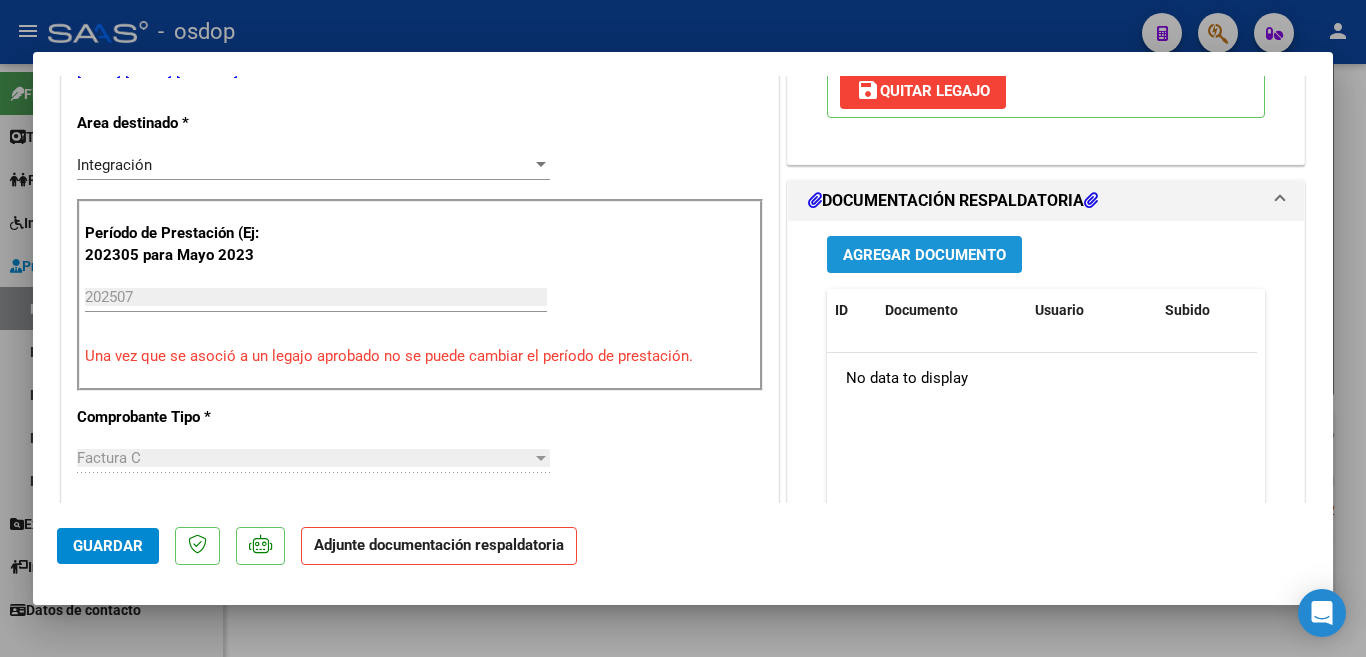 click on "Agregar Documento" at bounding box center (924, 254) 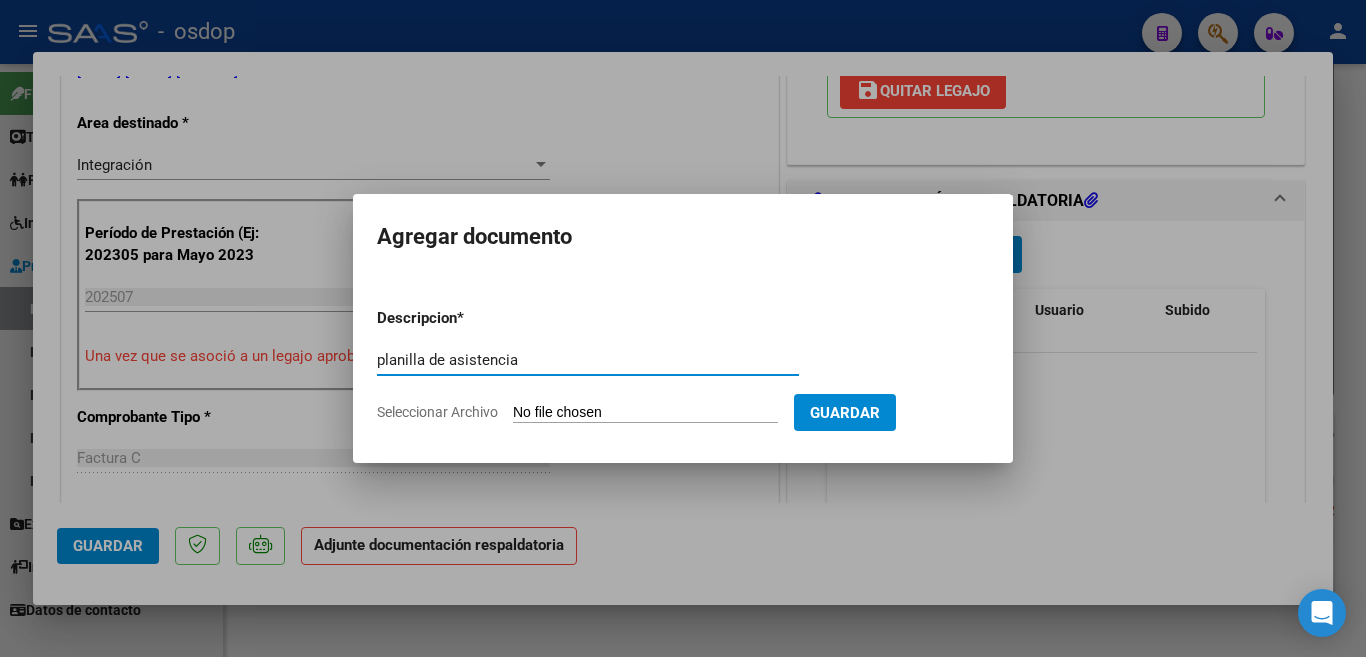 type on "planilla de asistencia" 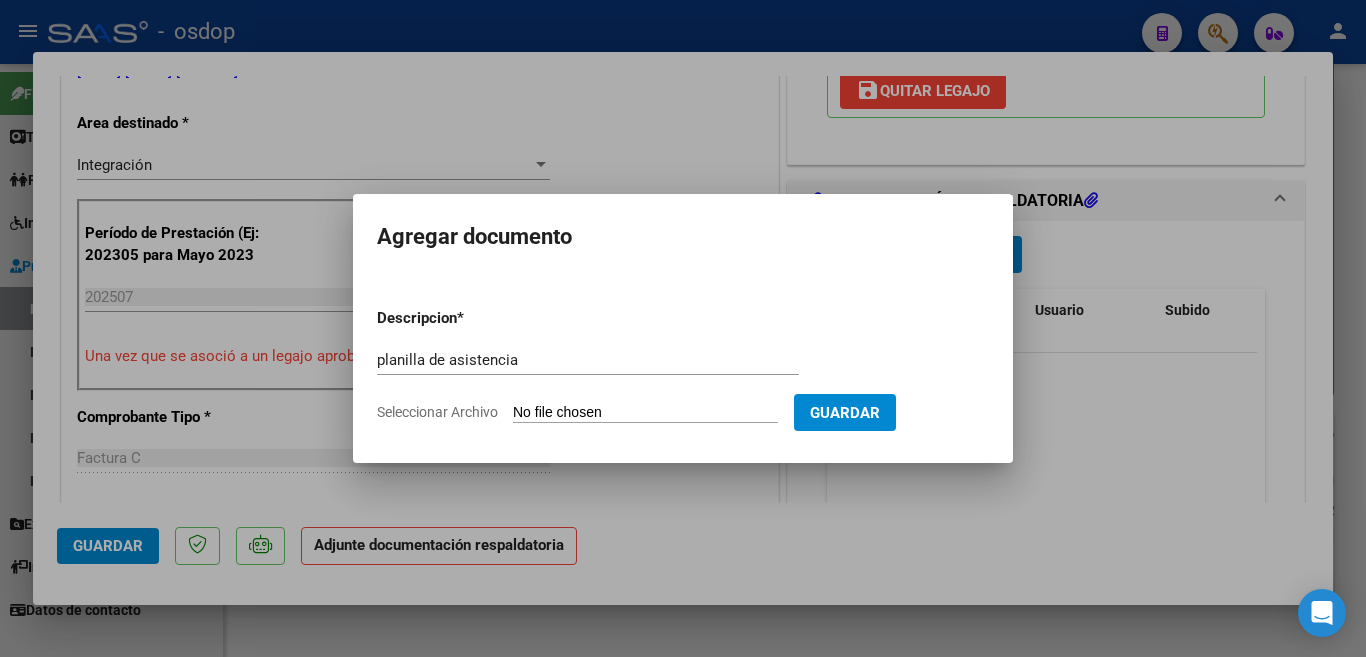 click on "Seleccionar Archivo" at bounding box center [645, 413] 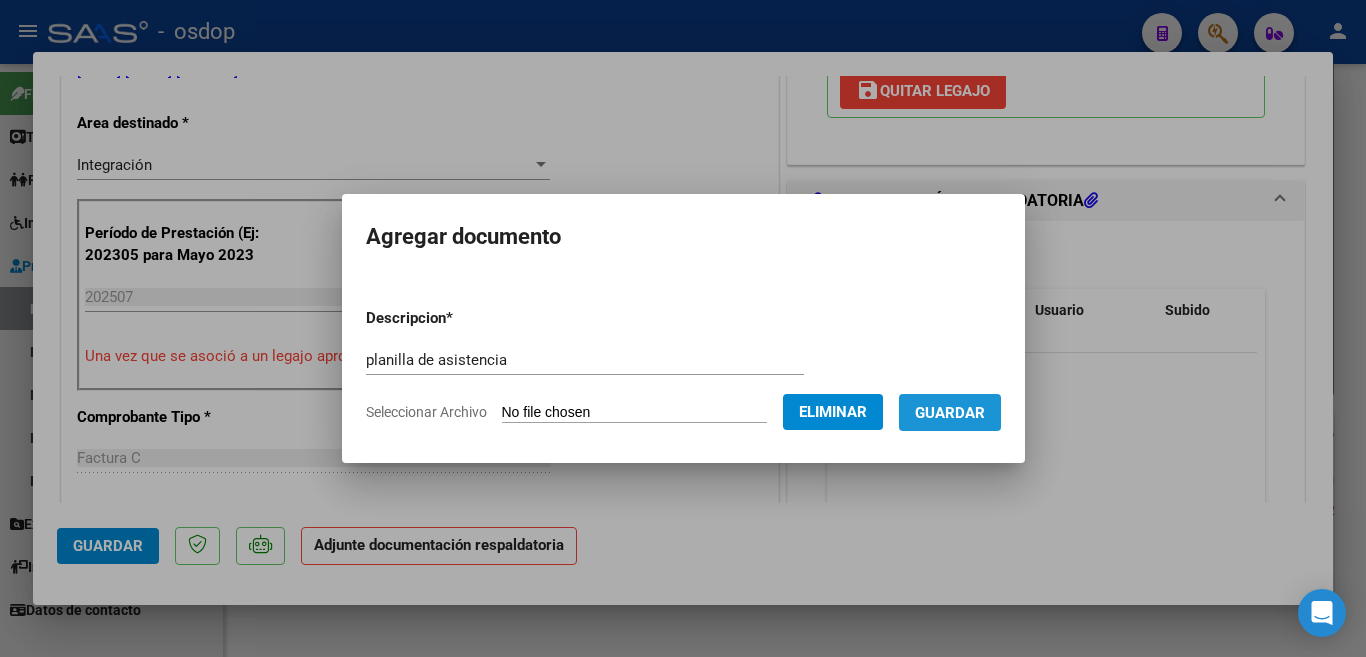 click on "Guardar" at bounding box center (950, 413) 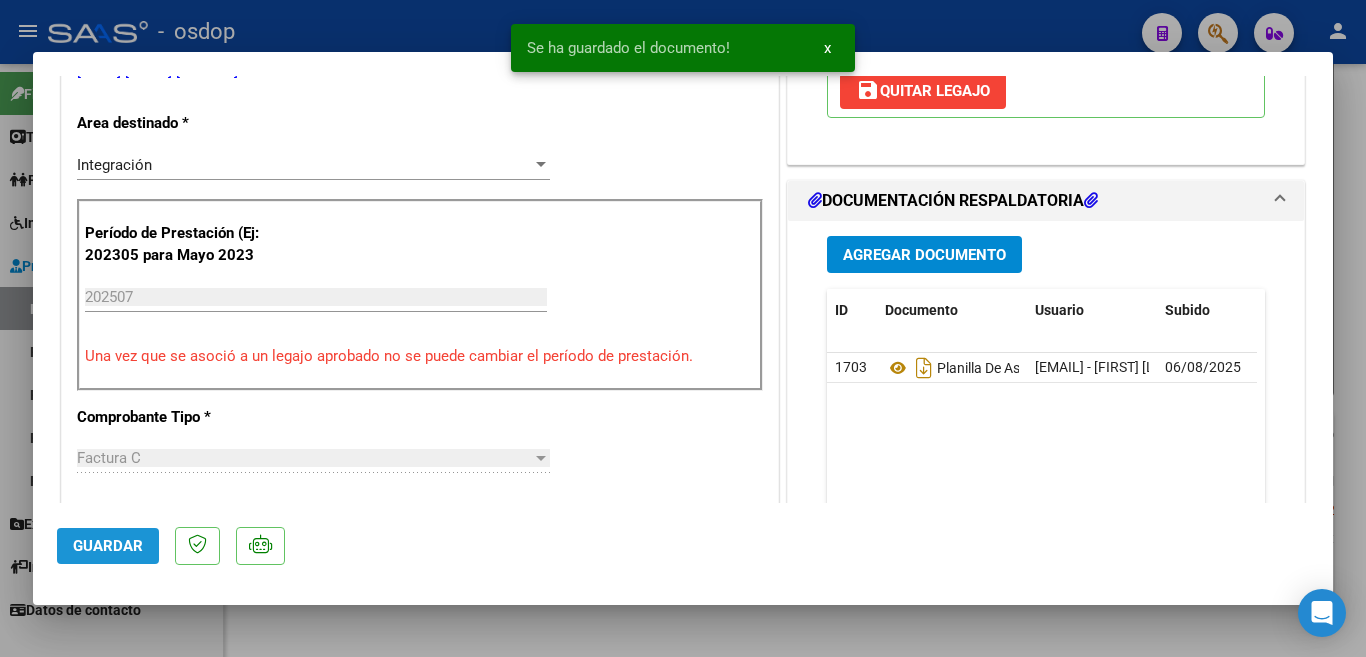 click on "Guardar" 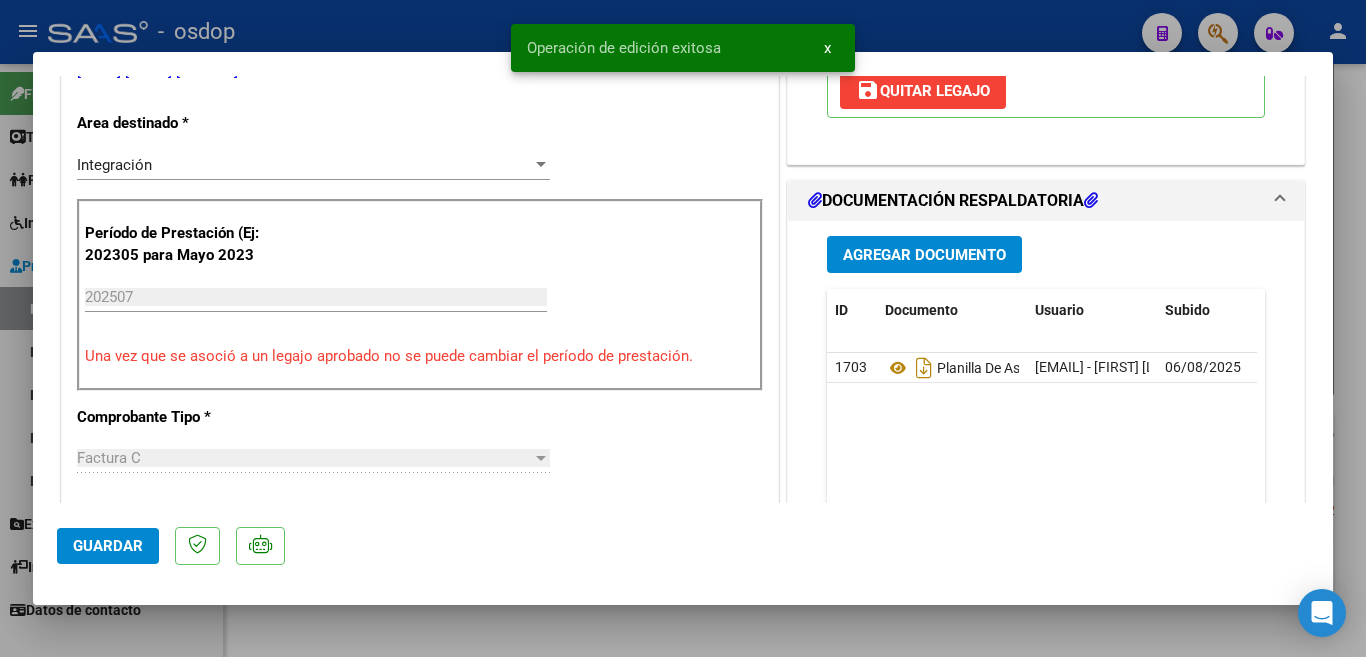 click at bounding box center [683, 328] 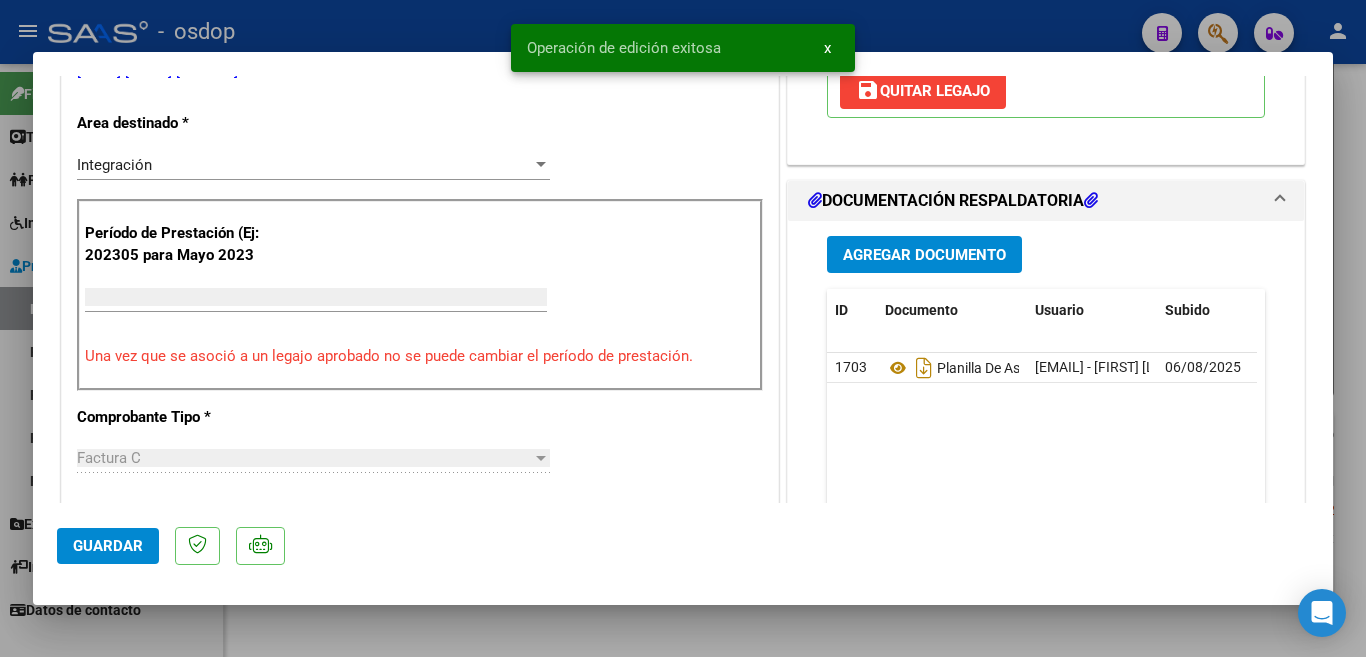 scroll, scrollTop: 410, scrollLeft: 0, axis: vertical 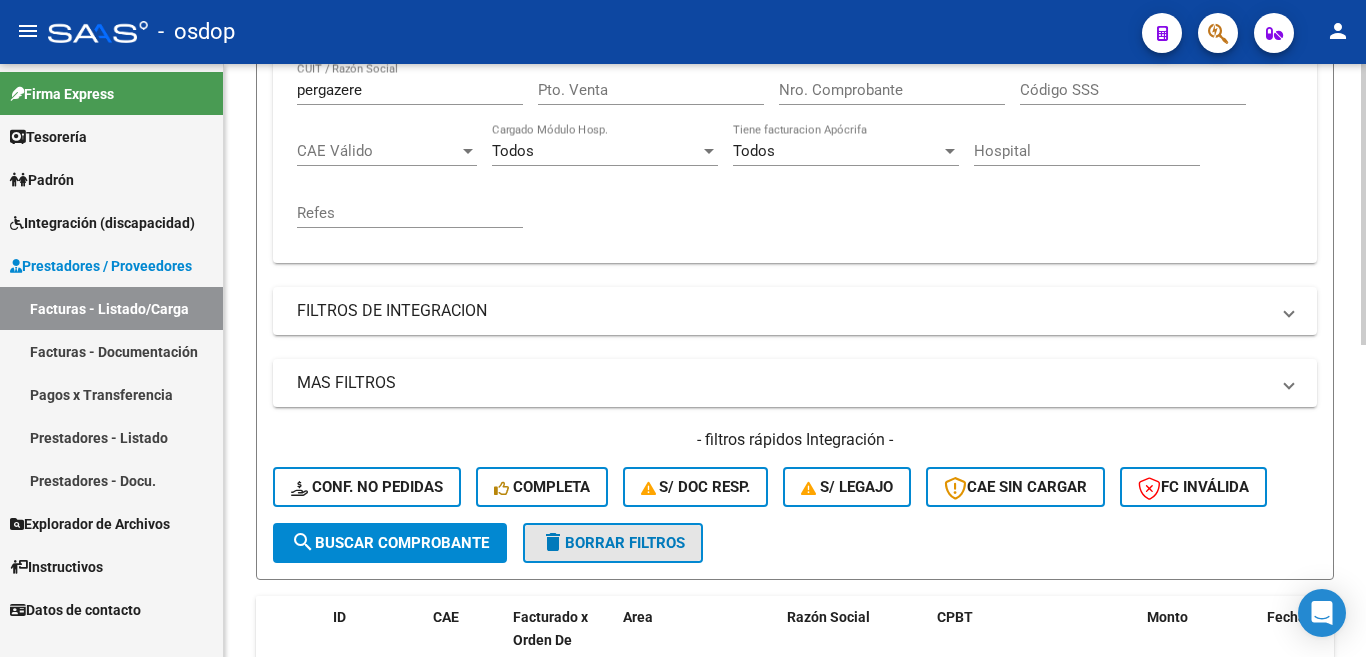 click on "delete  Borrar Filtros" 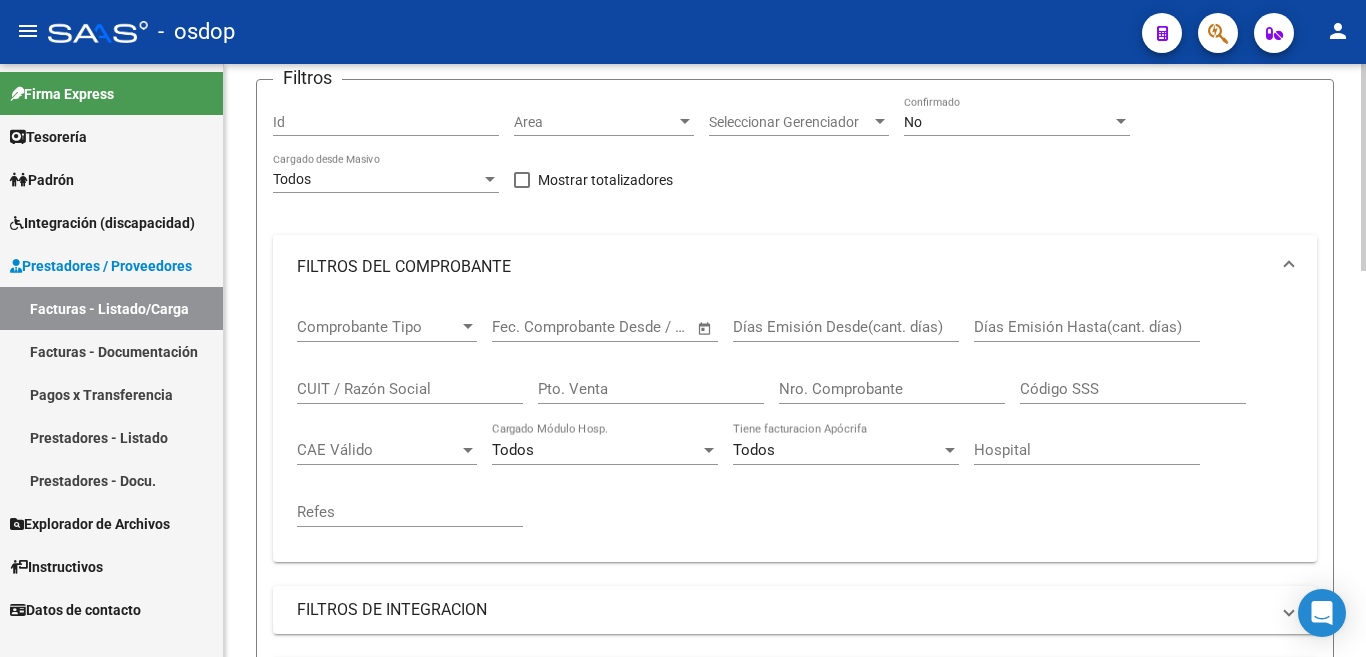 scroll, scrollTop: 157, scrollLeft: 0, axis: vertical 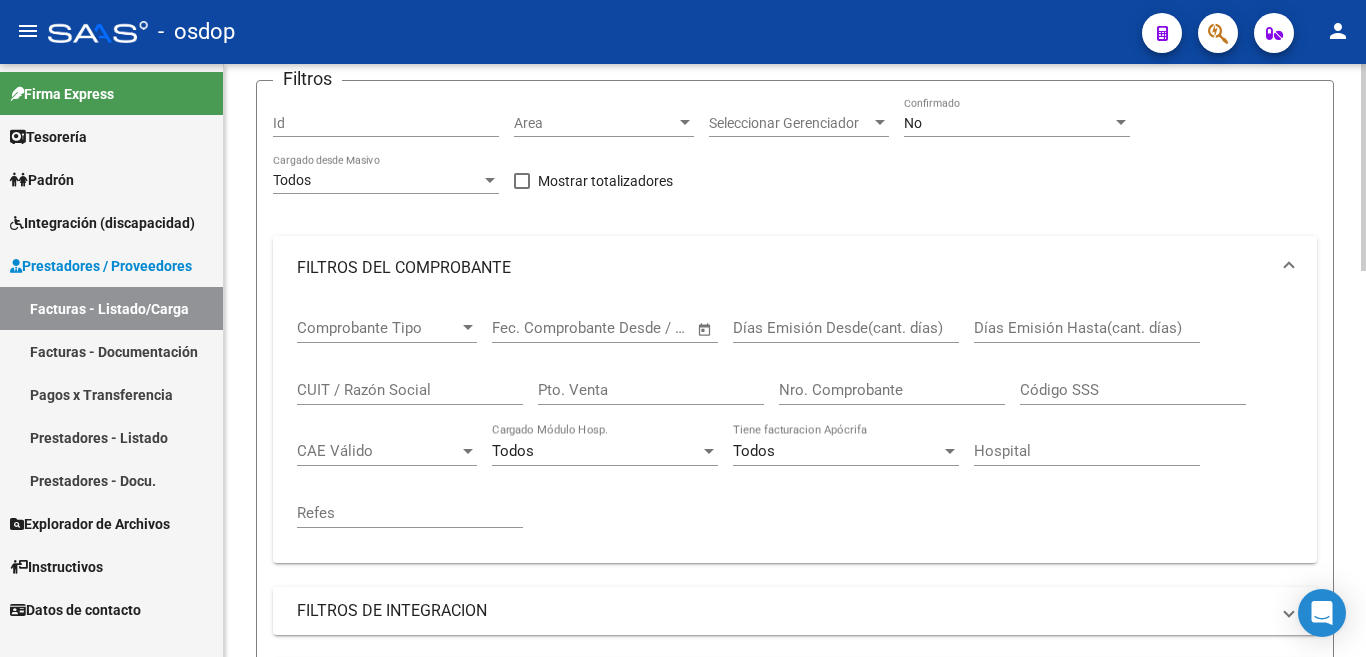 click on "FILTROS DEL COMPROBANTE" at bounding box center [783, 268] 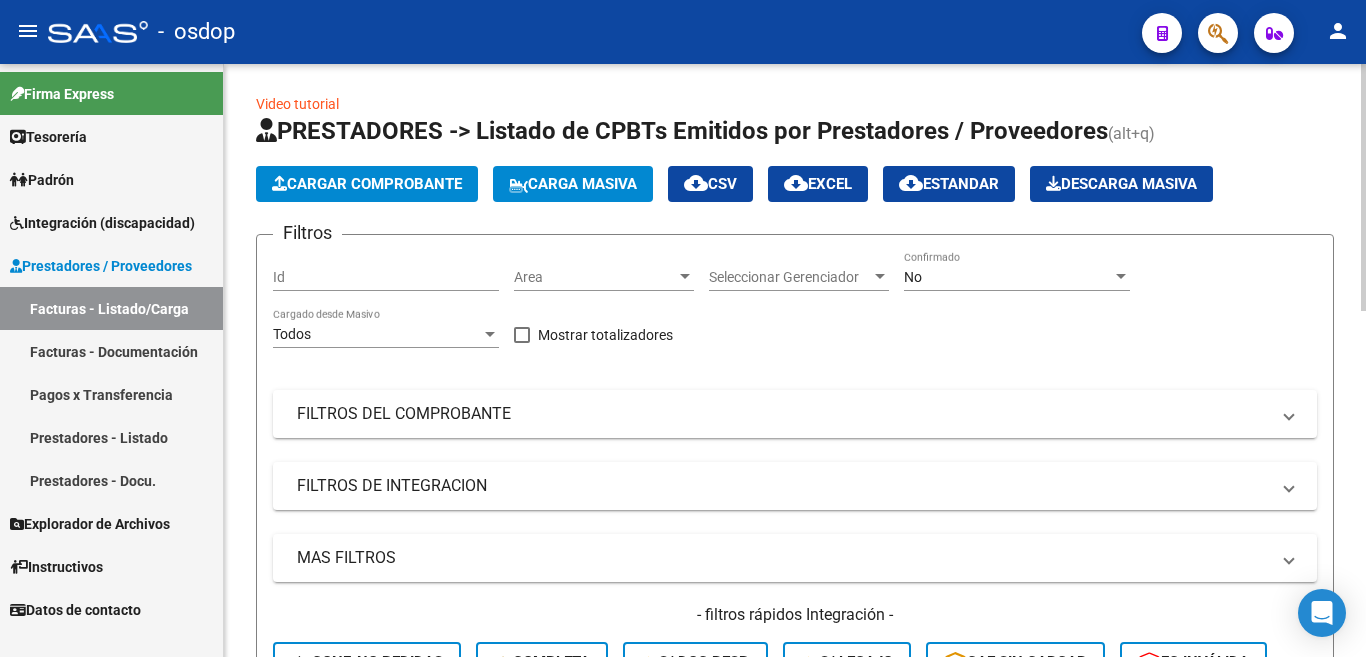 scroll, scrollTop: 0, scrollLeft: 0, axis: both 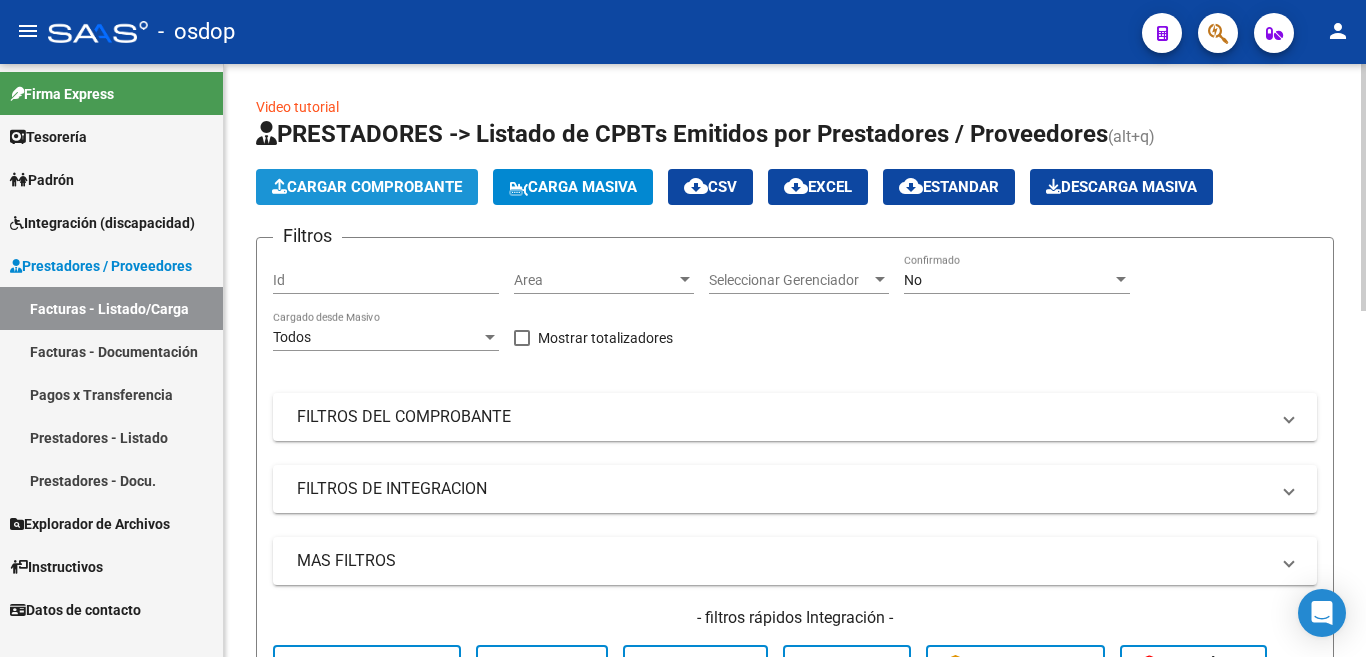 click on "Cargar Comprobante" 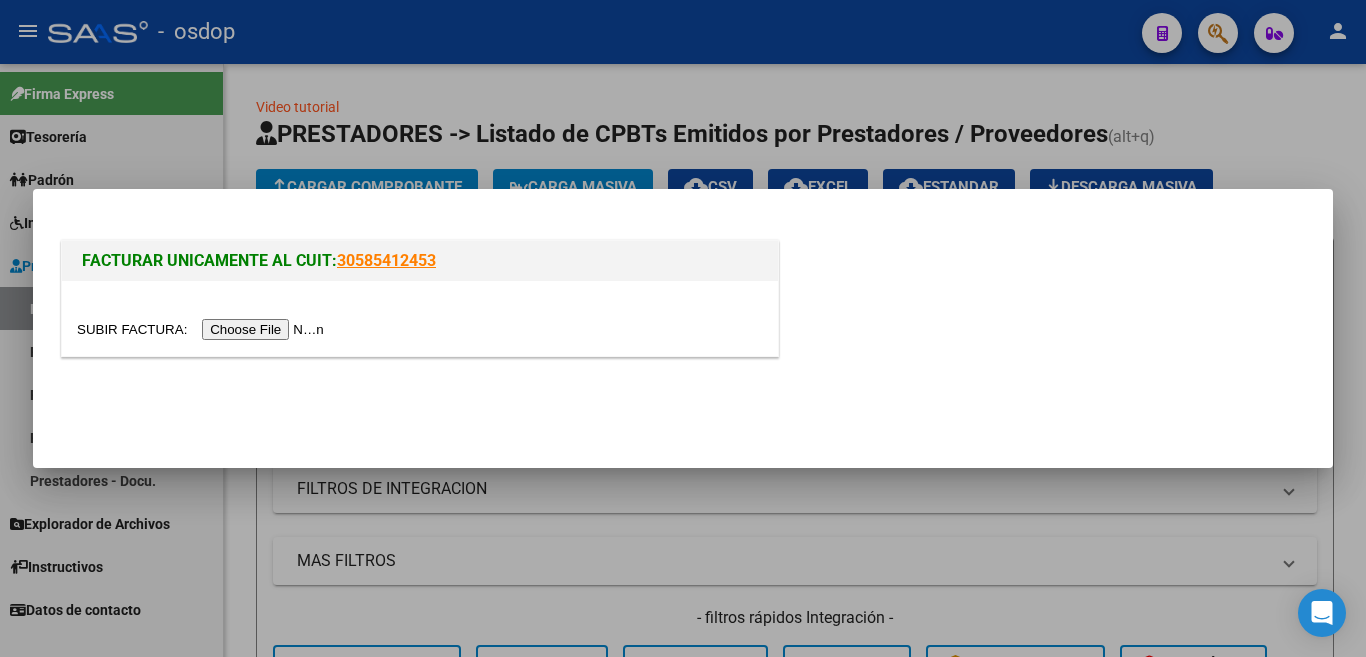 click at bounding box center (203, 329) 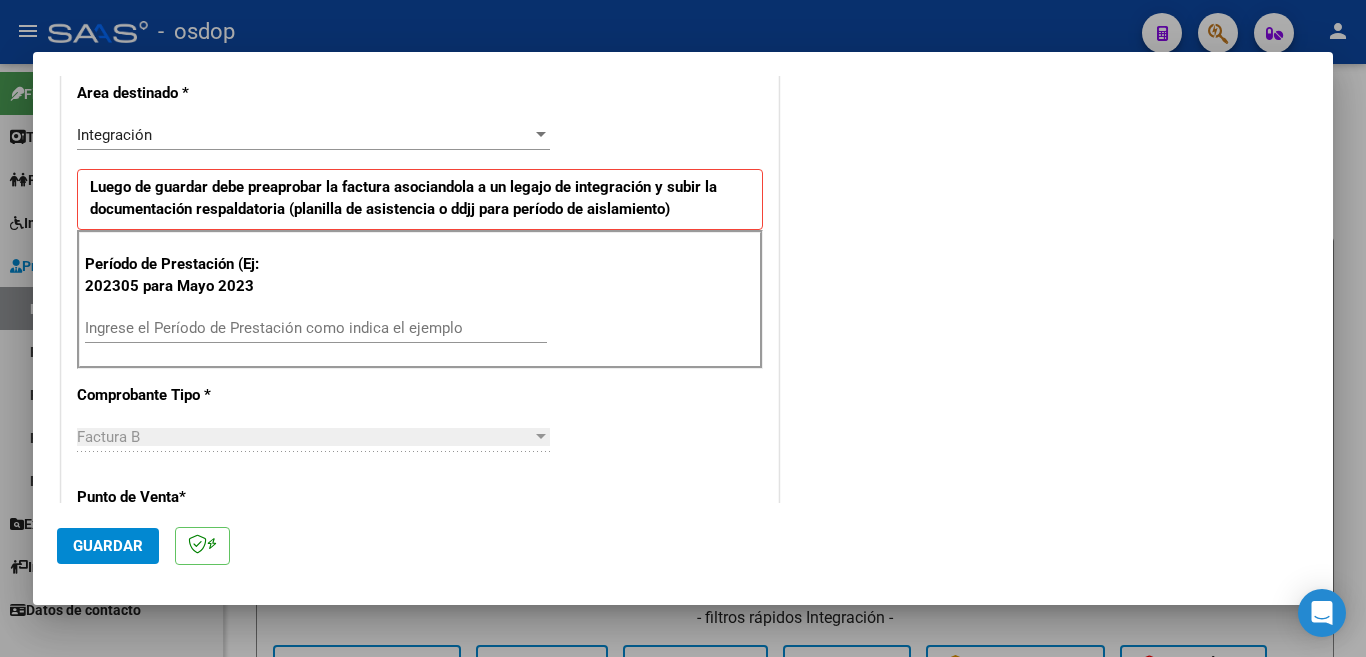 scroll, scrollTop: 600, scrollLeft: 0, axis: vertical 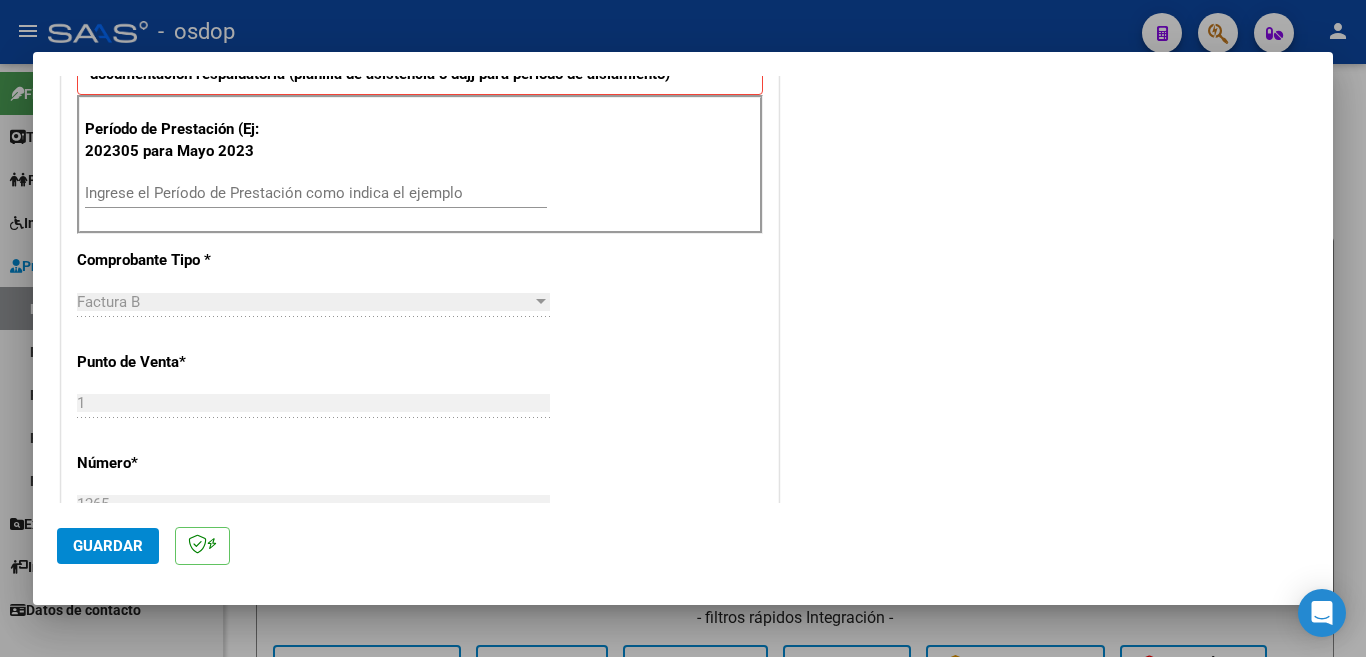 drag, startPoint x: 200, startPoint y: 179, endPoint x: 201, endPoint y: 190, distance: 11.045361 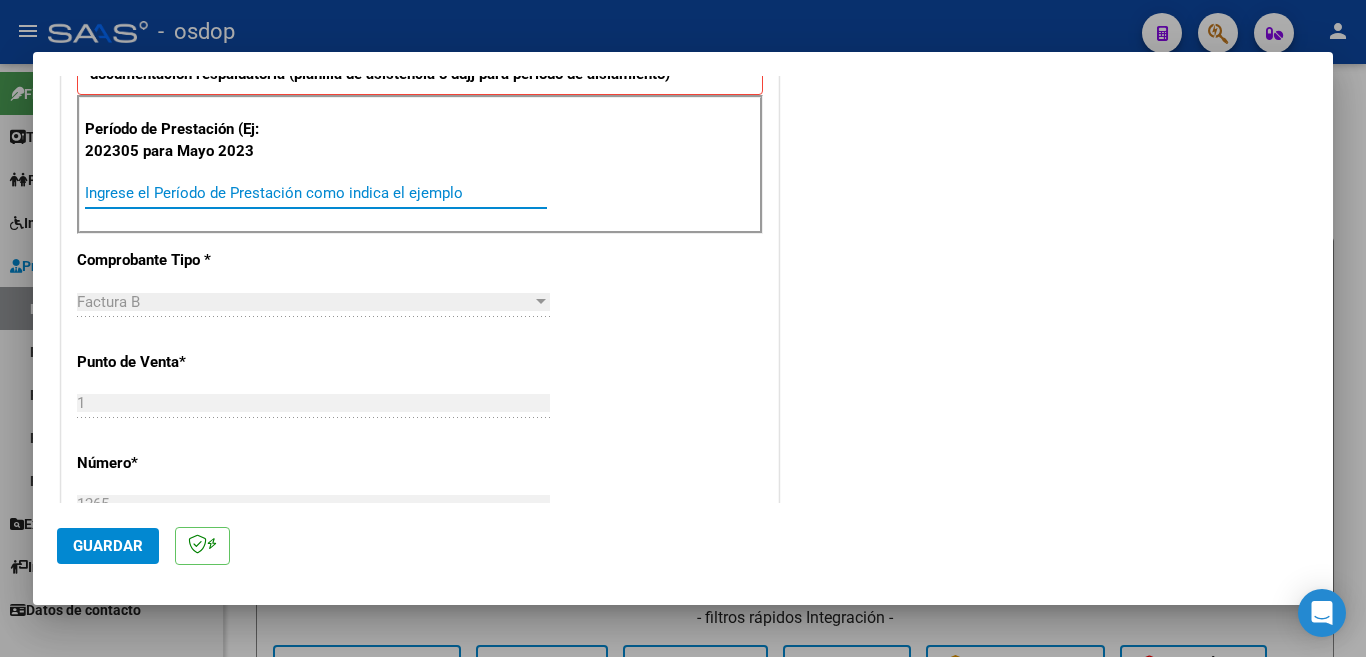 click on "Ingrese el Período de Prestación como indica el ejemplo" at bounding box center (316, 193) 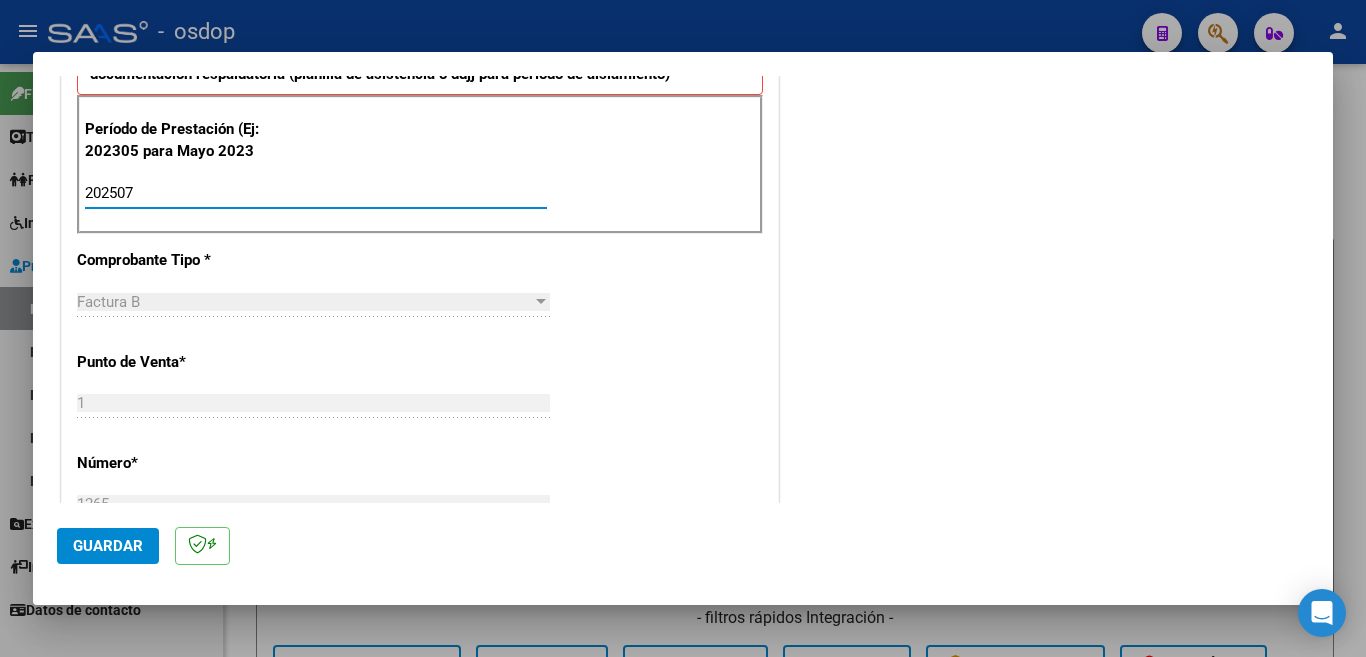 type on "202507" 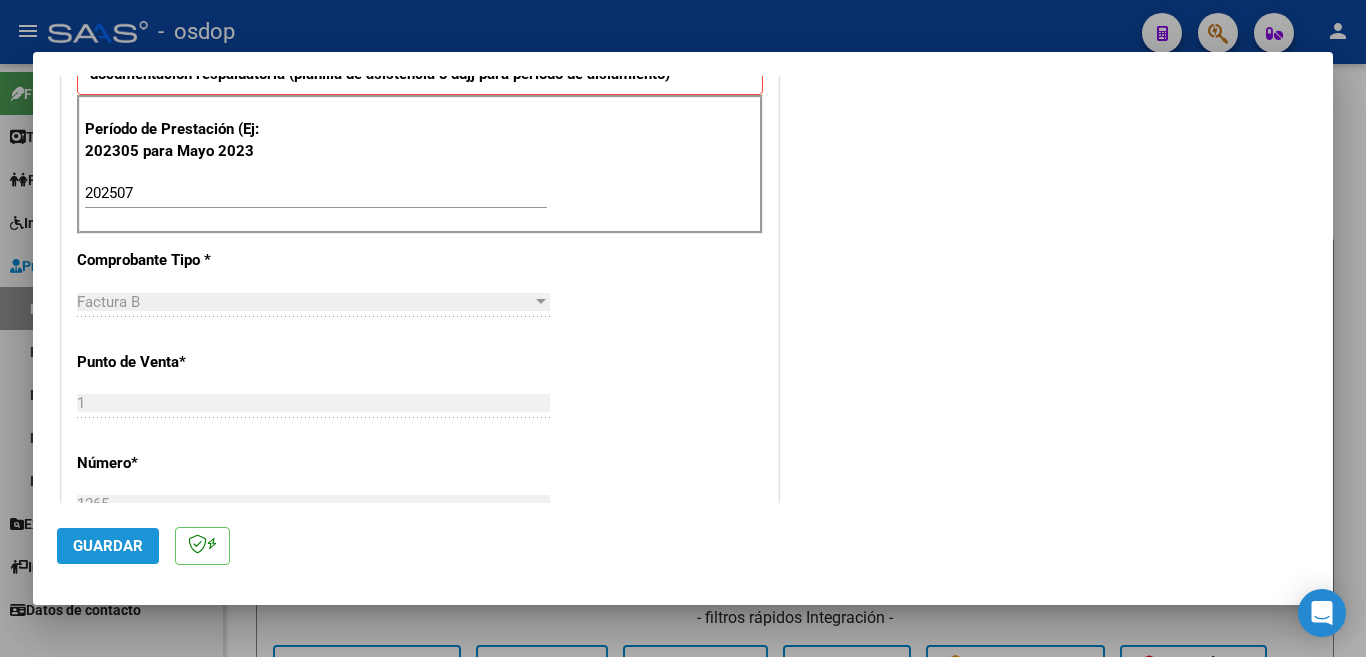 click on "Guardar" 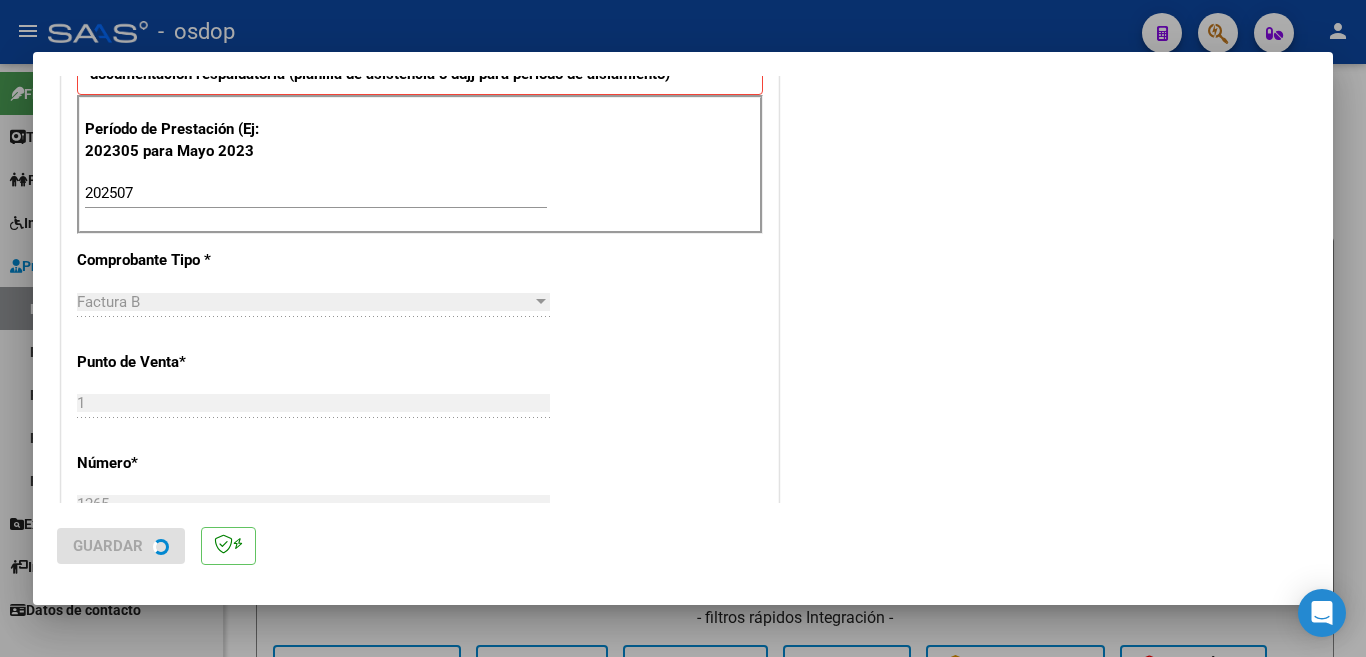 scroll, scrollTop: 0, scrollLeft: 0, axis: both 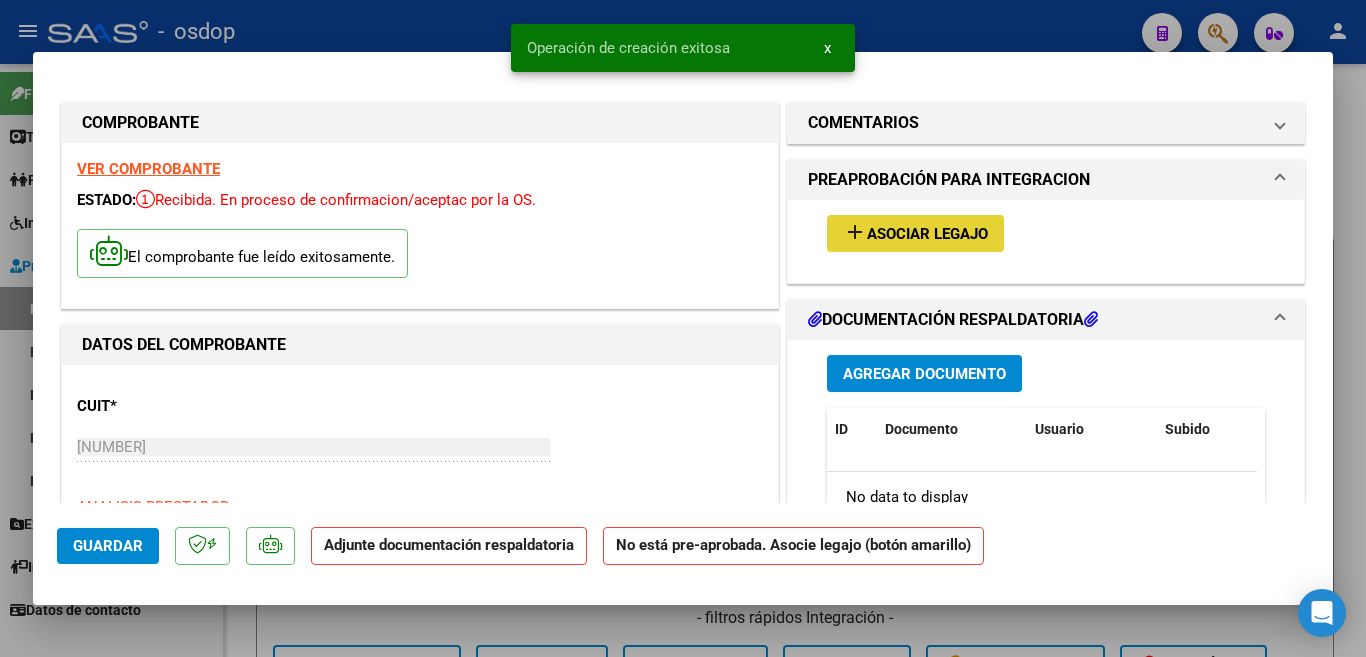 click on "add" at bounding box center (855, 232) 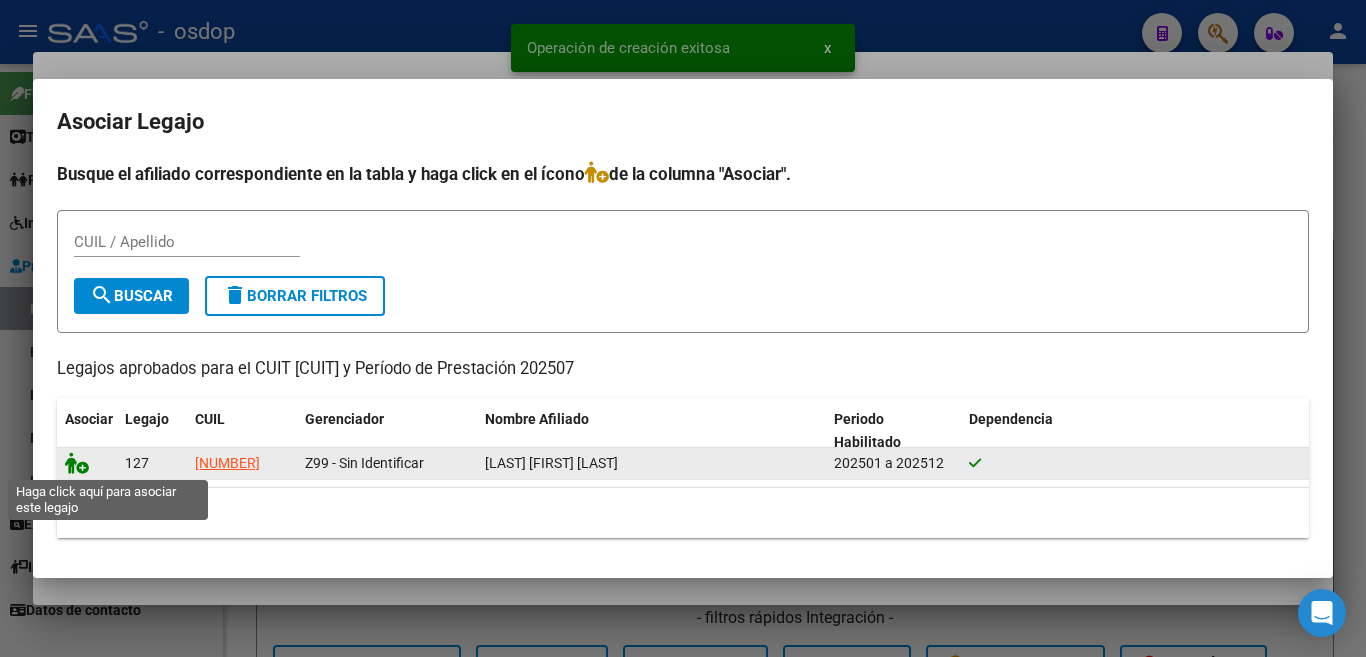 click 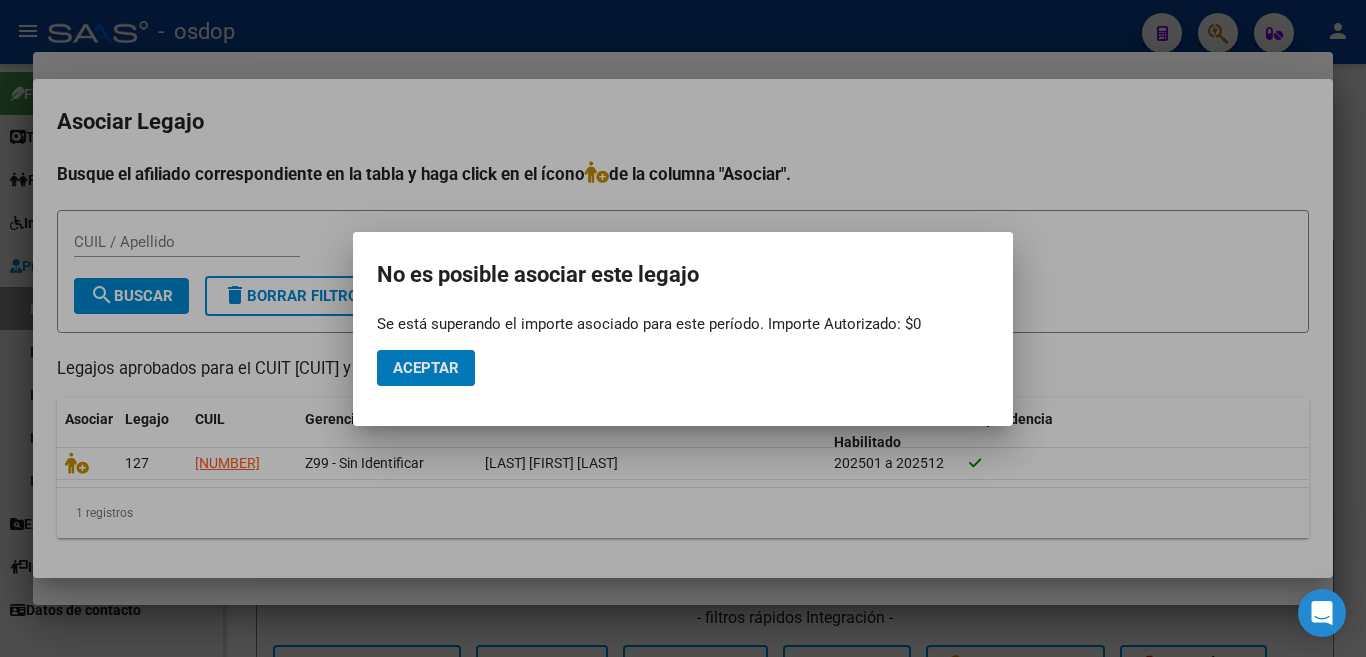 type 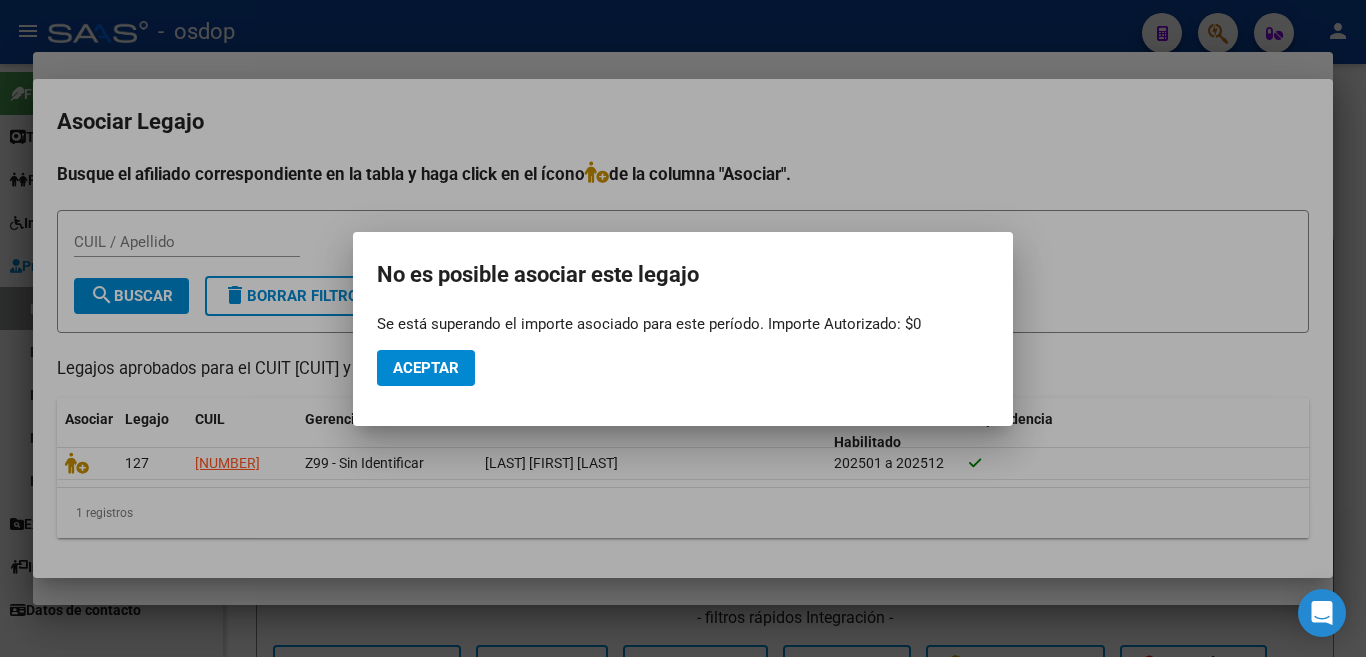 click at bounding box center (683, 328) 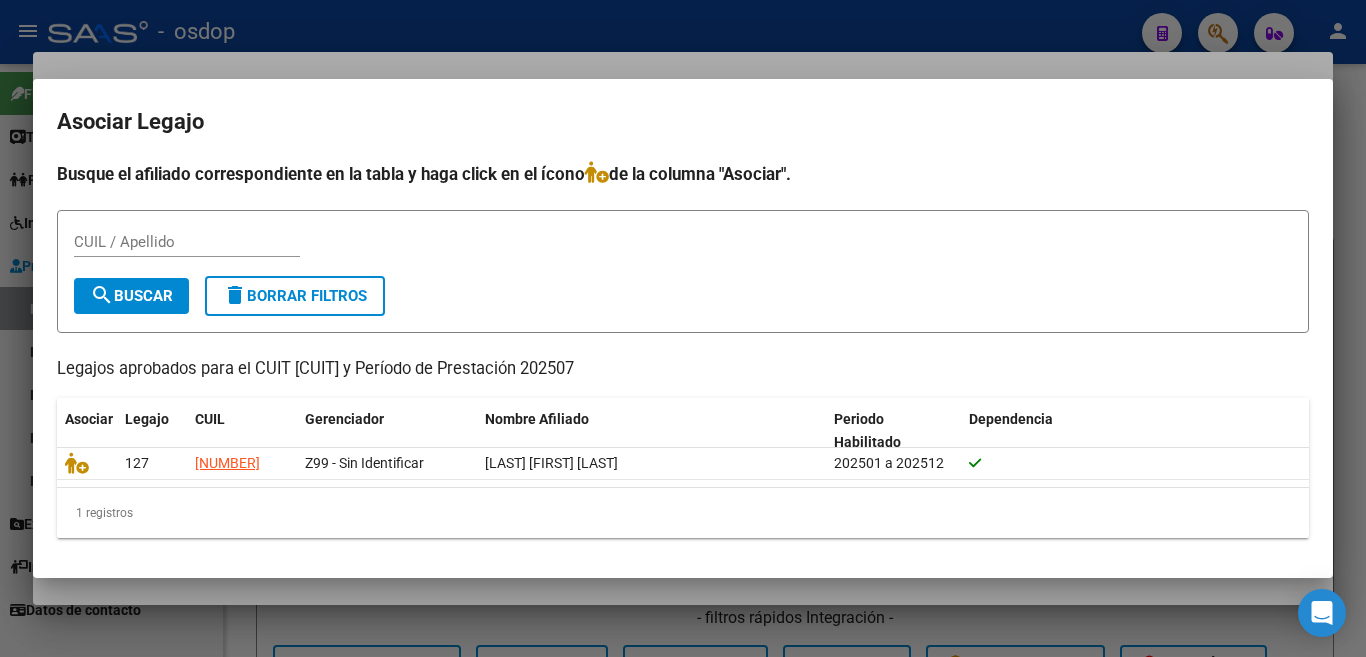click at bounding box center [683, 328] 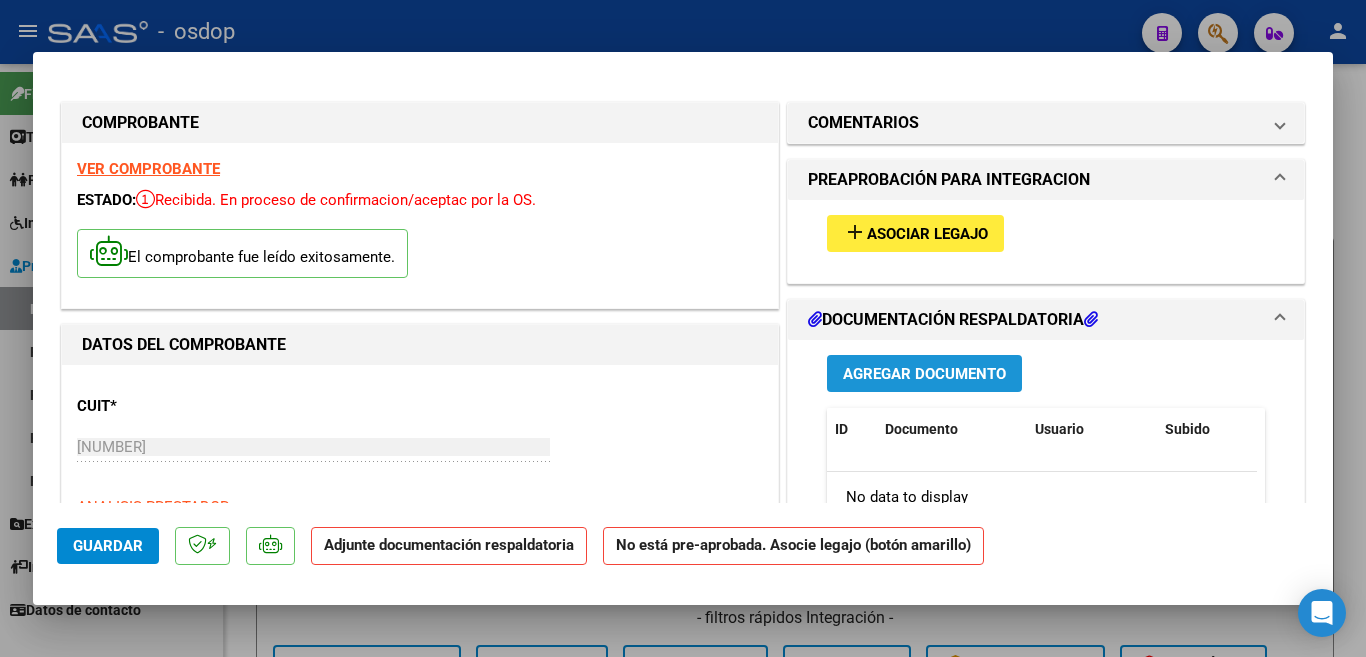 click on "Agregar Documento" at bounding box center [924, 373] 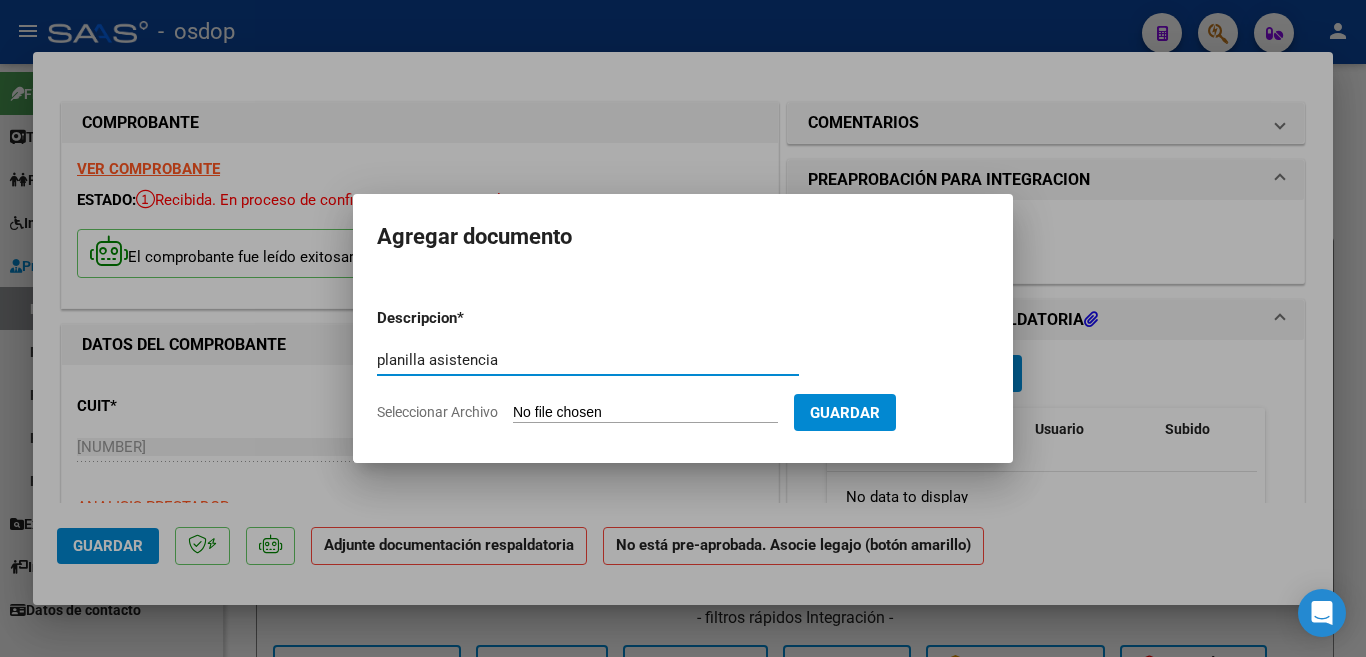 type on "planilla asistencia" 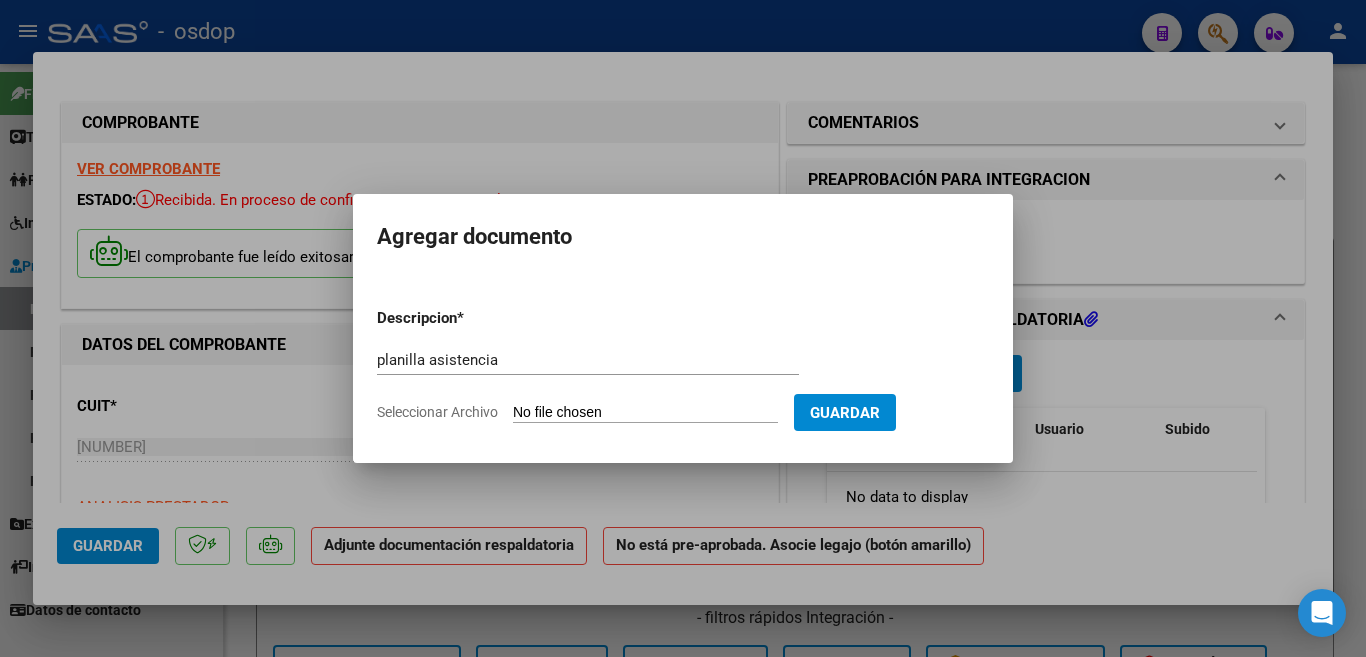 click on "Seleccionar Archivo" at bounding box center [645, 413] 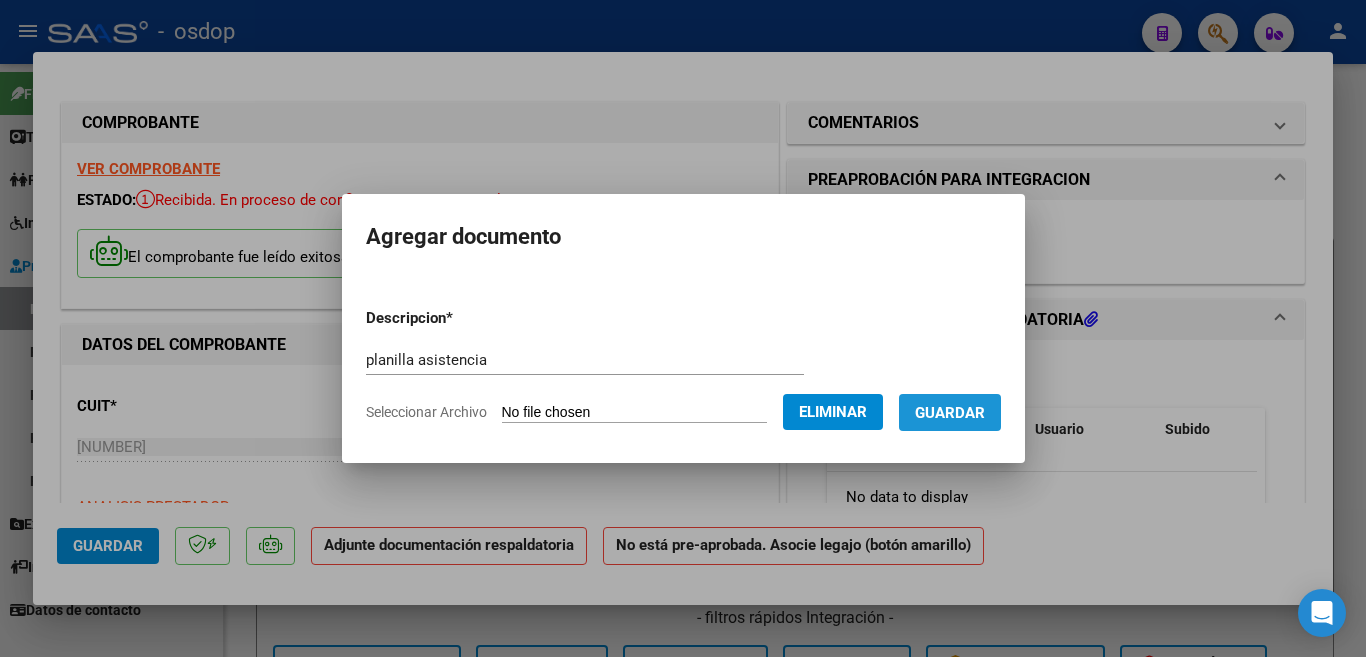 click on "Guardar" at bounding box center (950, 412) 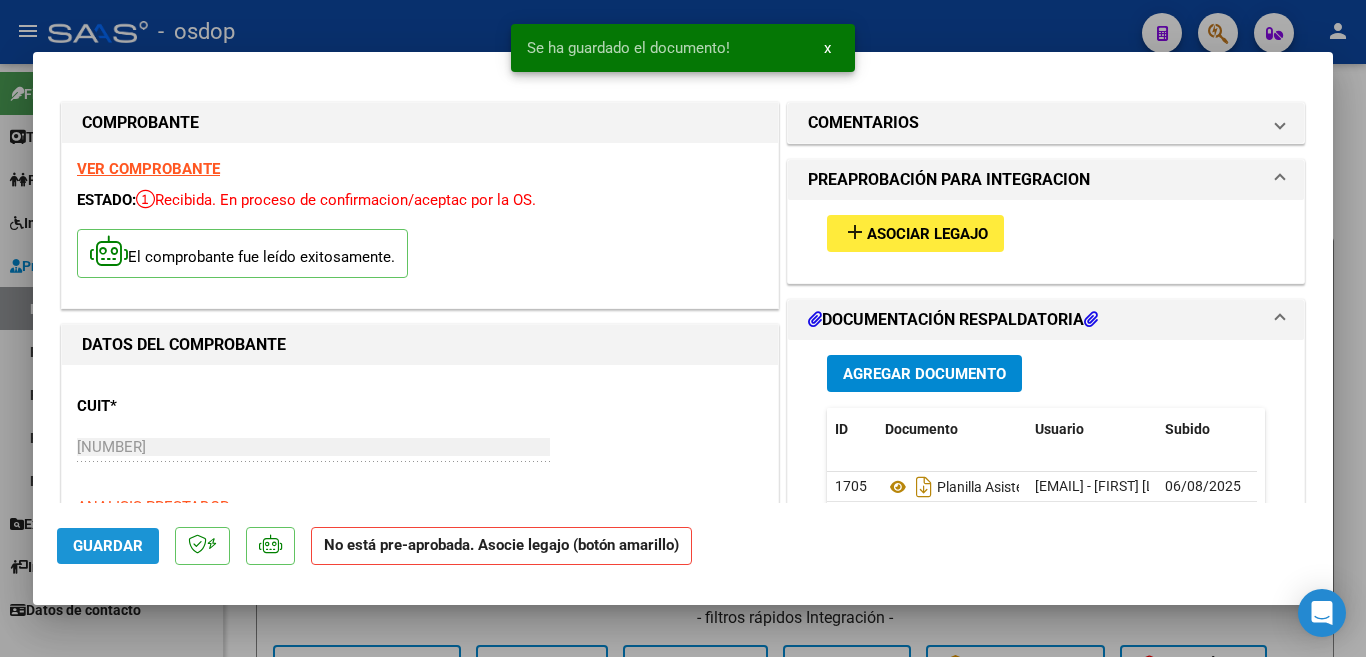 click on "Guardar" 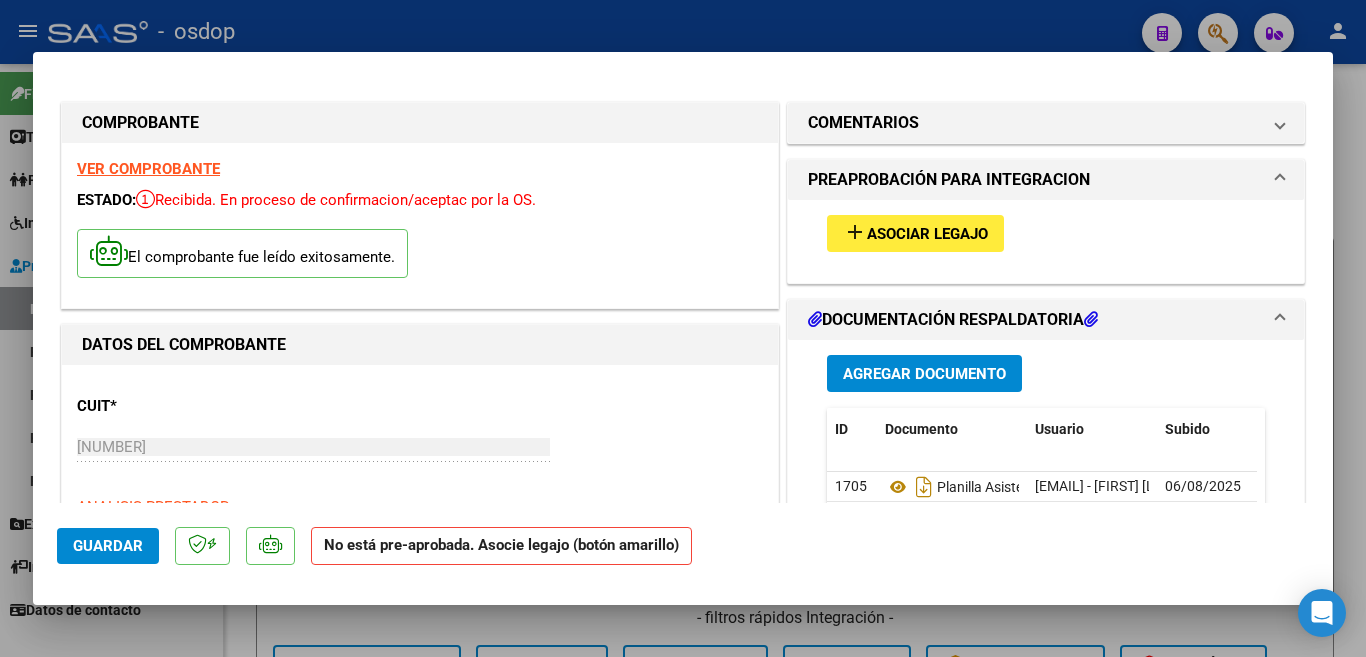 click at bounding box center [683, 328] 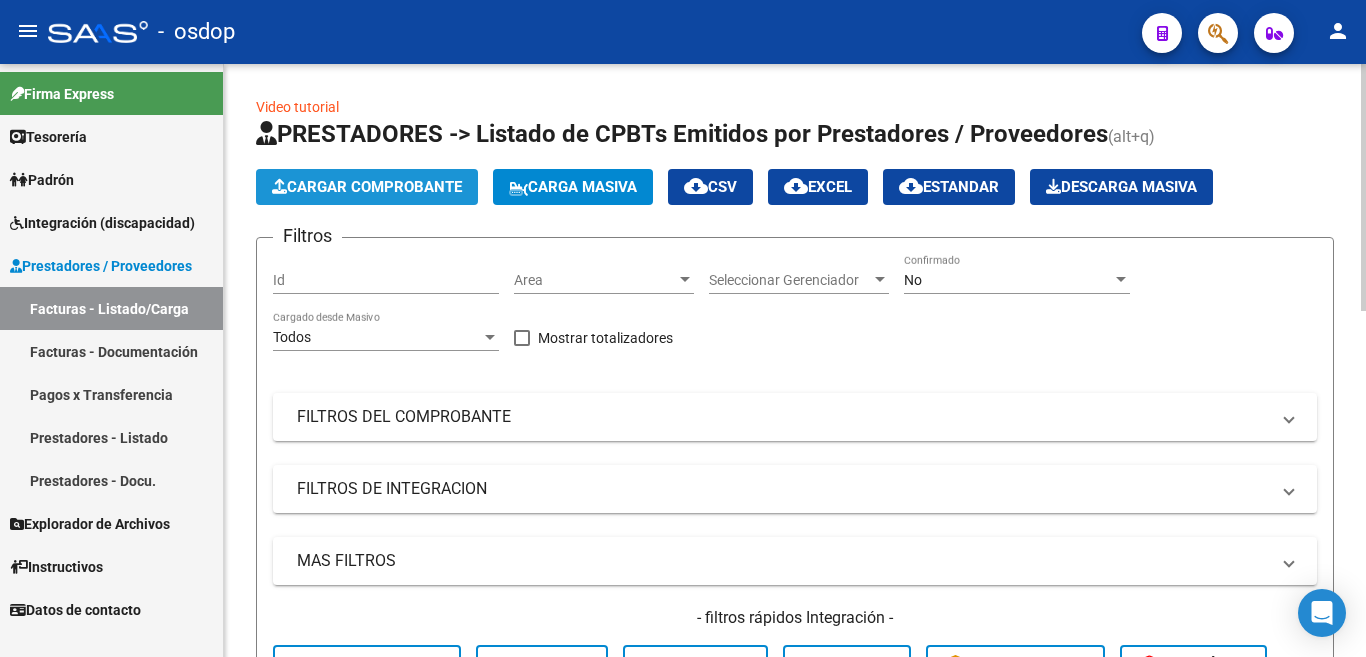 click on "Cargar Comprobante" 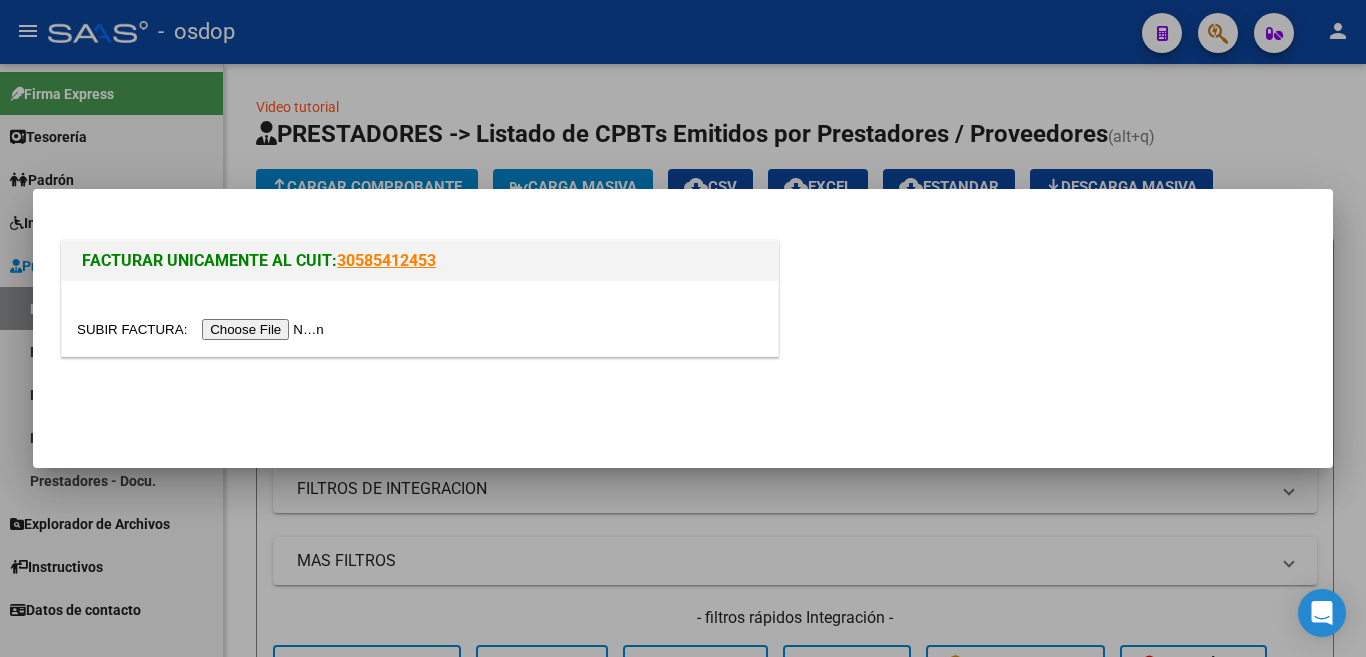 click at bounding box center (203, 329) 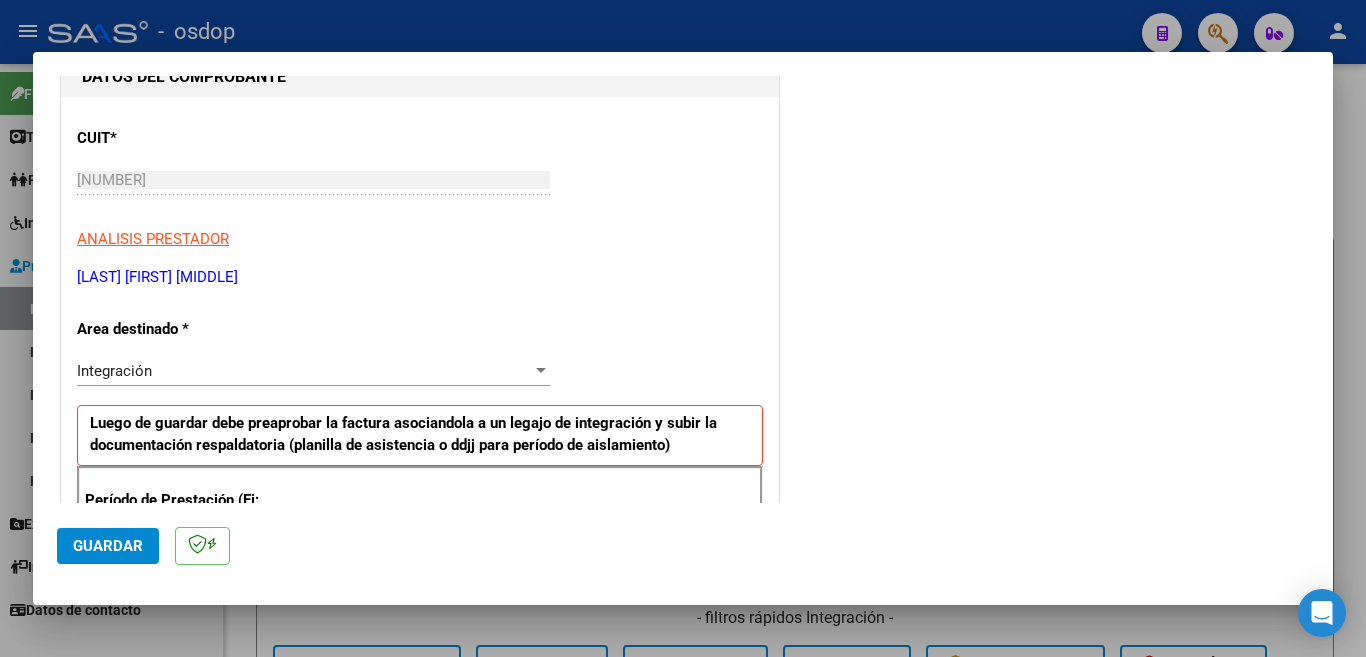 scroll, scrollTop: 400, scrollLeft: 0, axis: vertical 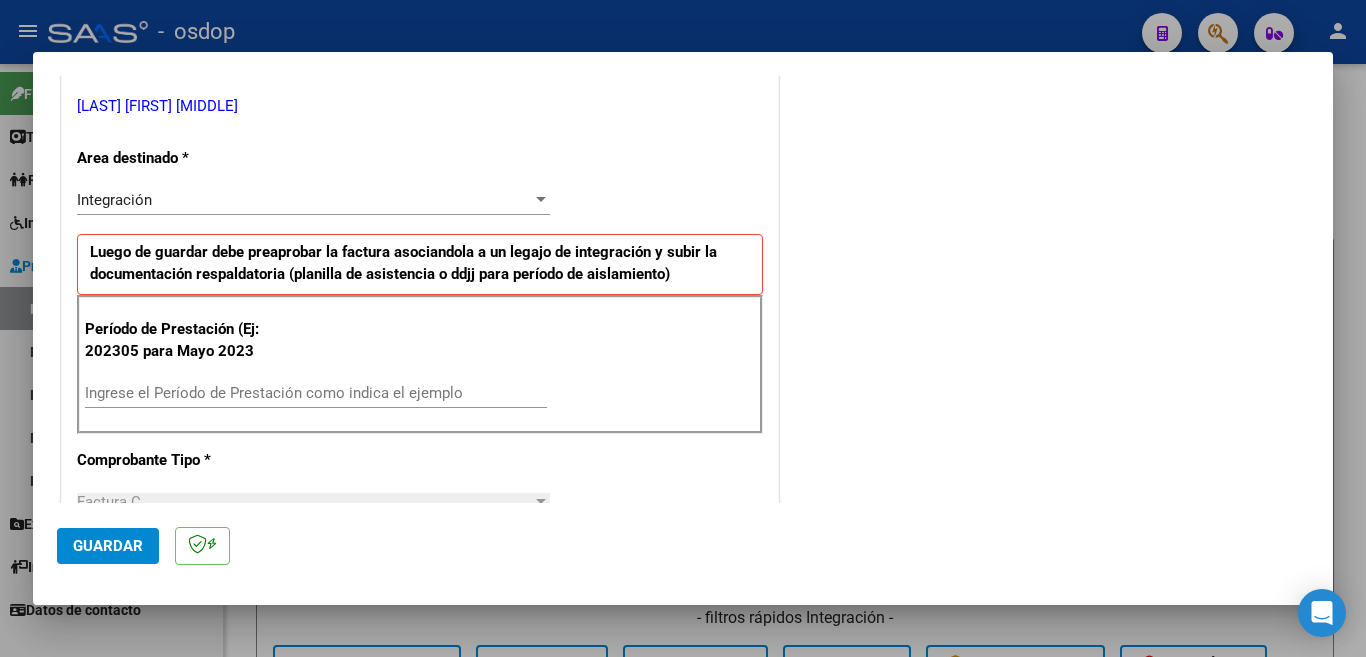 click on "Ingrese el Período de Prestación como indica el ejemplo" at bounding box center [316, 393] 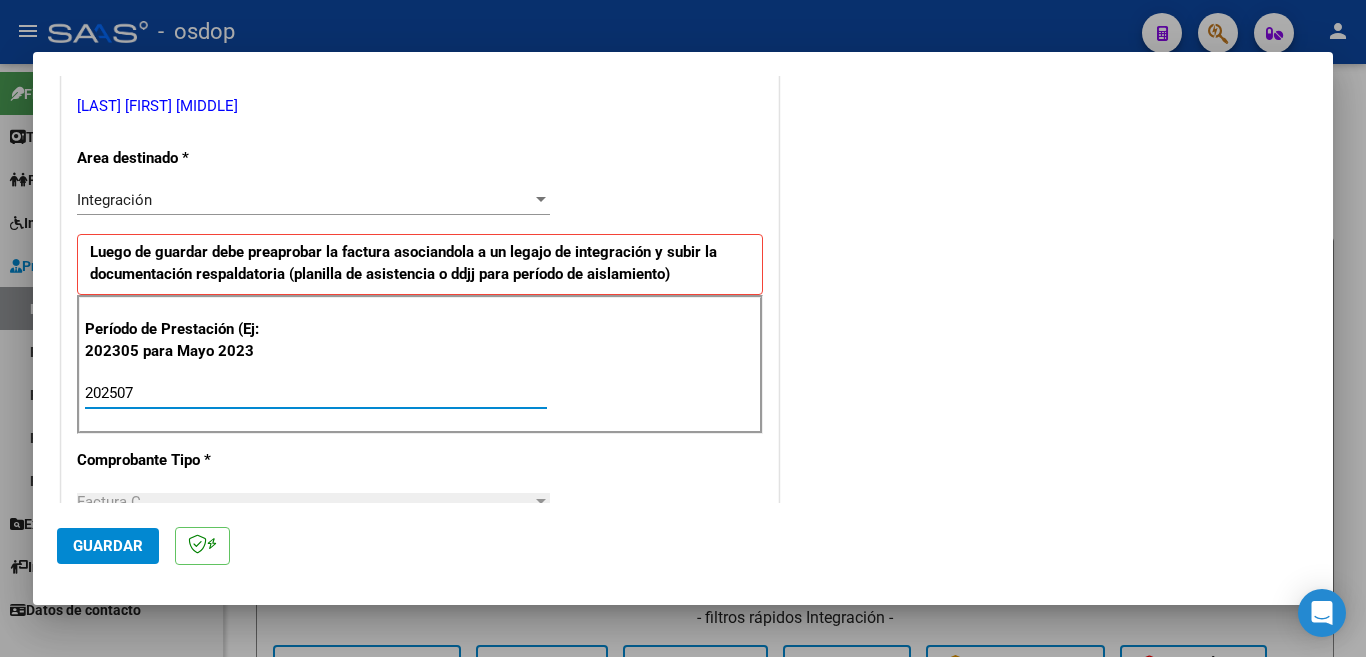 type on "202507" 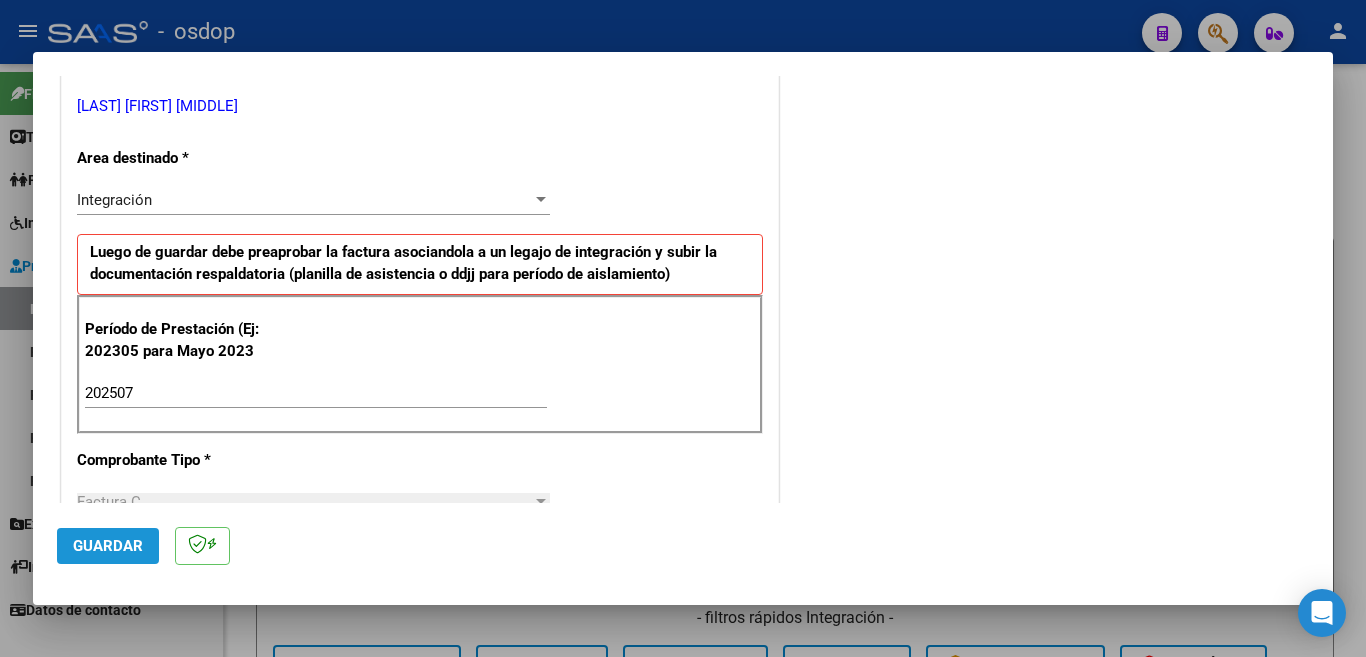 click on "Guardar" 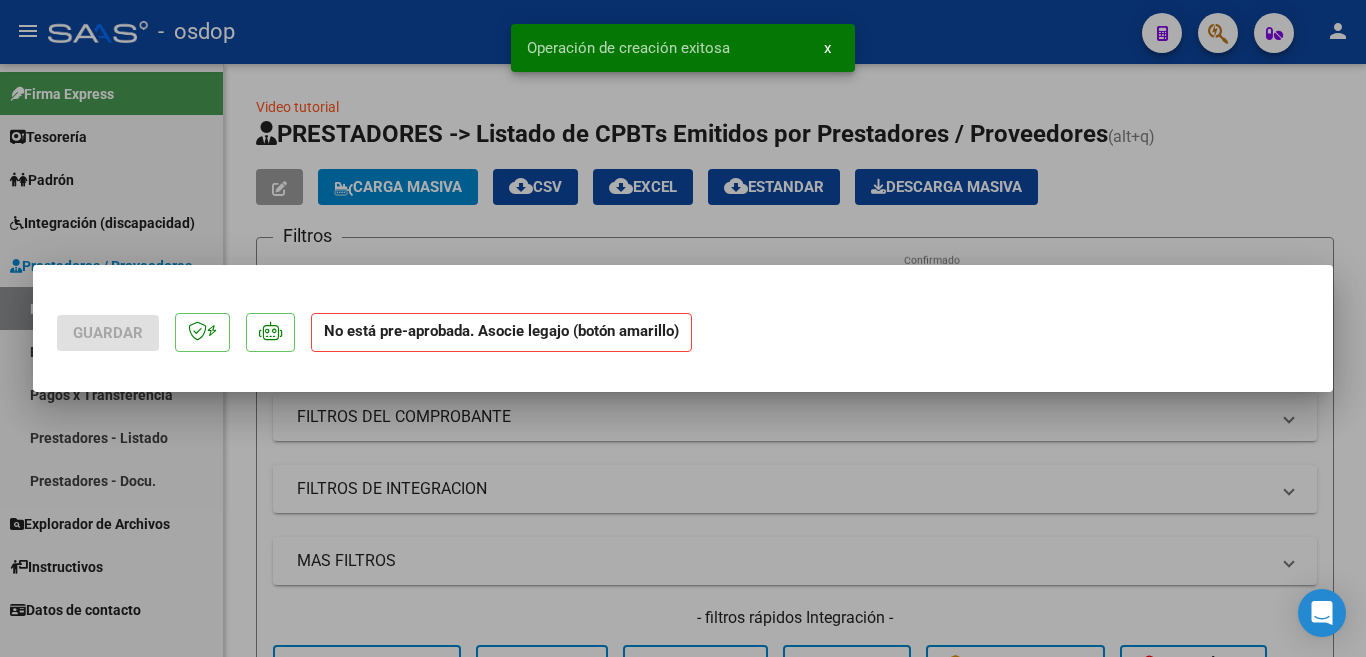 scroll, scrollTop: 0, scrollLeft: 0, axis: both 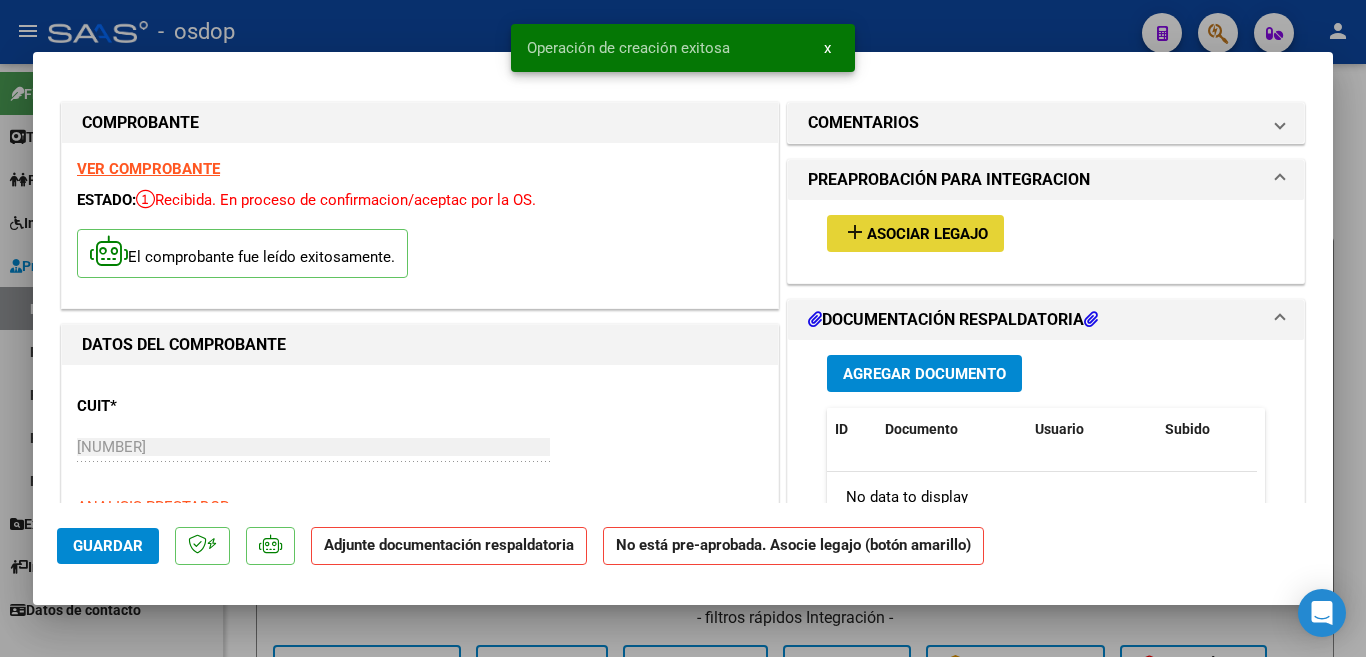 click on "Asociar Legajo" at bounding box center [927, 234] 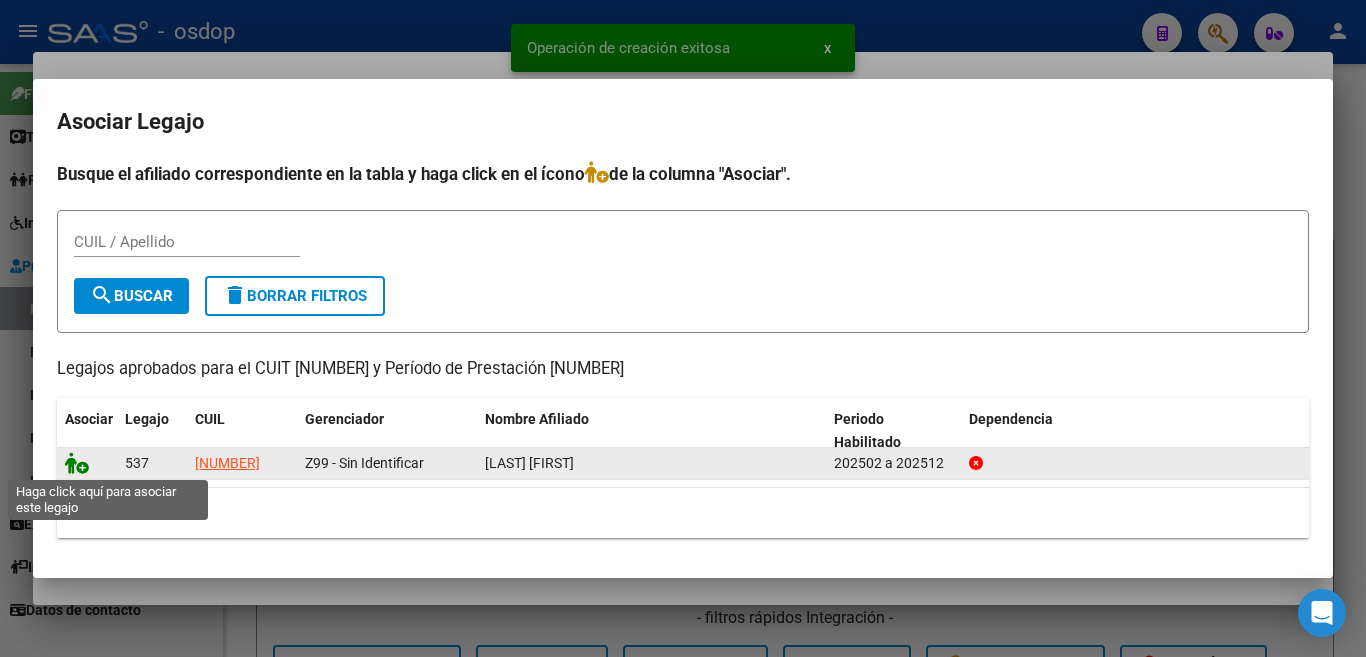 click 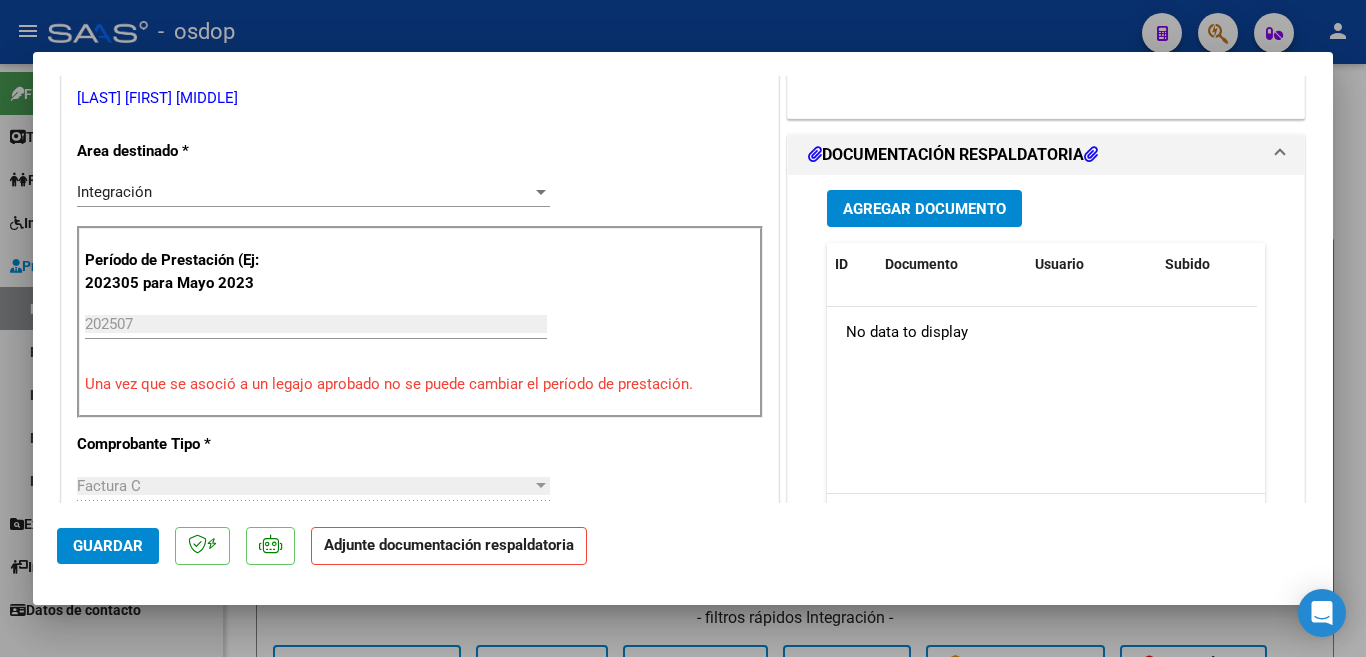 scroll, scrollTop: 400, scrollLeft: 0, axis: vertical 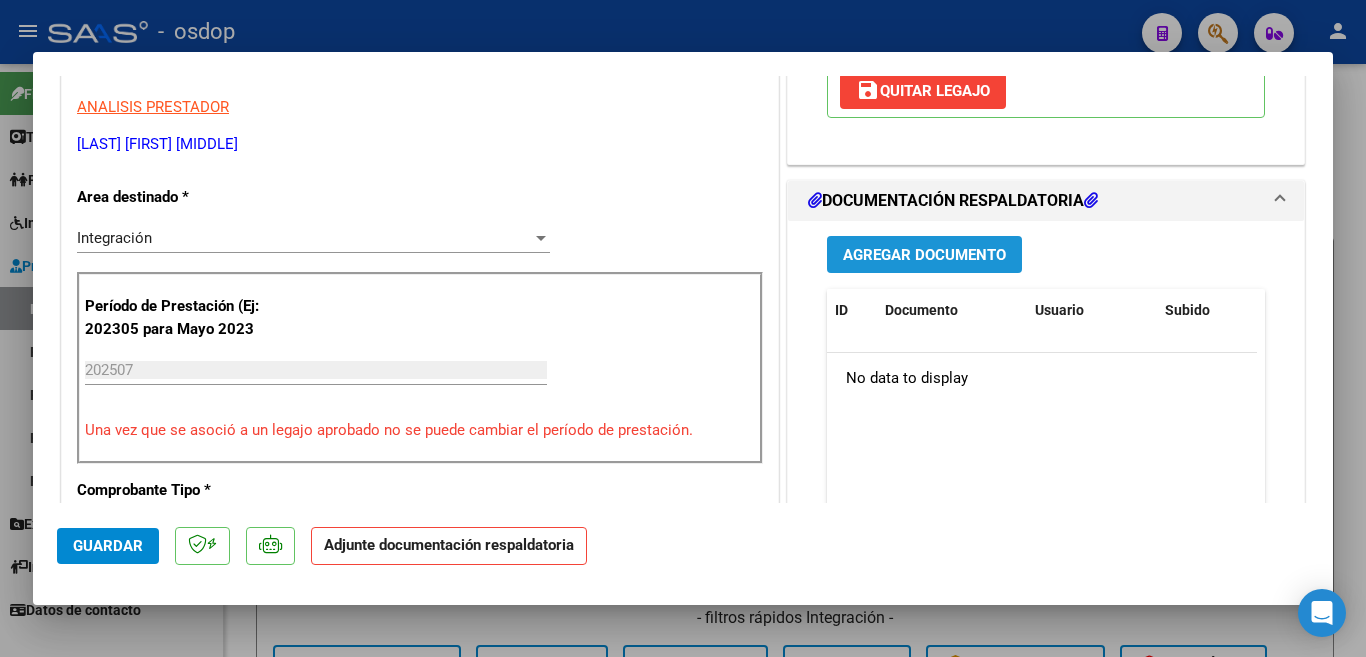 click on "Agregar Documento" at bounding box center (924, 255) 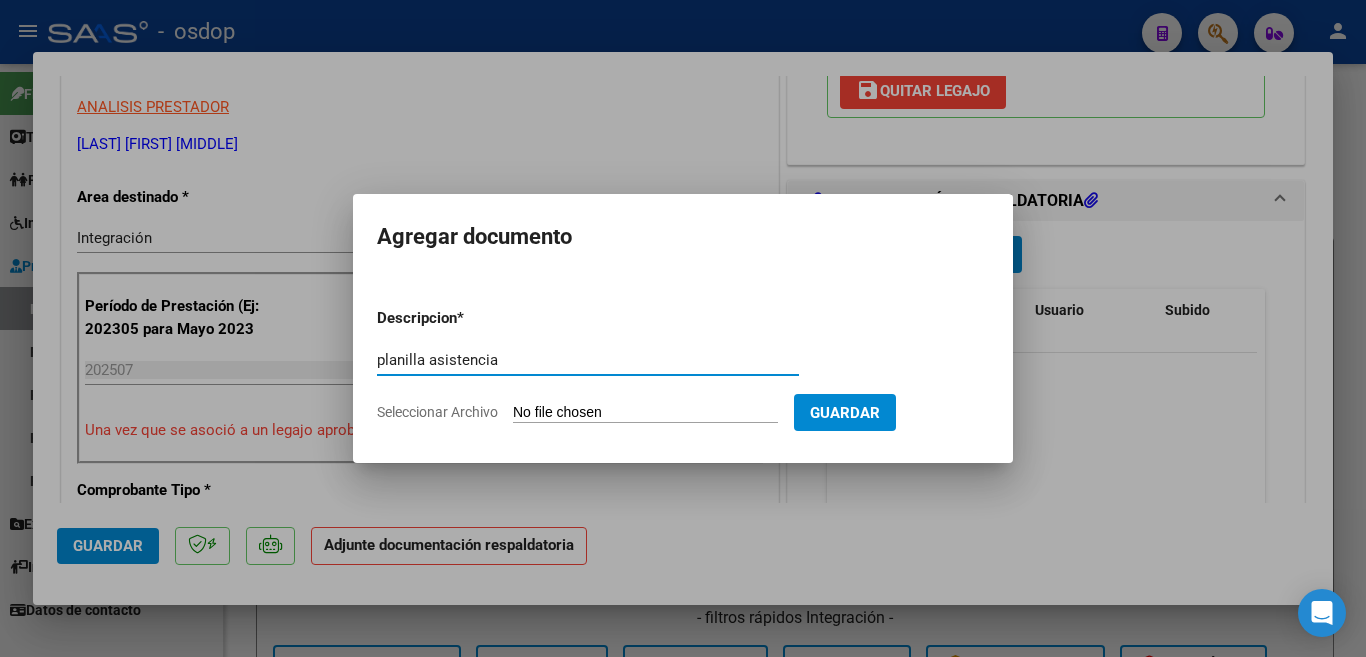 type on "planilla asistencia" 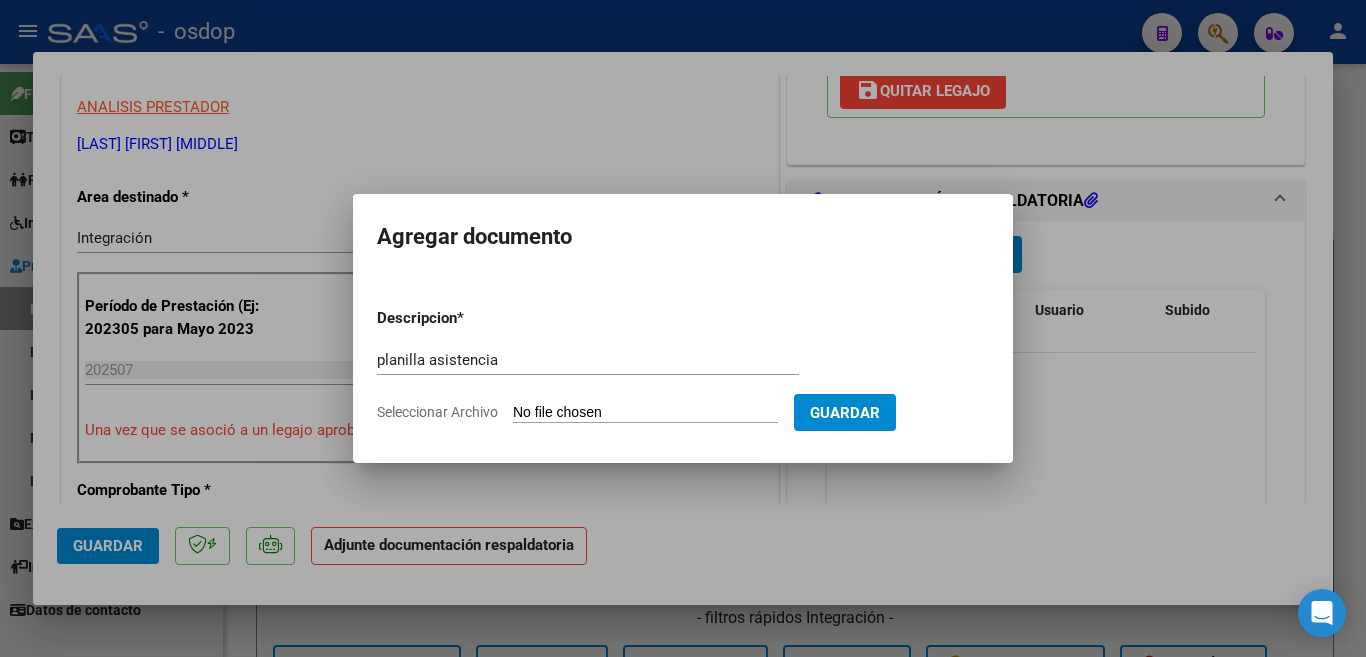 click on "Seleccionar Archivo" at bounding box center [645, 413] 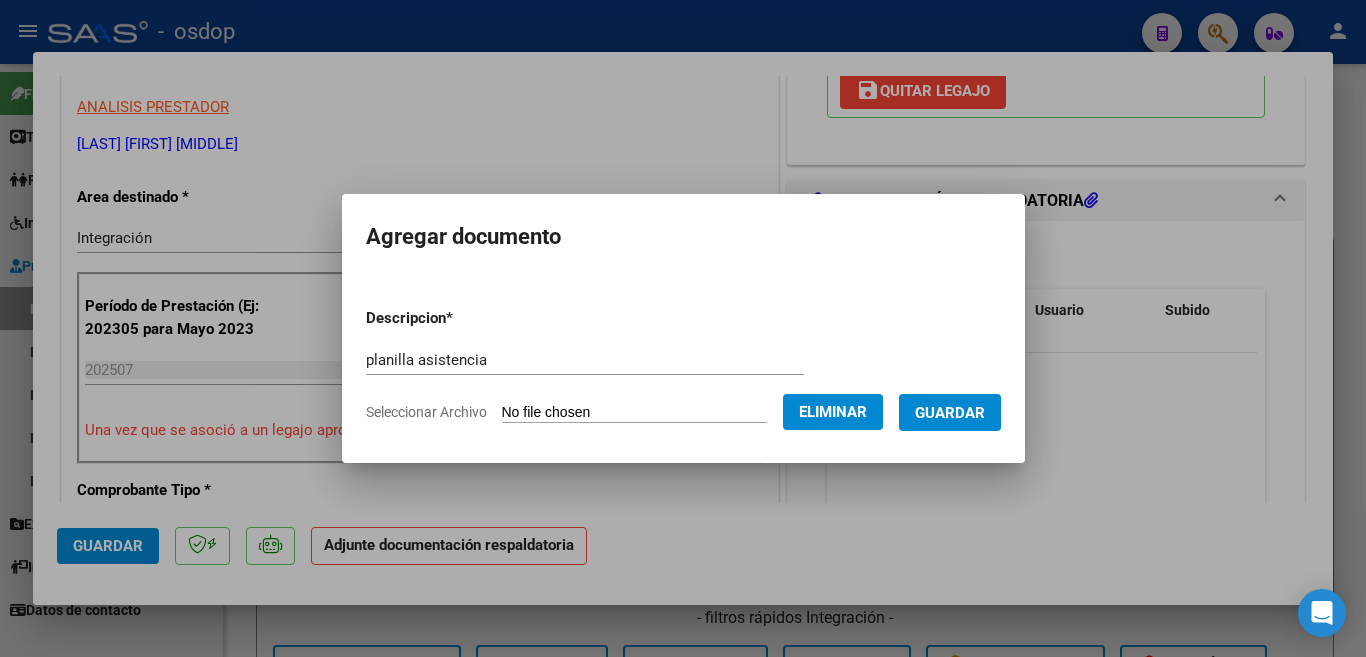 drag, startPoint x: 922, startPoint y: 391, endPoint x: 926, endPoint y: 402, distance: 11.7046995 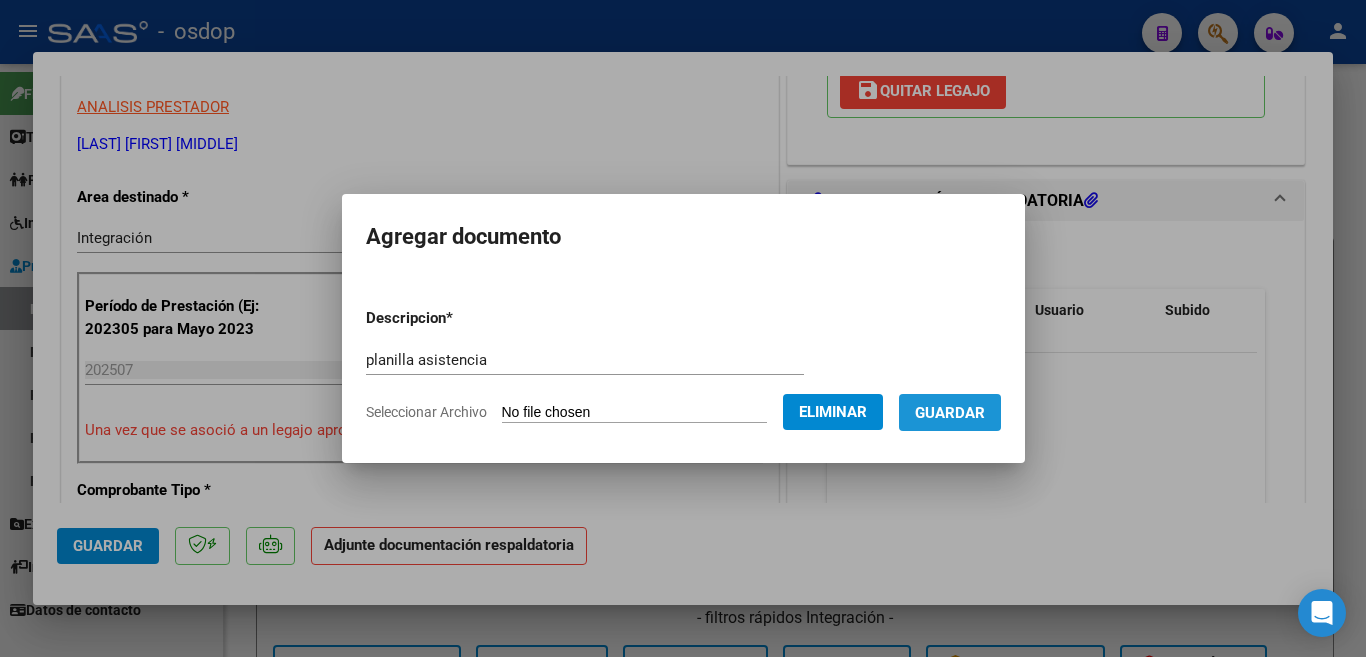 click on "Guardar" at bounding box center [950, 413] 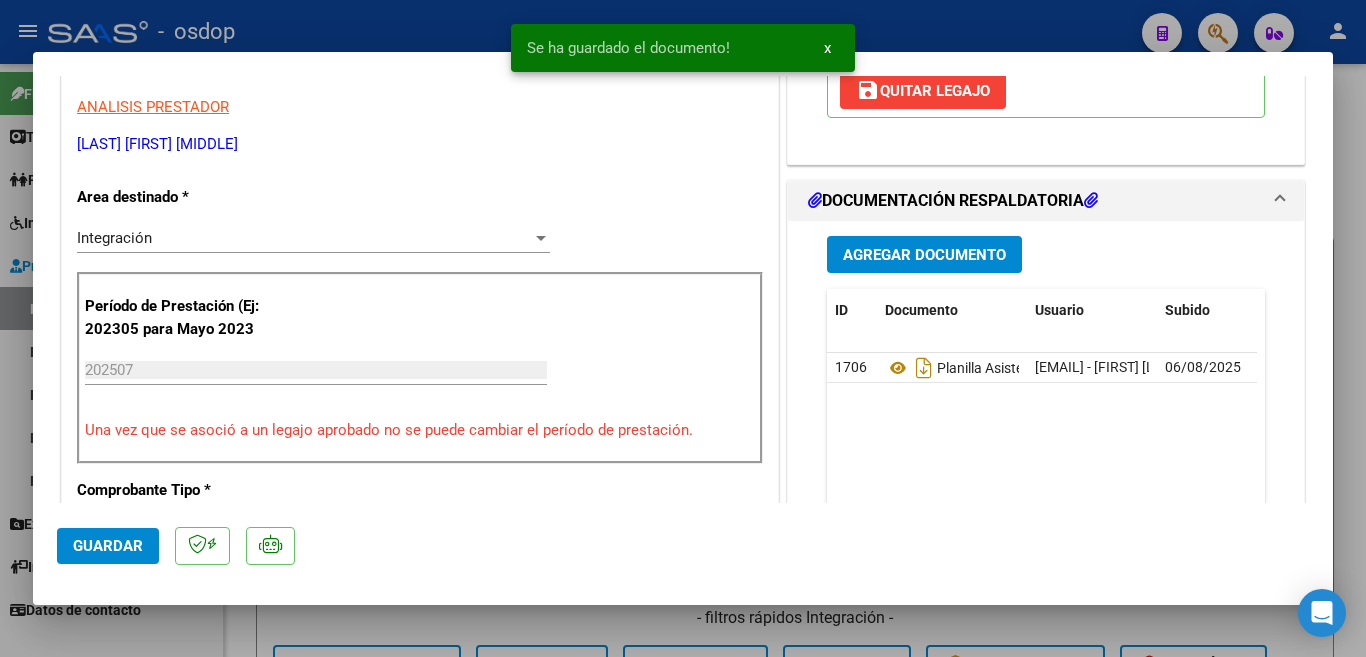 click on "Guardar" 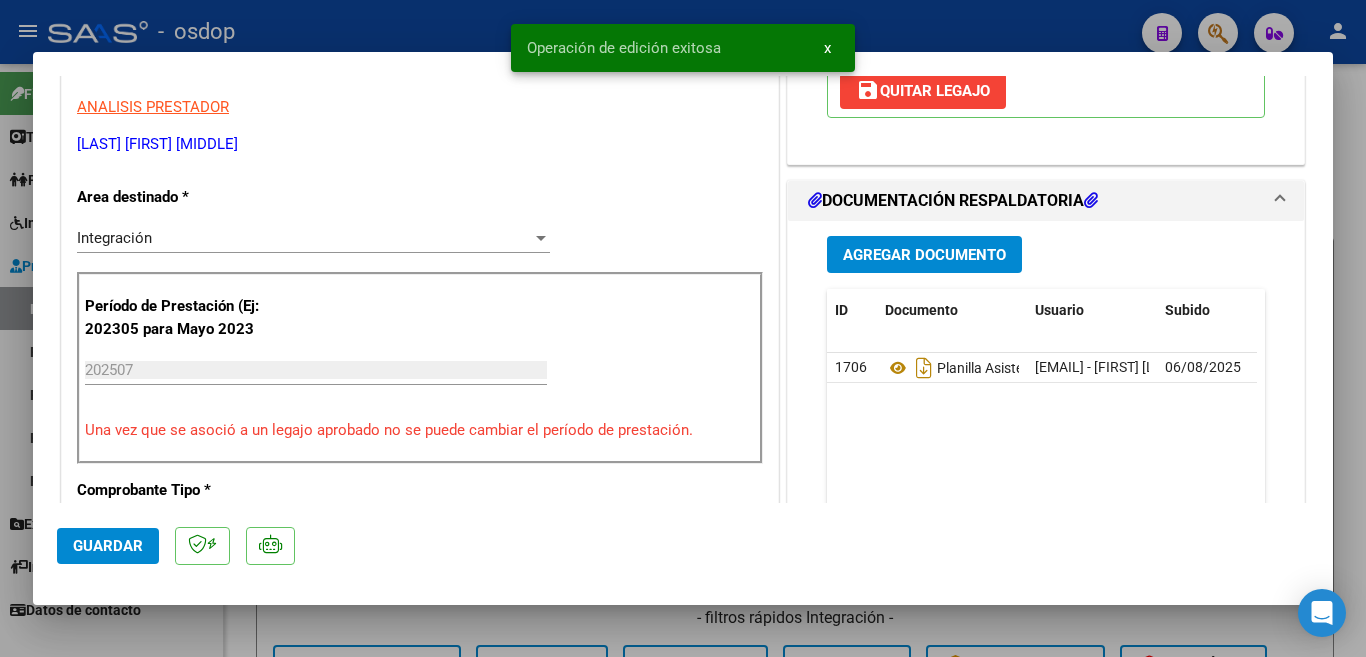 click at bounding box center [683, 328] 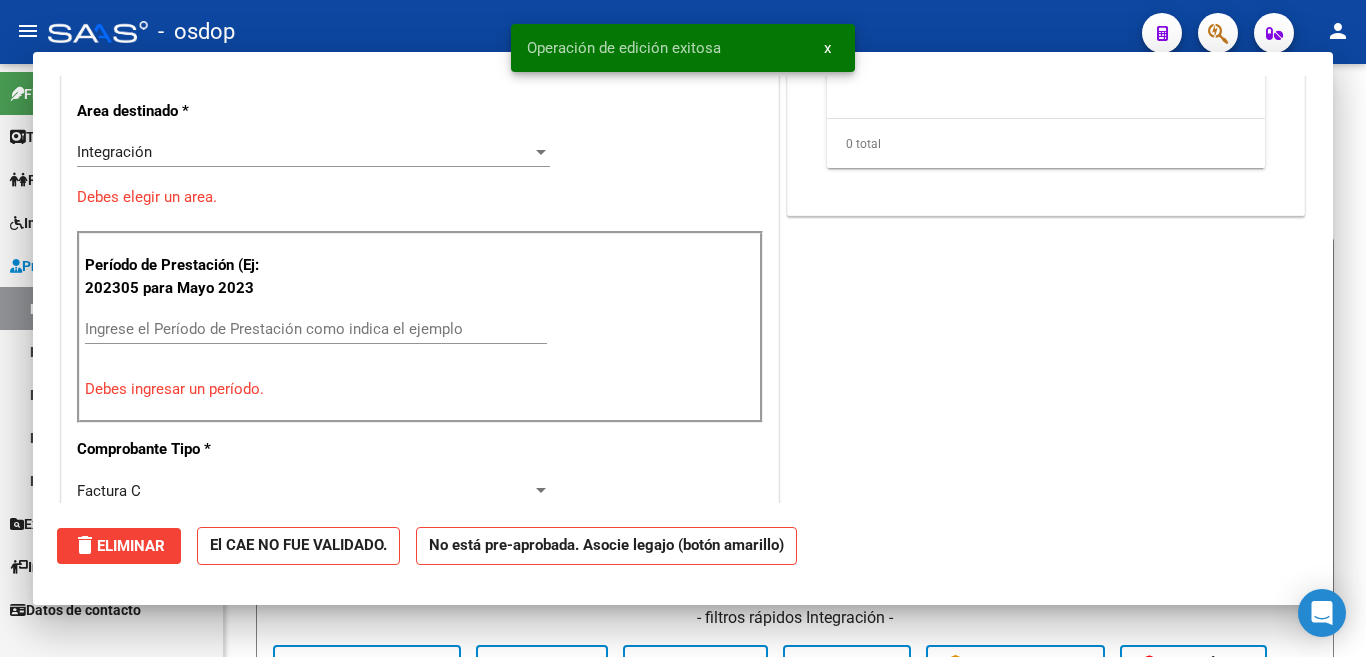 scroll, scrollTop: 339, scrollLeft: 0, axis: vertical 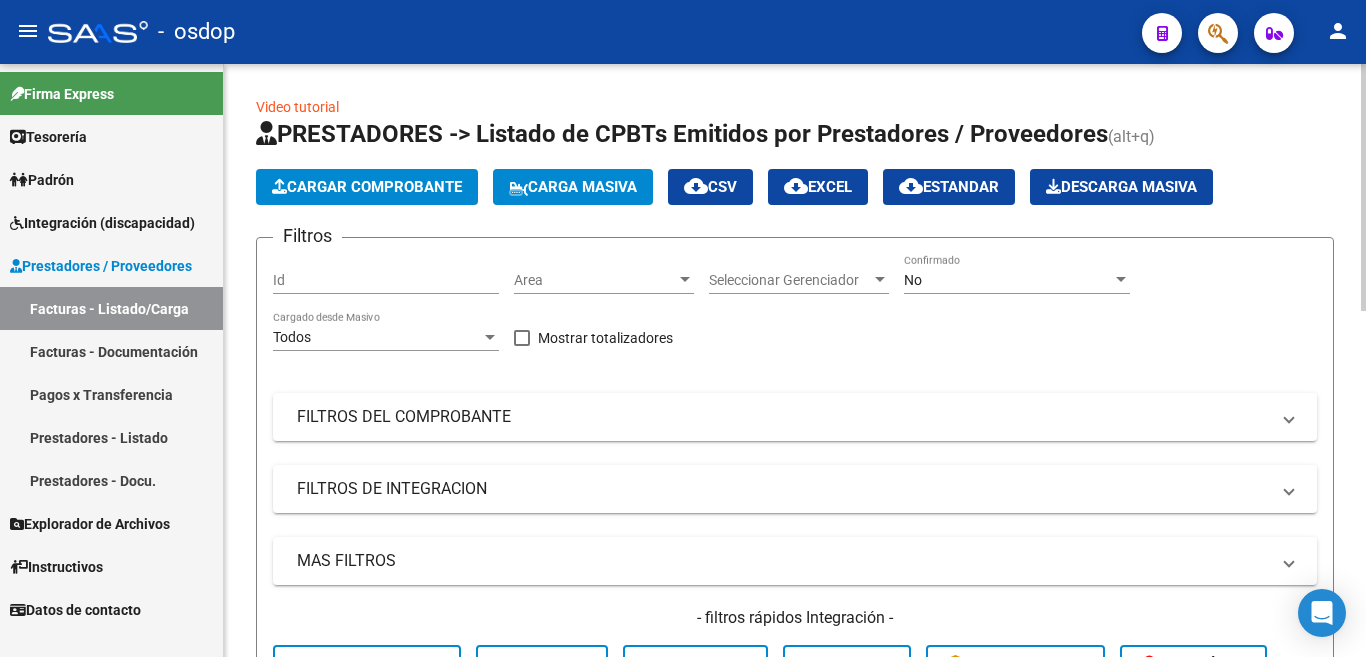 click on "Cargar Comprobante" 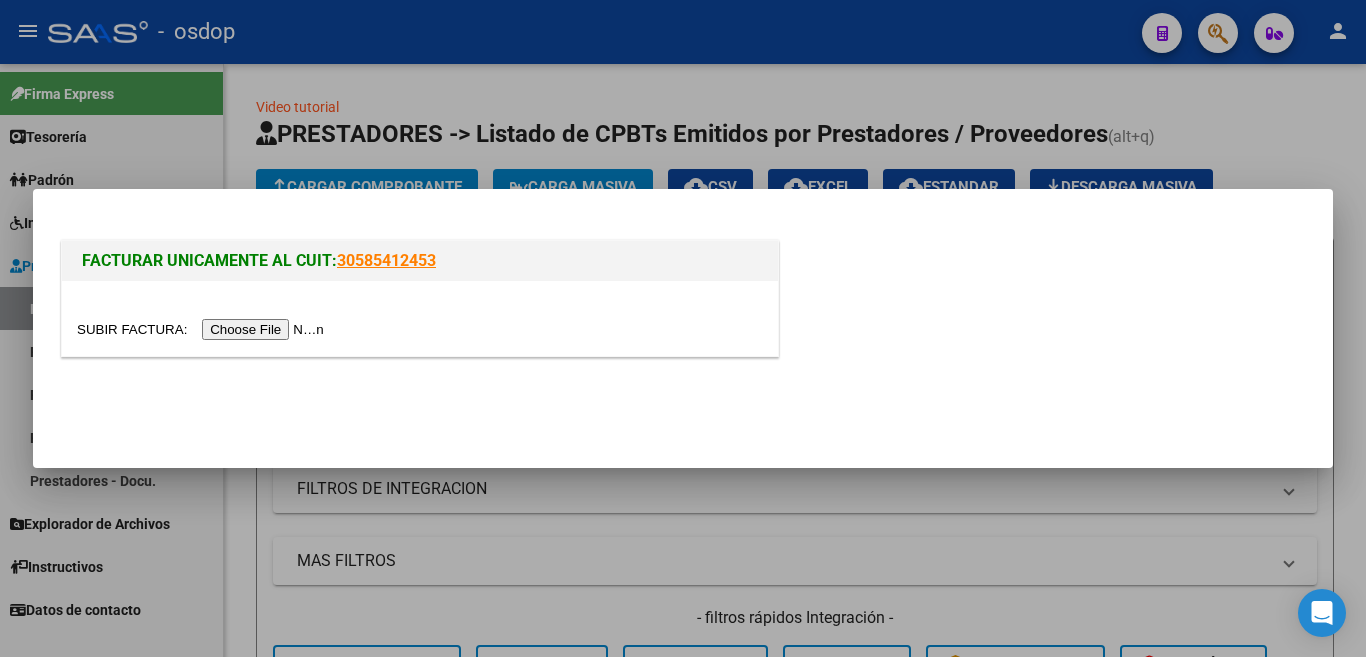 click at bounding box center (203, 329) 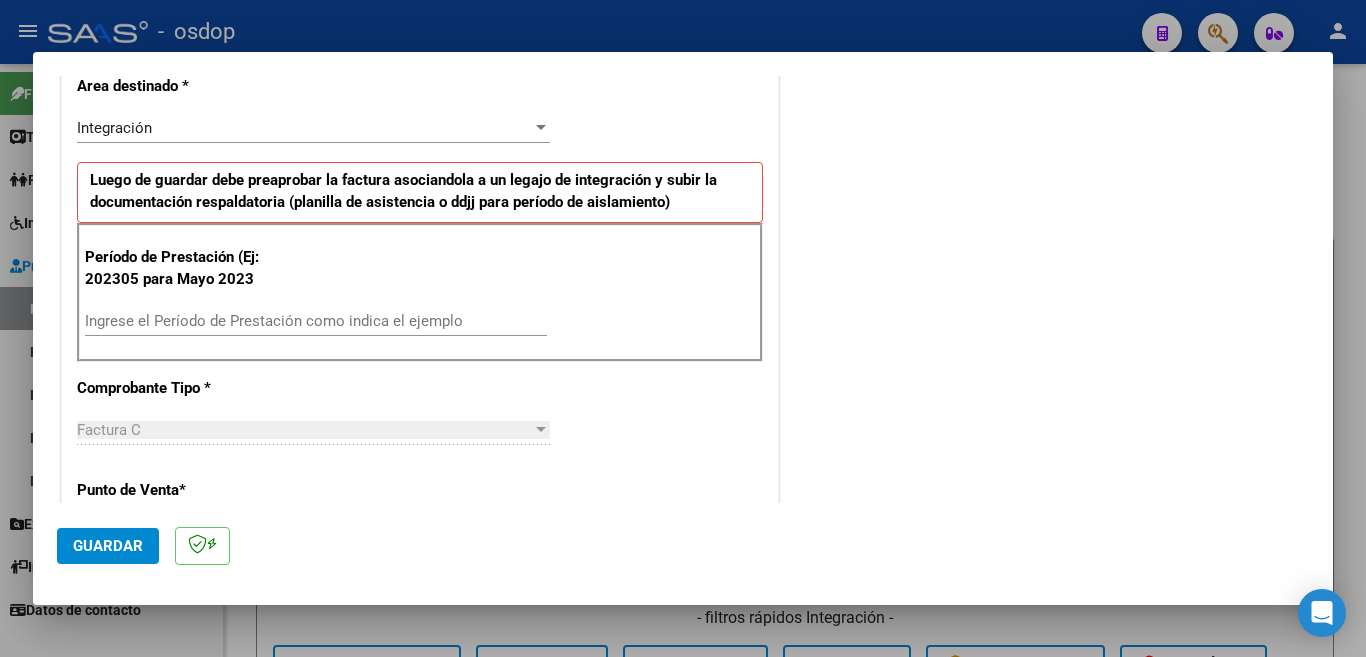 scroll, scrollTop: 500, scrollLeft: 0, axis: vertical 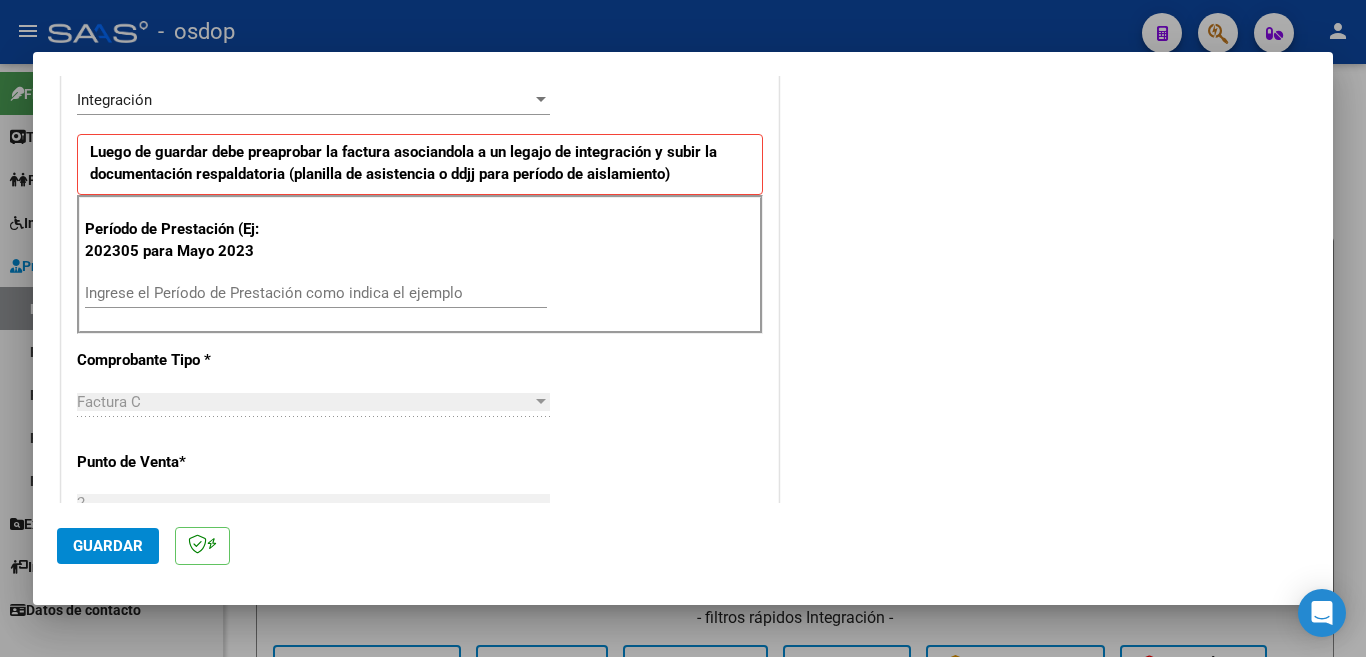 click on "Ingrese el Período de Prestación como indica el ejemplo" at bounding box center (316, 293) 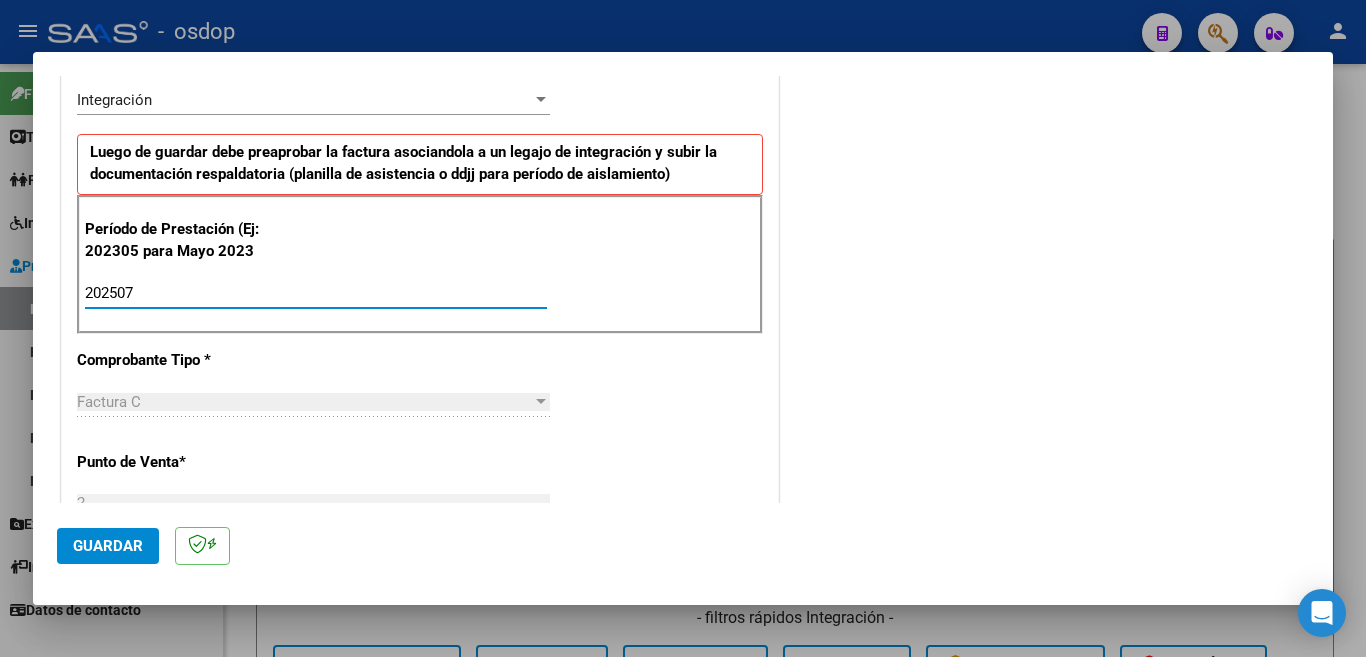 type on "202507" 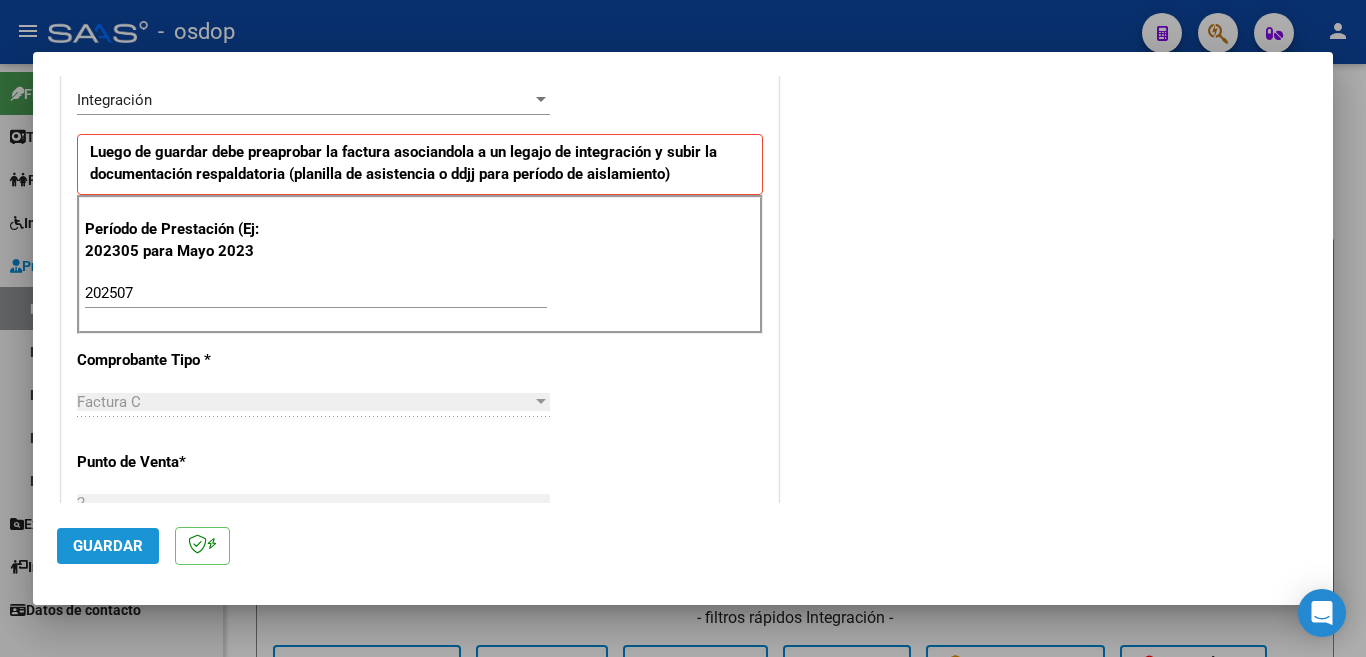 click on "Guardar" 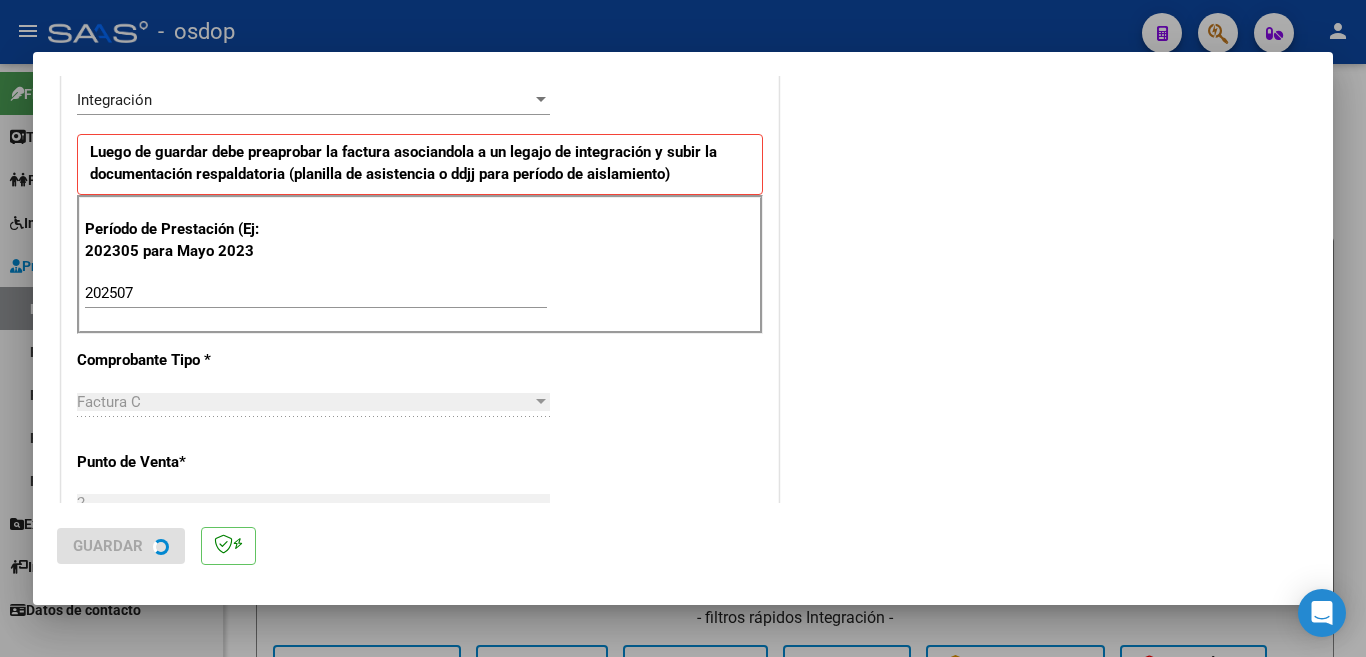 scroll, scrollTop: 0, scrollLeft: 0, axis: both 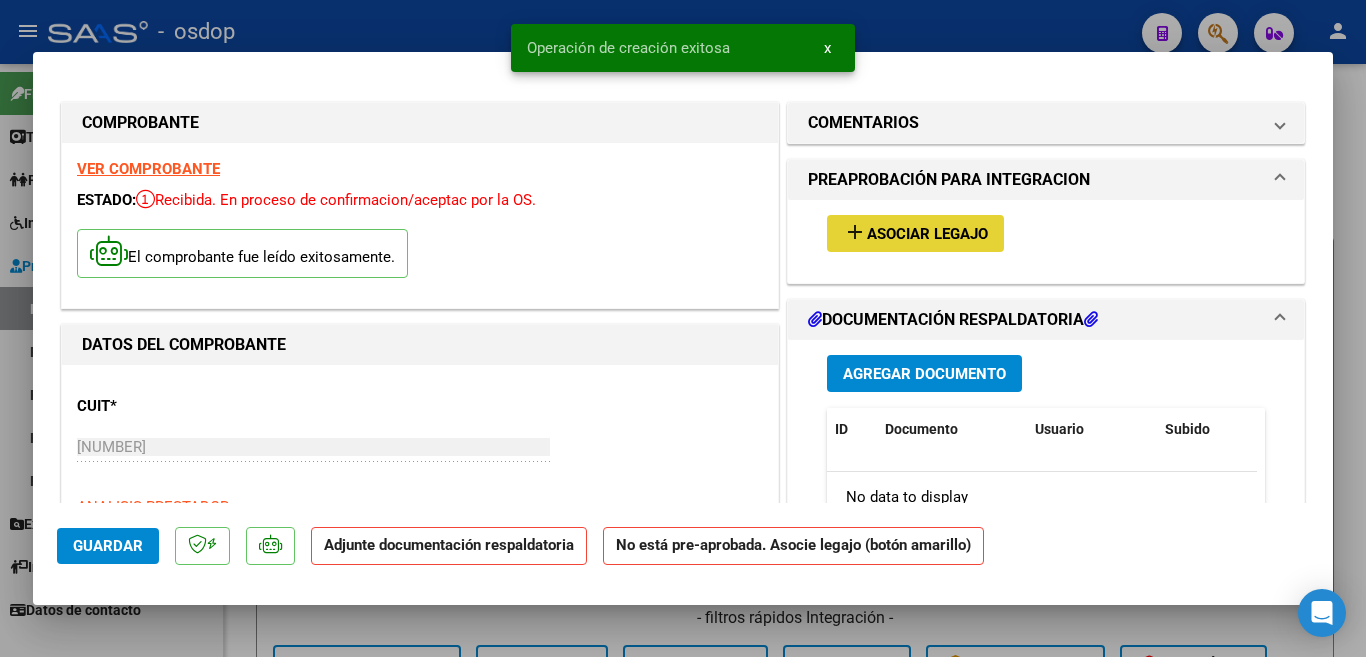 click on "Asociar Legajo" at bounding box center (927, 234) 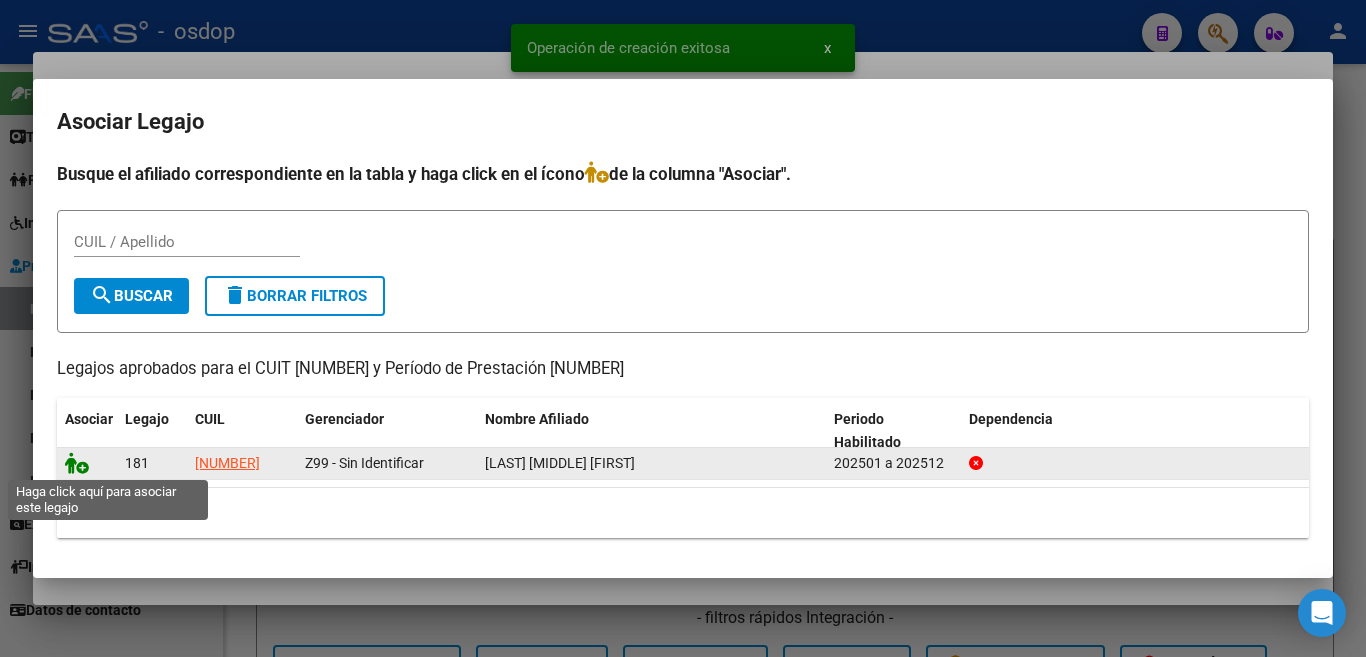 click 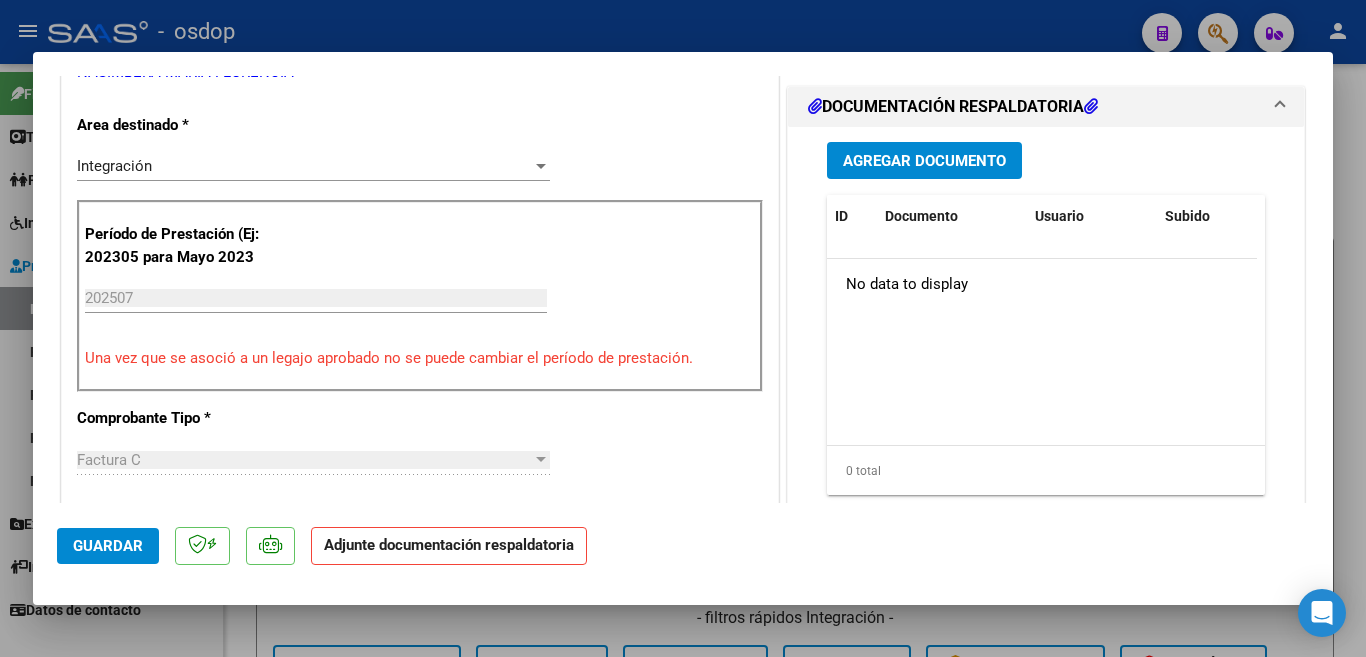 scroll, scrollTop: 400, scrollLeft: 0, axis: vertical 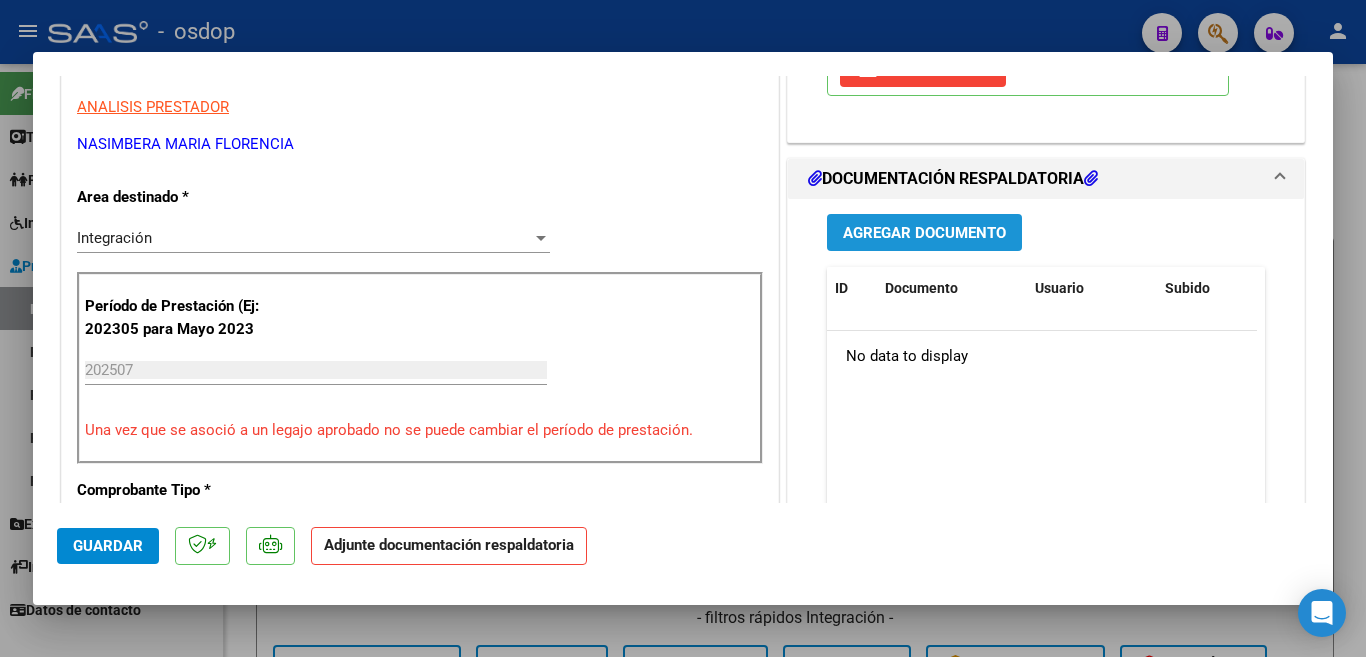 click on "Agregar Documento" at bounding box center (924, 233) 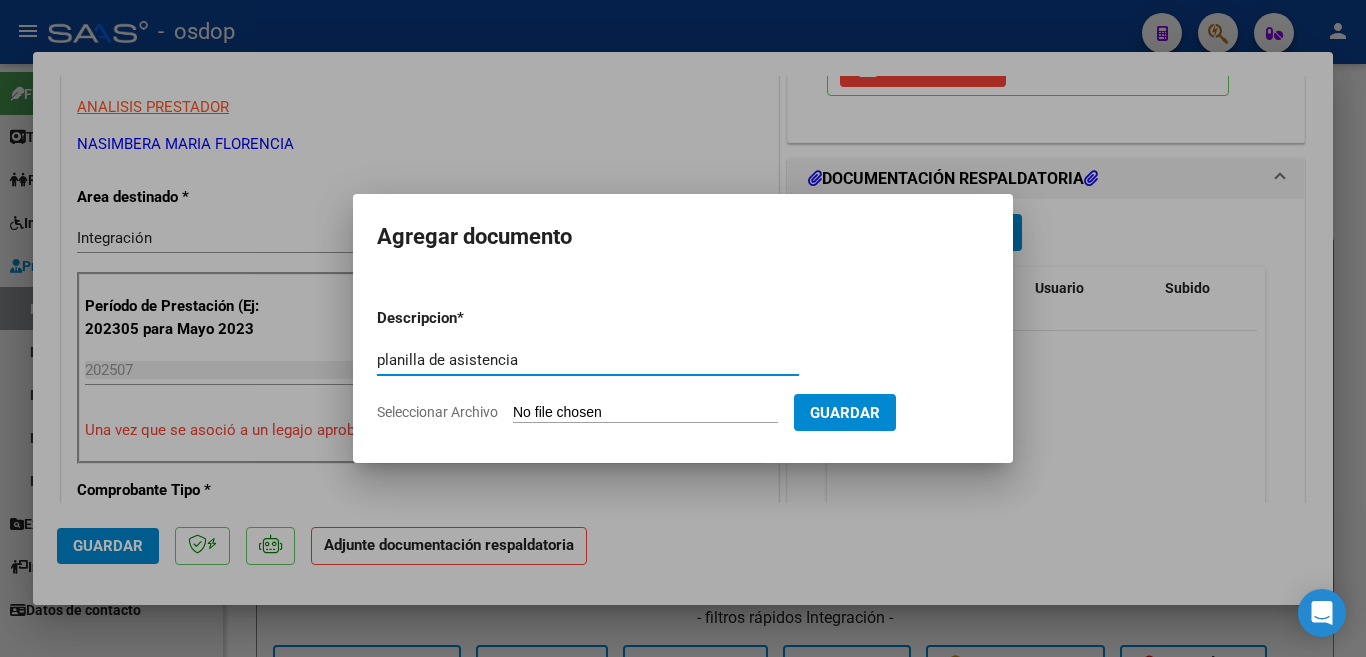 type on "planilla de asistencia" 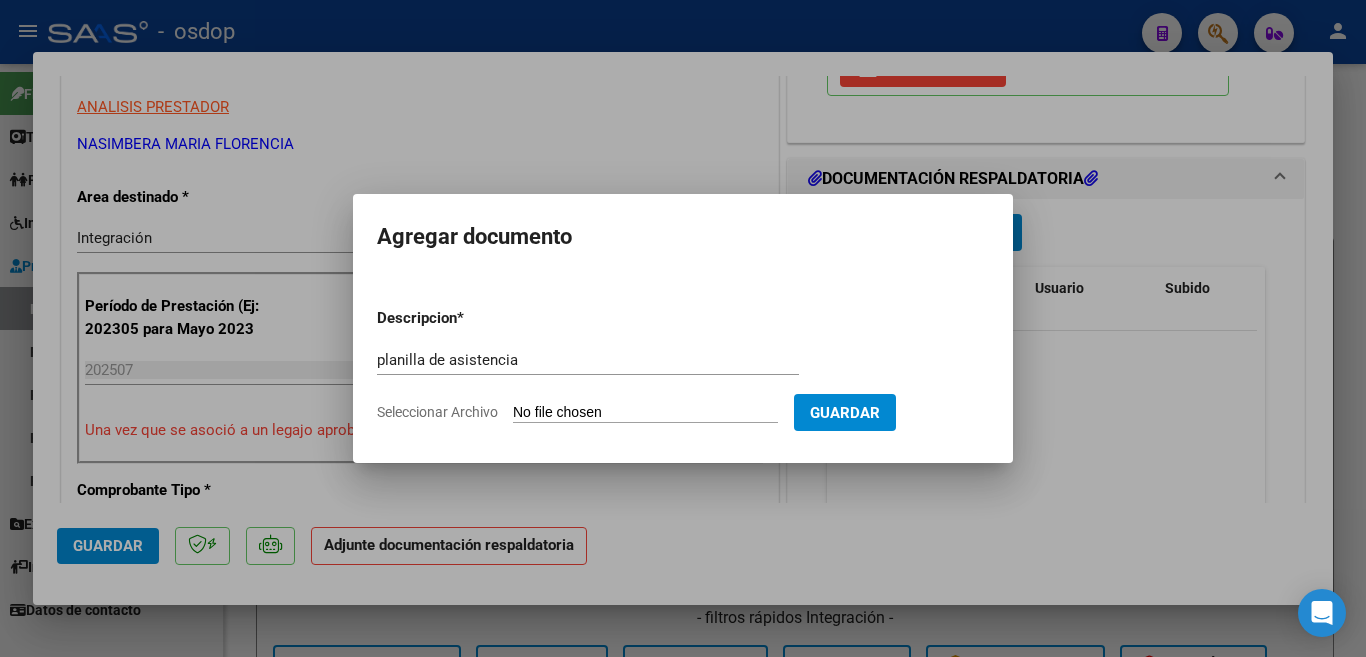 click on "Seleccionar Archivo" at bounding box center (645, 413) 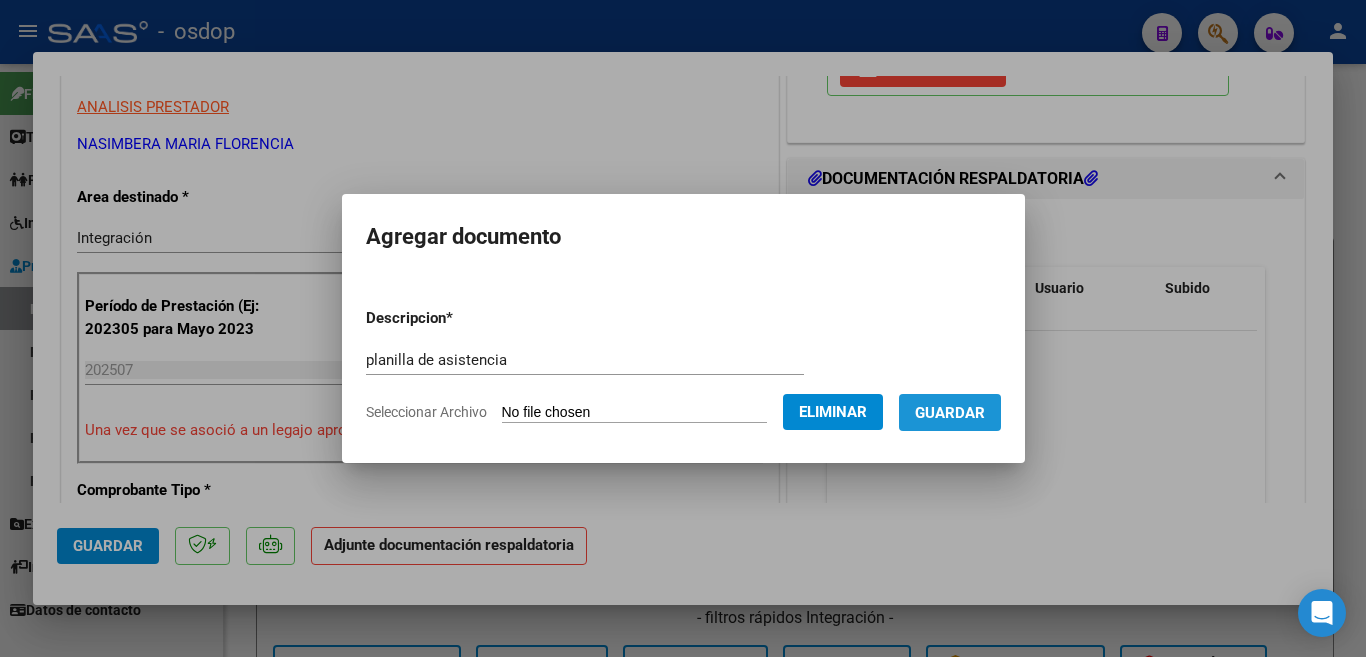 click on "Guardar" at bounding box center (950, 412) 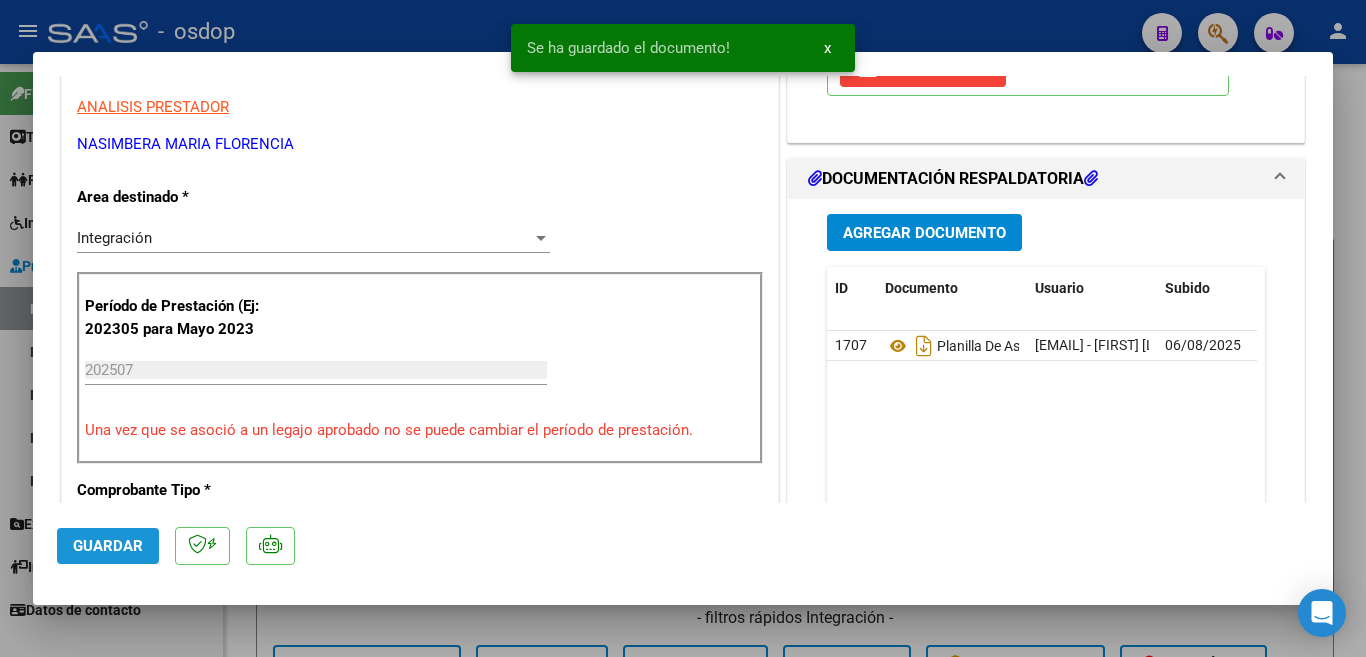 click on "Guardar" 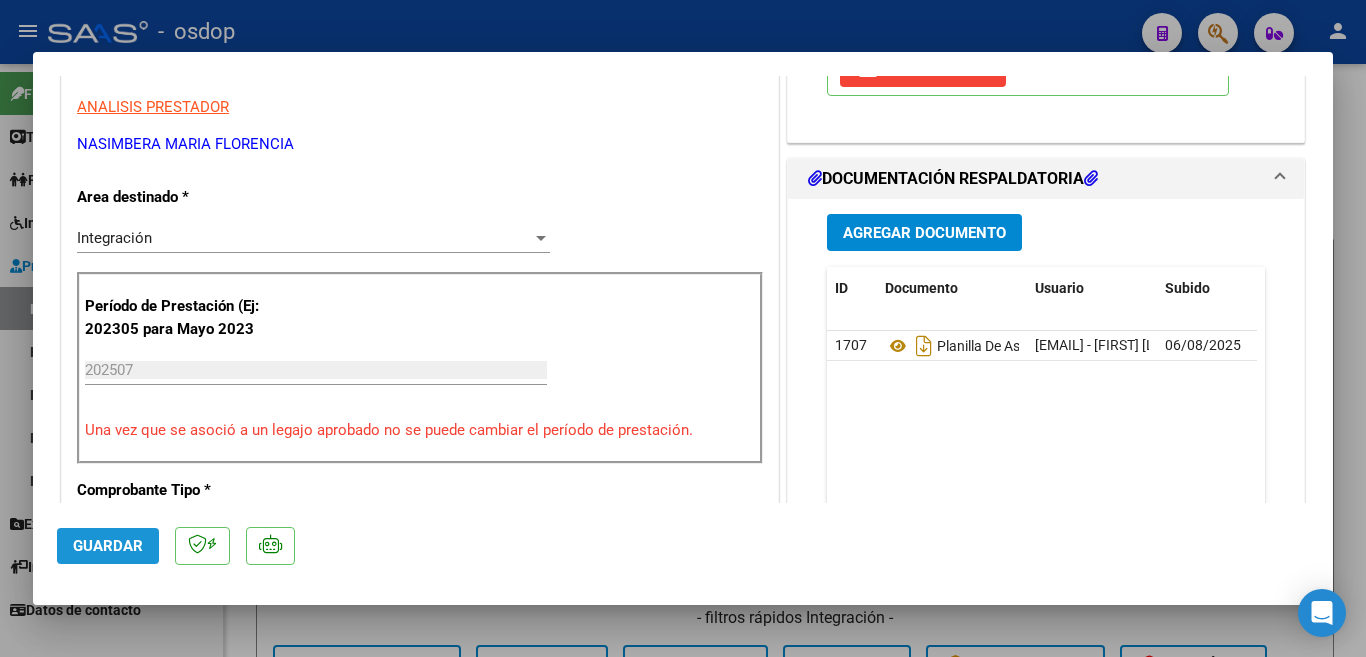 drag, startPoint x: 103, startPoint y: 539, endPoint x: 150, endPoint y: 435, distance: 114.12712 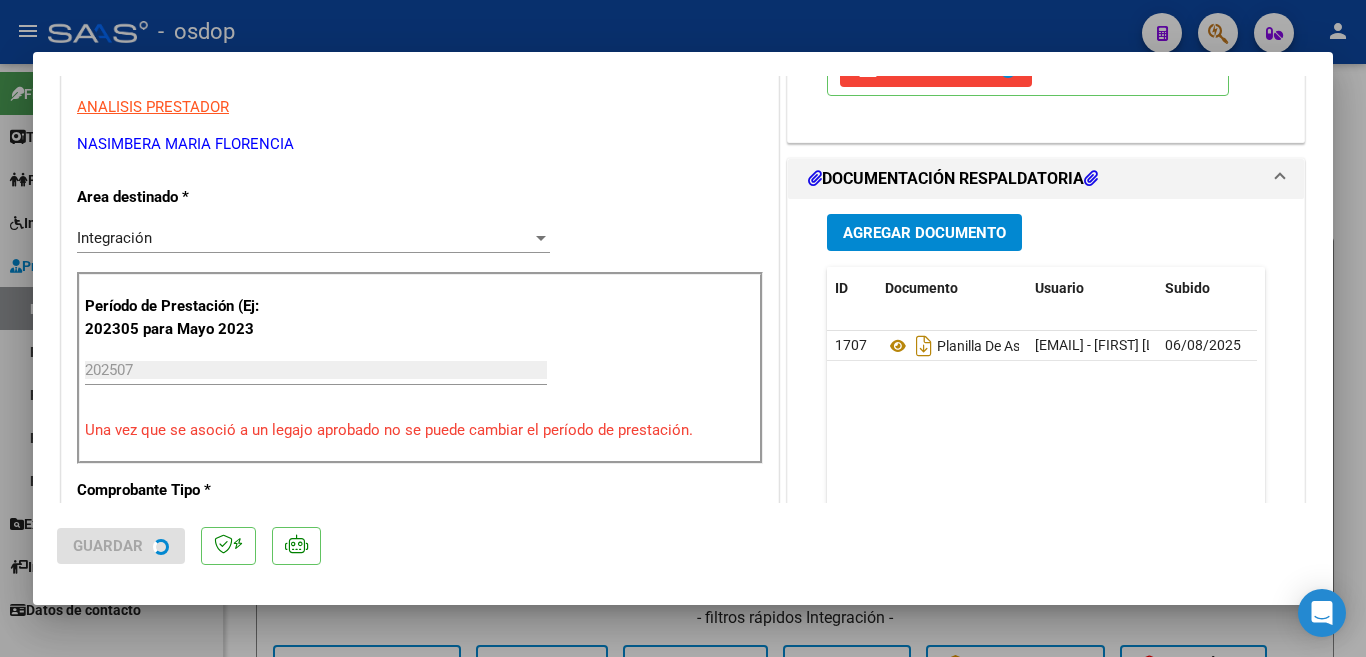 click at bounding box center [683, 328] 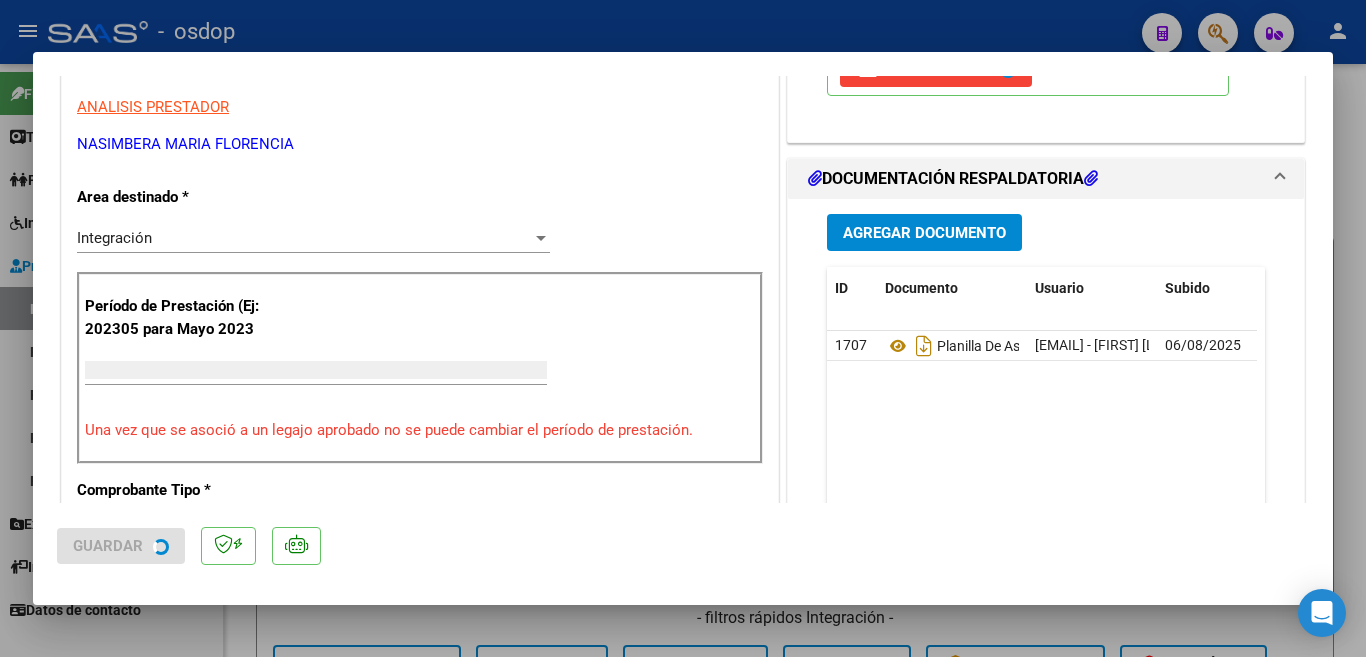 scroll, scrollTop: 339, scrollLeft: 0, axis: vertical 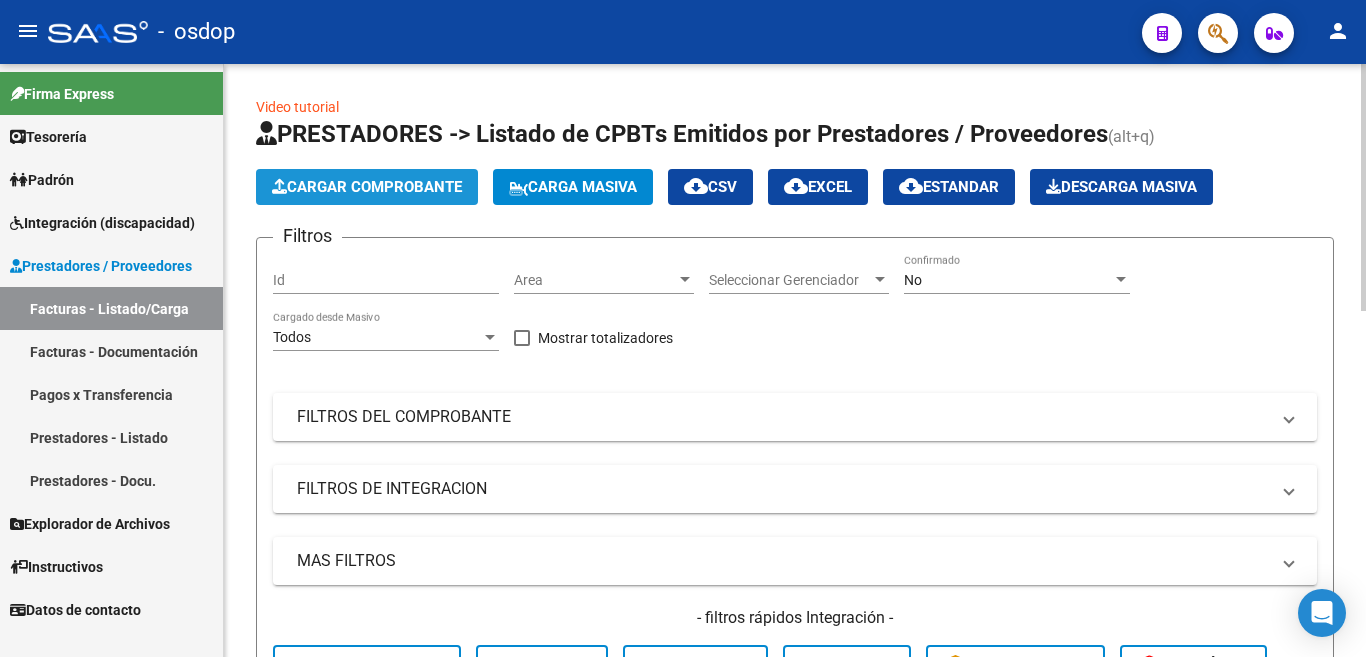 click on "Cargar Comprobante" 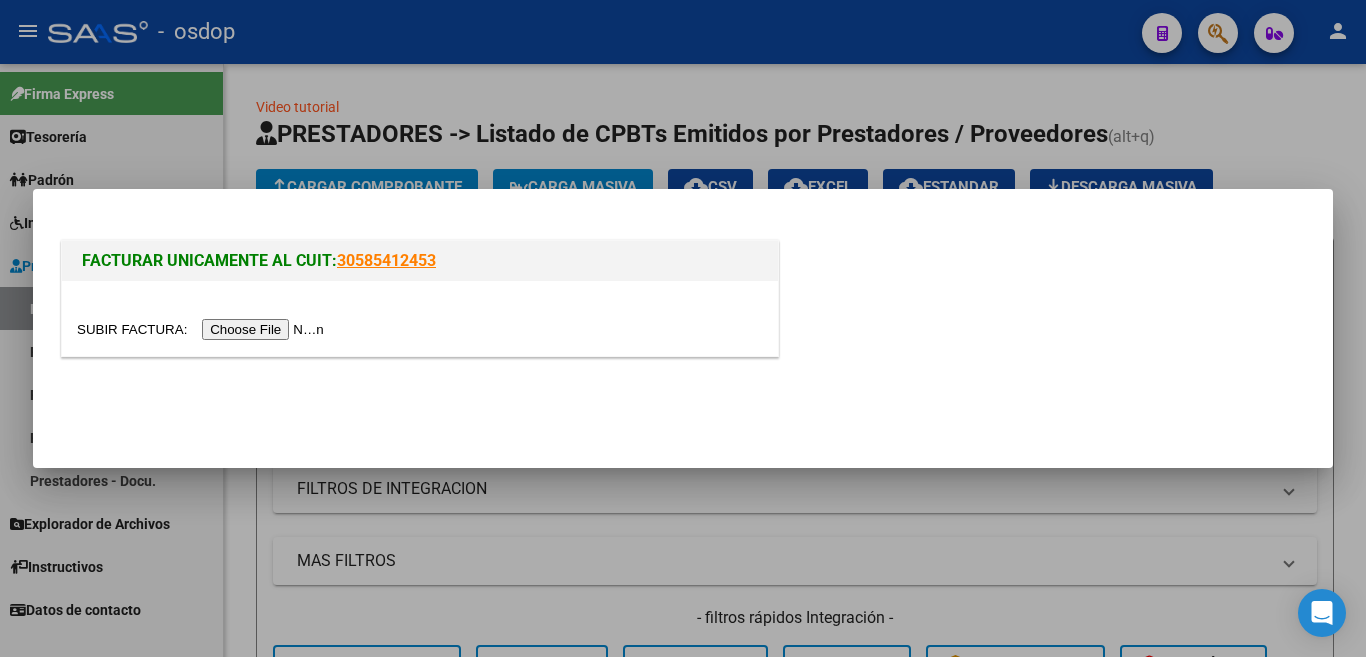 click at bounding box center (203, 329) 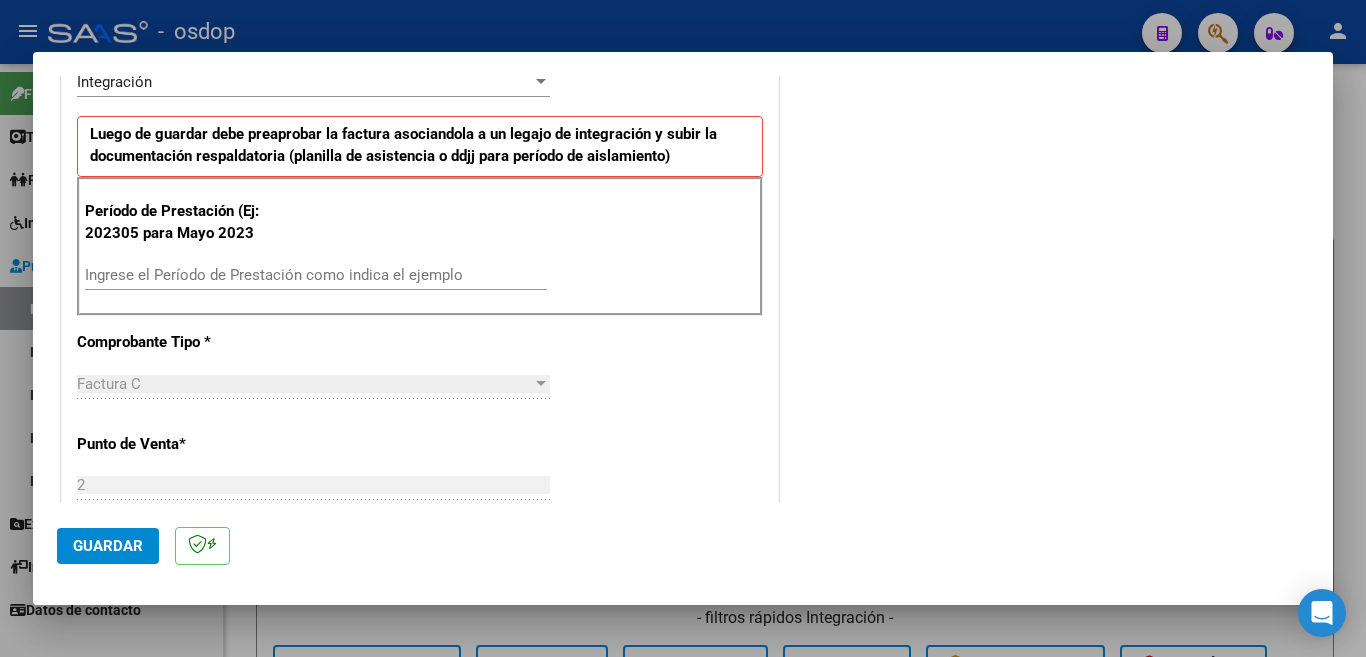 scroll, scrollTop: 600, scrollLeft: 0, axis: vertical 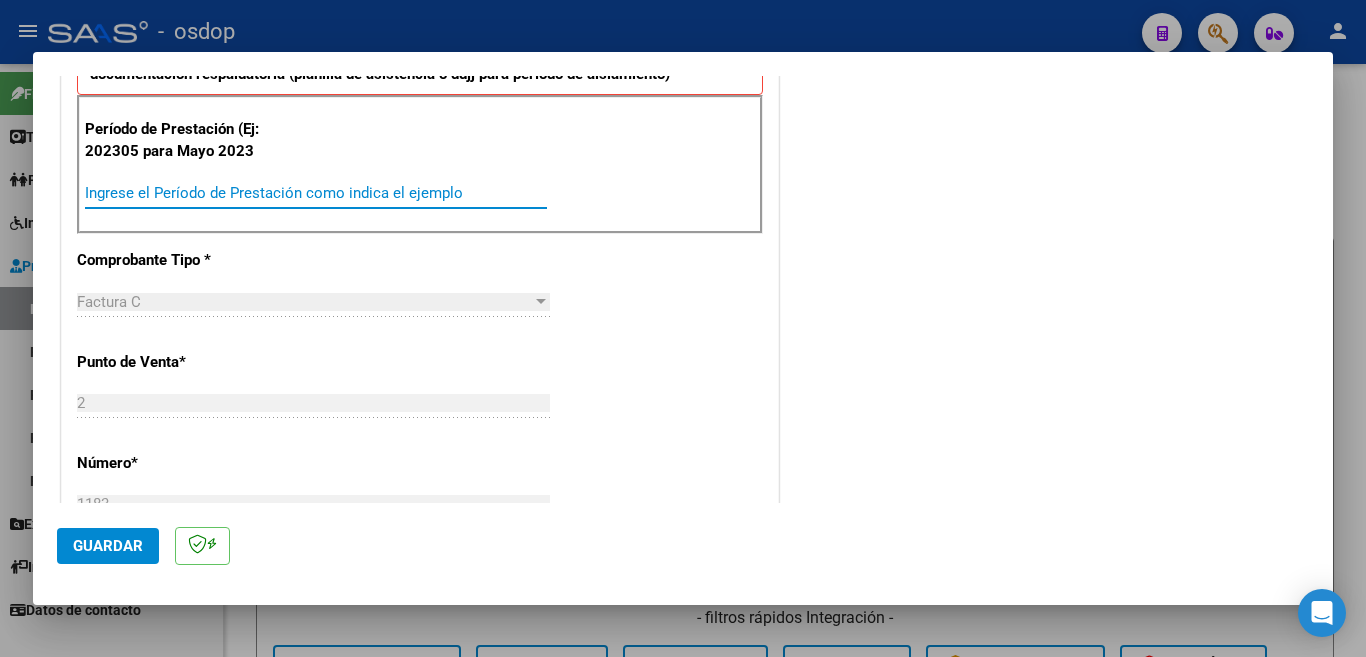 click on "Ingrese el Período de Prestación como indica el ejemplo" at bounding box center (316, 193) 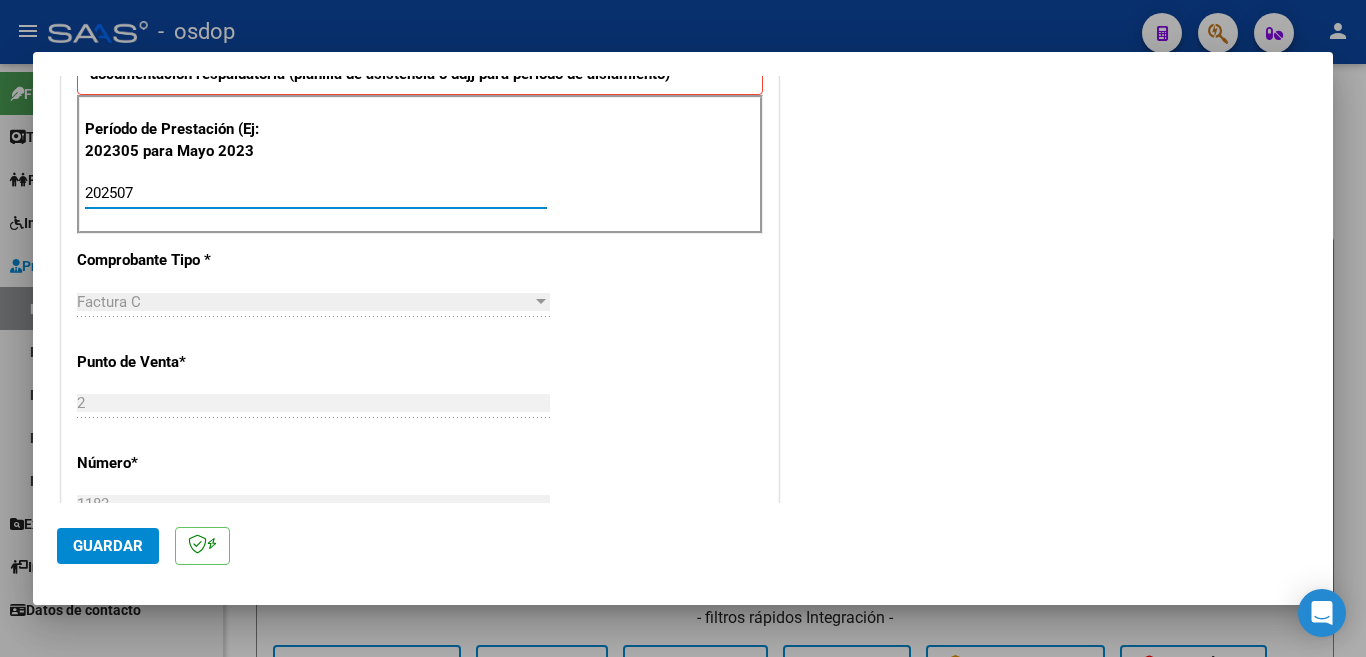type on "202507" 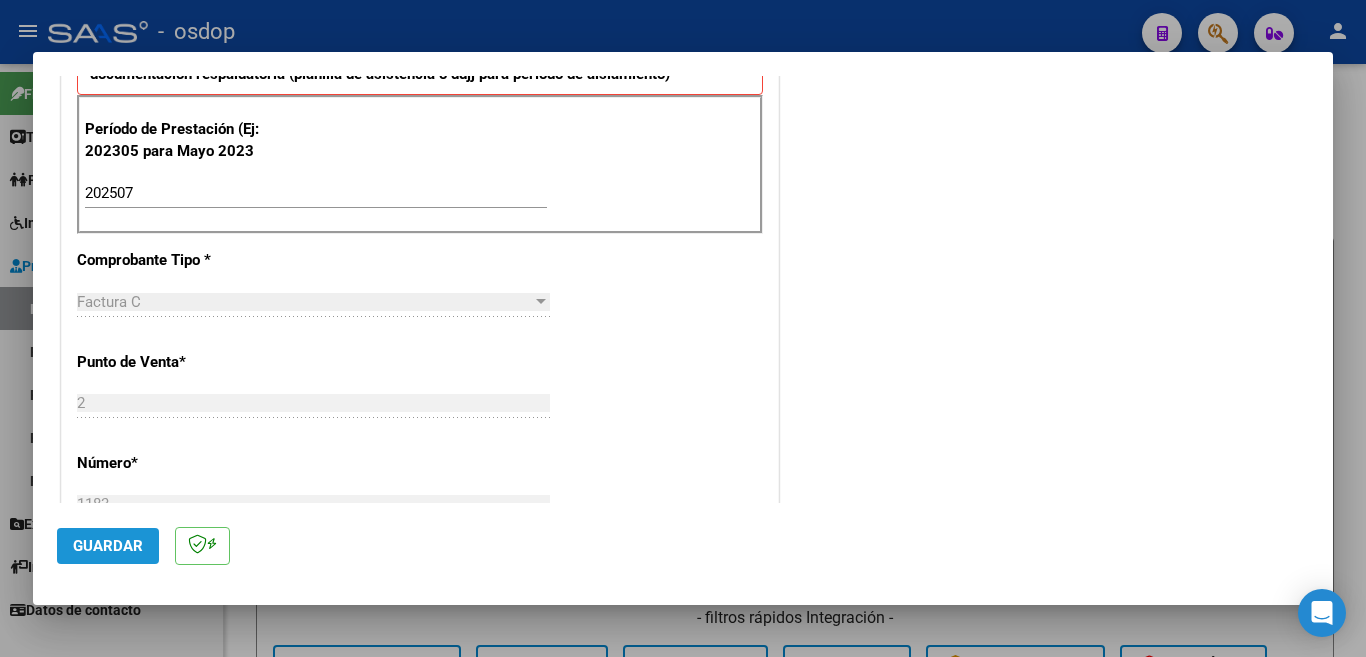click on "Guardar" 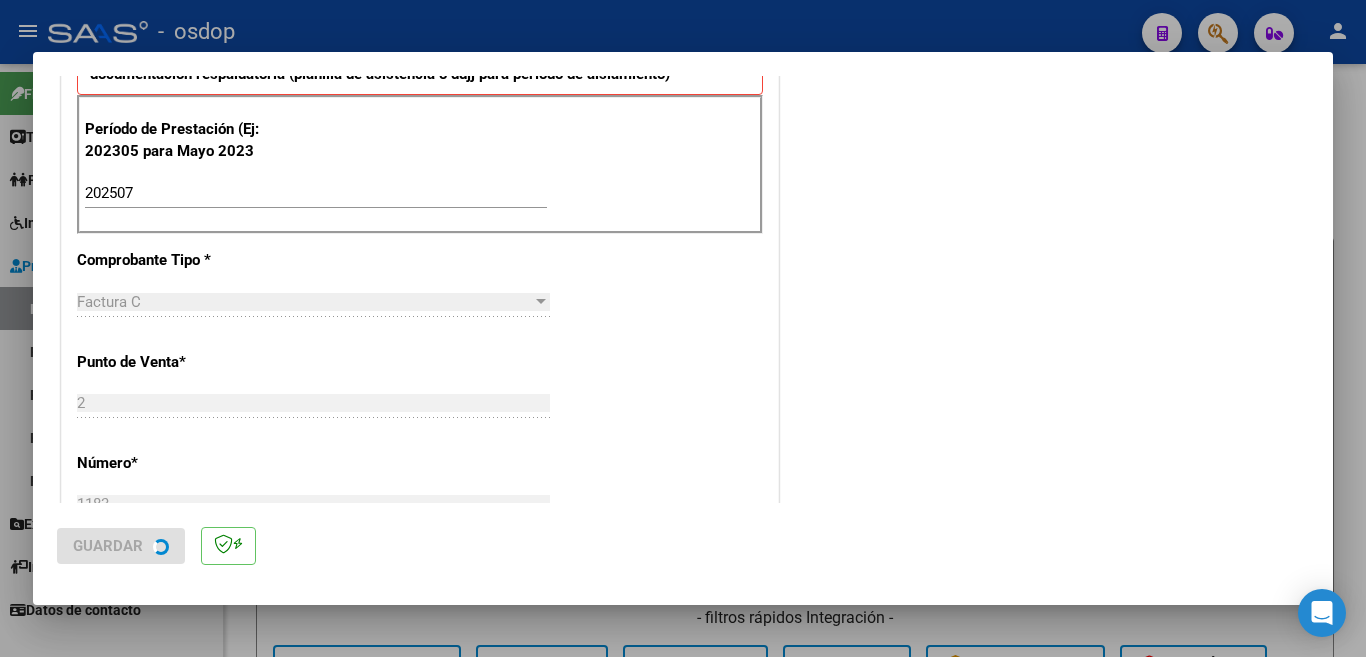 scroll, scrollTop: 0, scrollLeft: 0, axis: both 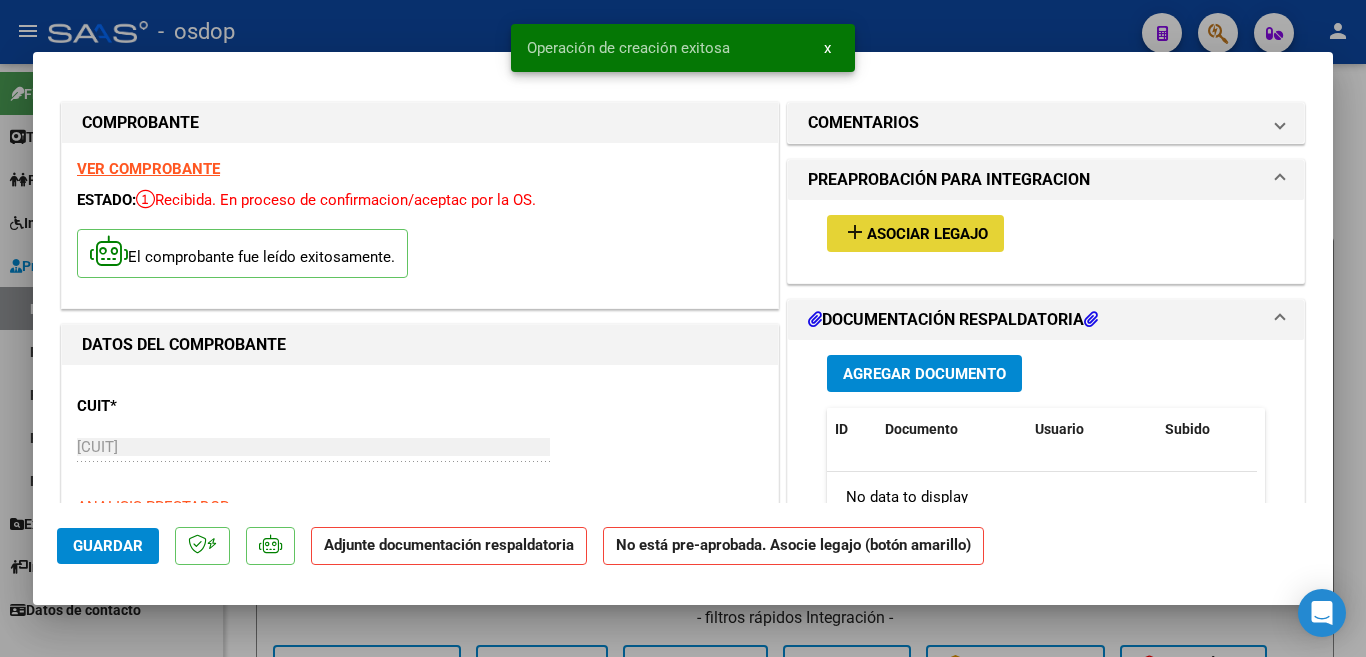 click on "Asociar Legajo" at bounding box center [927, 234] 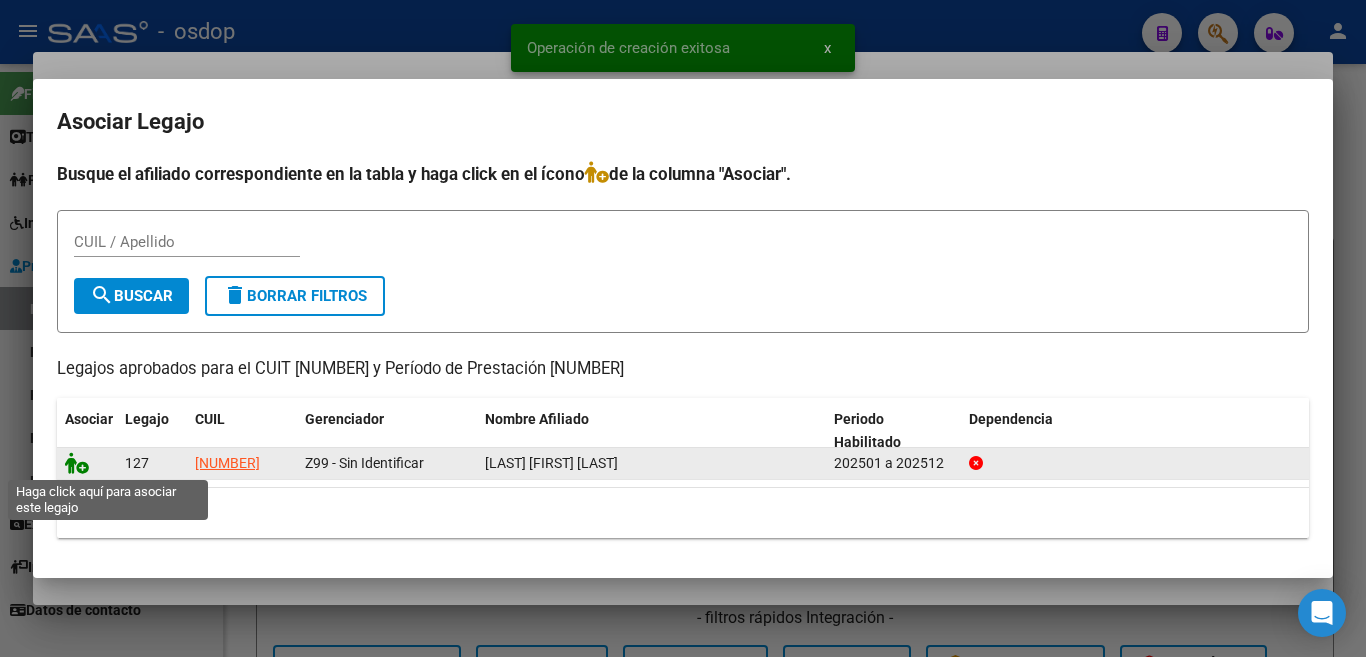 click 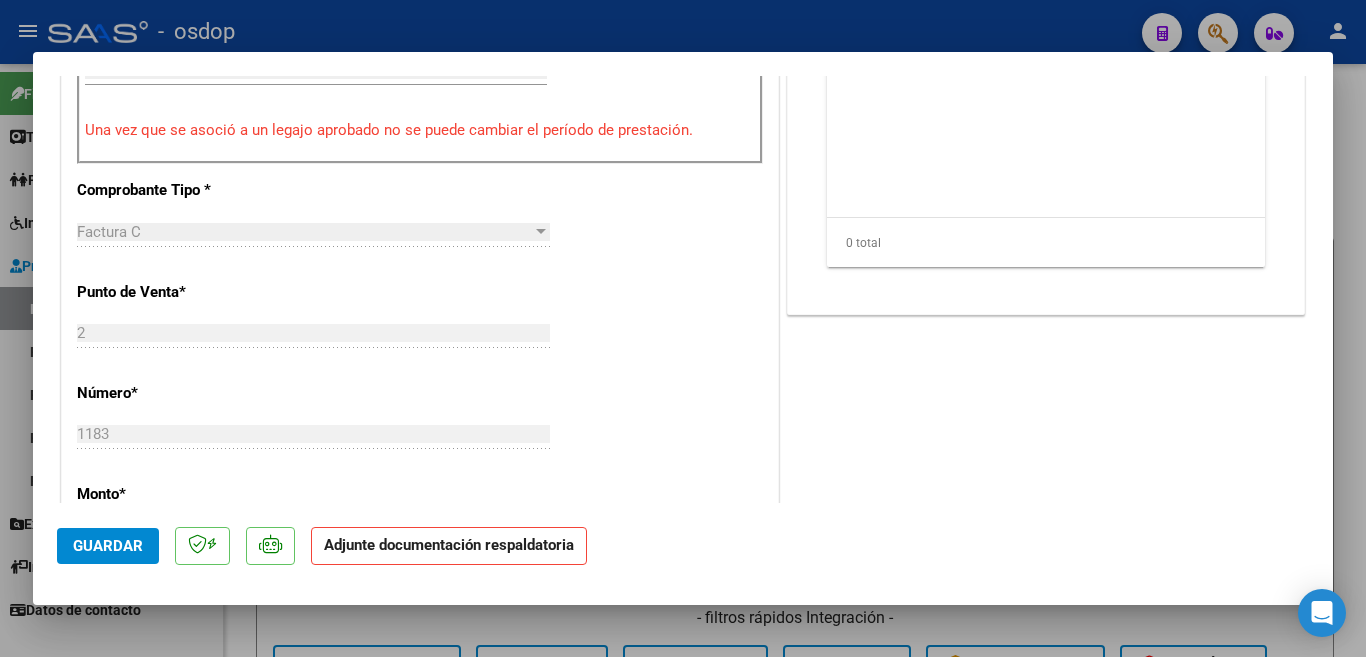 scroll, scrollTop: 400, scrollLeft: 0, axis: vertical 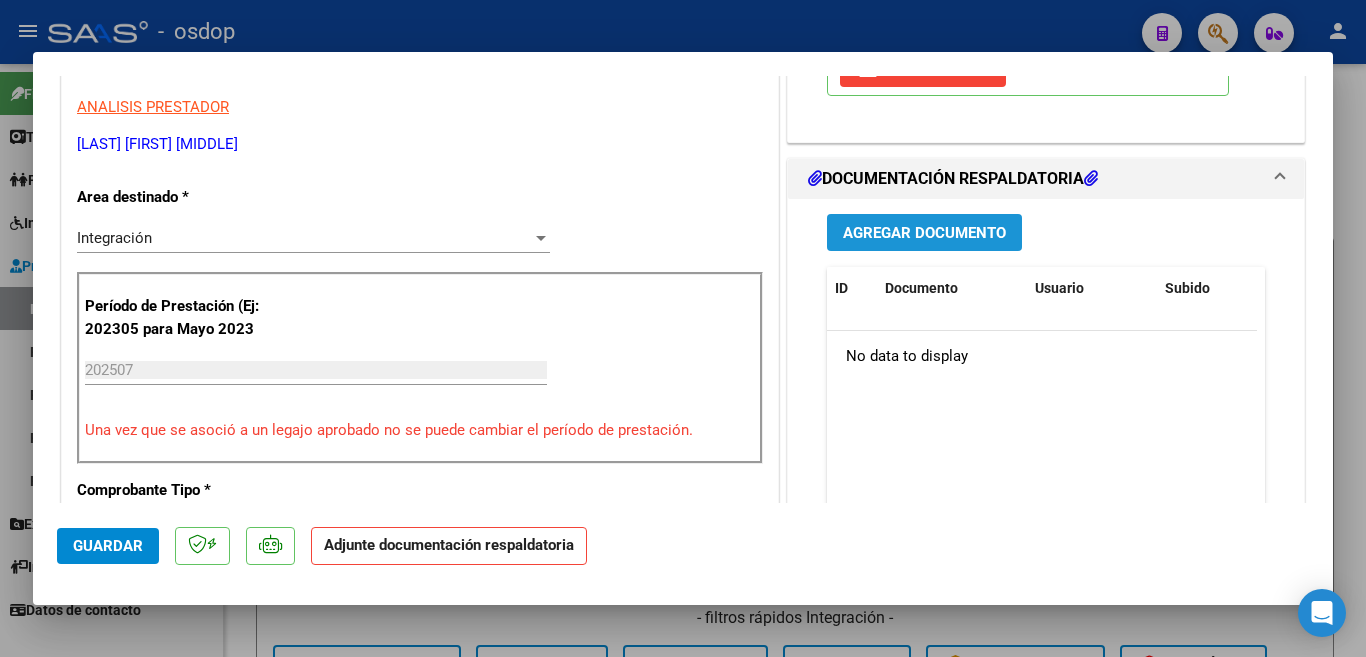 click on "Agregar Documento" at bounding box center [924, 232] 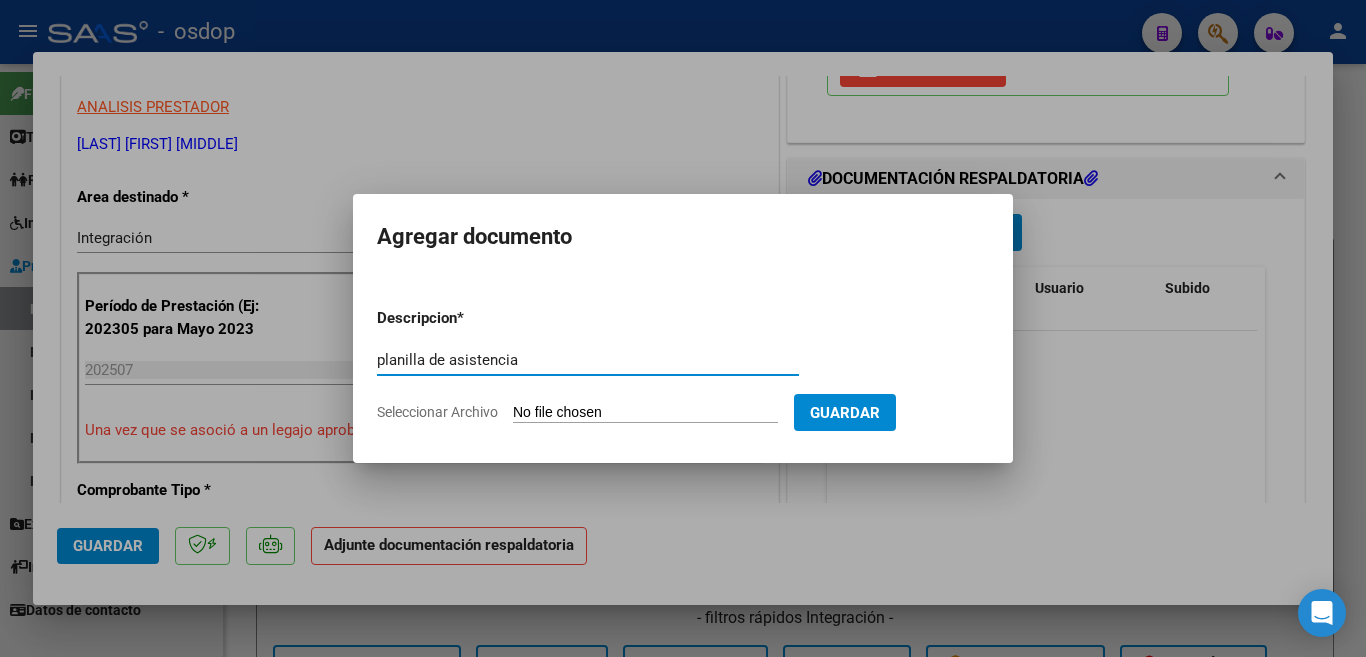type on "planilla de asistencia" 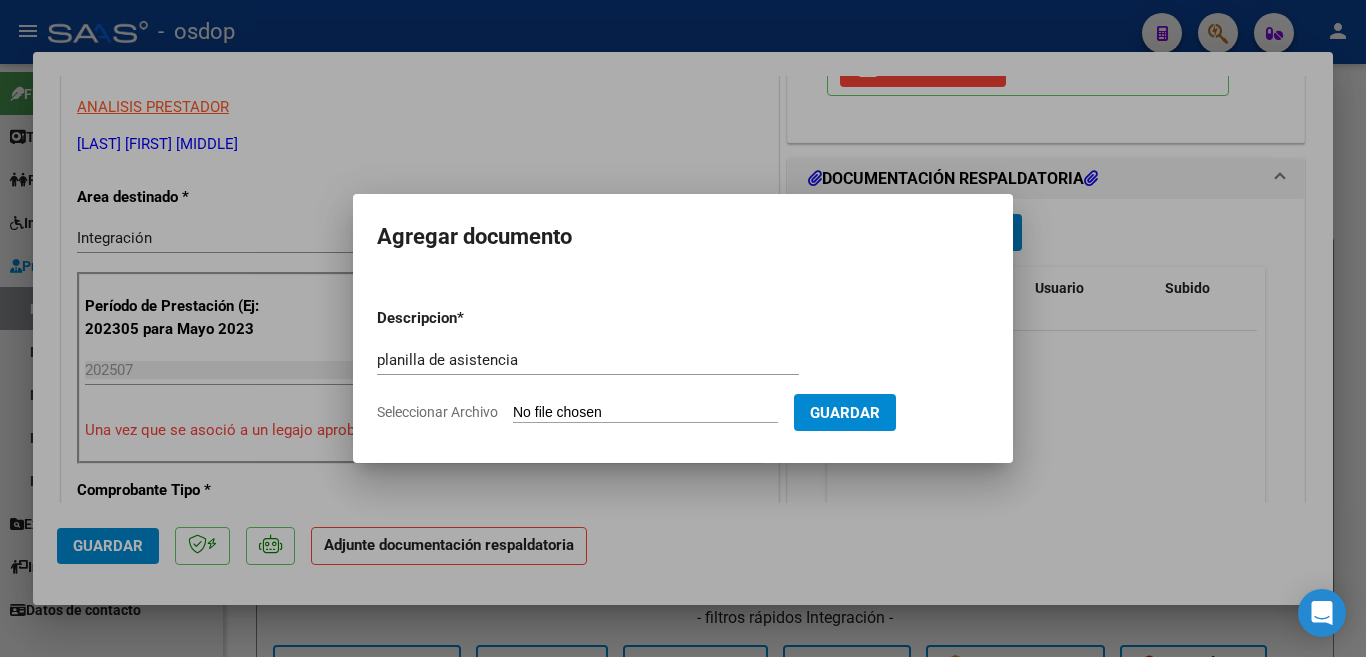 click on "Seleccionar Archivo" at bounding box center [645, 413] 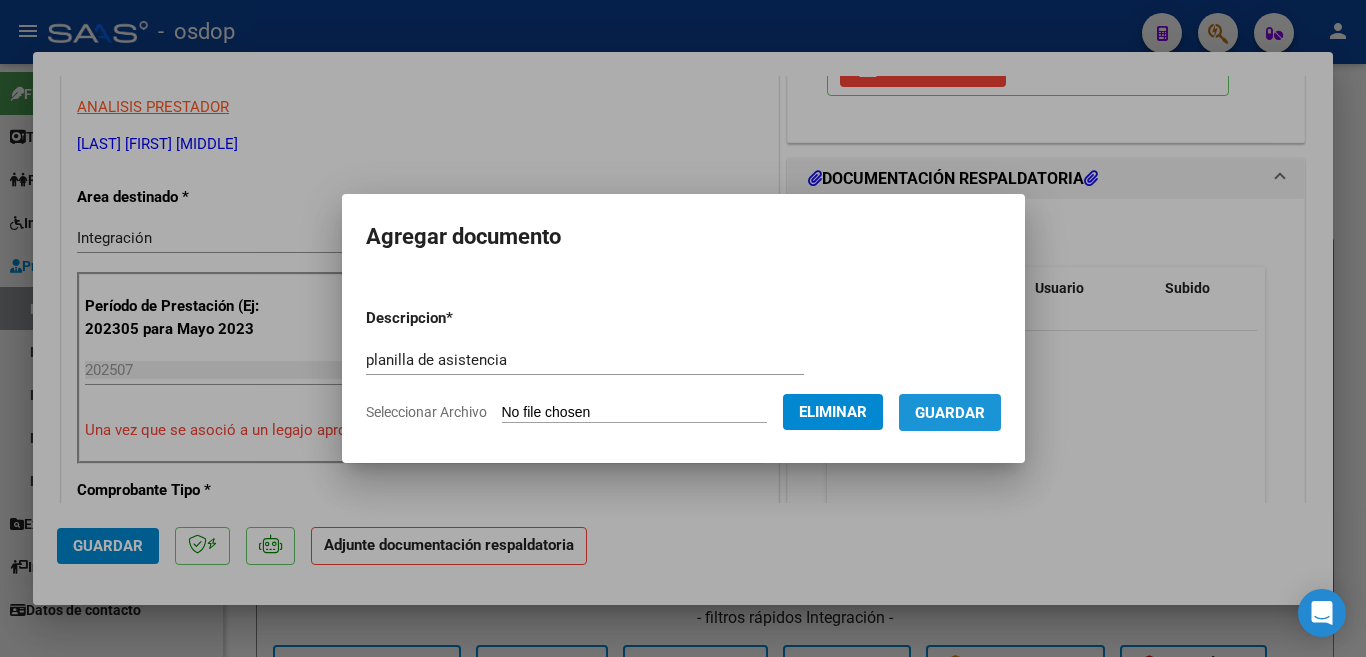 click on "Guardar" at bounding box center [950, 413] 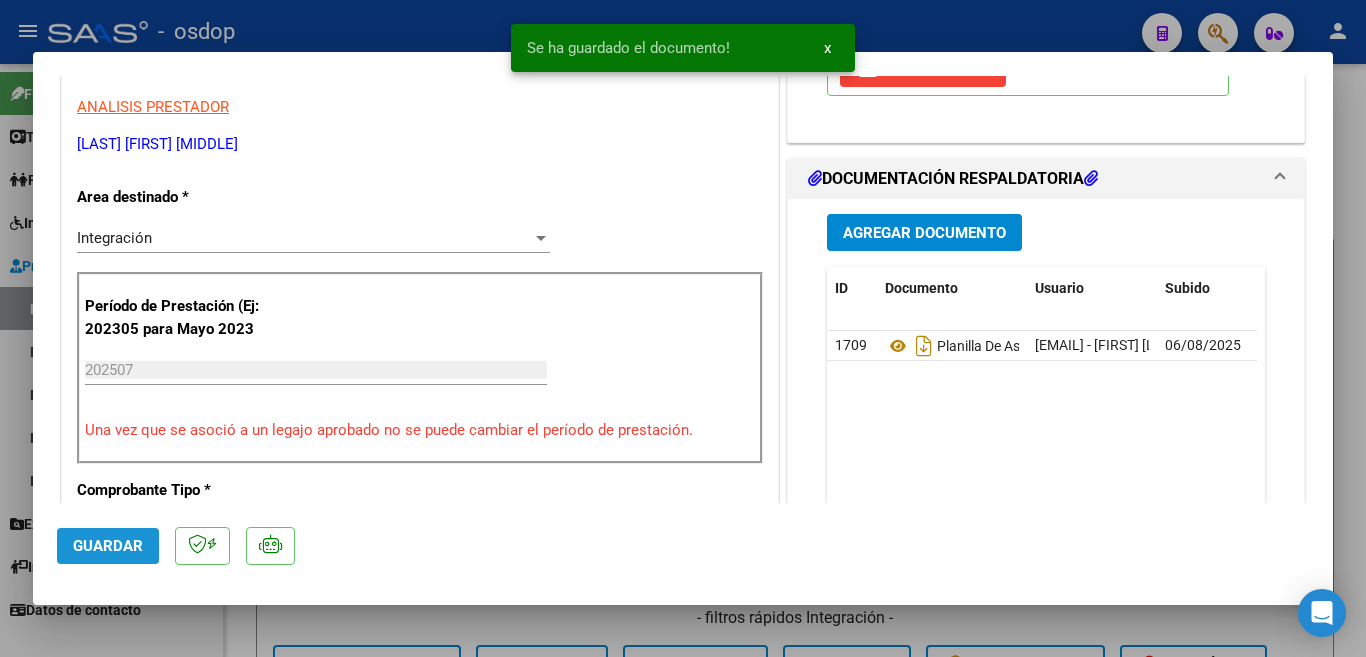 click on "Guardar" 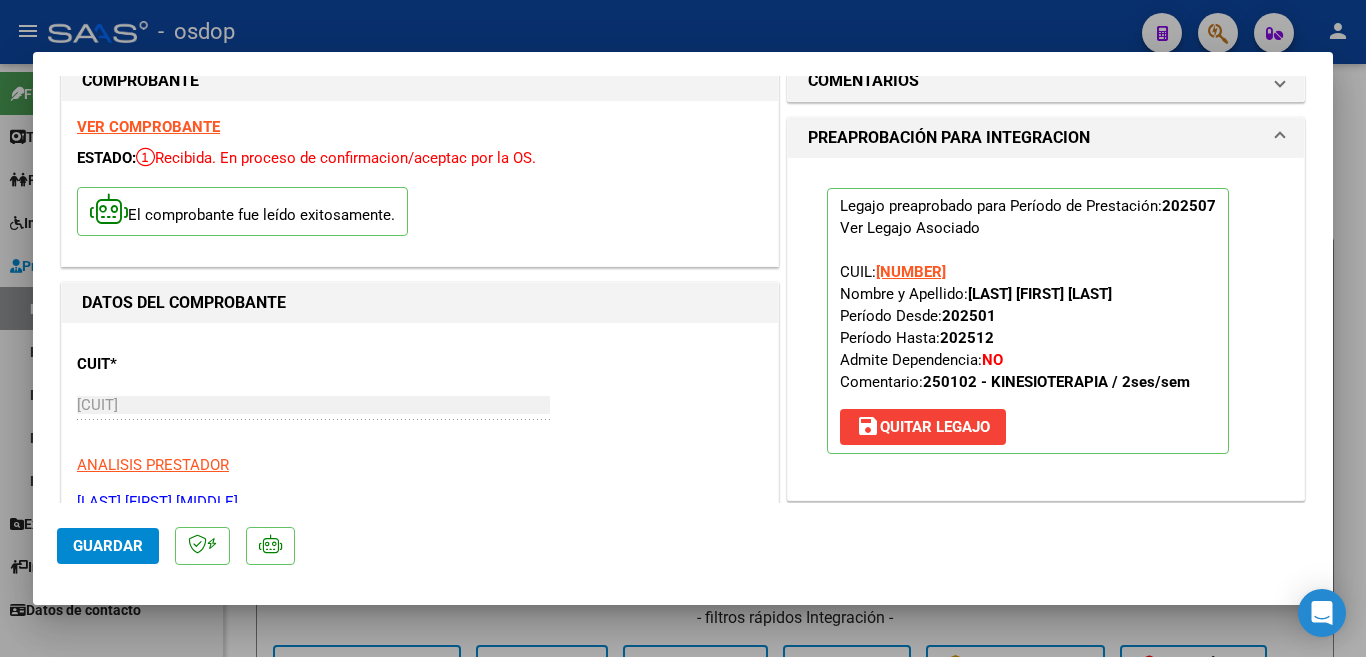 scroll, scrollTop: 0, scrollLeft: 0, axis: both 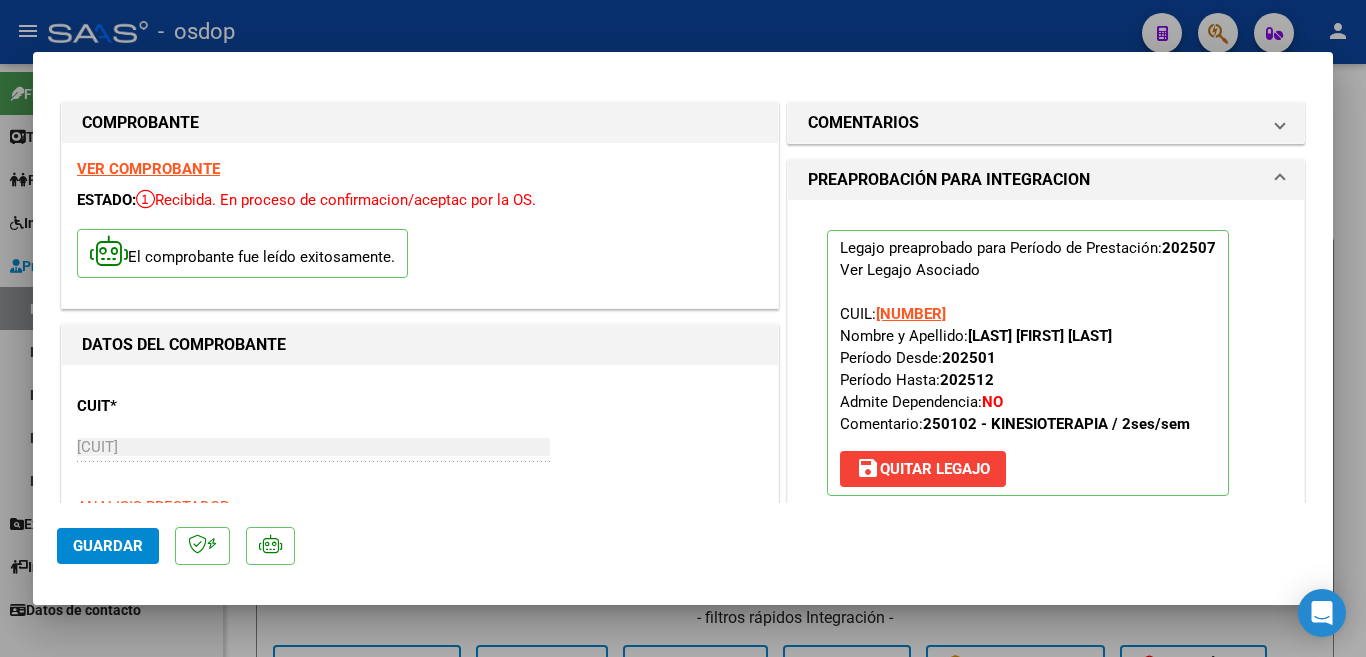 click at bounding box center [683, 328] 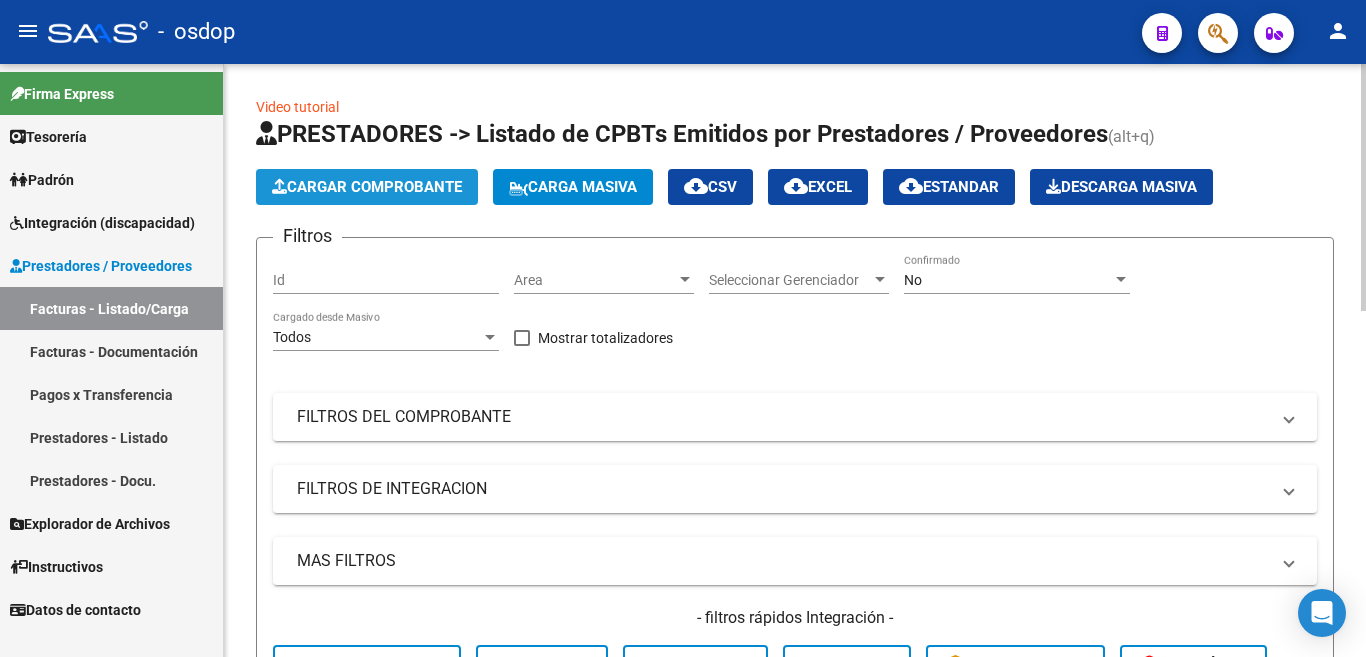 click on "Cargar Comprobante" 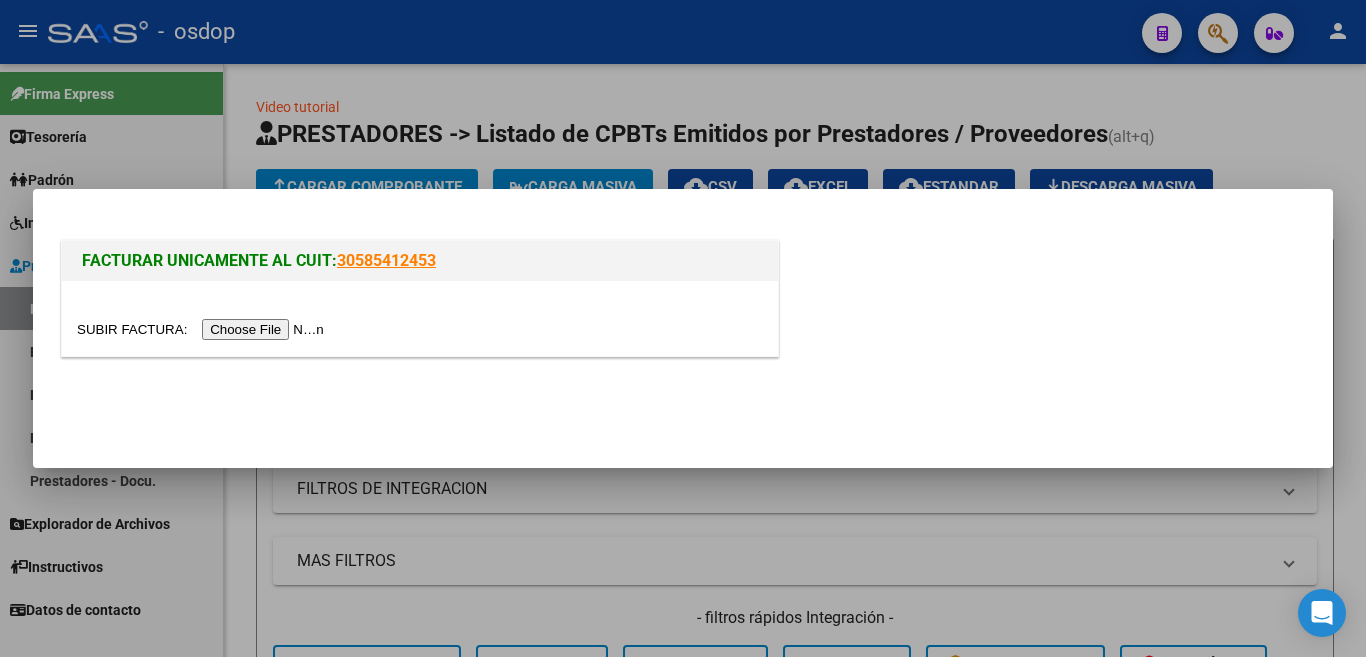 click at bounding box center (203, 329) 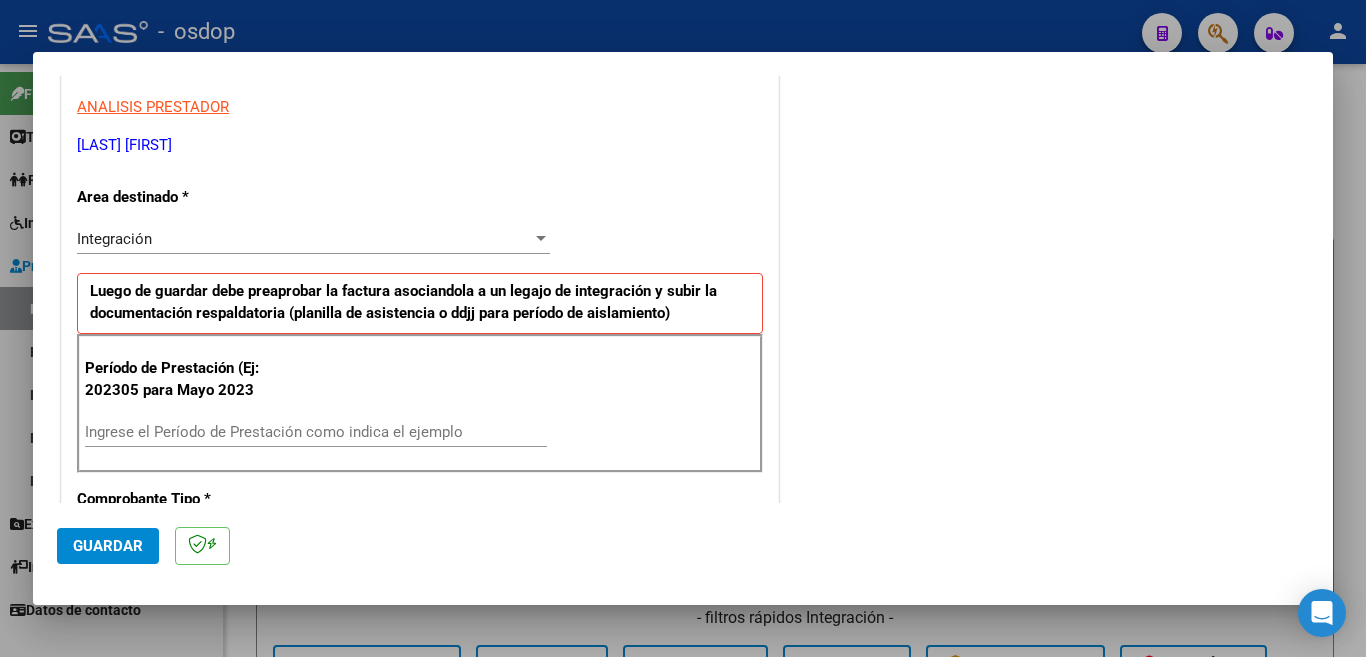 scroll, scrollTop: 400, scrollLeft: 0, axis: vertical 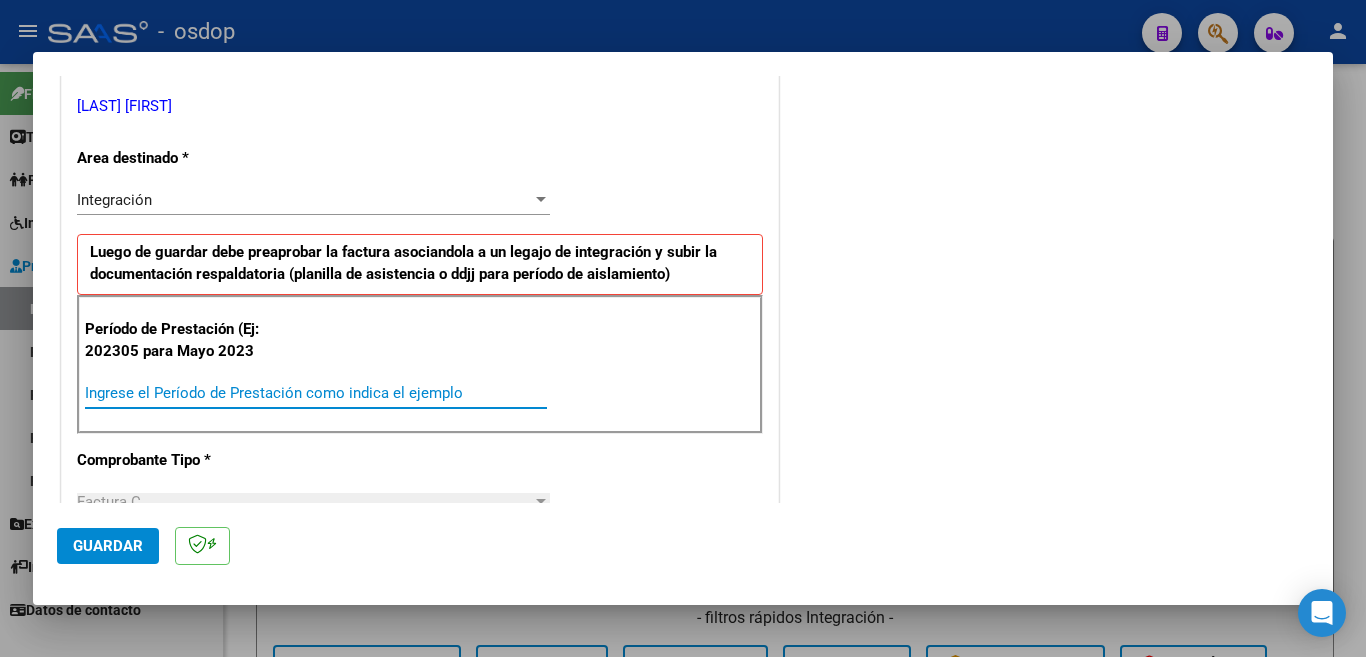 click on "Ingrese el Período de Prestación como indica el ejemplo" at bounding box center [316, 393] 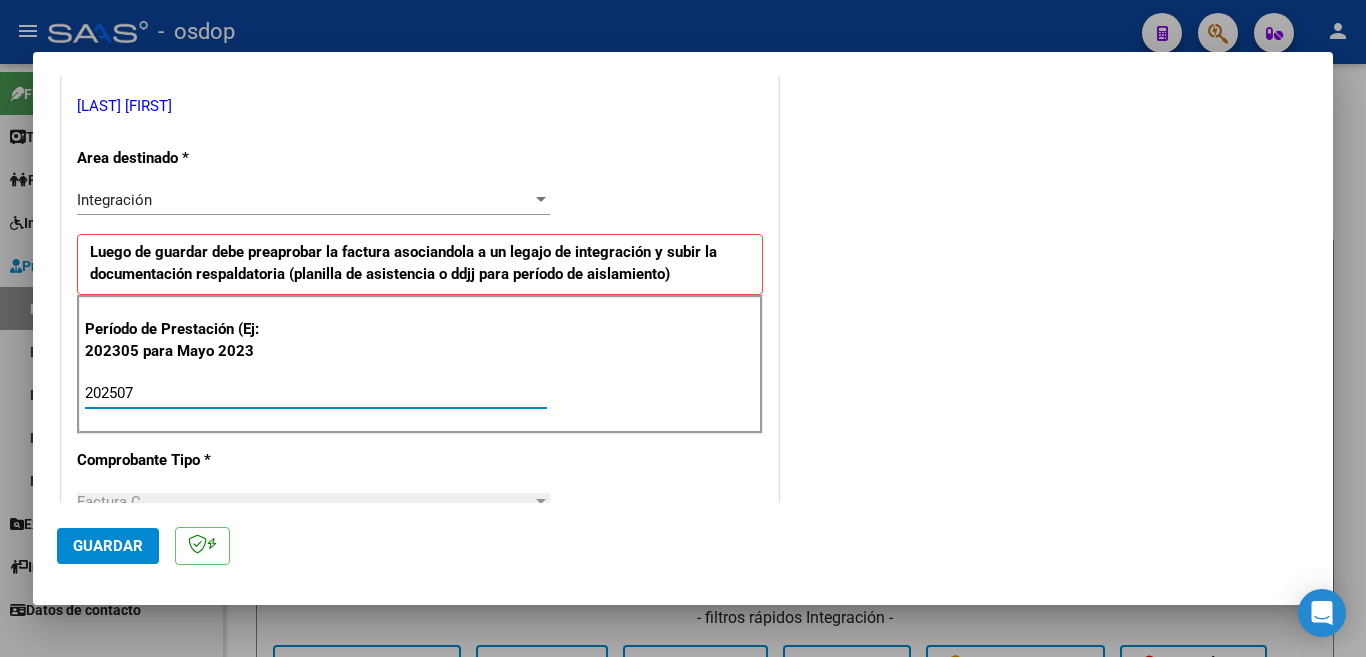 type on "202507" 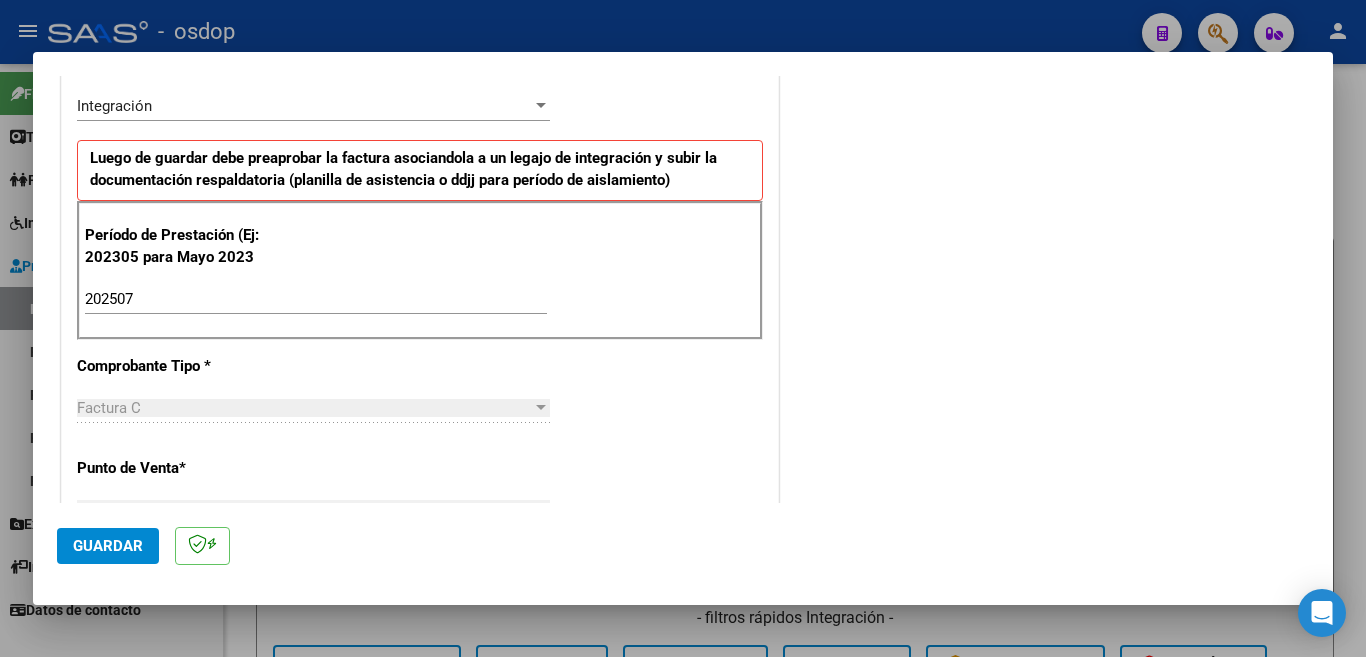 scroll, scrollTop: 500, scrollLeft: 0, axis: vertical 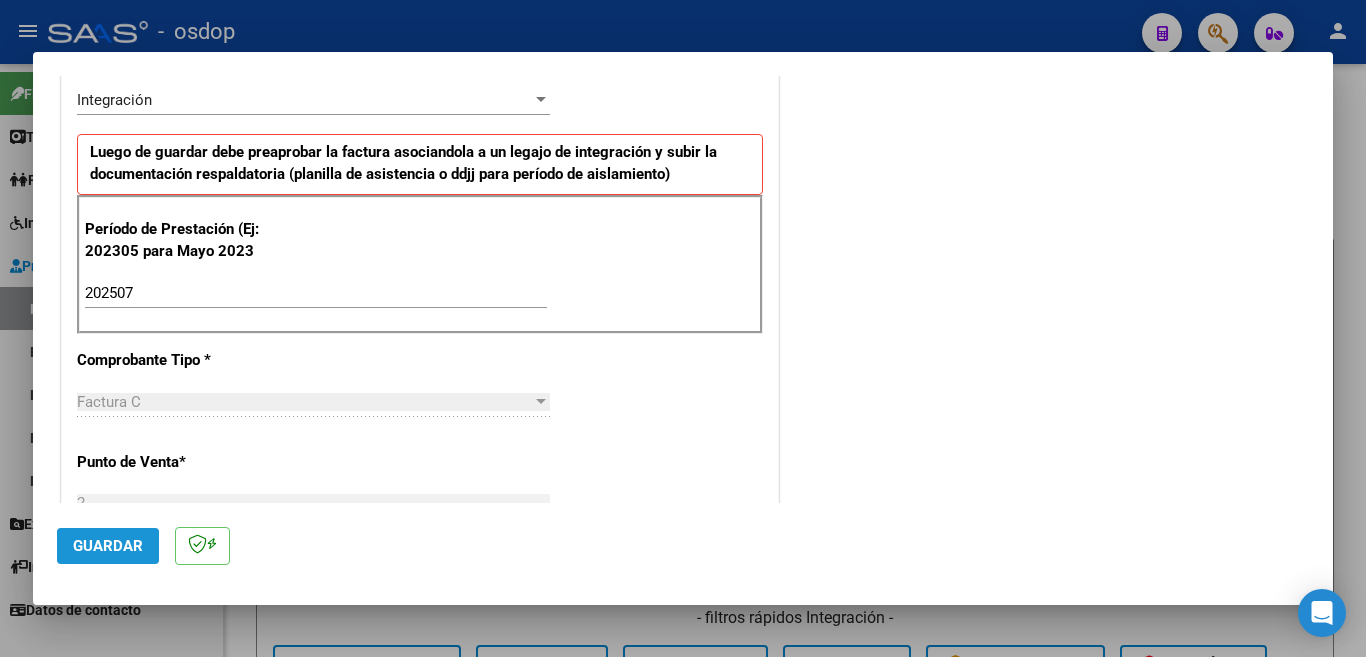 click on "Guardar" 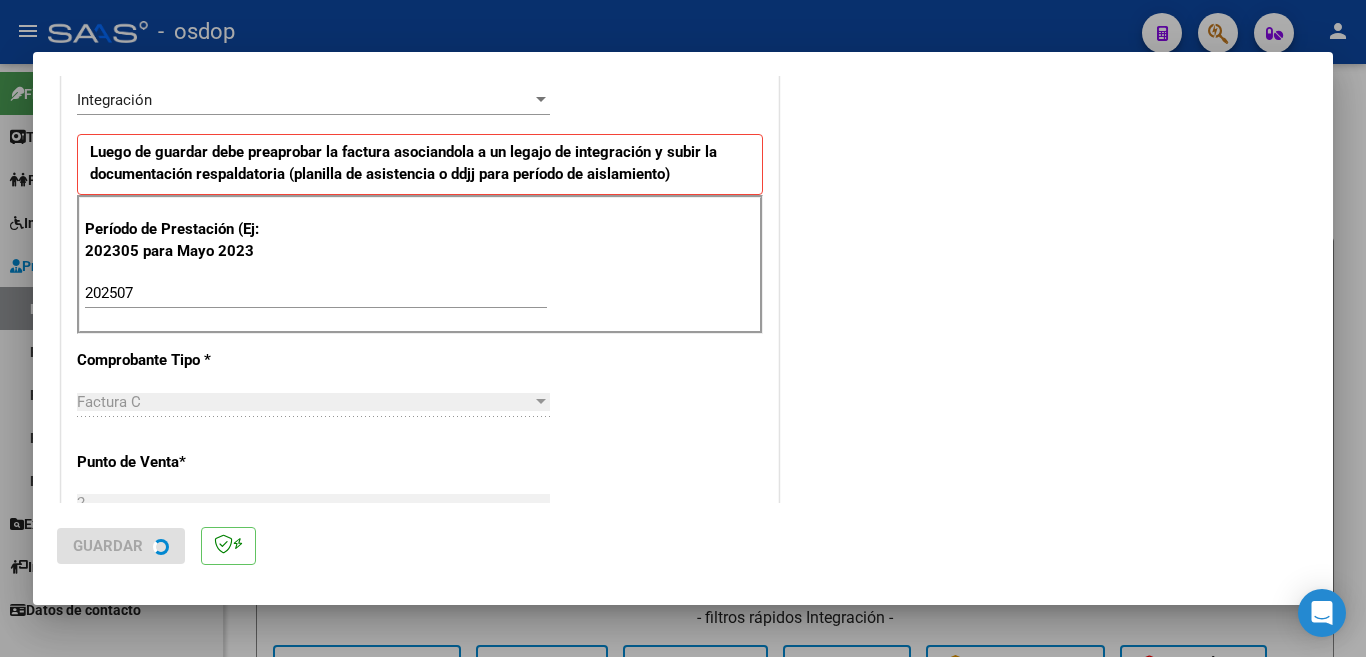 scroll, scrollTop: 0, scrollLeft: 0, axis: both 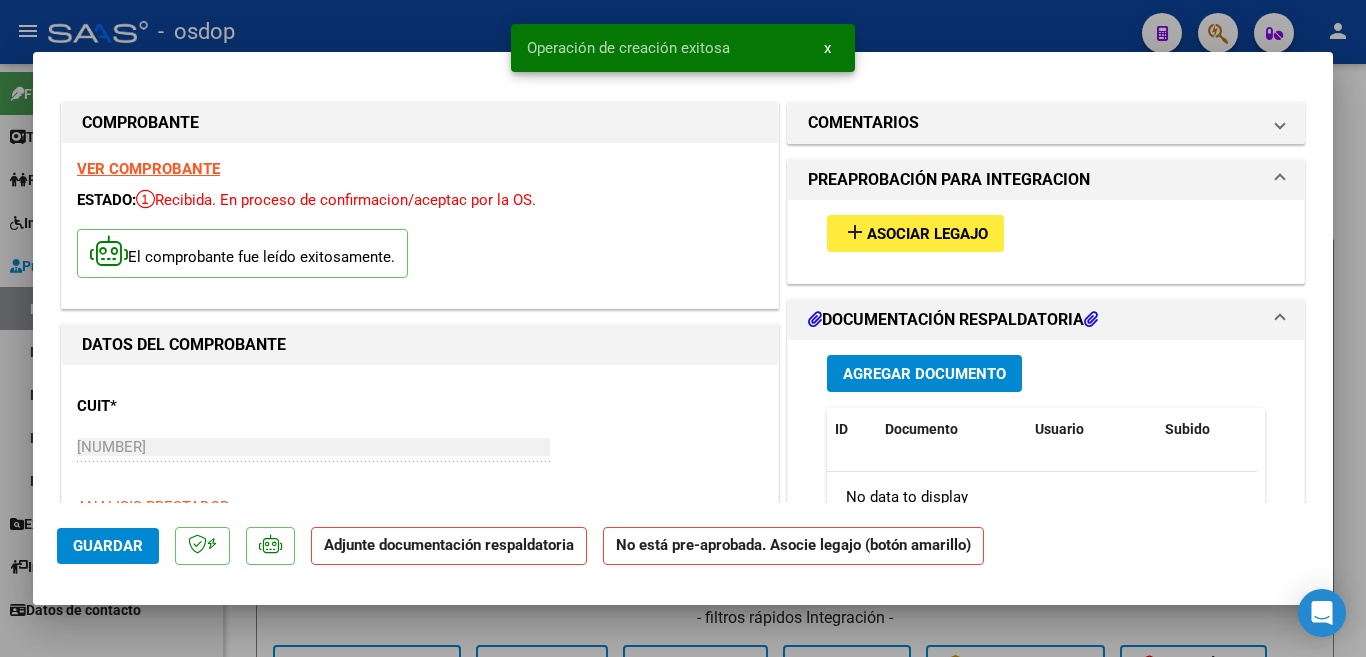 click on "add Asociar Legajo" at bounding box center (1046, 233) 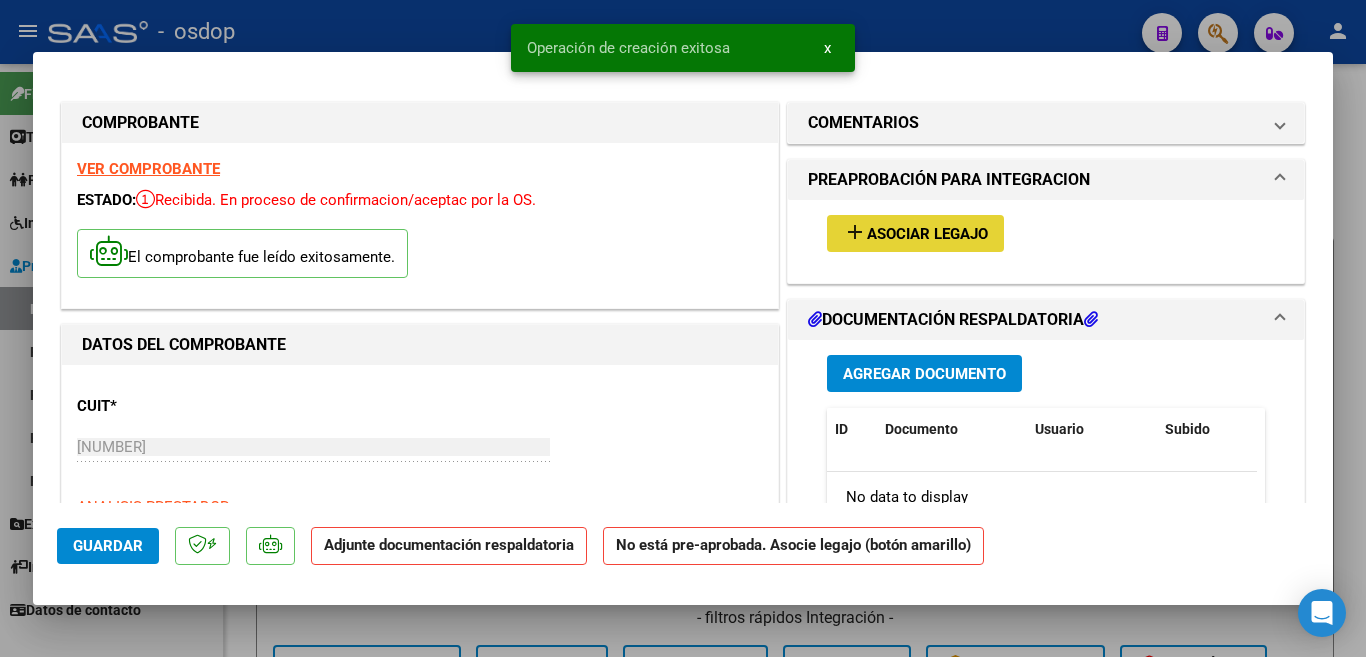 click on "Asociar Legajo" at bounding box center (927, 234) 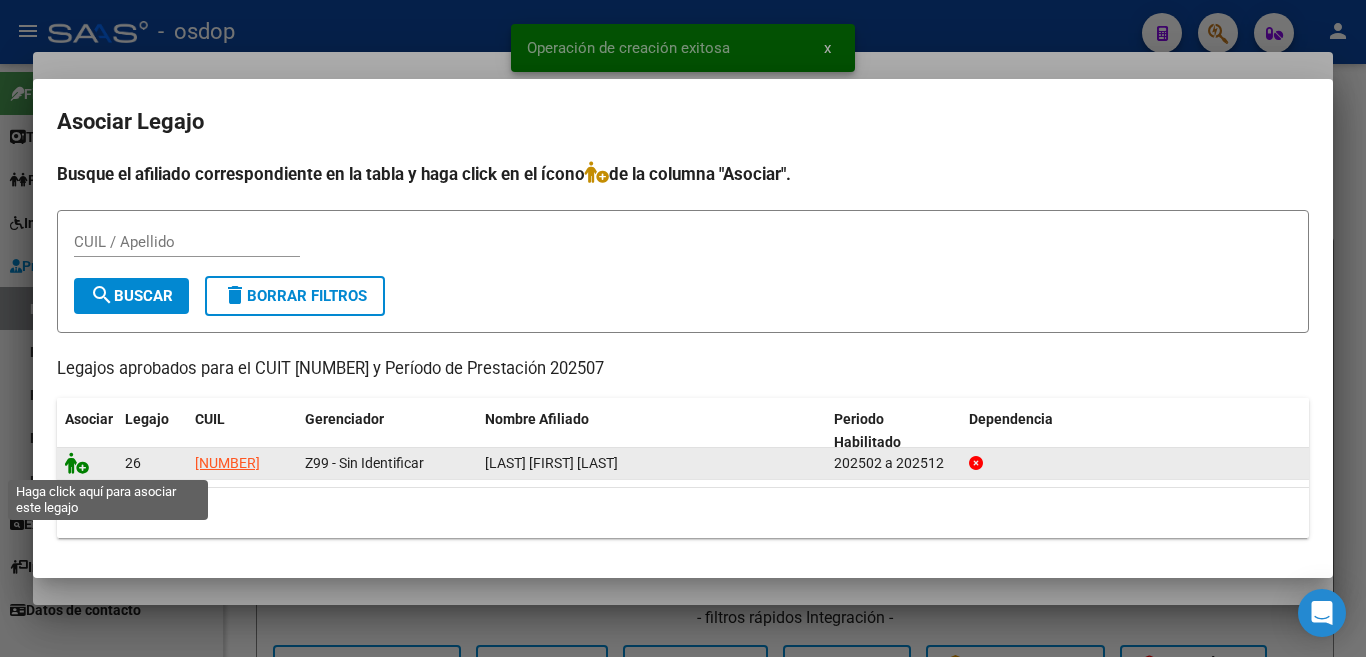 click 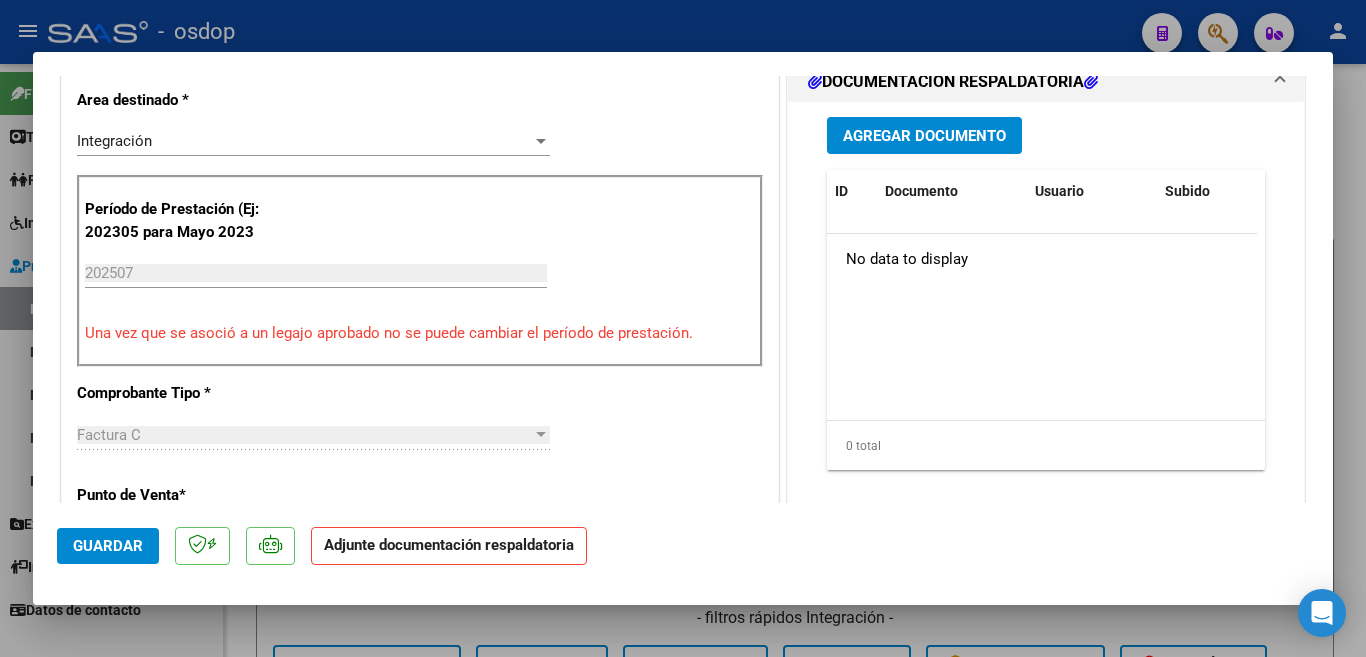 scroll, scrollTop: 300, scrollLeft: 0, axis: vertical 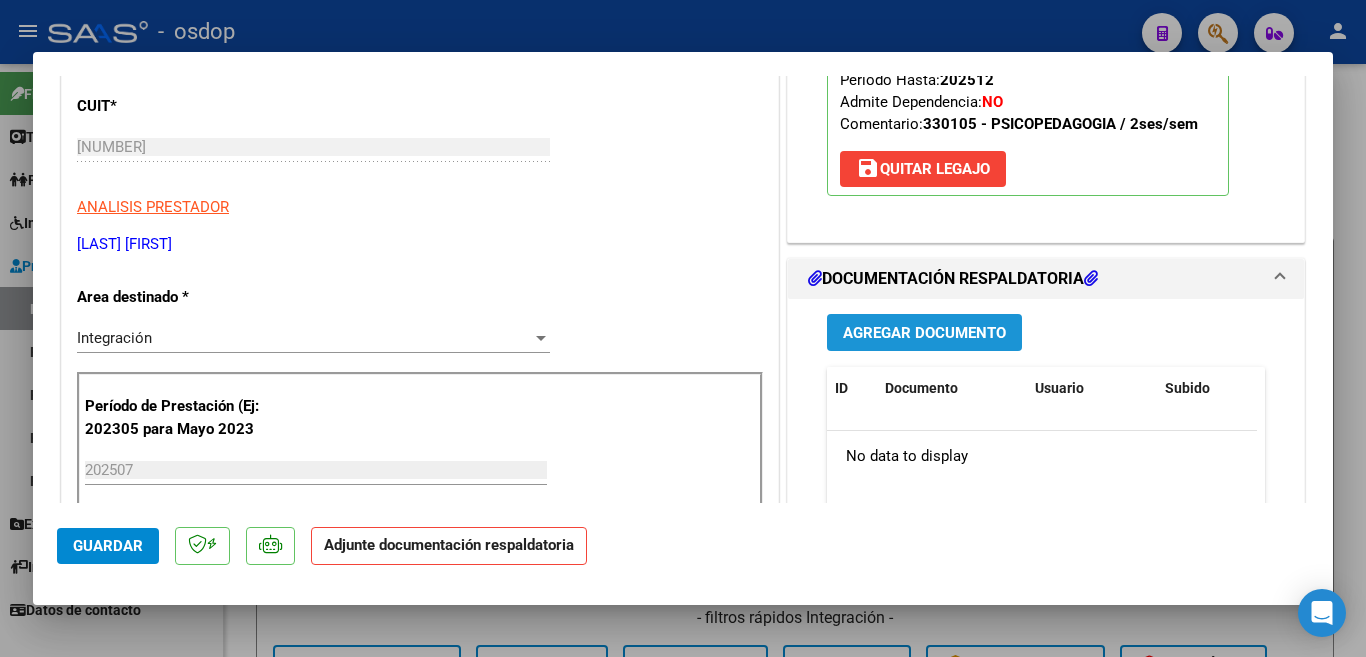 click on "Agregar Documento" at bounding box center (924, 332) 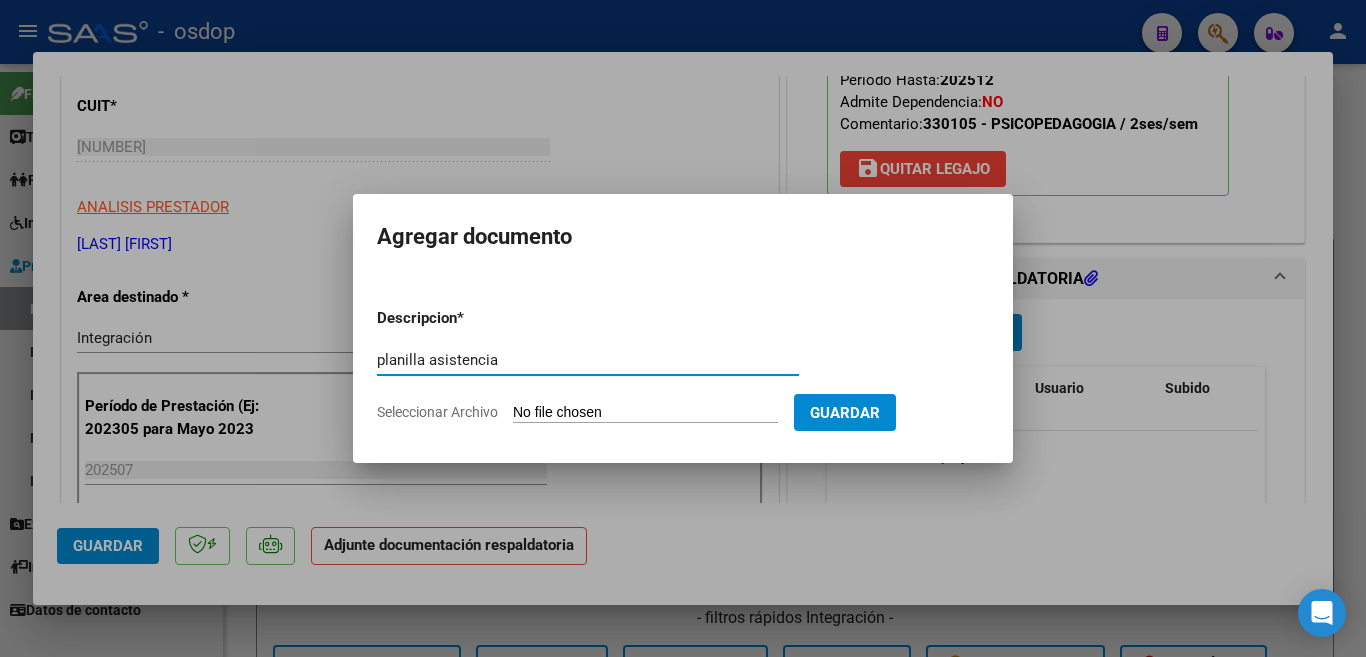 type on "planilla asistencia" 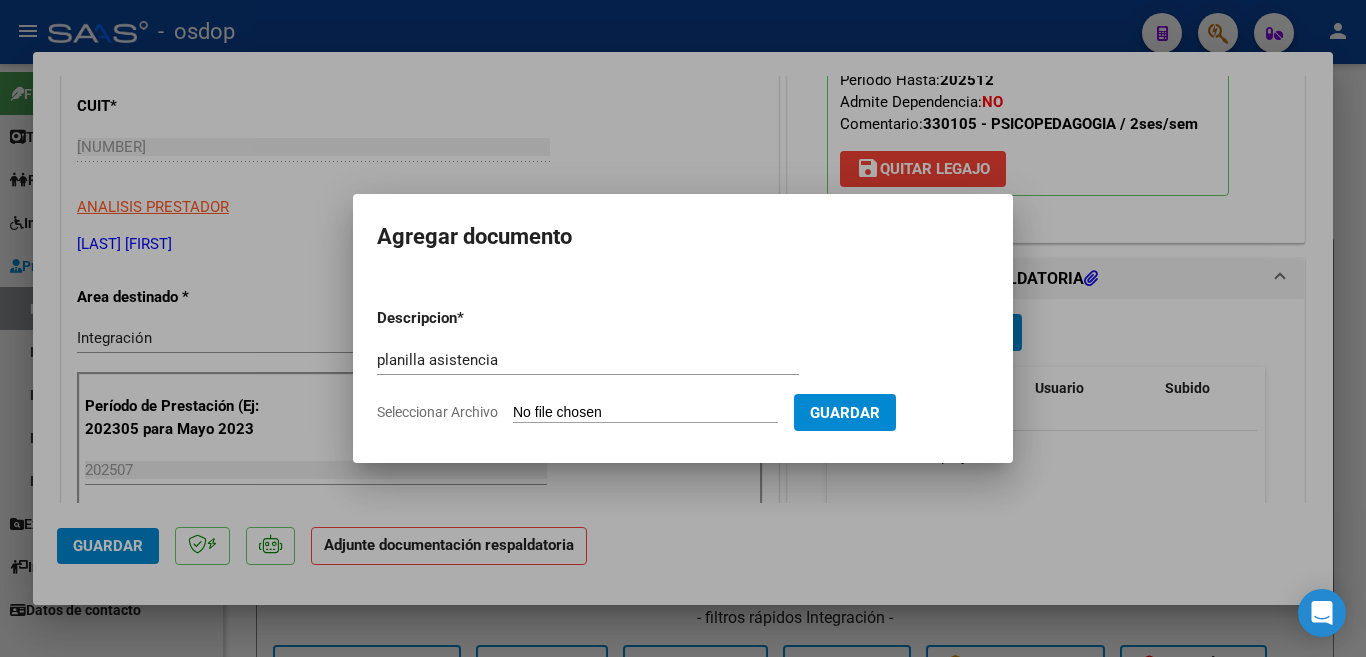 click on "Seleccionar Archivo" at bounding box center (645, 413) 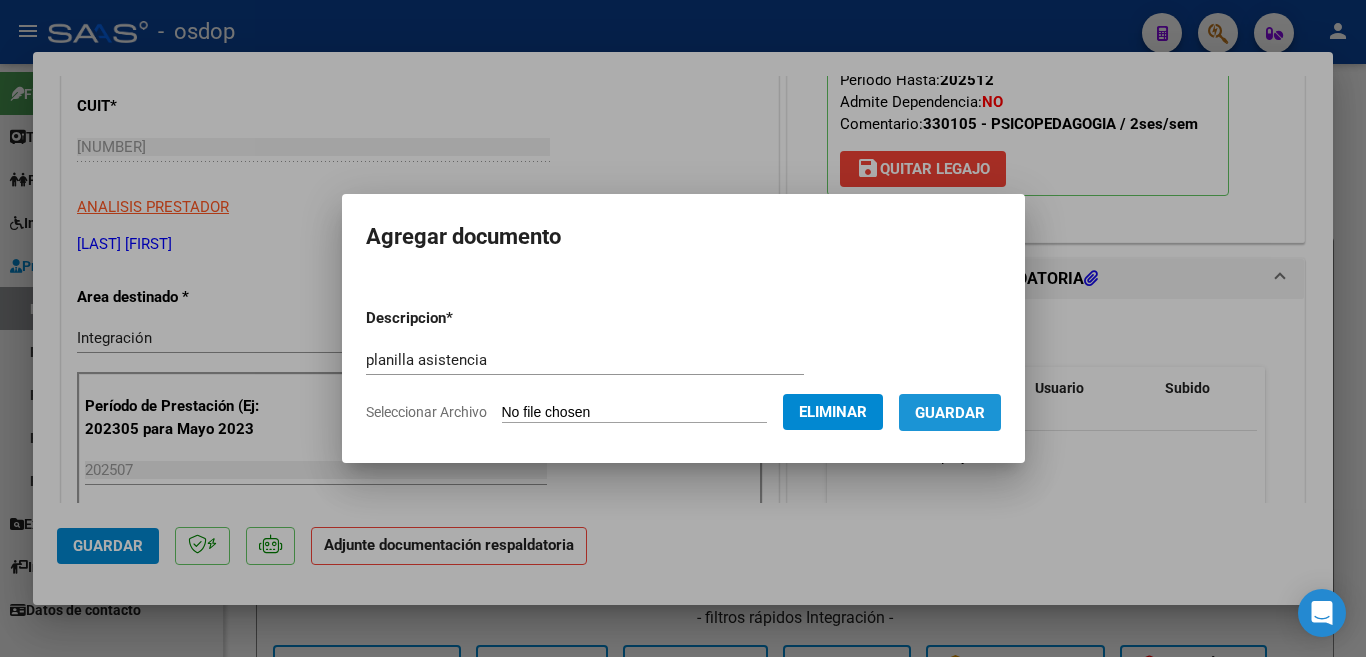 click on "Guardar" at bounding box center [950, 412] 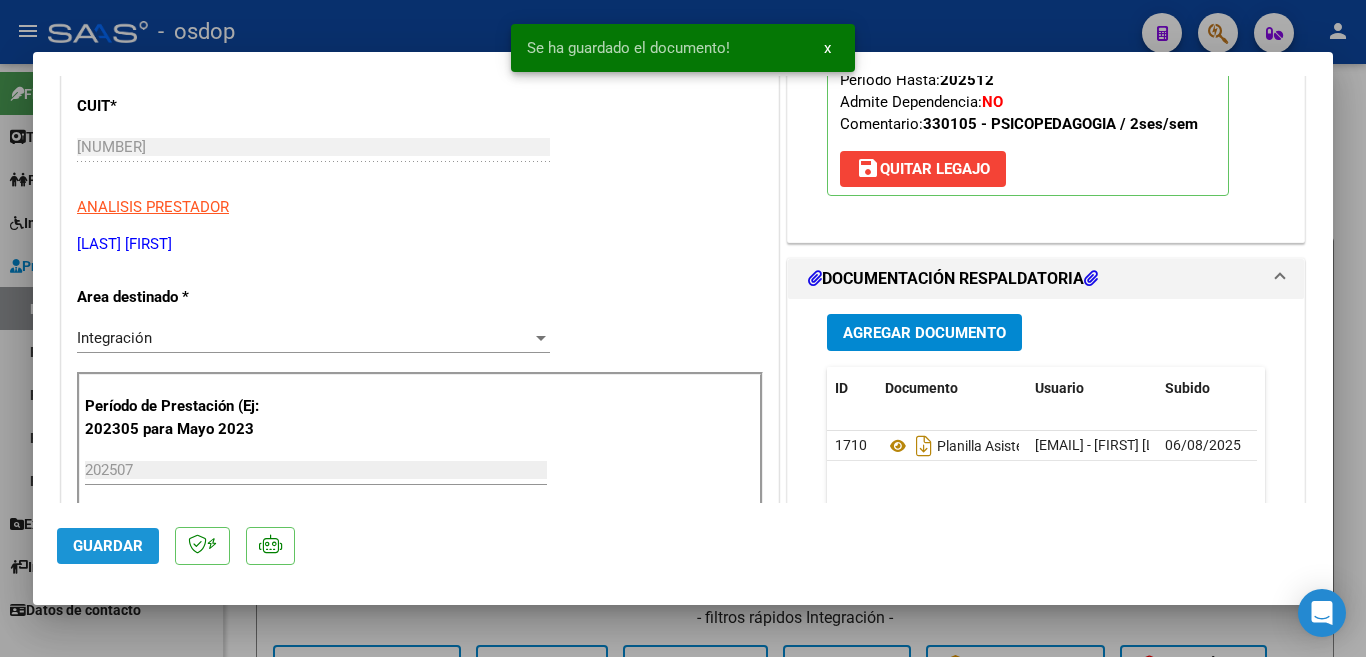 click on "Guardar" 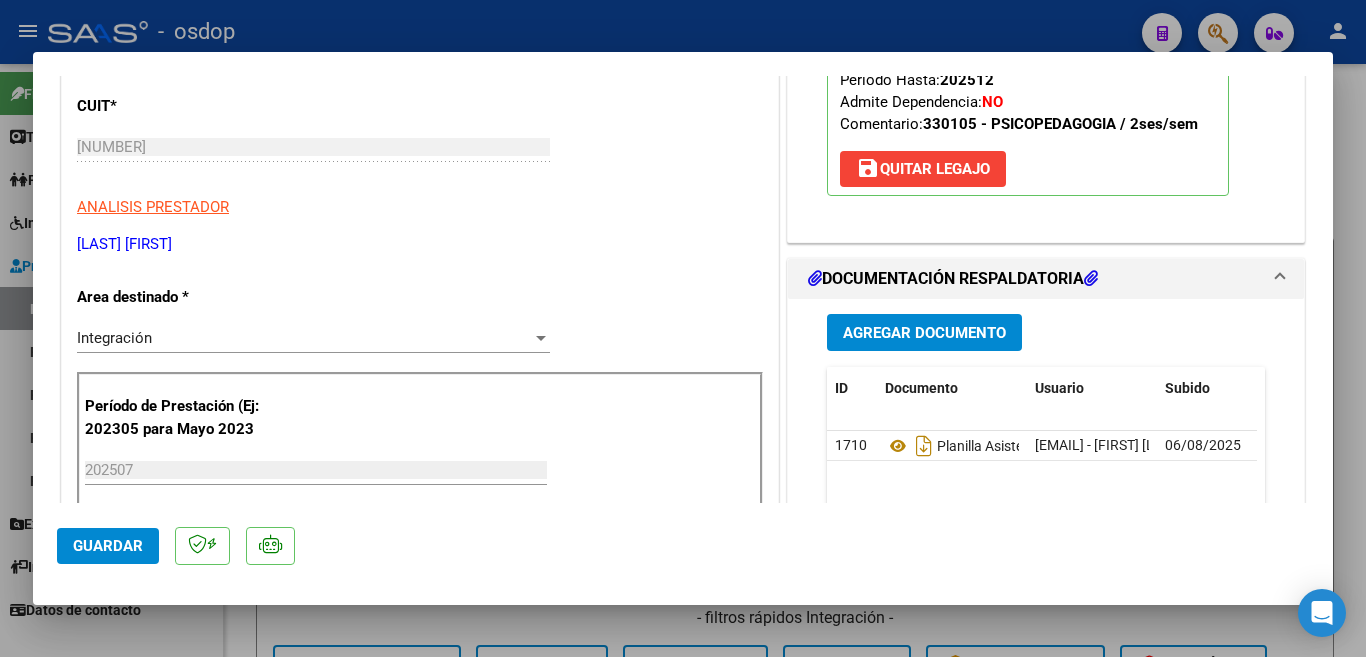 click at bounding box center (683, 328) 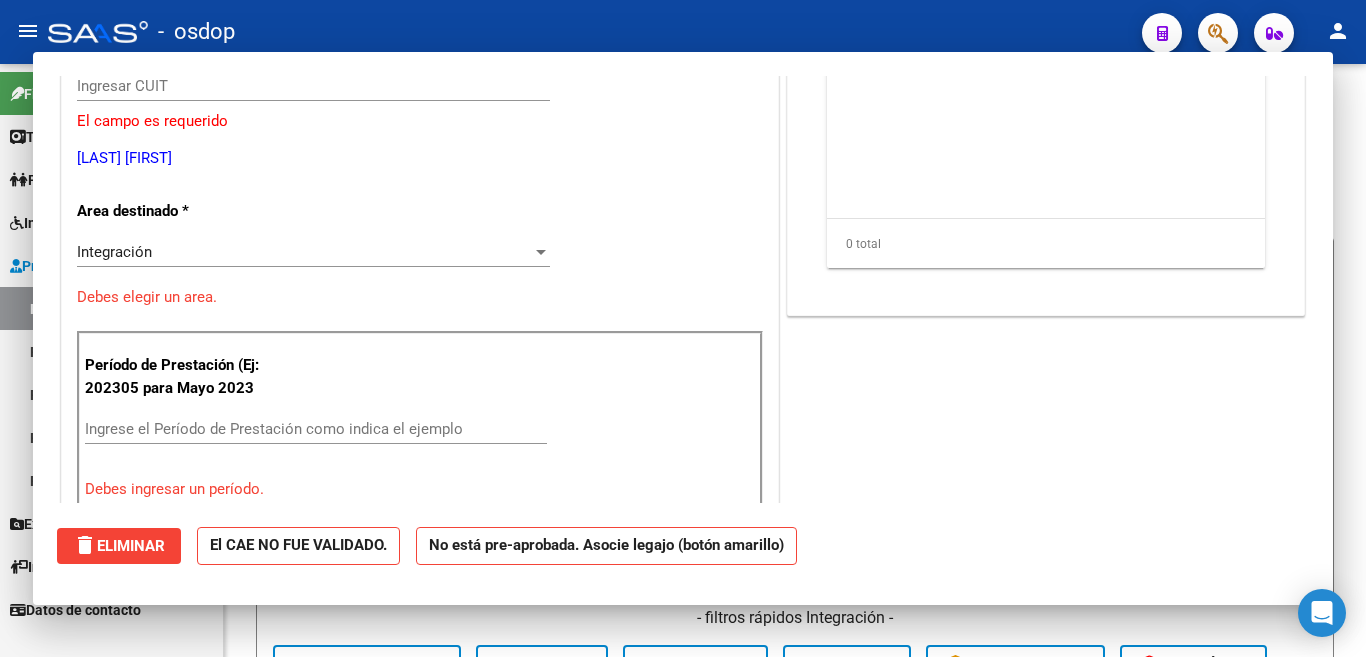 scroll, scrollTop: 0, scrollLeft: 0, axis: both 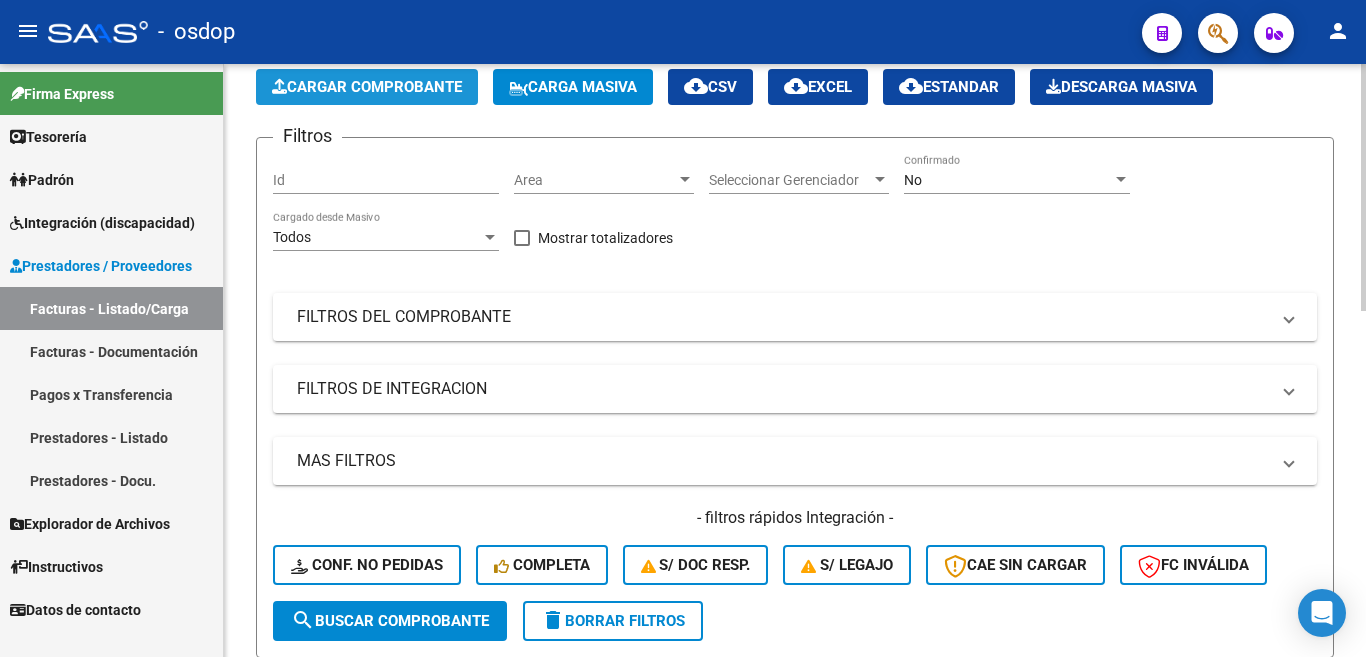 click on "Cargar Comprobante" 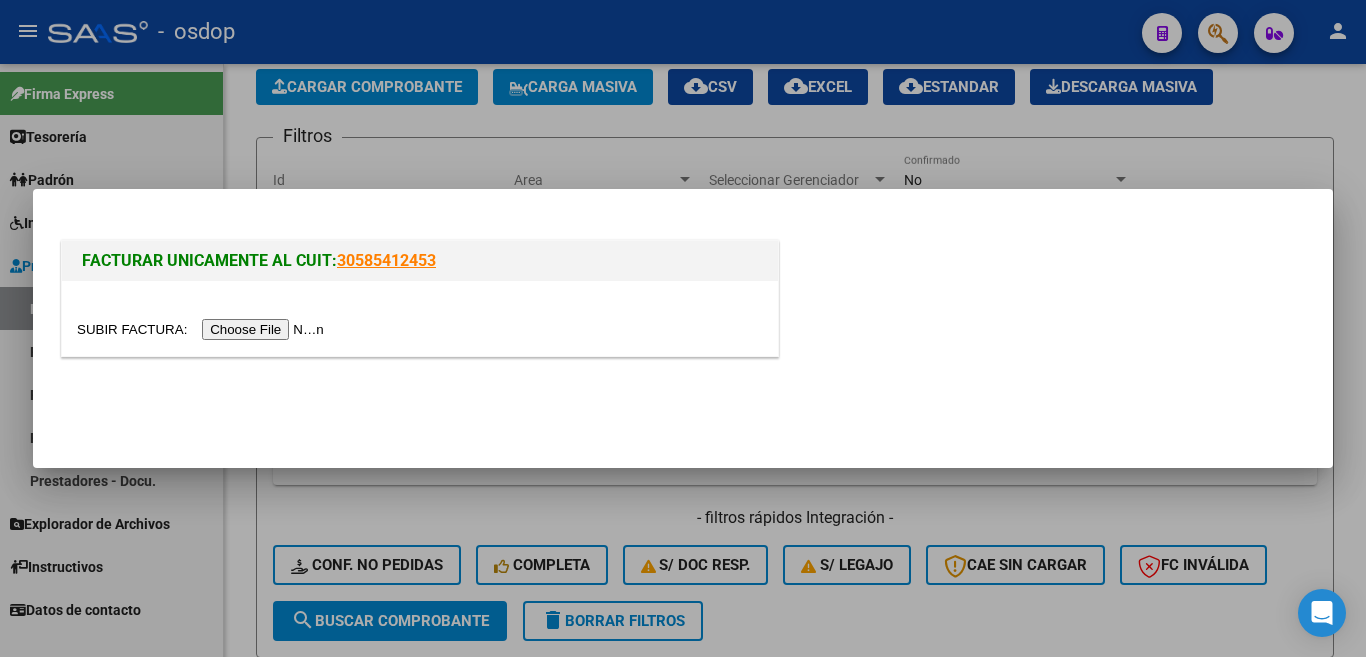click at bounding box center [203, 329] 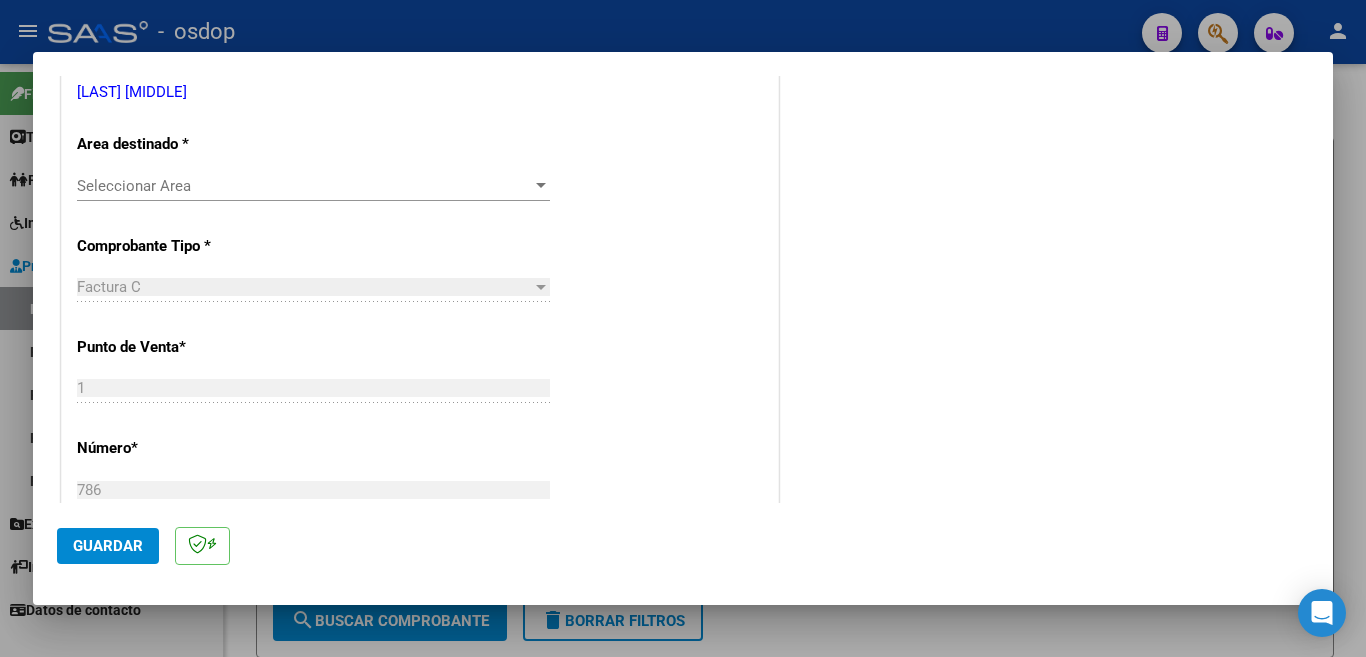 scroll, scrollTop: 300, scrollLeft: 0, axis: vertical 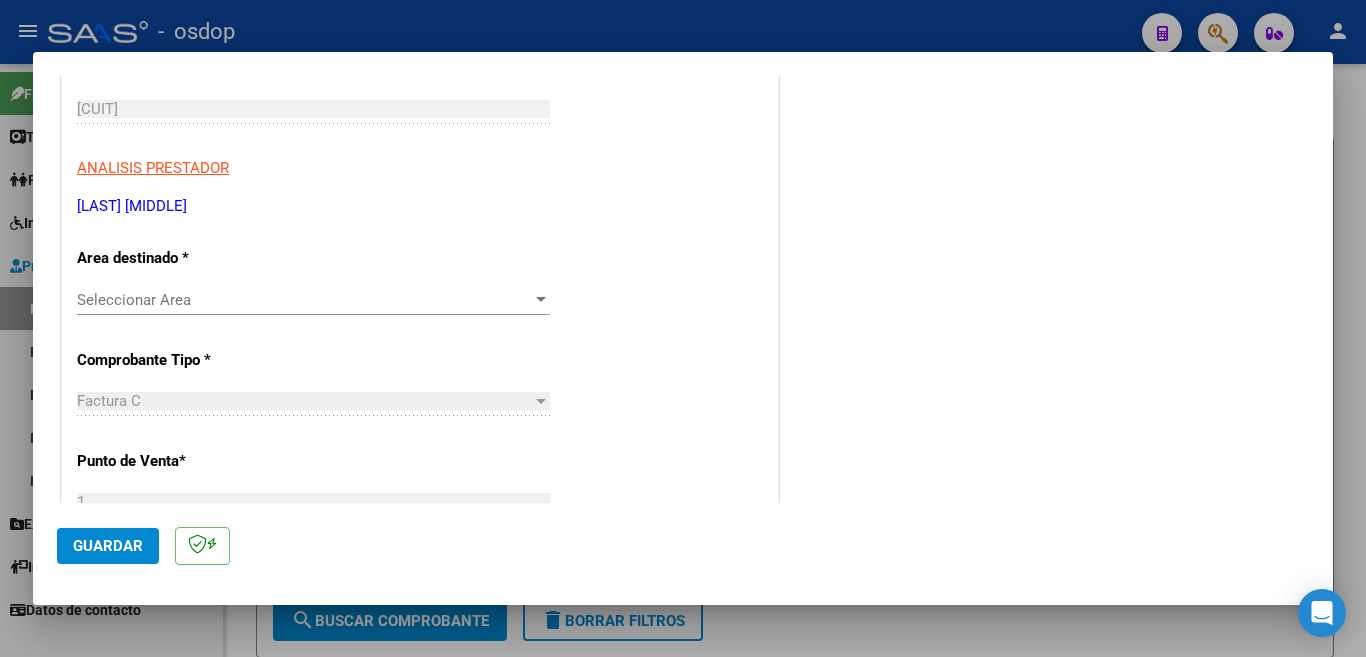 click on "Seleccionar Area Seleccionar Area" at bounding box center (313, 300) 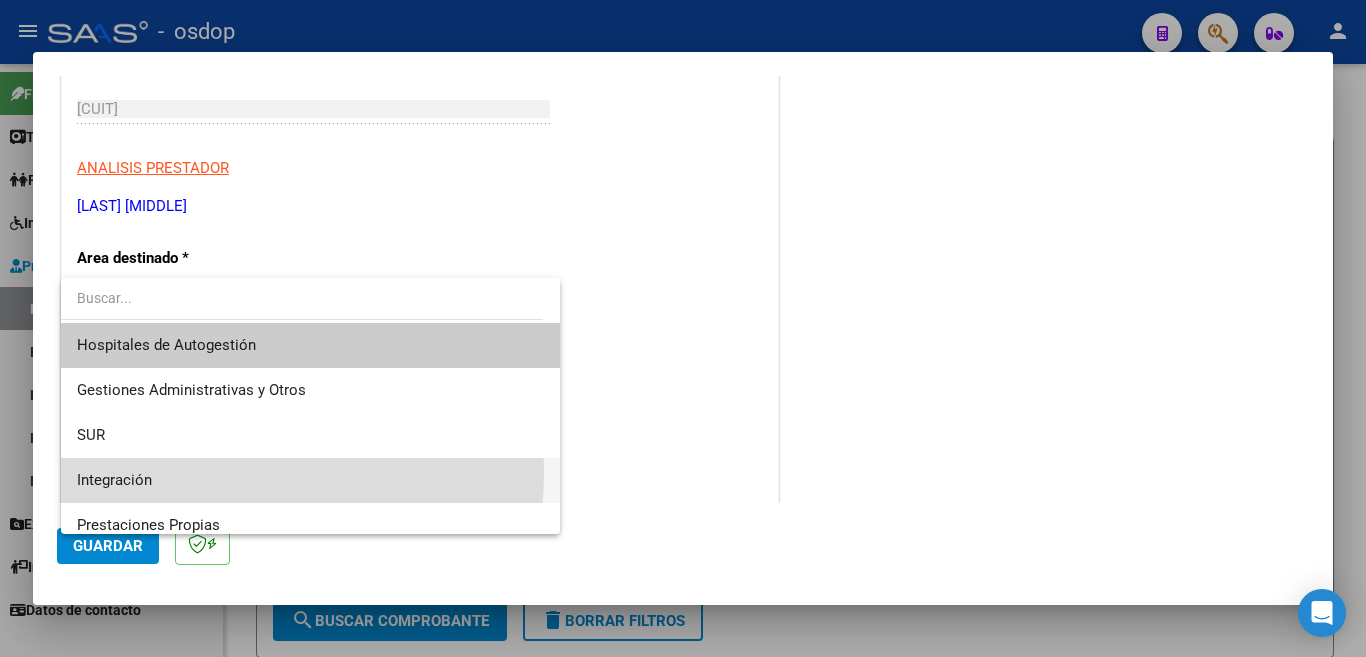 click on "Integración" at bounding box center (310, 480) 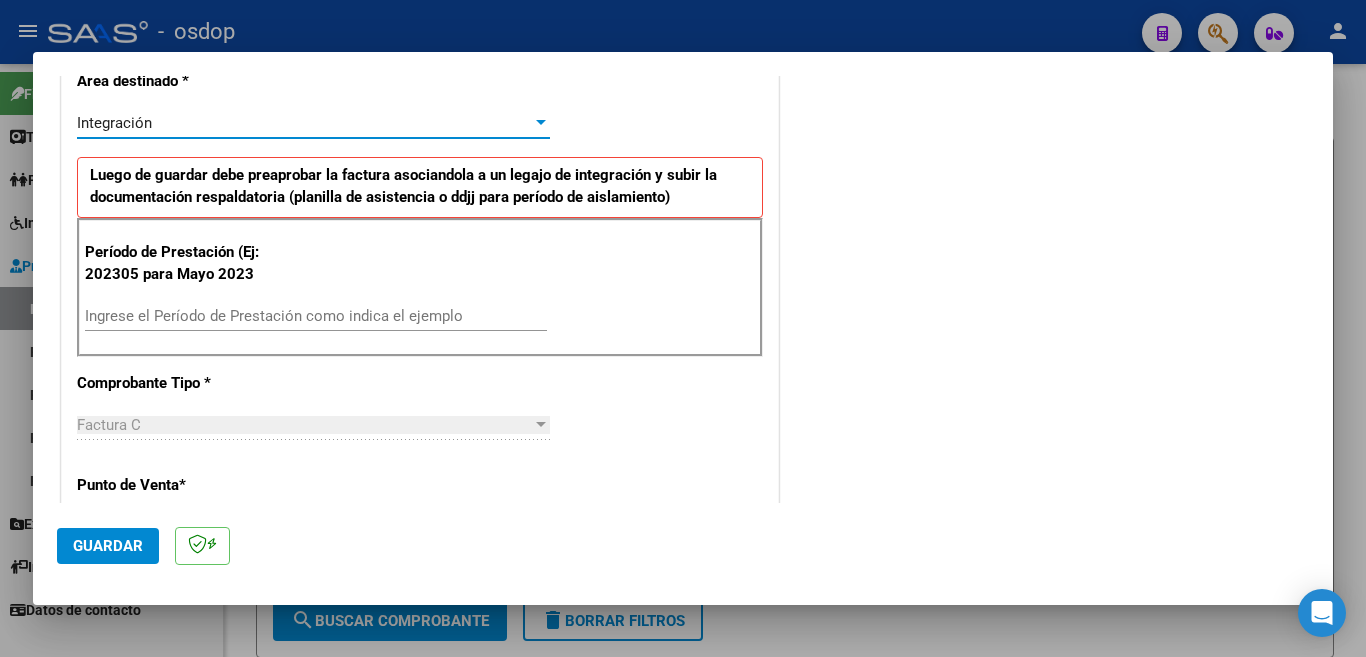 scroll, scrollTop: 500, scrollLeft: 0, axis: vertical 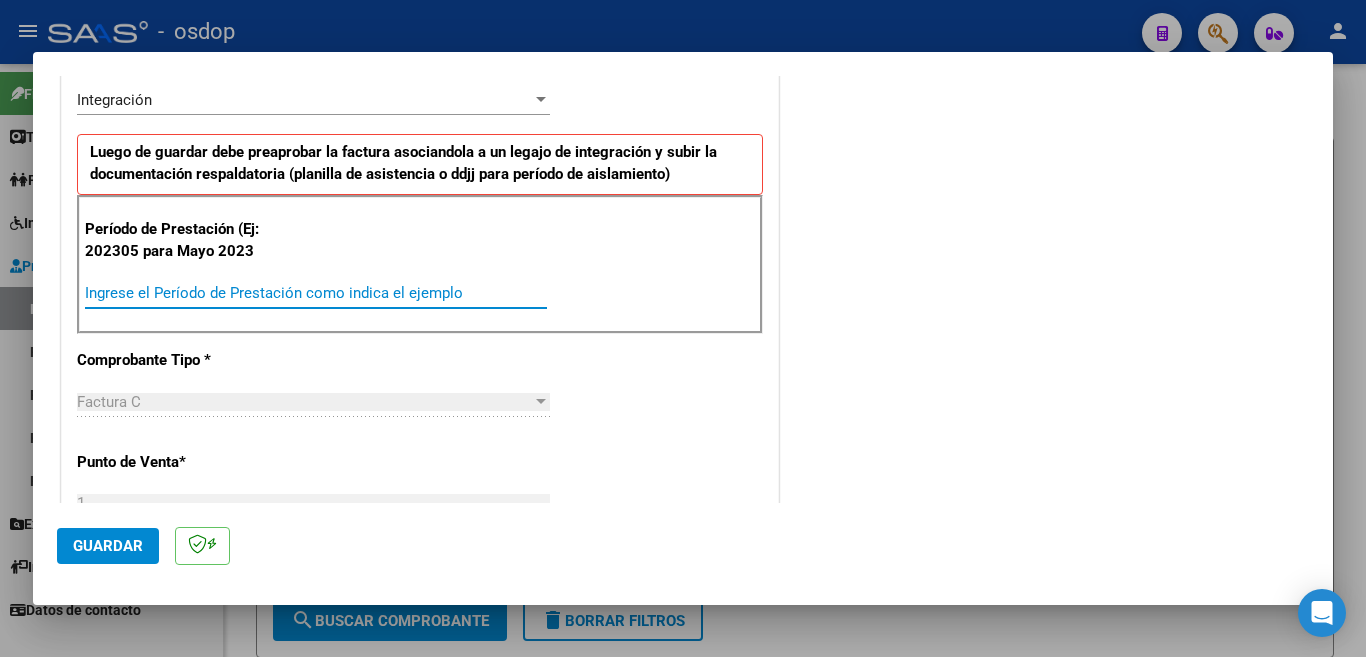 click on "Ingrese el Período de Prestación como indica el ejemplo" at bounding box center [316, 293] 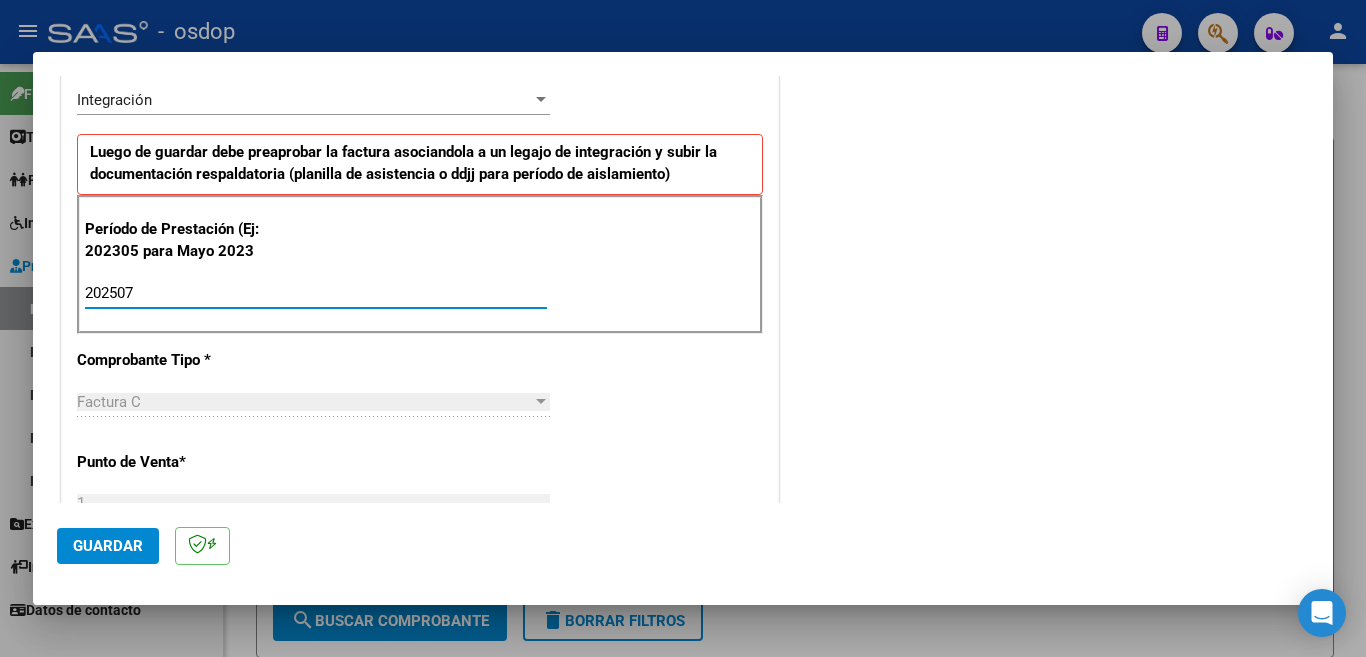type on "202507" 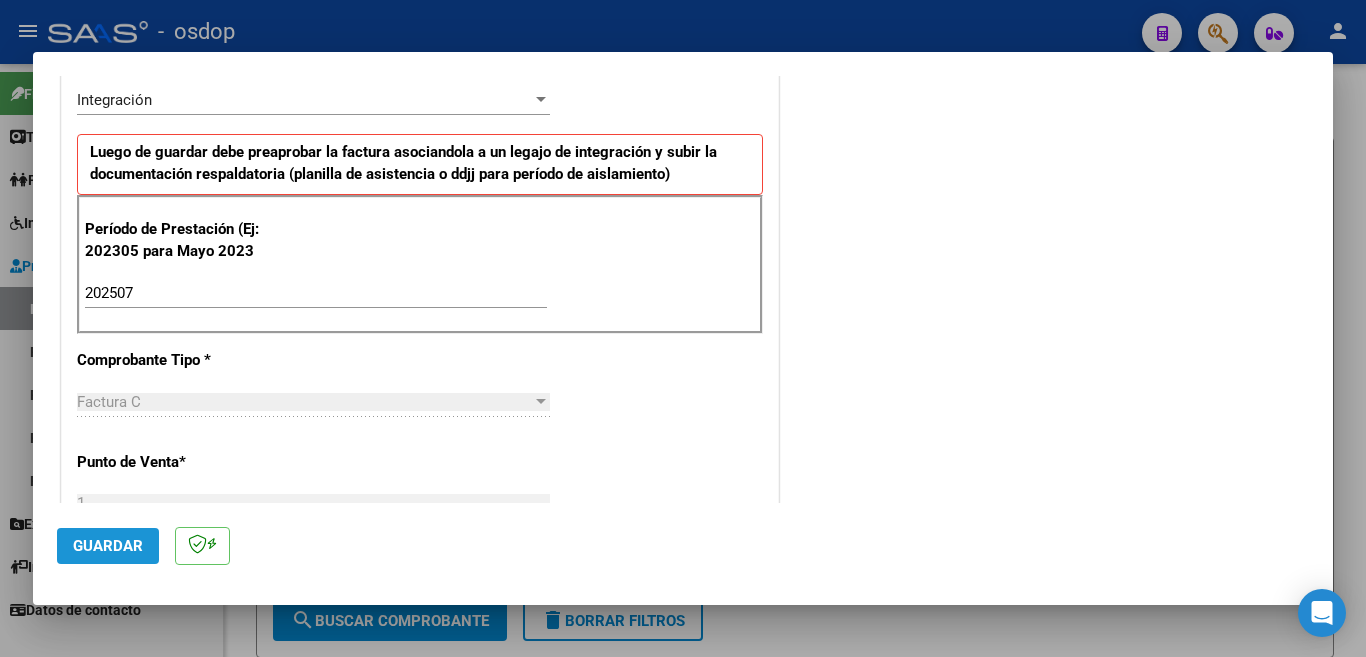 click on "Guardar" 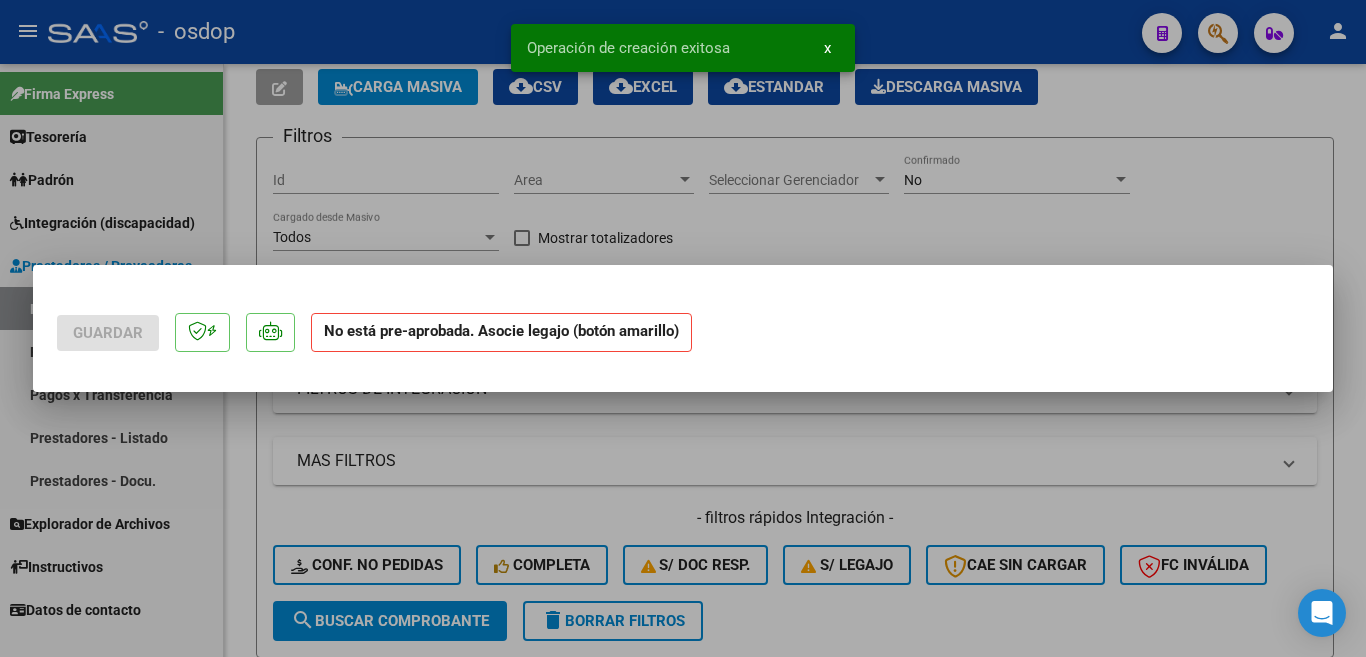 scroll, scrollTop: 0, scrollLeft: 0, axis: both 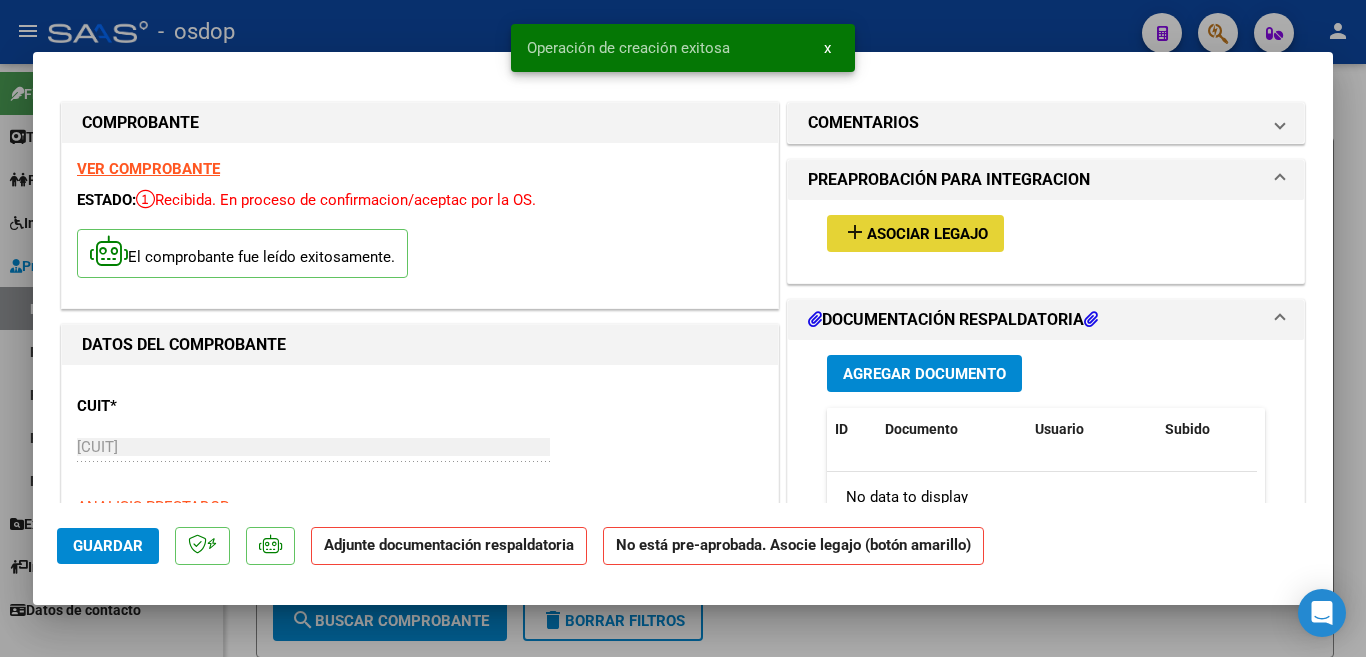 click on "Asociar Legajo" at bounding box center [927, 234] 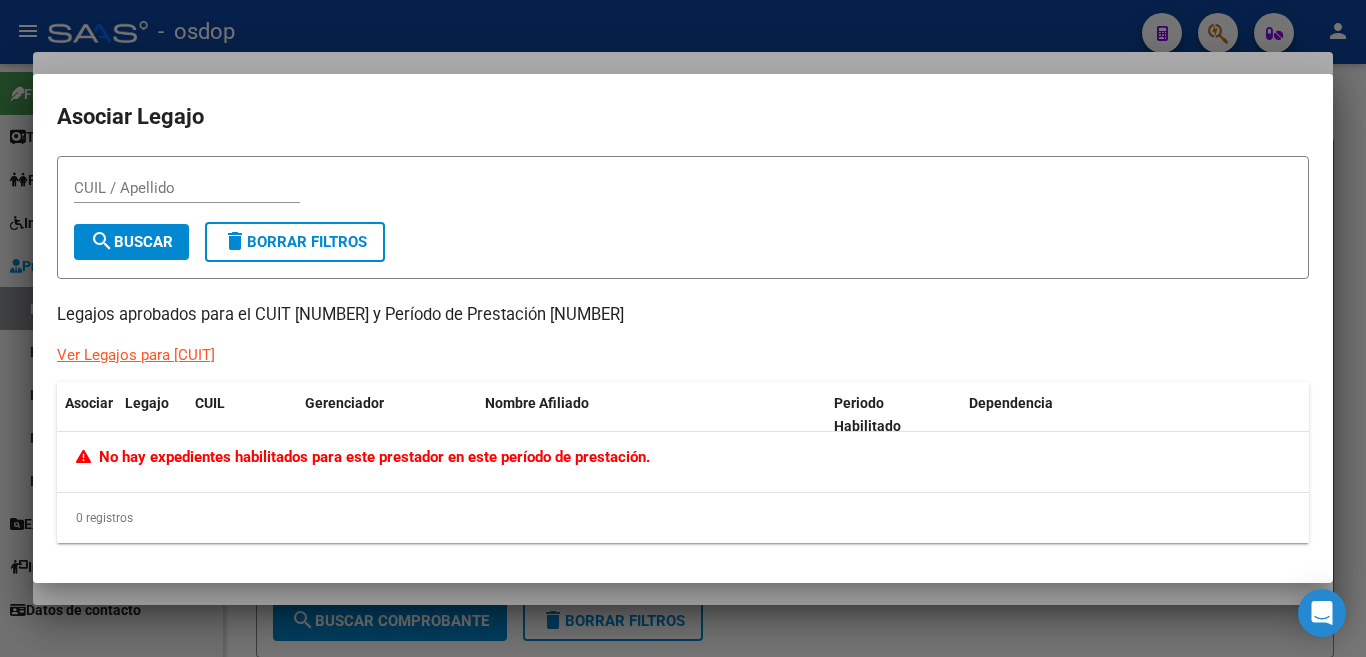 click at bounding box center (683, 328) 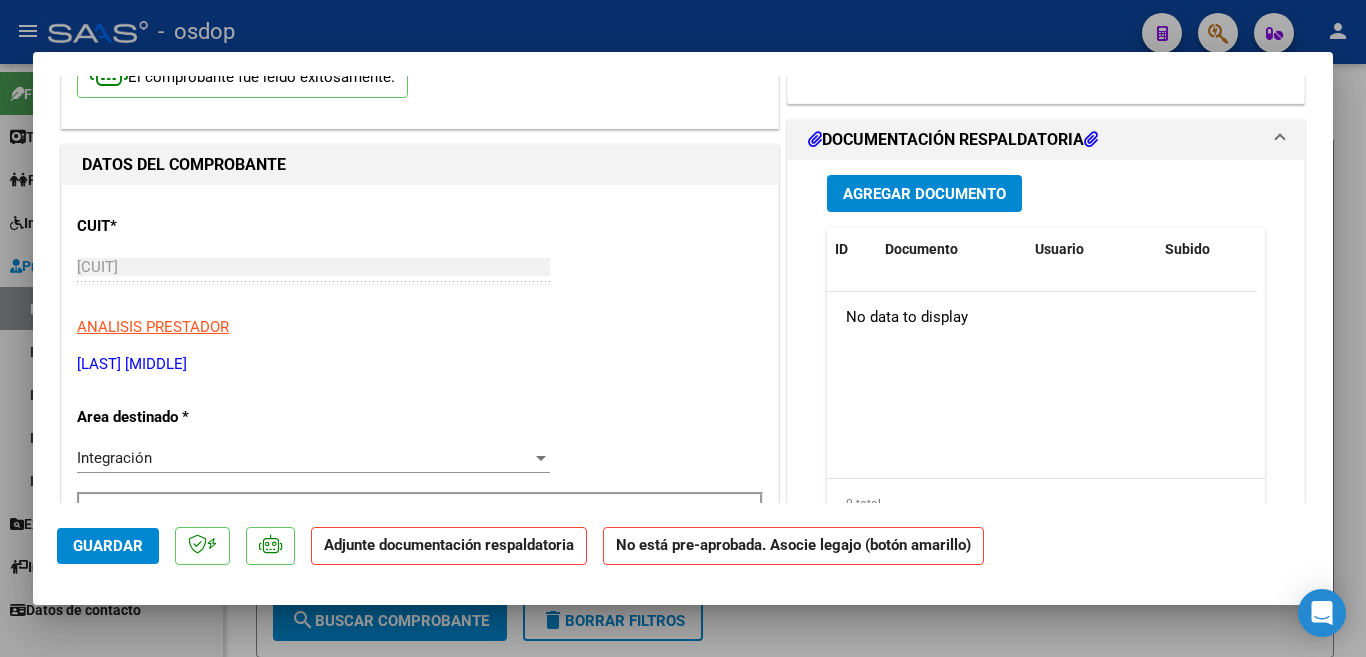 scroll, scrollTop: 200, scrollLeft: 0, axis: vertical 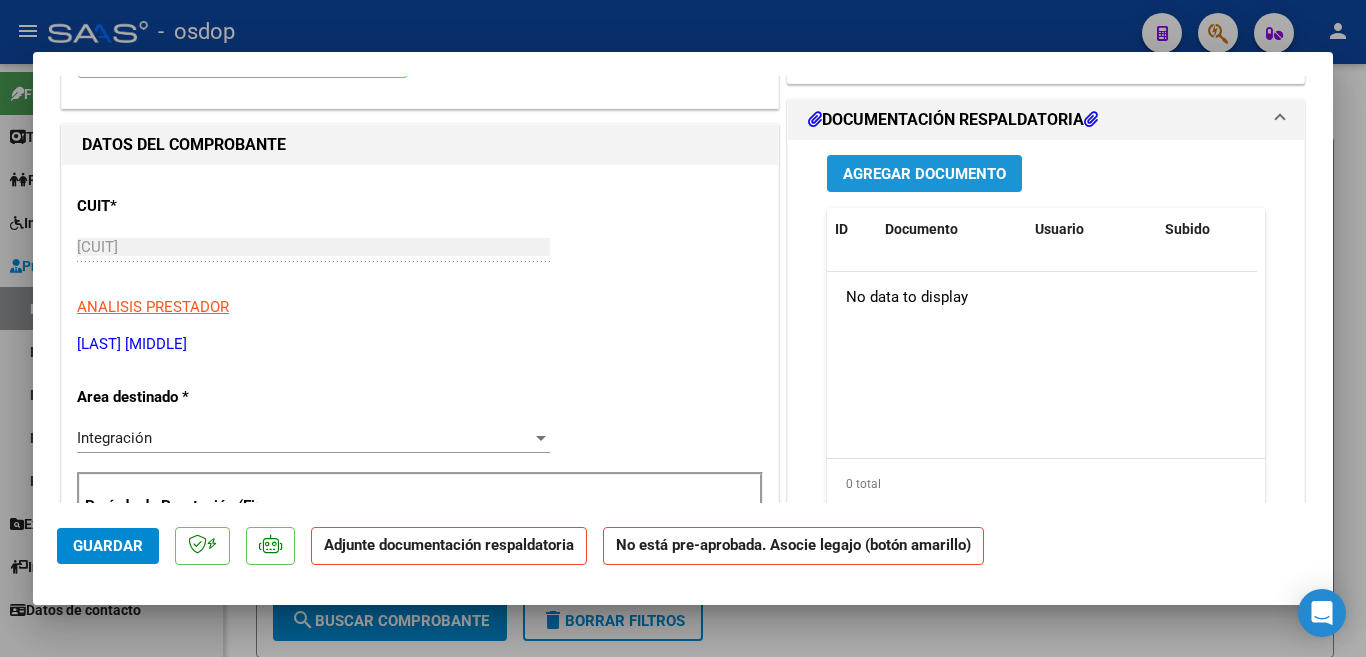 click on "Agregar Documento" at bounding box center [924, 173] 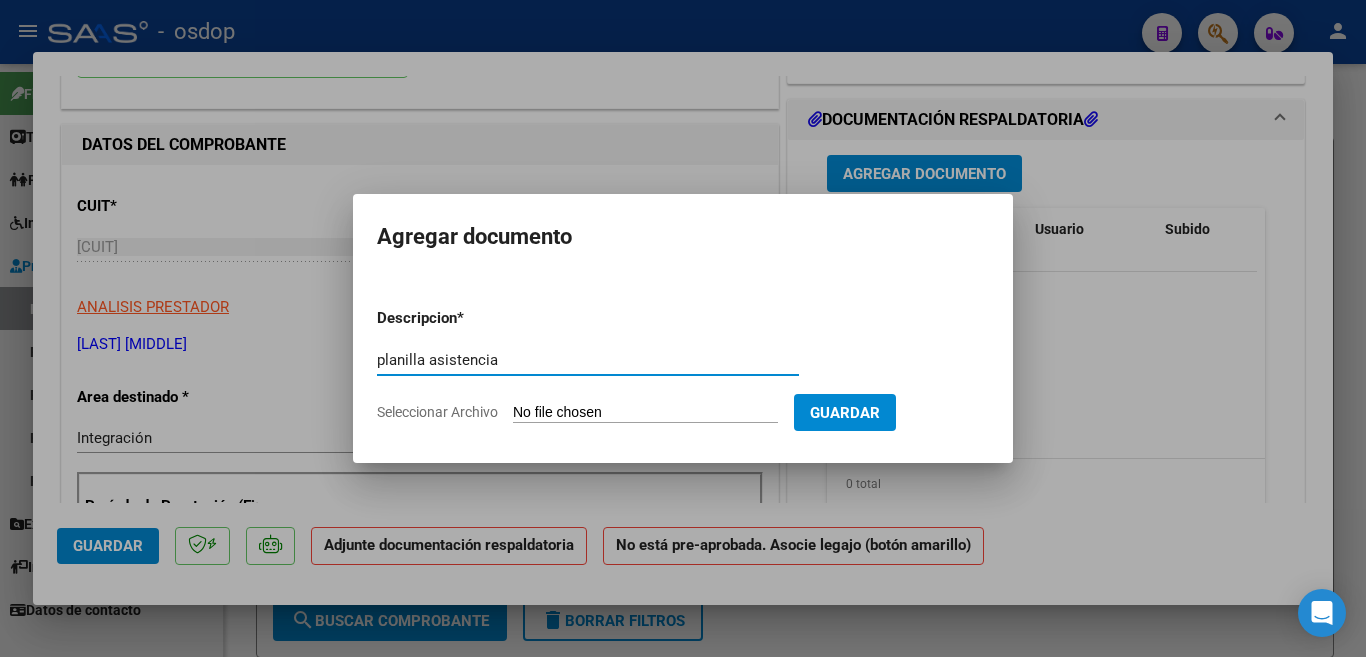 type on "planilla asistencia" 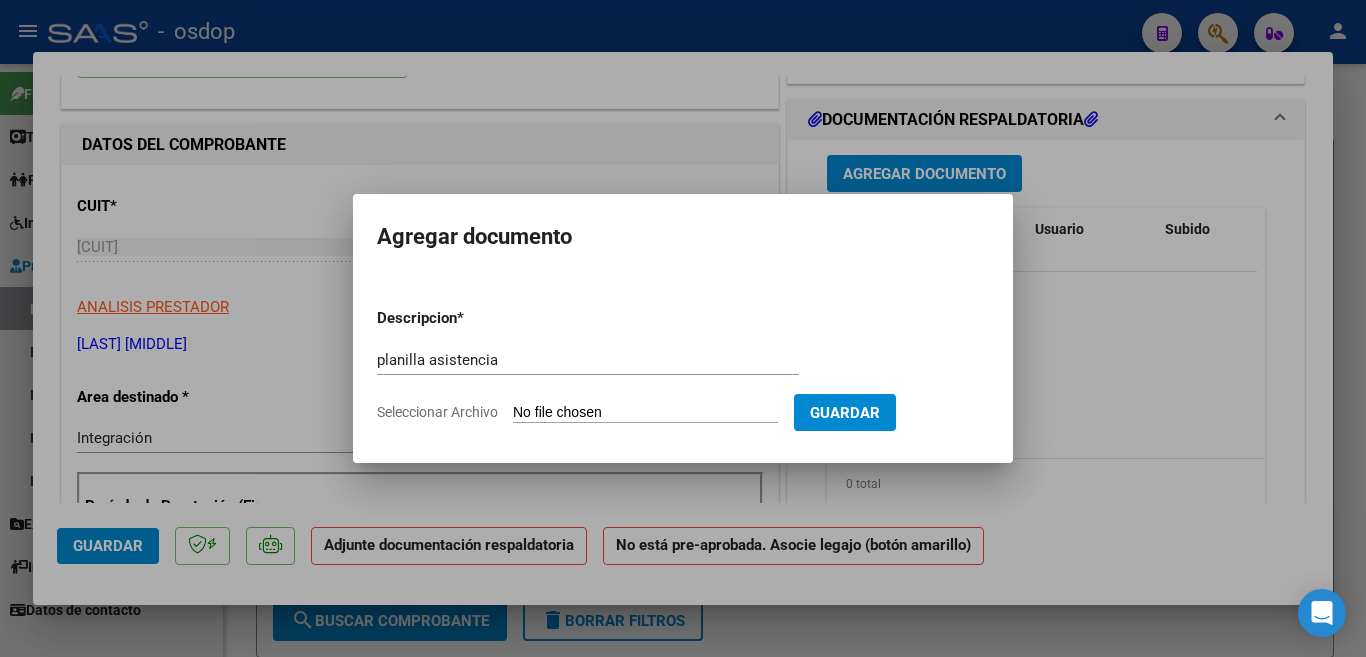 click on "Seleccionar Archivo" at bounding box center [645, 413] 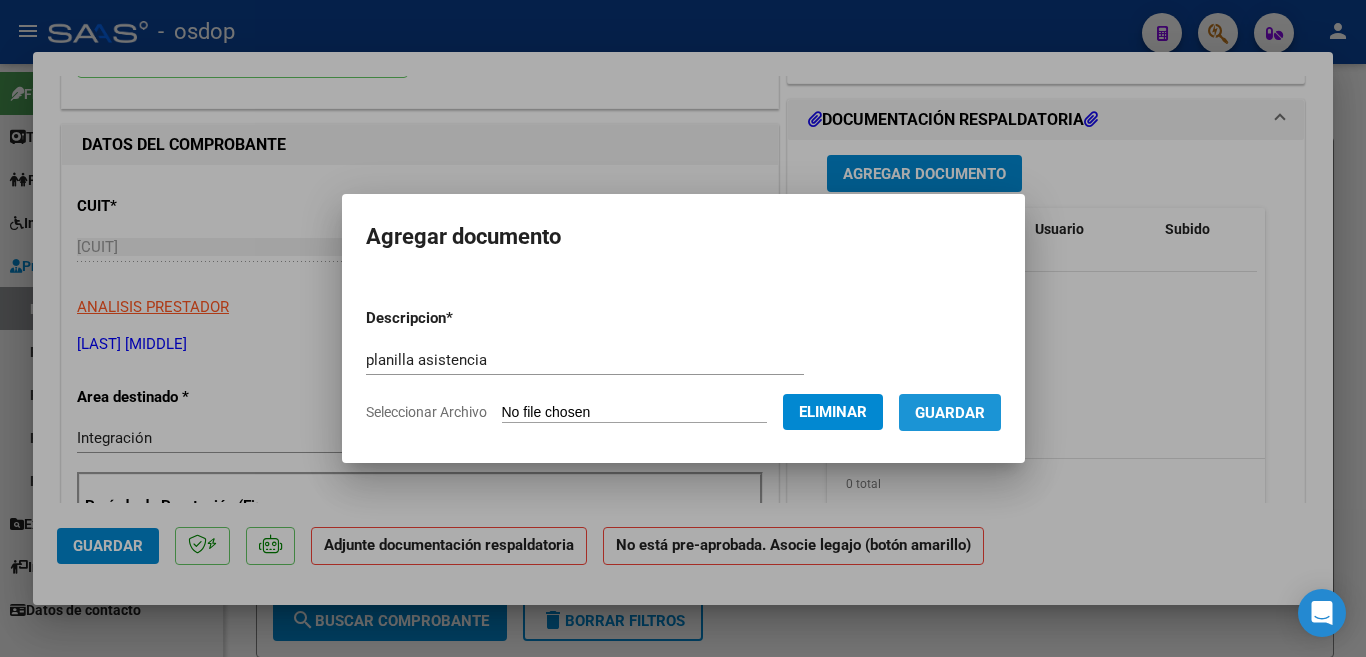 click on "Guardar" at bounding box center (950, 413) 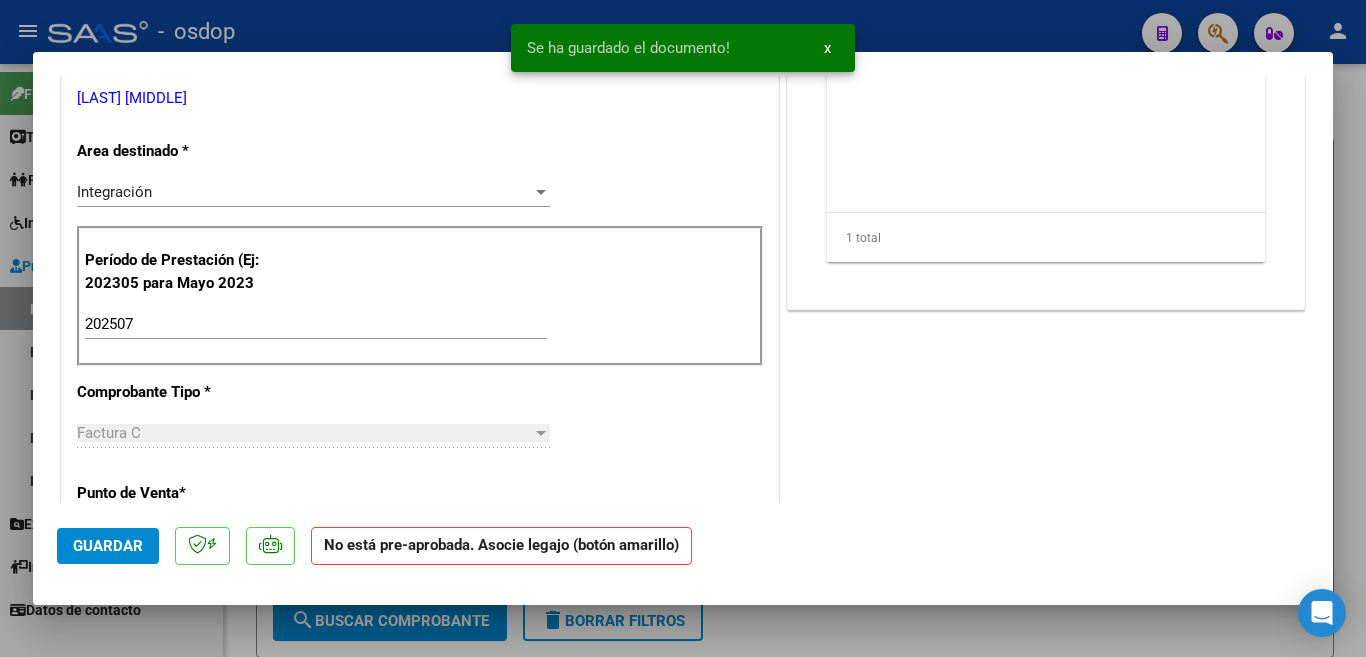 scroll, scrollTop: 500, scrollLeft: 0, axis: vertical 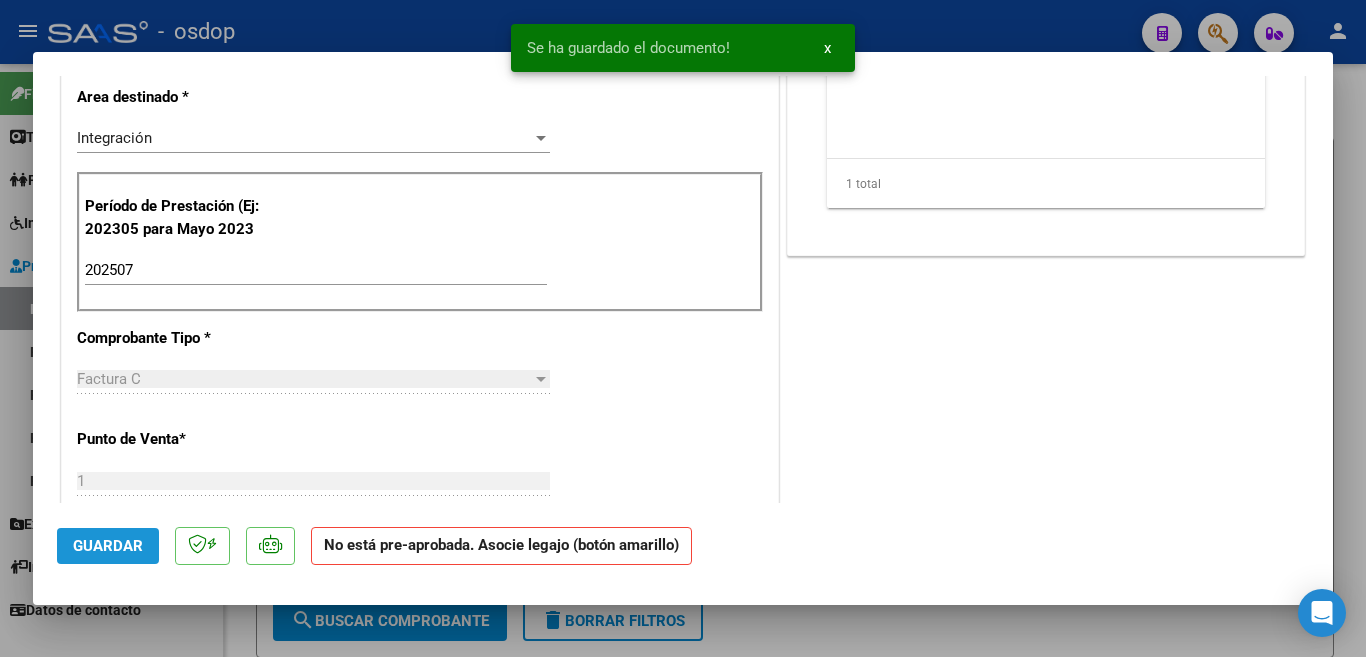 click on "Guardar" 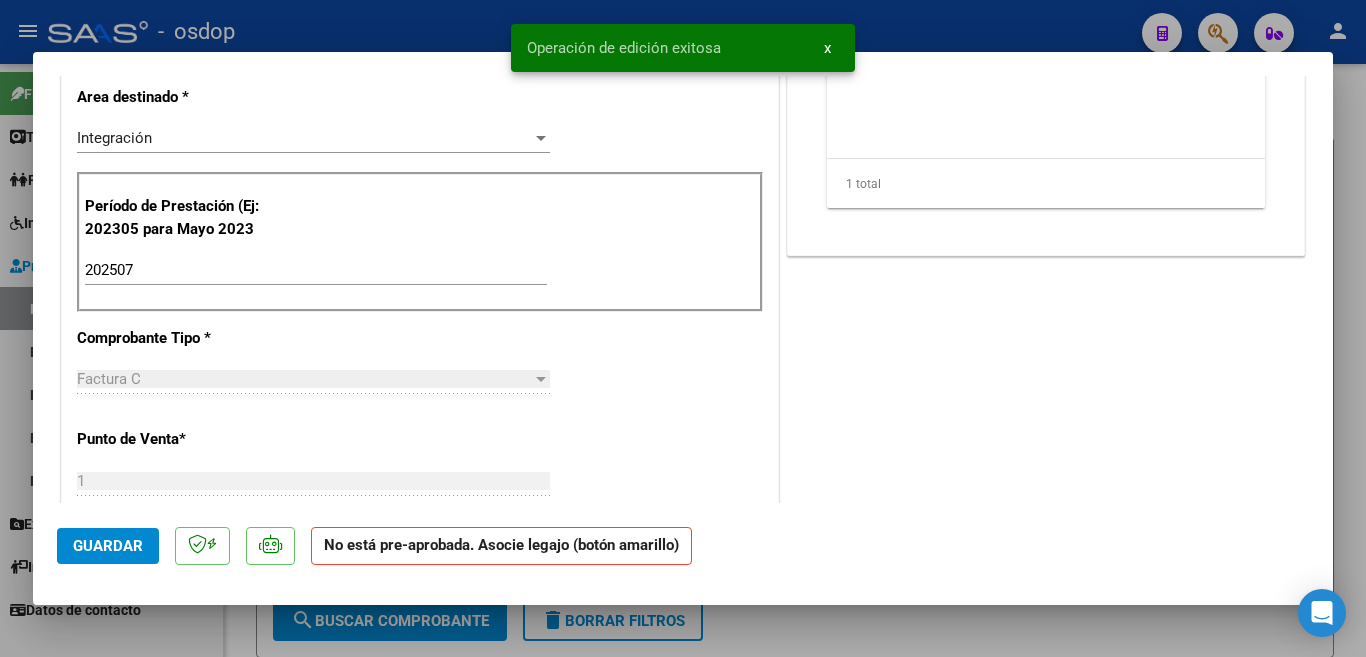 click at bounding box center [683, 328] 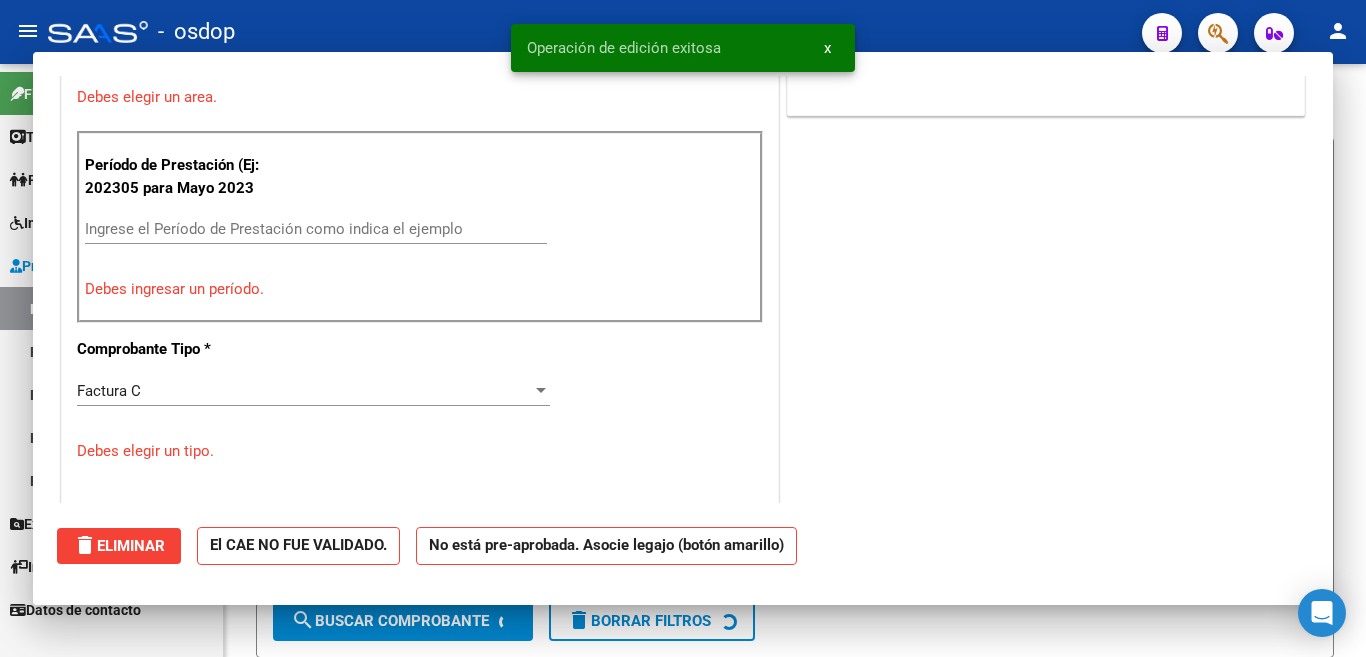 scroll, scrollTop: 459, scrollLeft: 0, axis: vertical 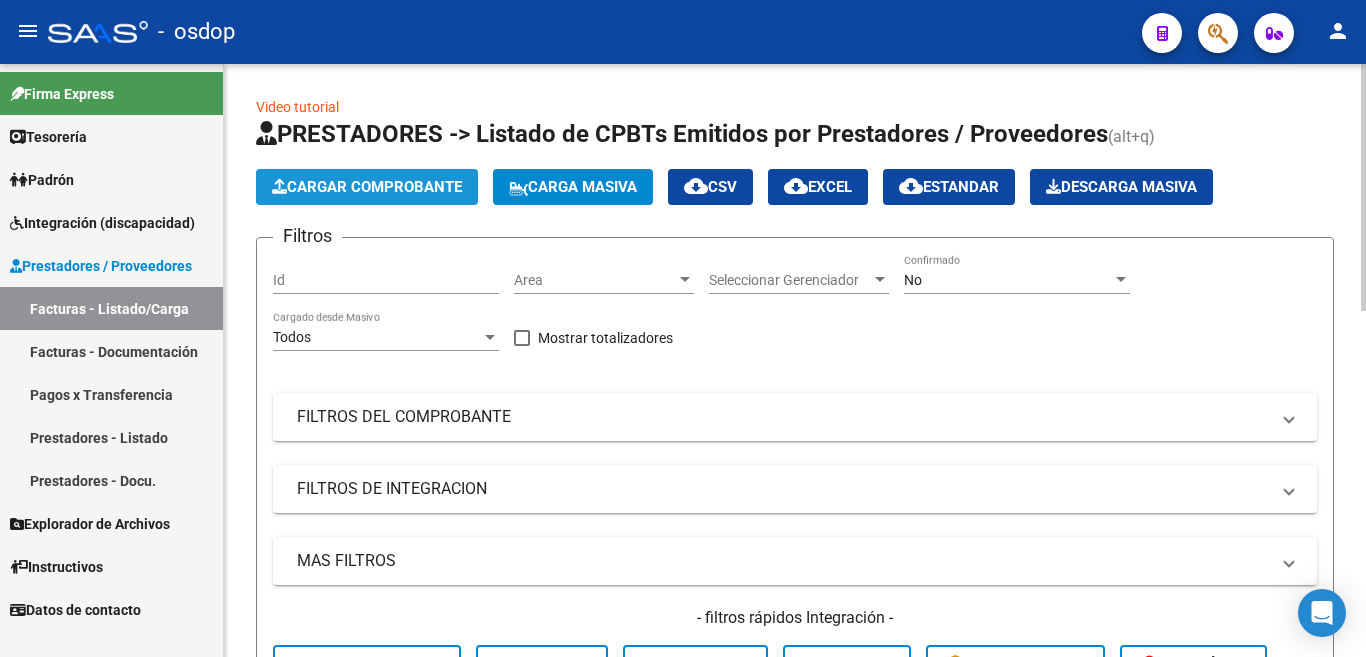 click on "Cargar Comprobante" 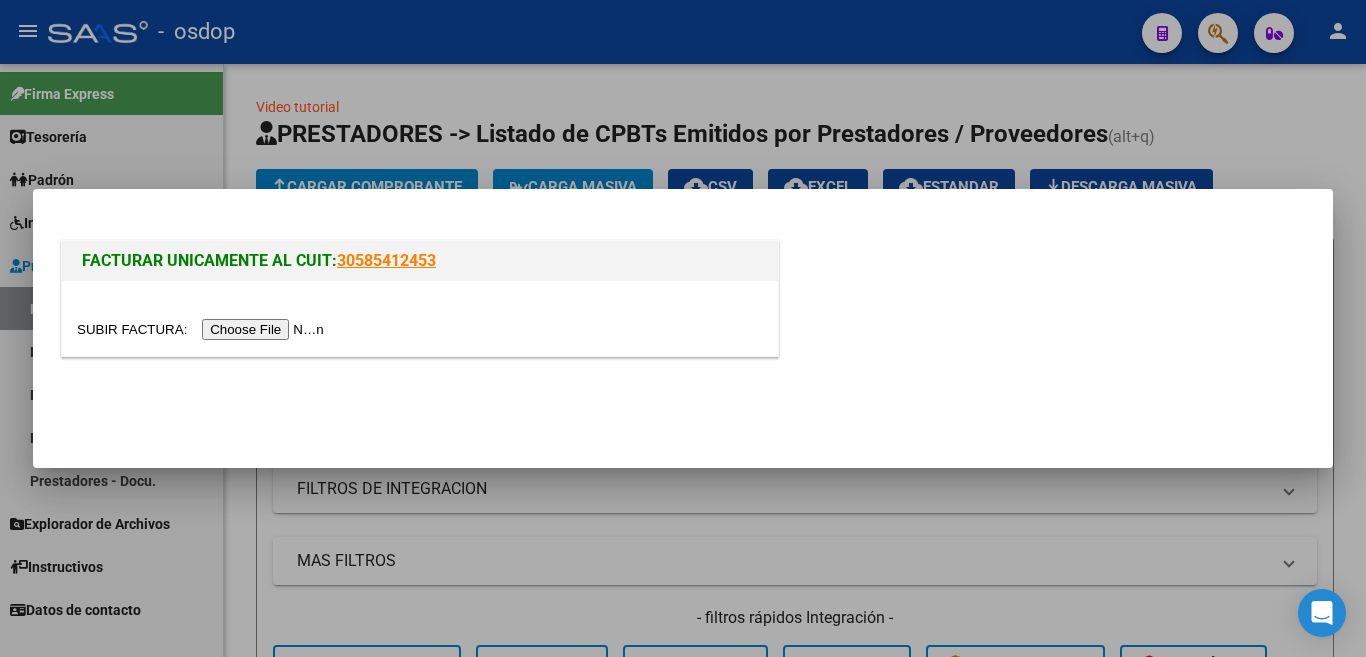 click at bounding box center (203, 329) 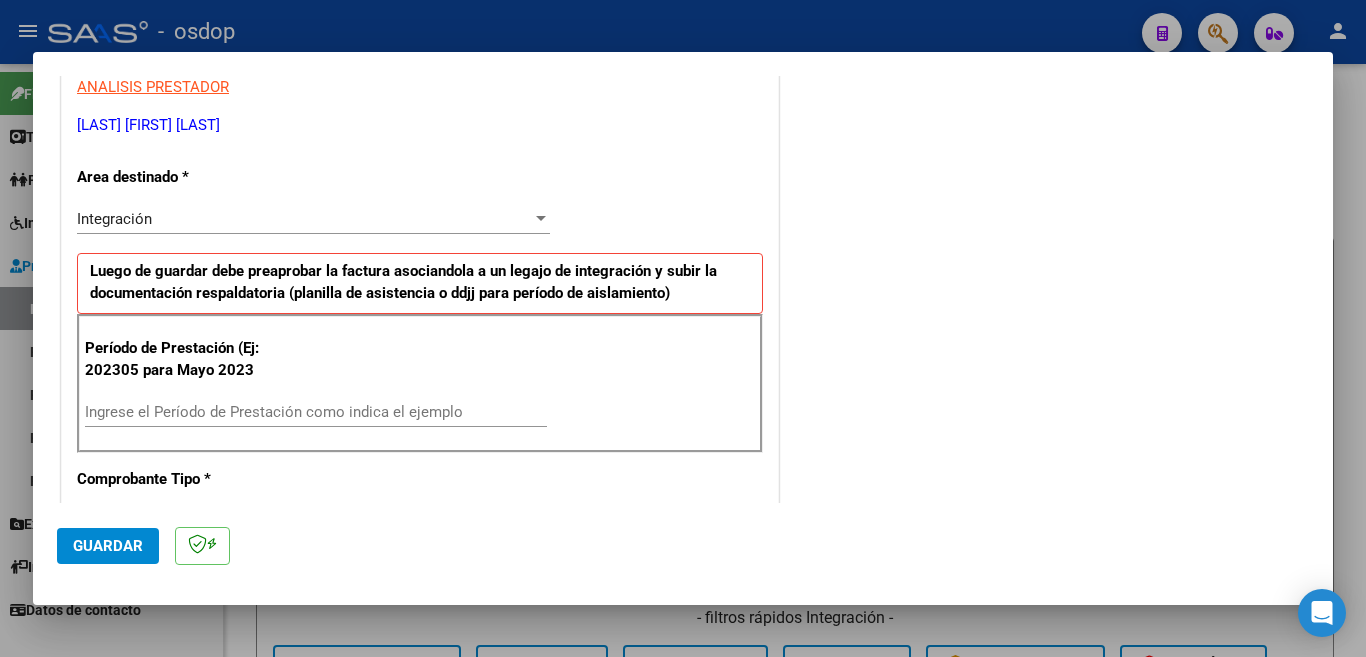 scroll, scrollTop: 500, scrollLeft: 0, axis: vertical 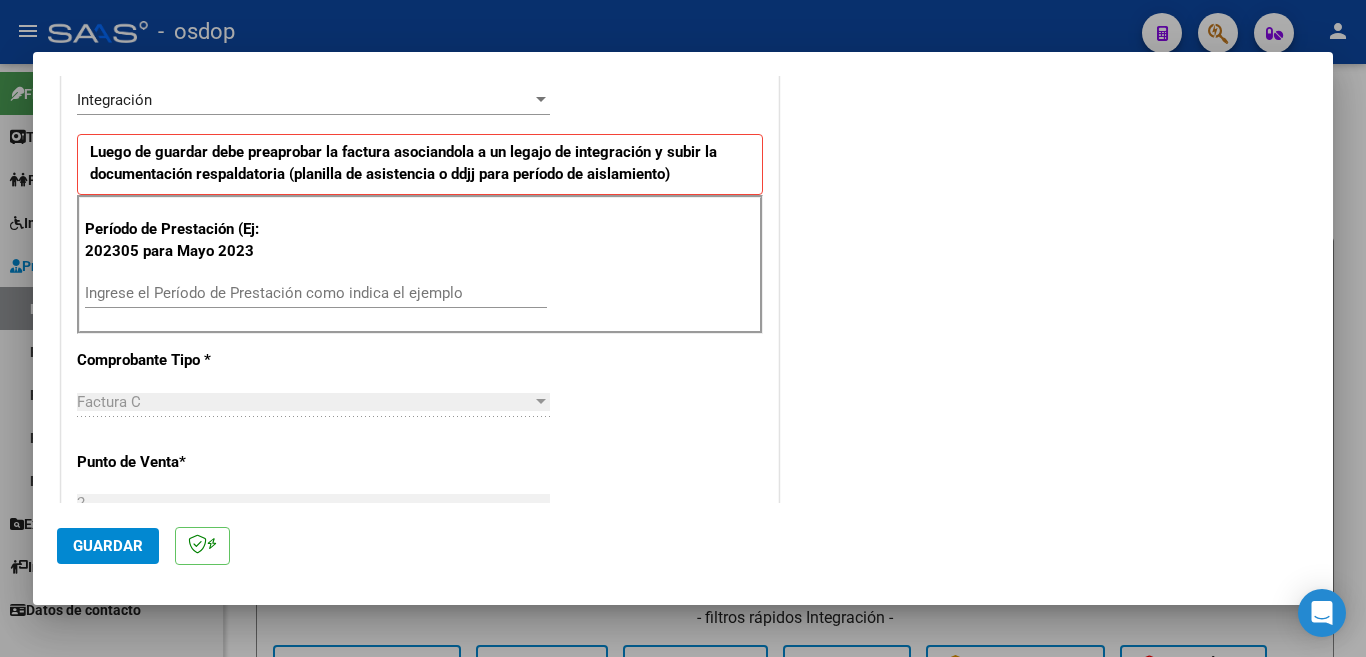click on "Ingrese el Período de Prestación como indica el ejemplo" at bounding box center [316, 293] 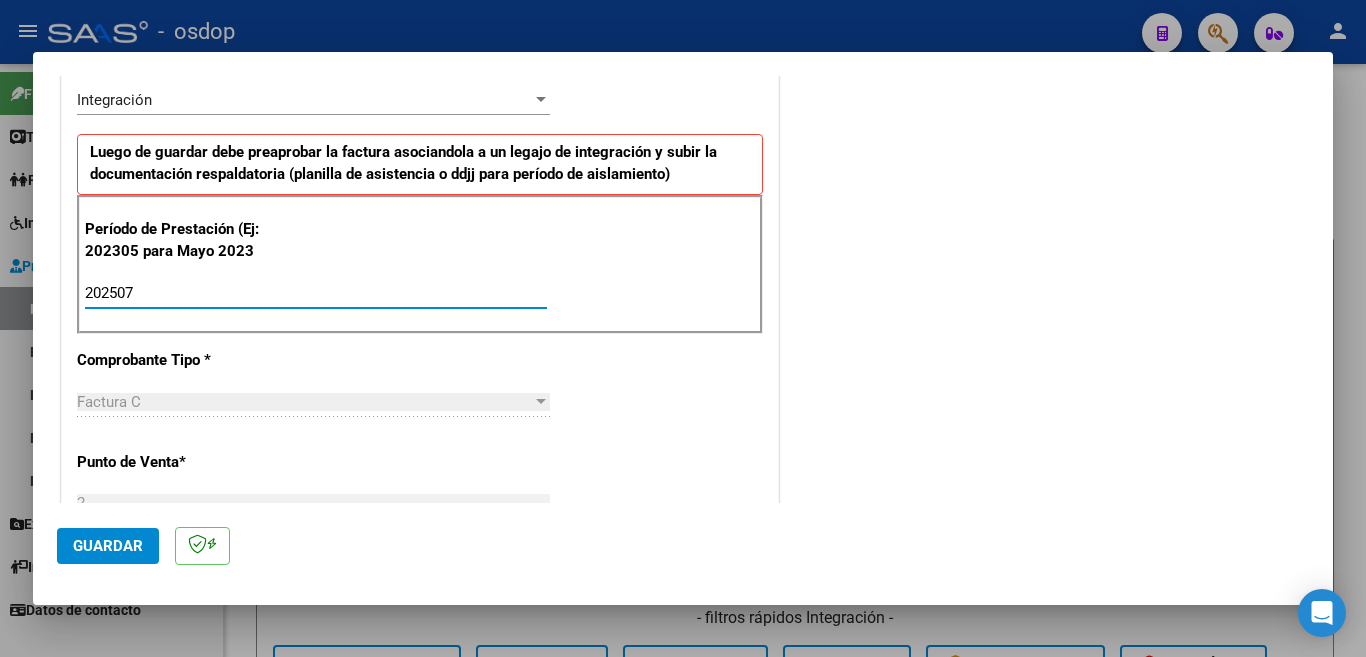 type on "202507" 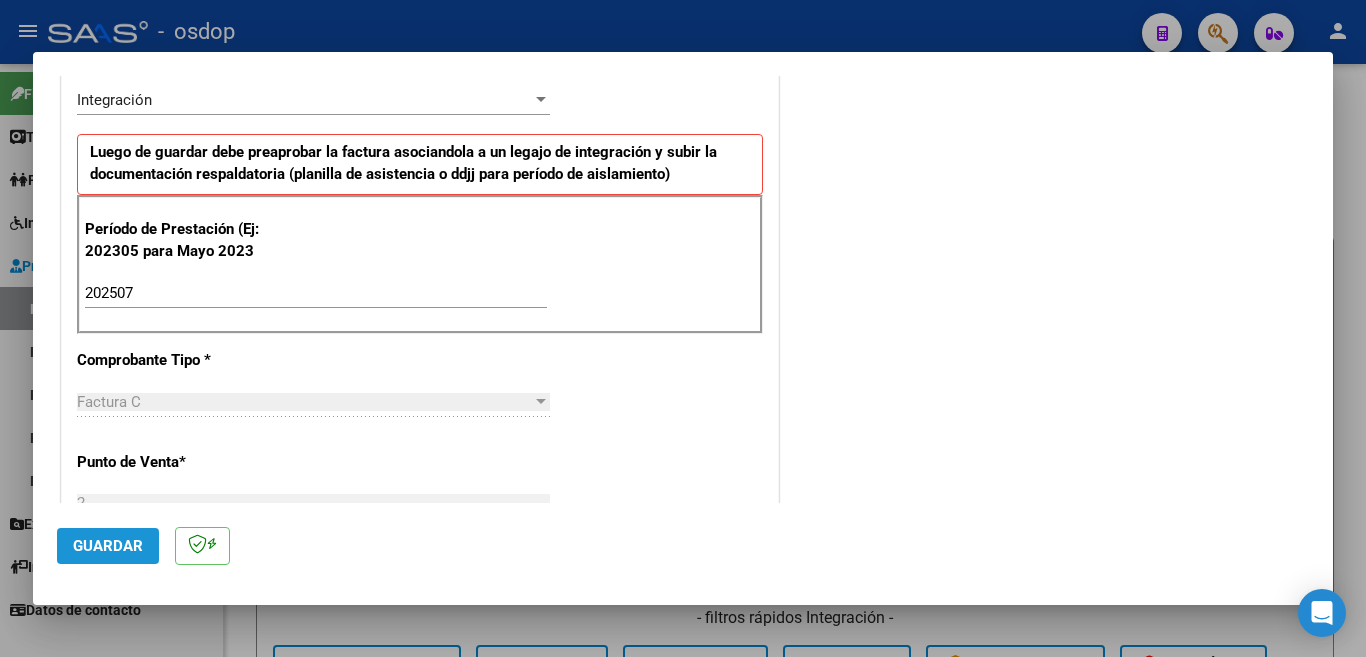 click on "Guardar" 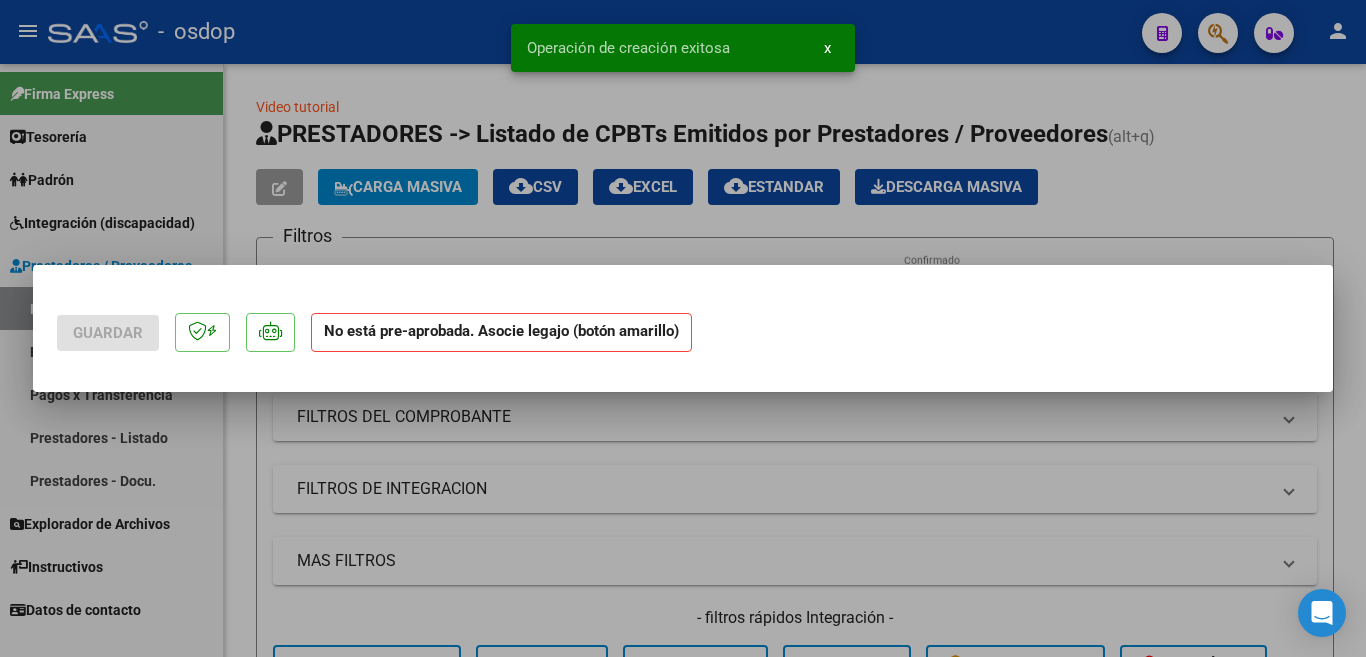 scroll, scrollTop: 0, scrollLeft: 0, axis: both 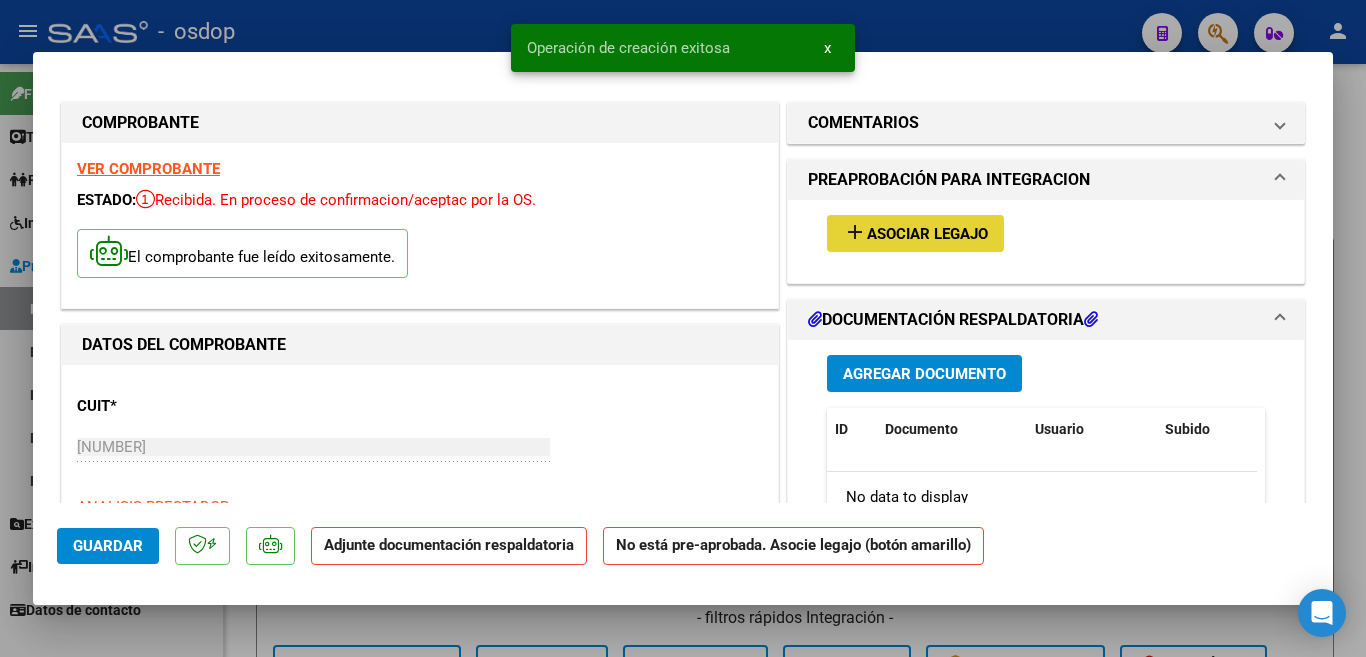click on "add Asociar Legajo" at bounding box center (915, 233) 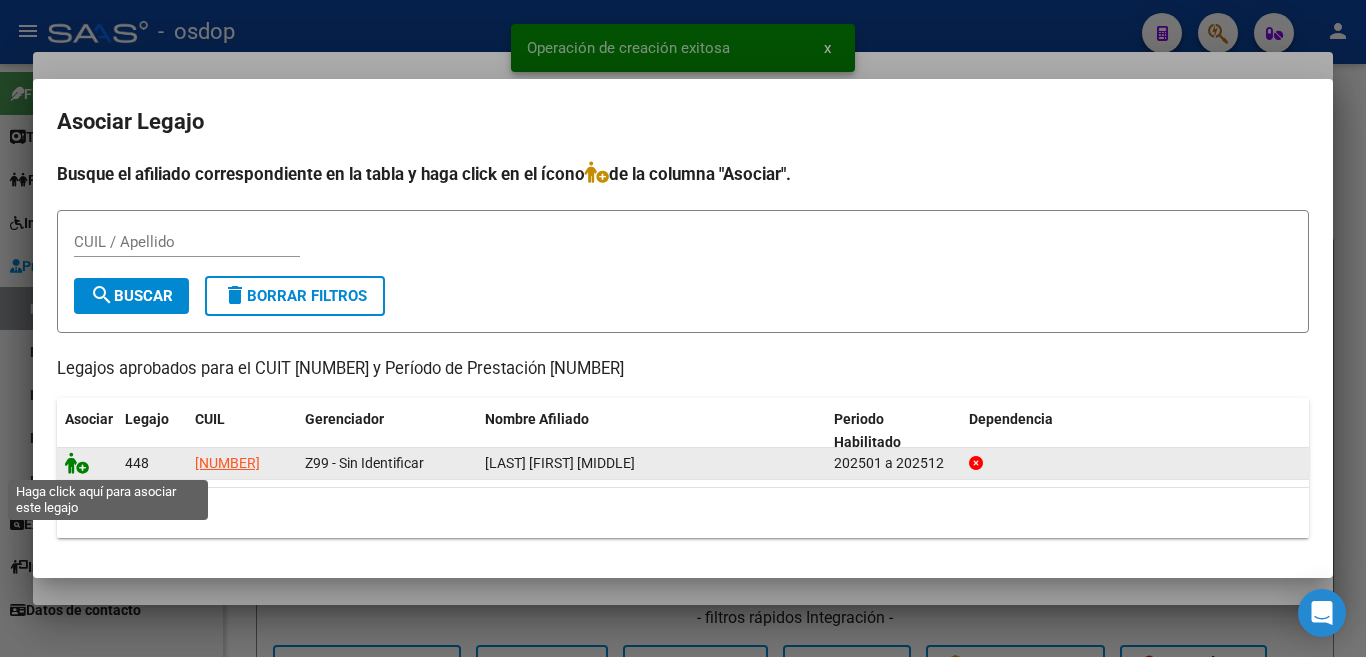 click 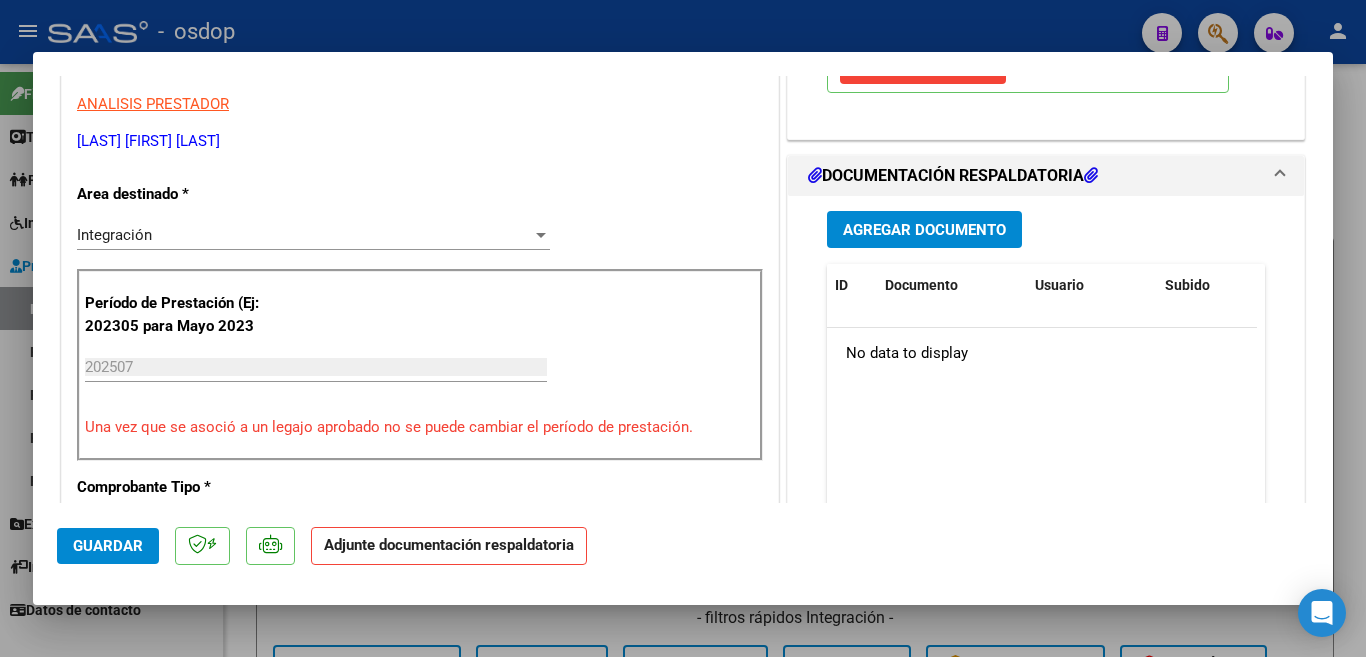 scroll, scrollTop: 400, scrollLeft: 0, axis: vertical 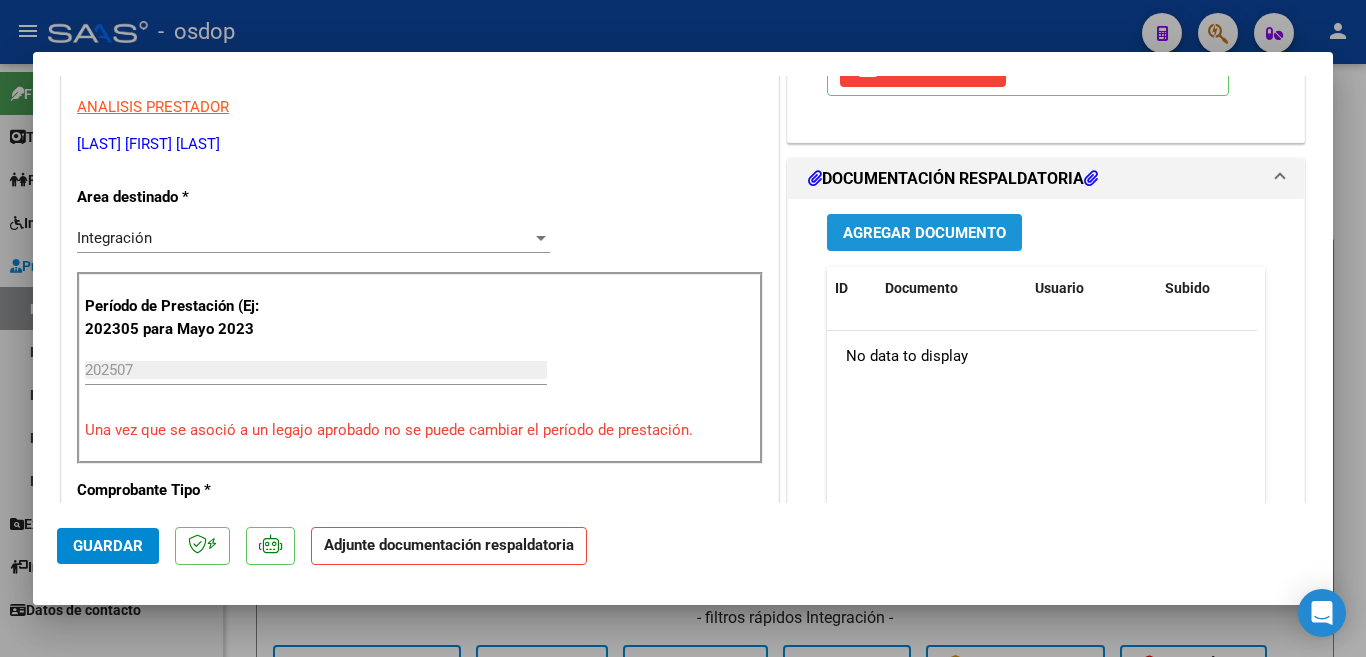 click on "Agregar Documento" at bounding box center [924, 233] 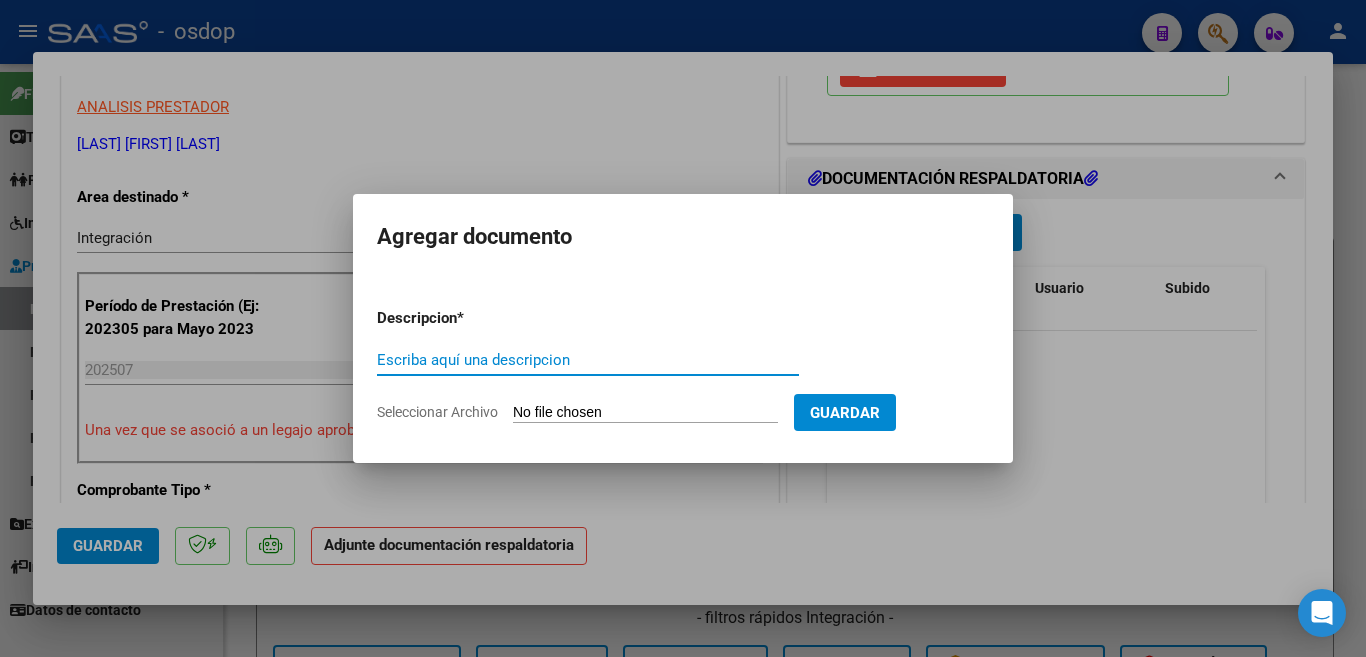 click on "Escriba aquí una descripcion" at bounding box center [588, 360] 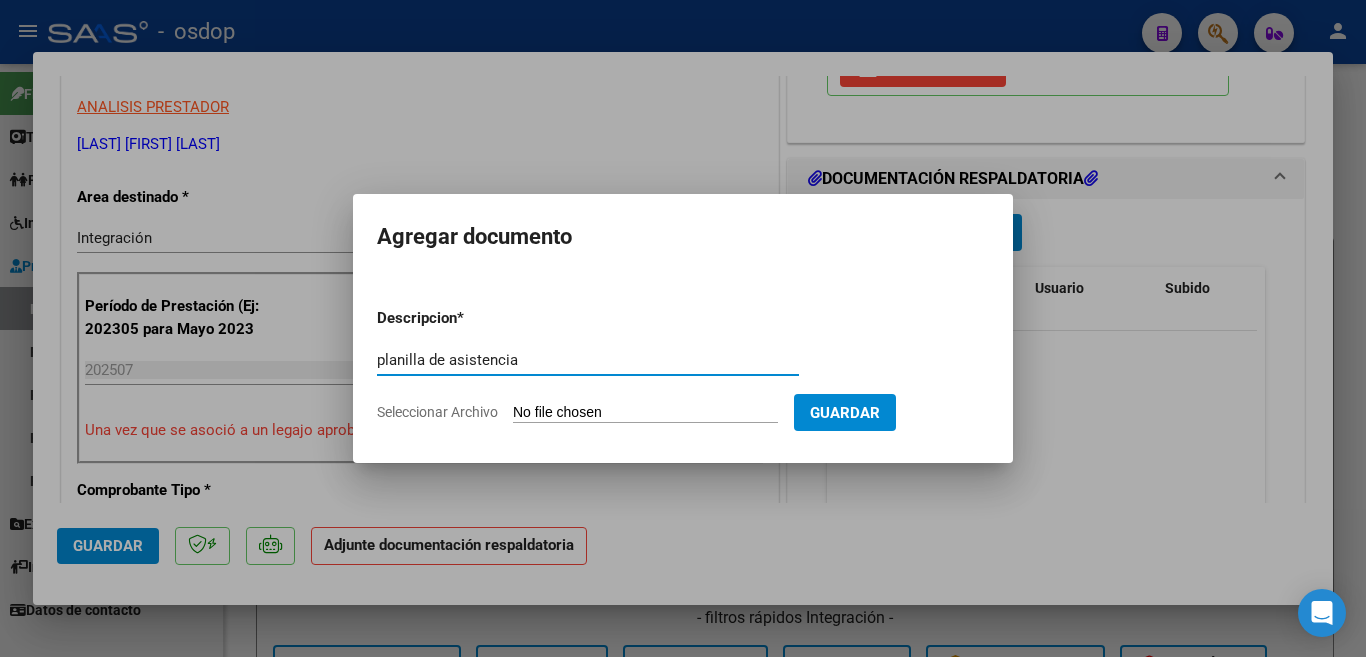 type on "planilla de asistencia" 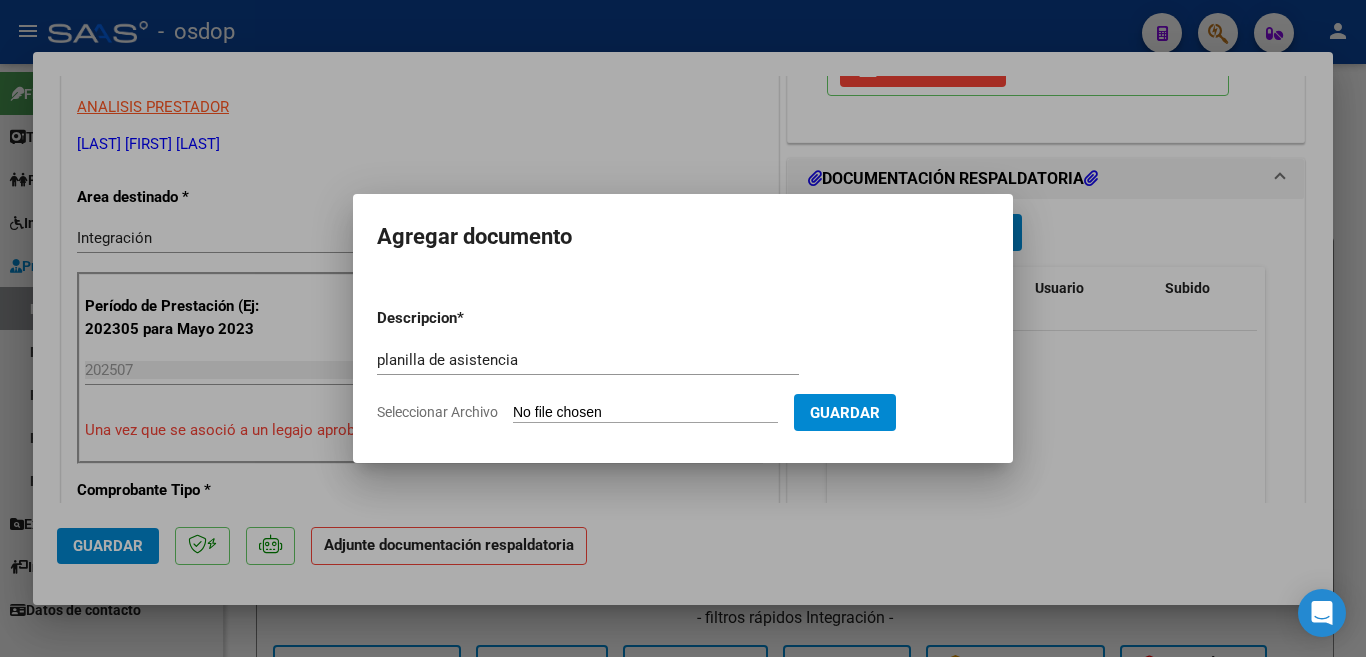 click on "Seleccionar Archivo" at bounding box center (645, 413) 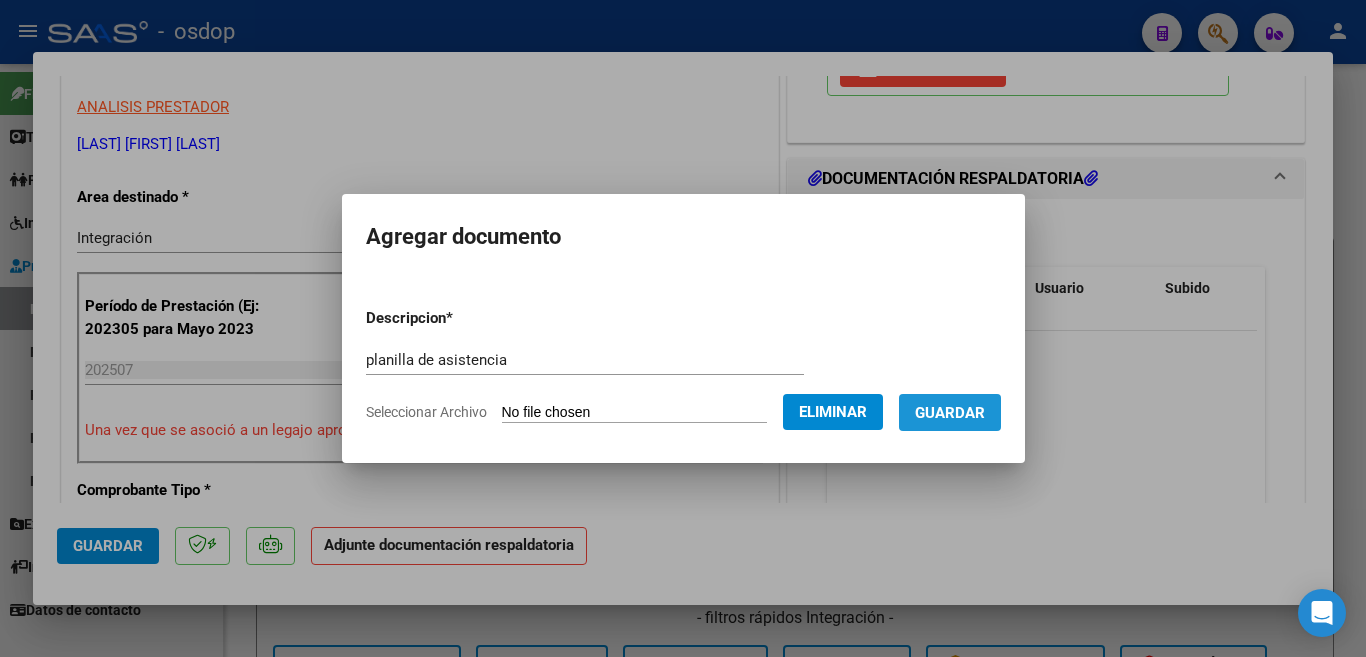 click on "Guardar" at bounding box center (950, 413) 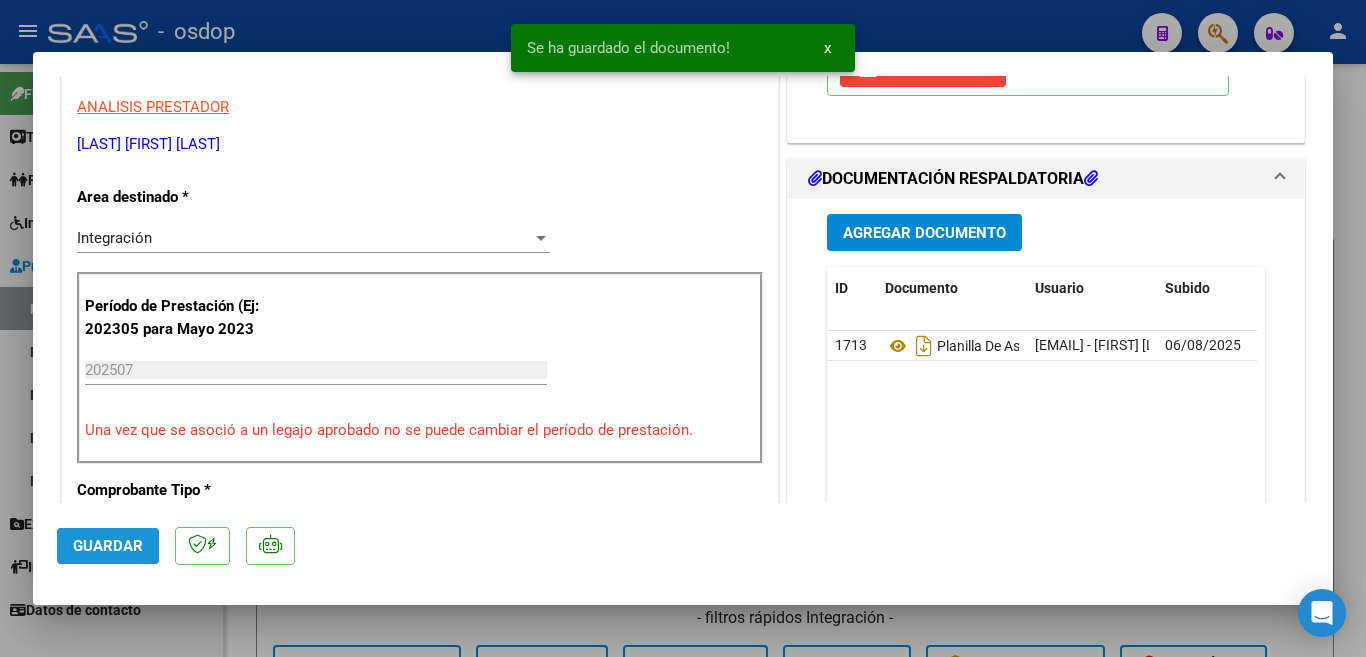 click on "Guardar" 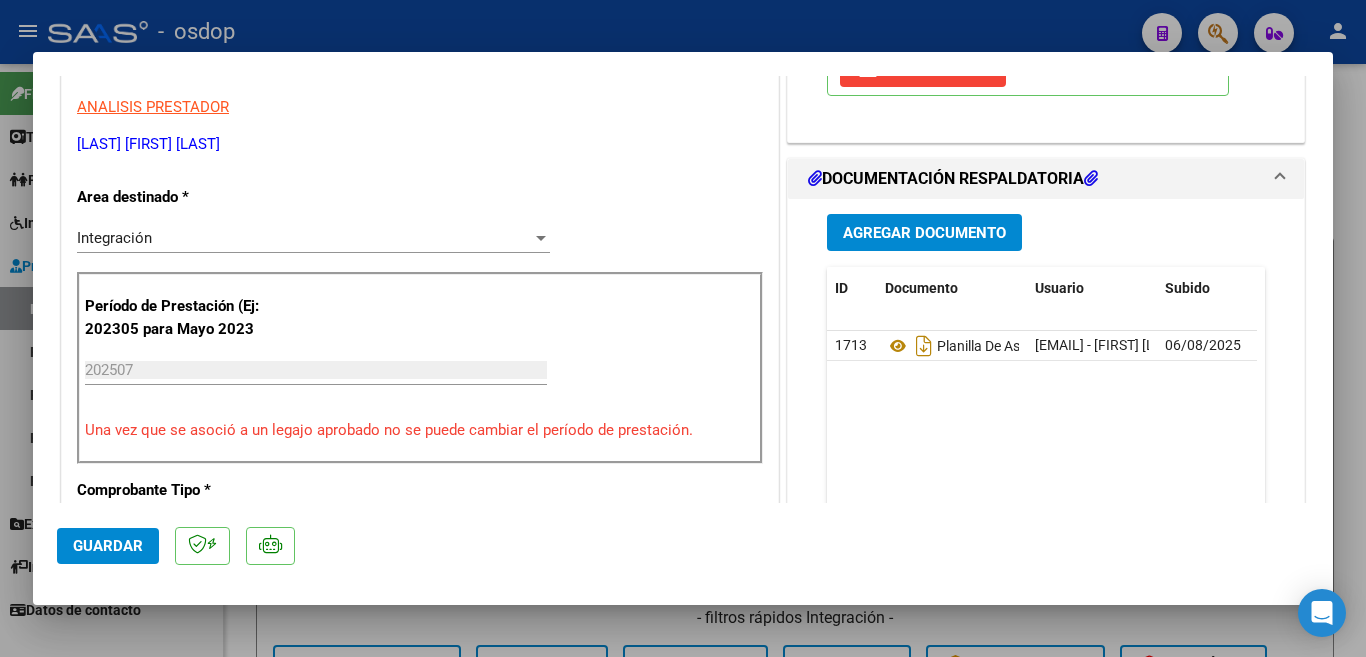 click at bounding box center [683, 328] 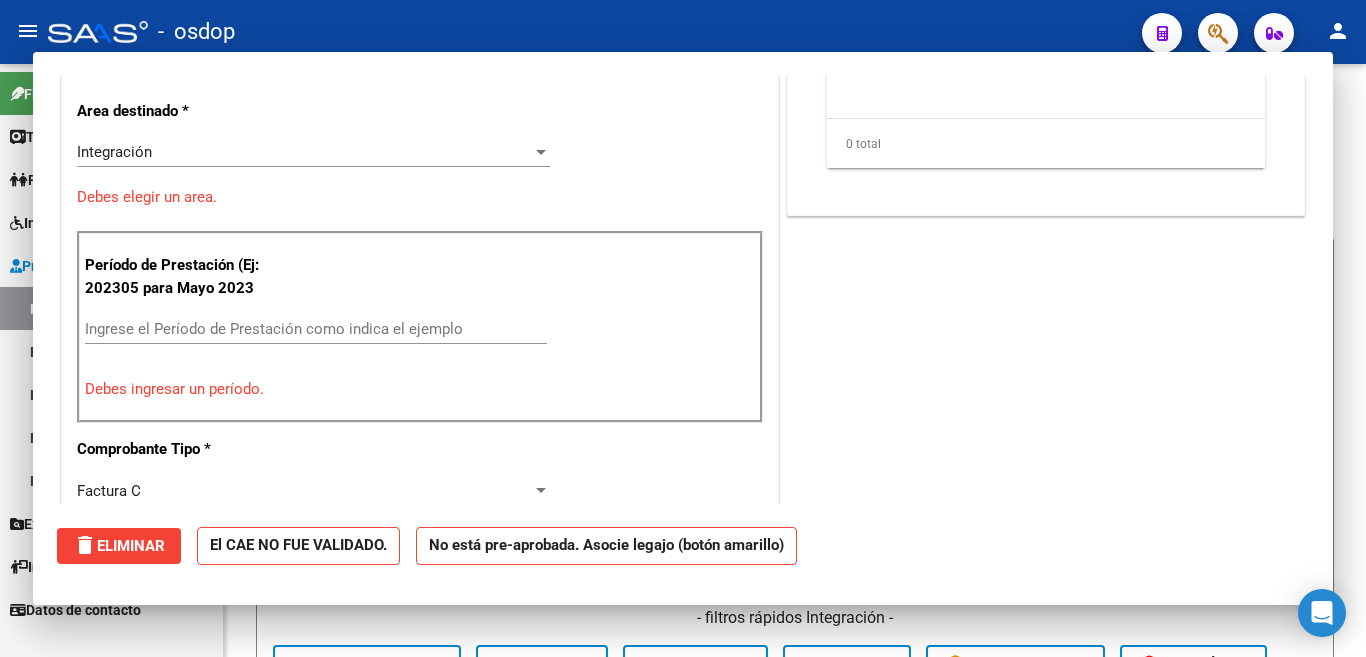 scroll, scrollTop: 0, scrollLeft: 0, axis: both 